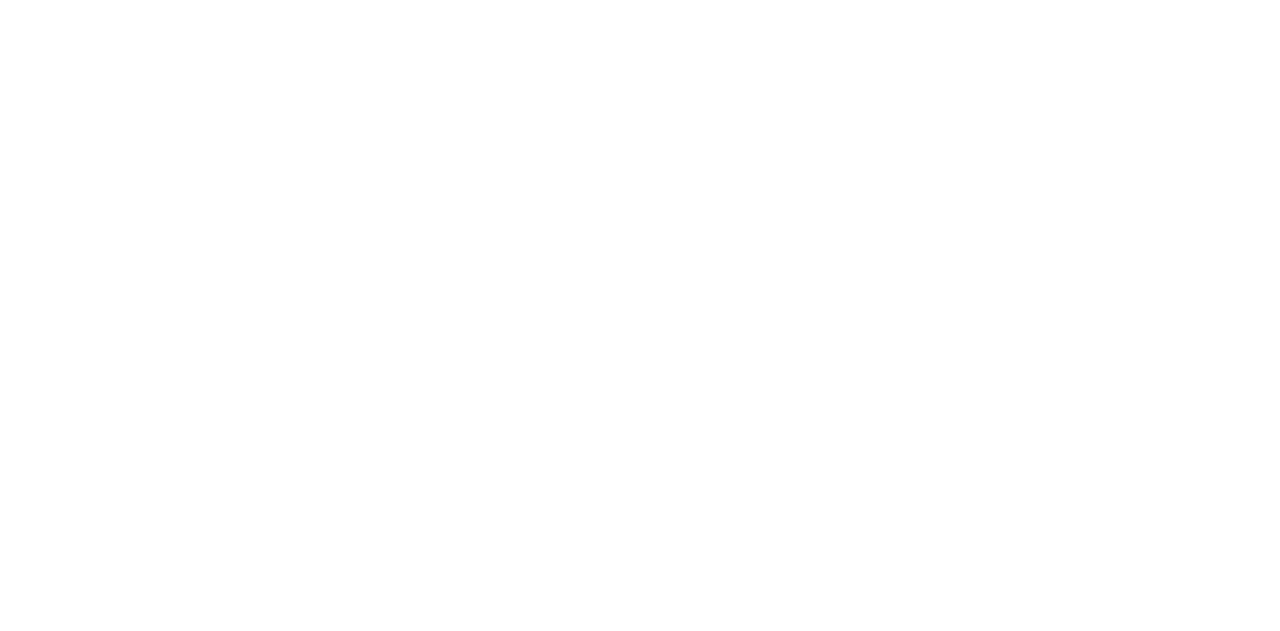 scroll, scrollTop: 0, scrollLeft: 0, axis: both 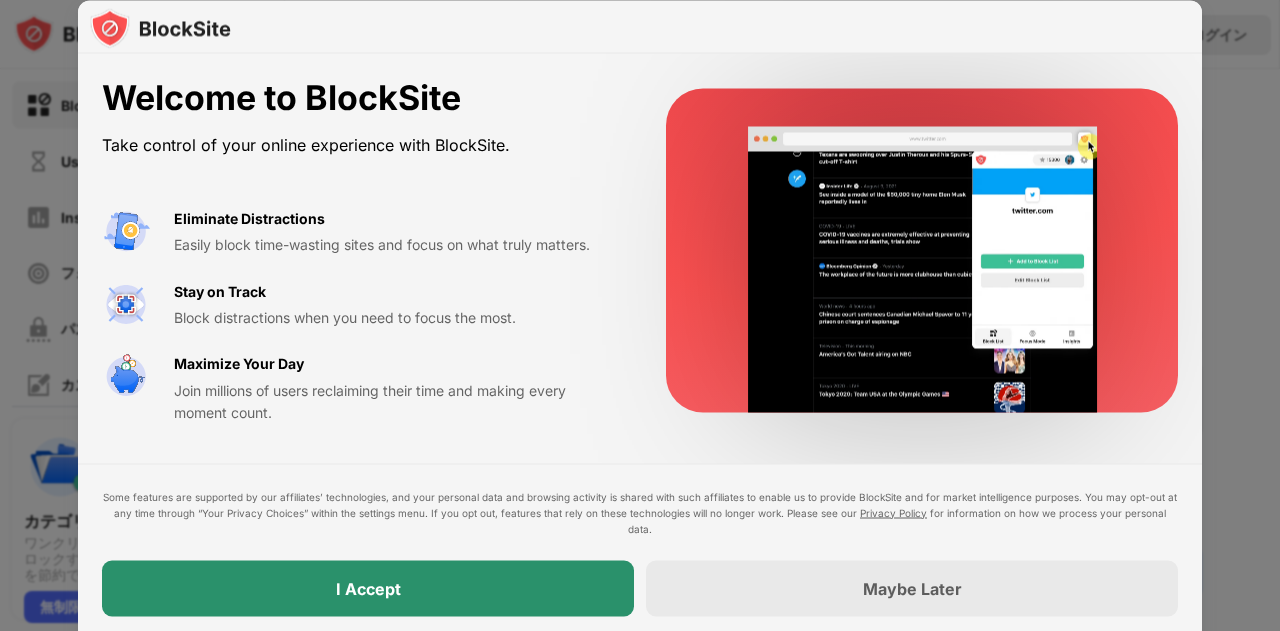 click on "I Accept" at bounding box center (368, 588) 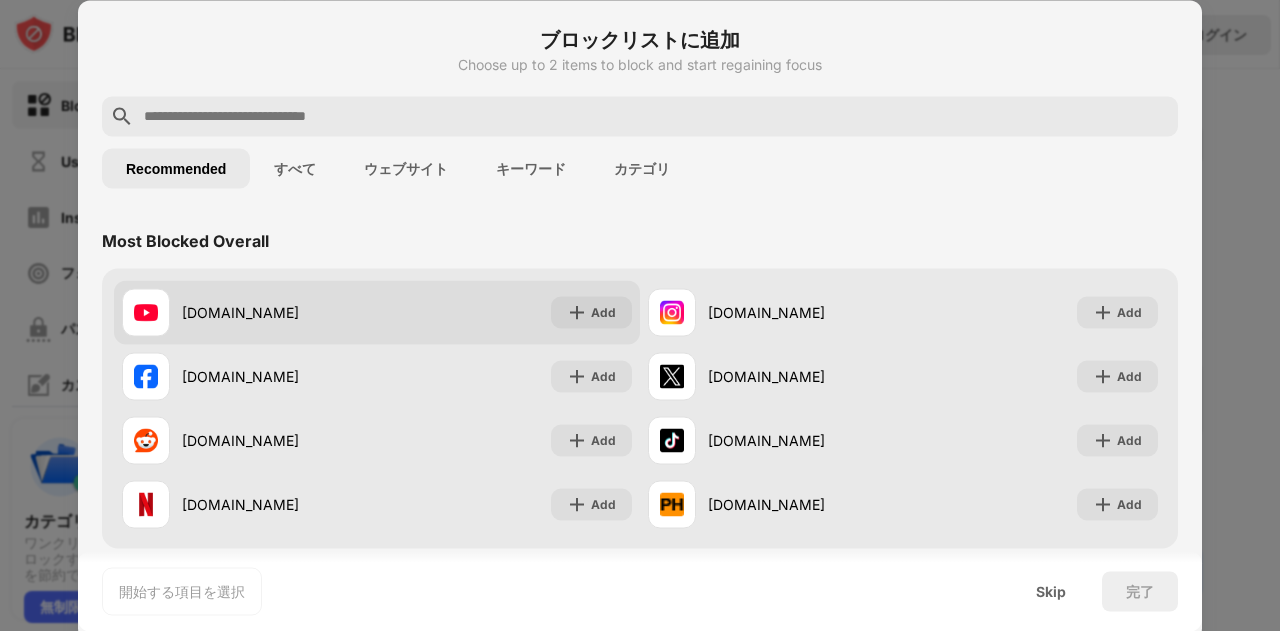 click on "youtube.com" at bounding box center [279, 312] 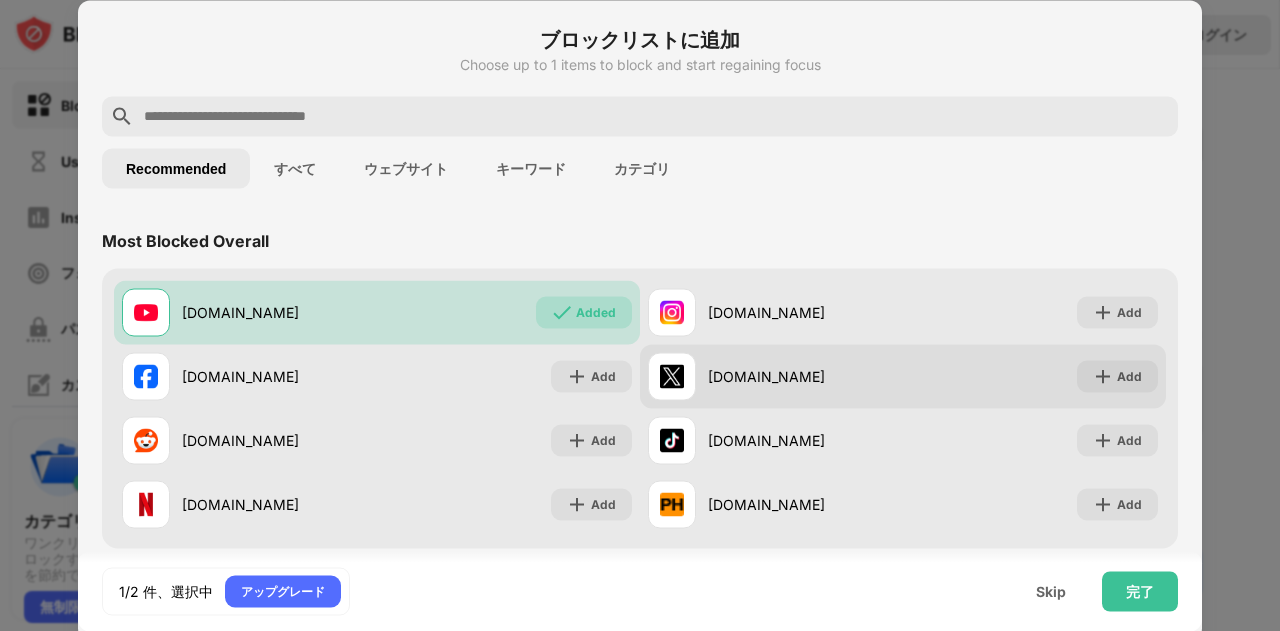 click on "x.com" at bounding box center (805, 376) 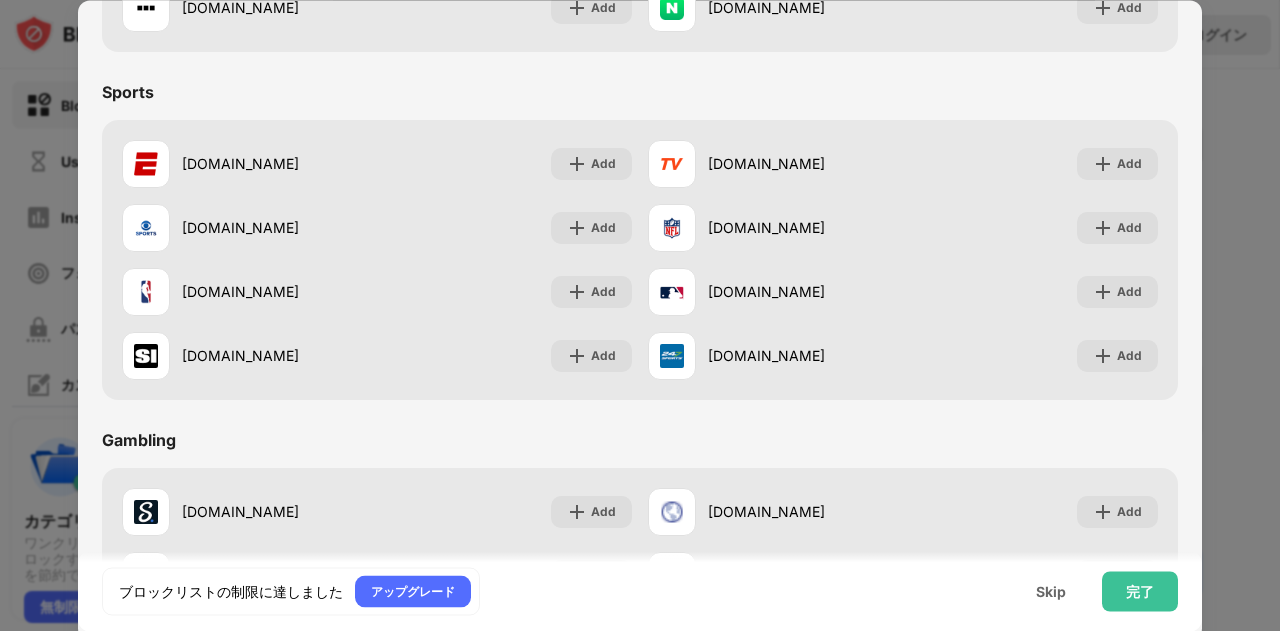 scroll, scrollTop: 1700, scrollLeft: 0, axis: vertical 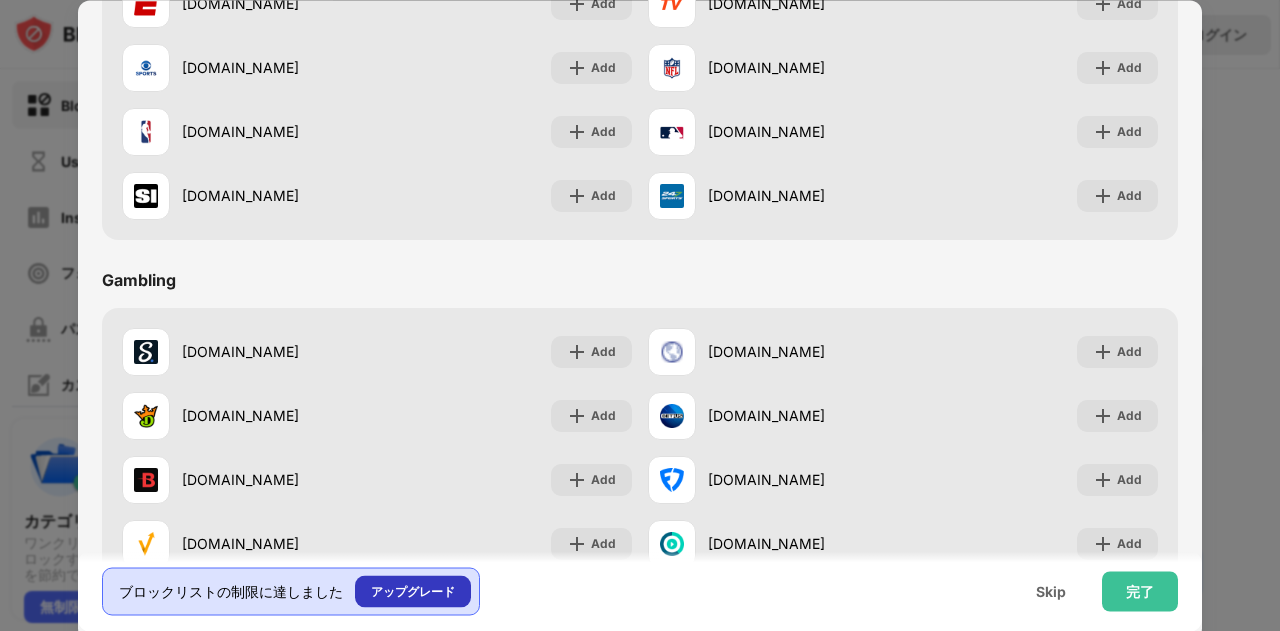 click on "アップグレード" at bounding box center (413, 591) 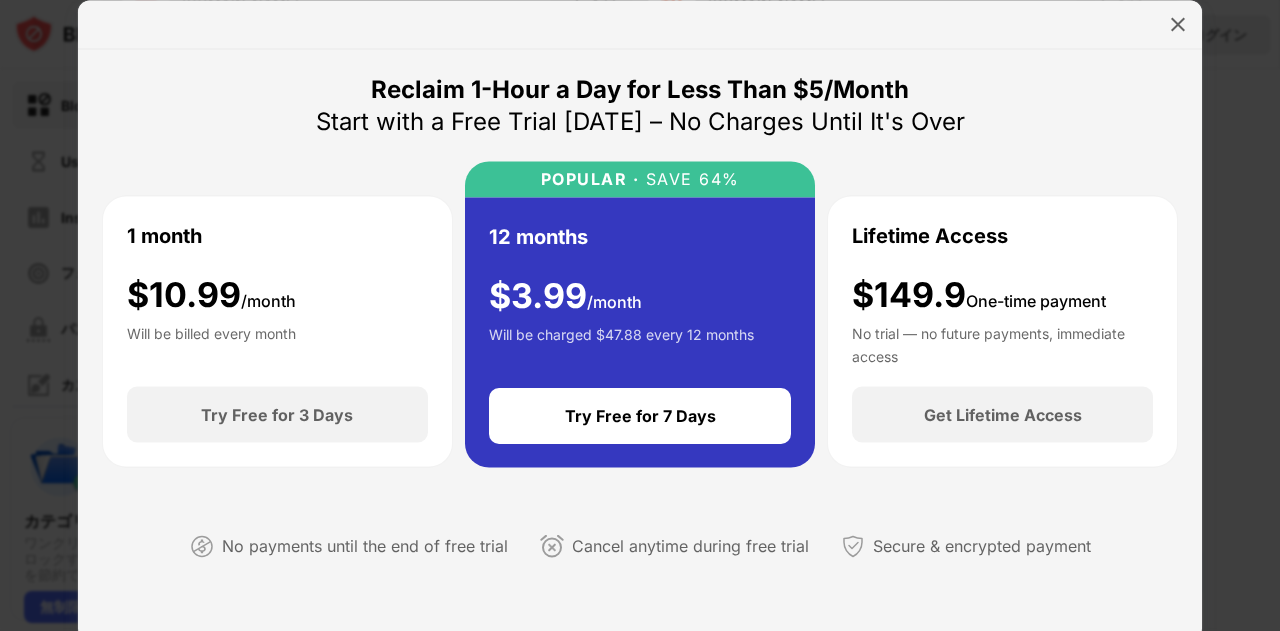 click on "1 month $ 10.99  /month Will be billed every month" at bounding box center (277, 291) 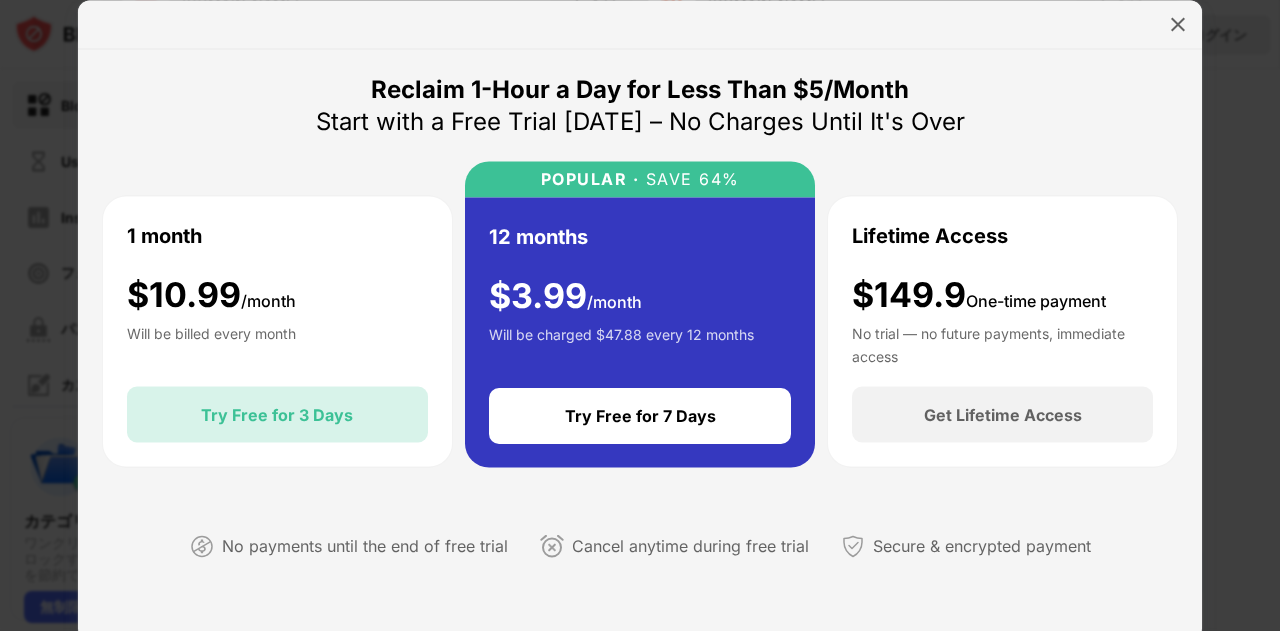 click on "Try Free for 3 Days" at bounding box center [277, 415] 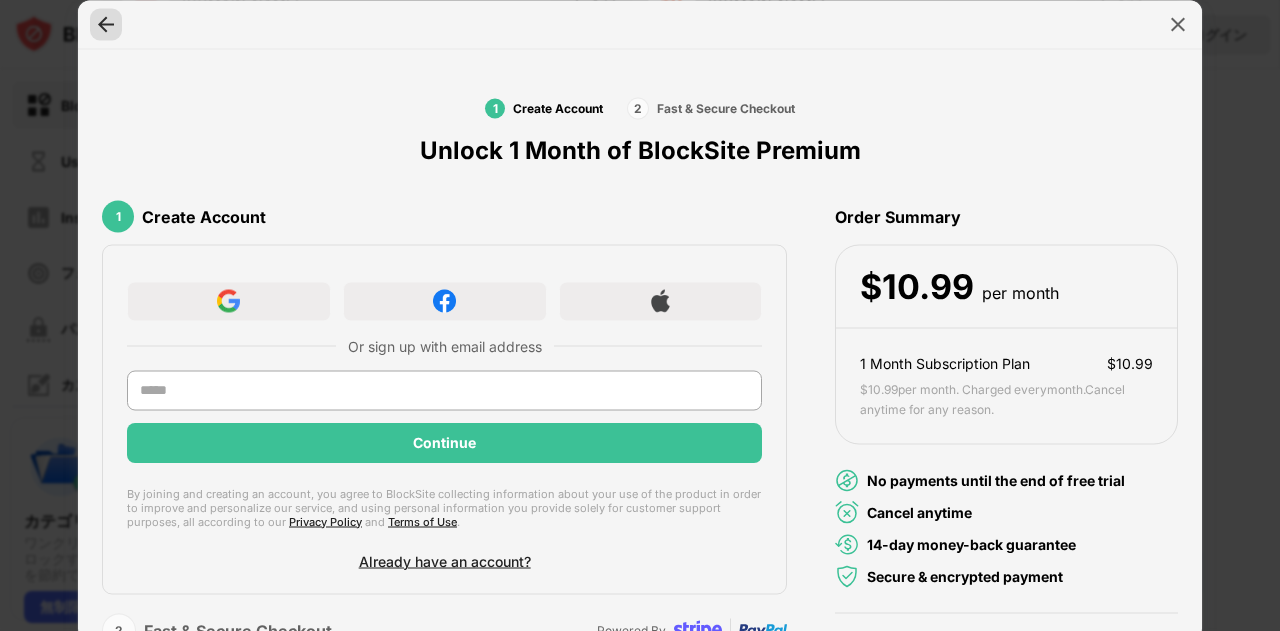 click at bounding box center [106, 24] 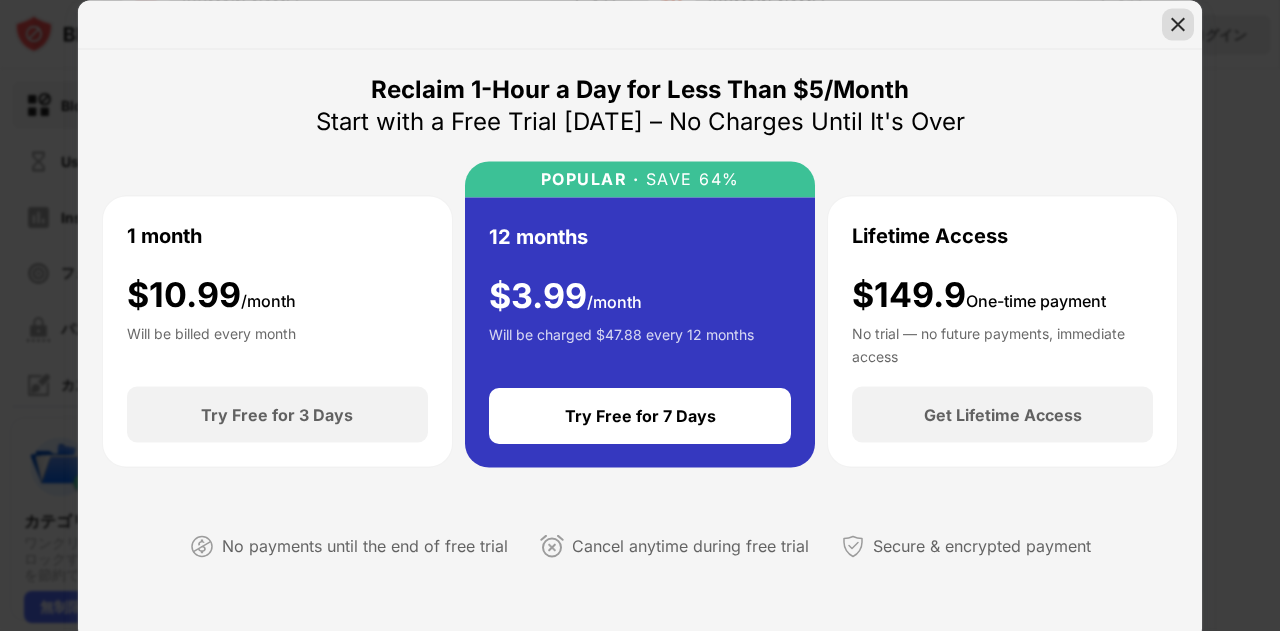 click at bounding box center [1178, 24] 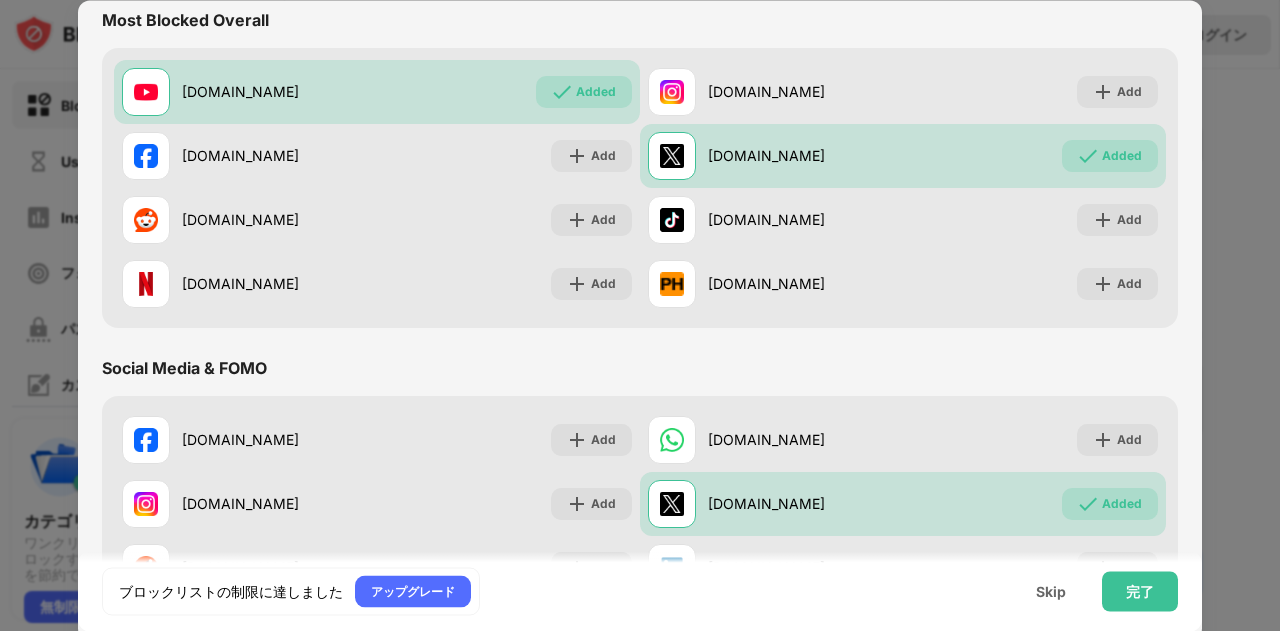 scroll, scrollTop: 200, scrollLeft: 0, axis: vertical 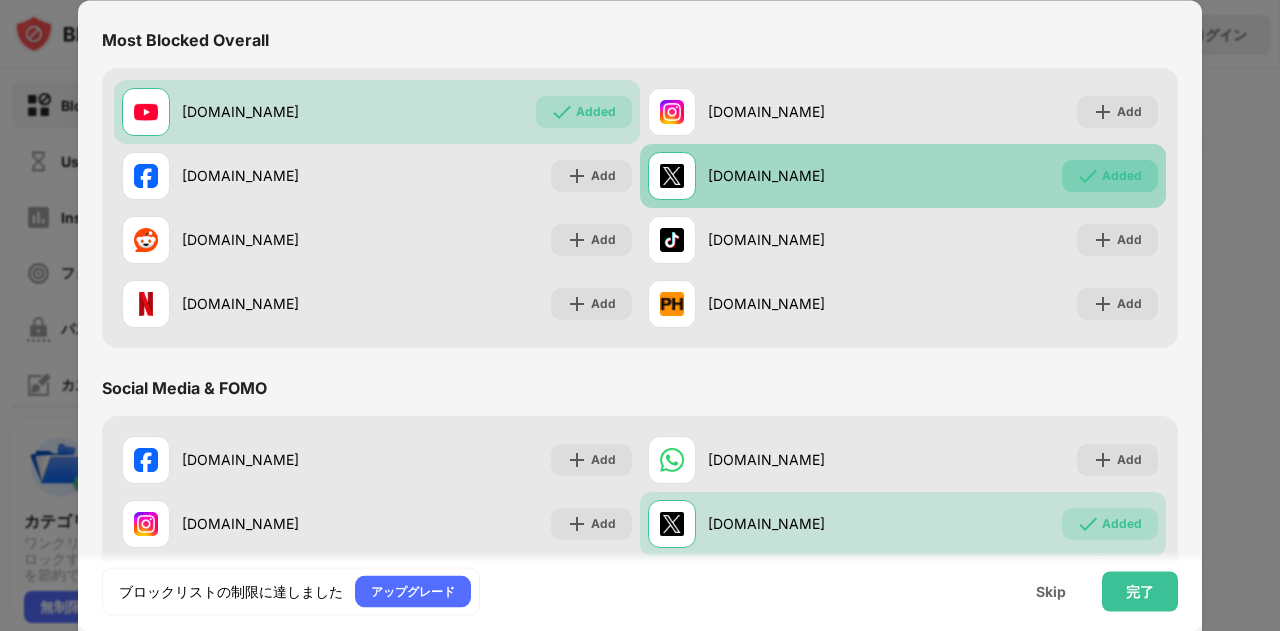 click on "Added" at bounding box center [1110, 176] 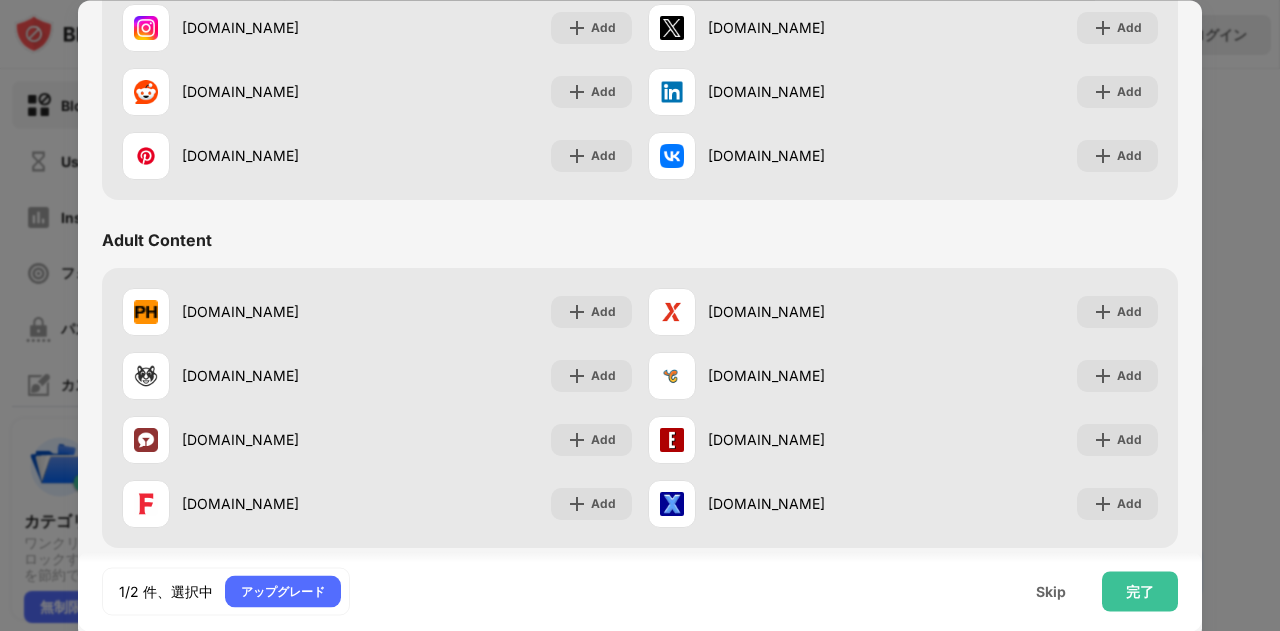 scroll, scrollTop: 0, scrollLeft: 0, axis: both 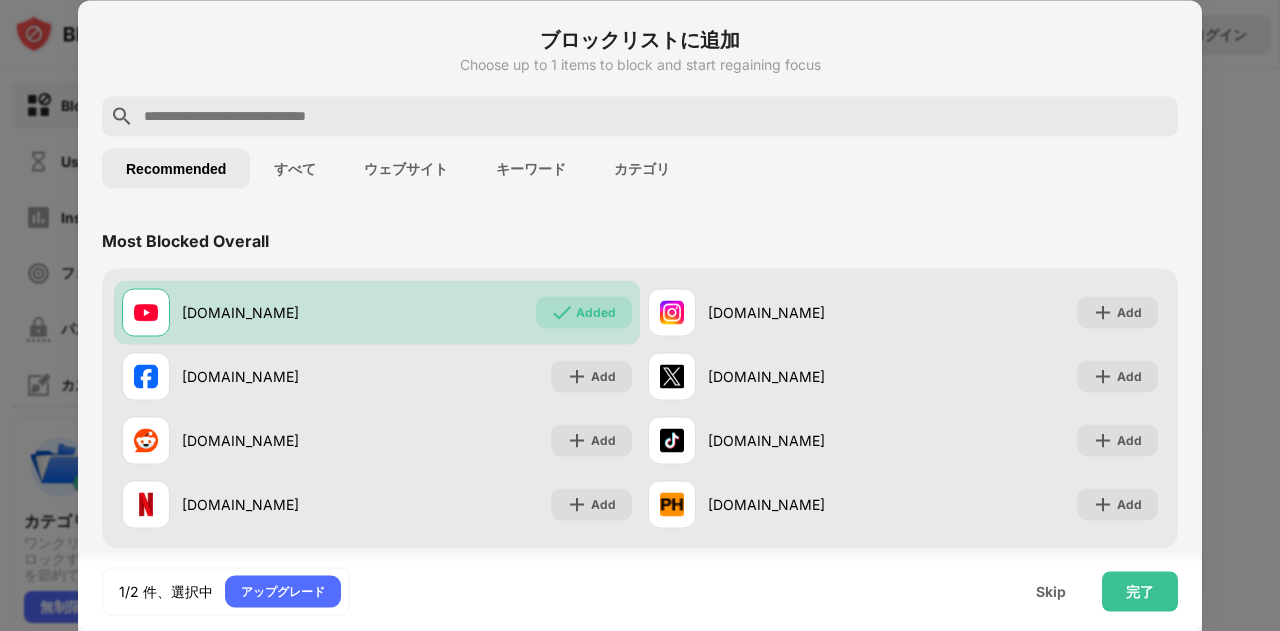 click at bounding box center [656, 116] 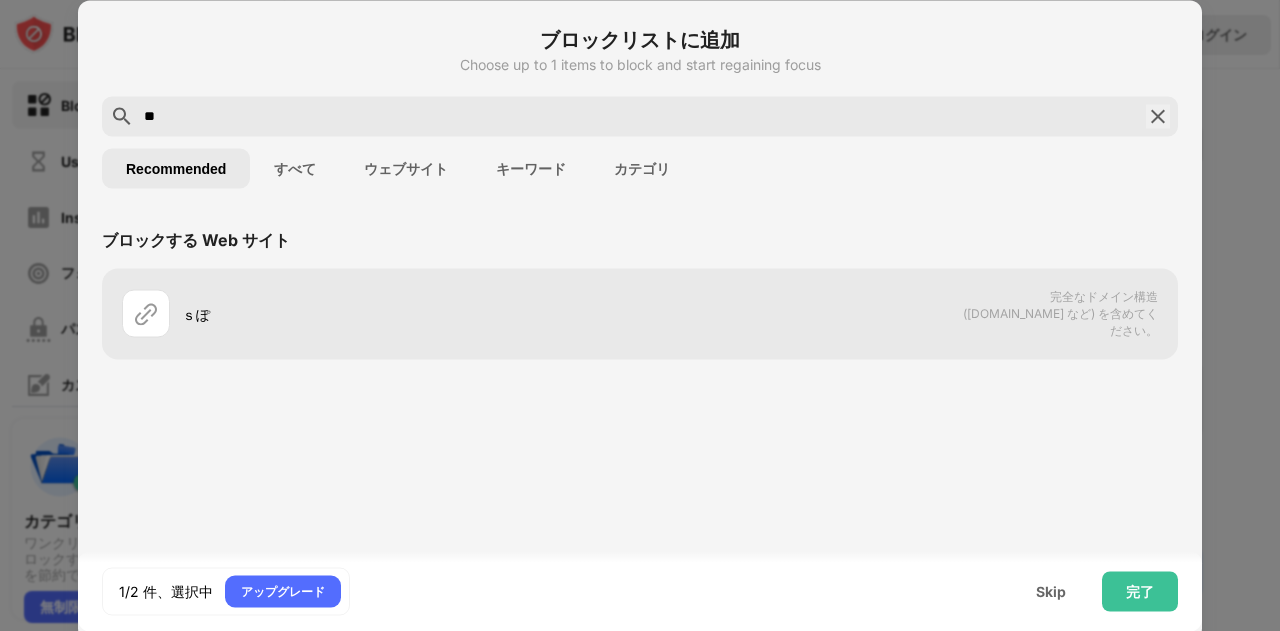 type on "*" 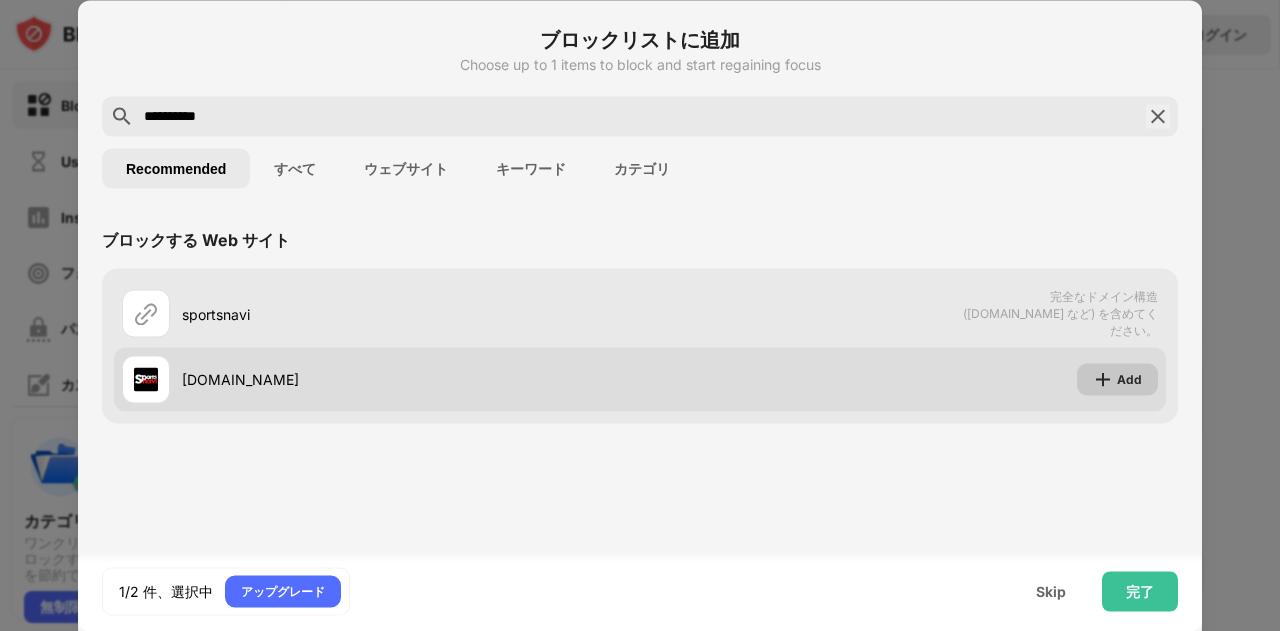 type on "**********" 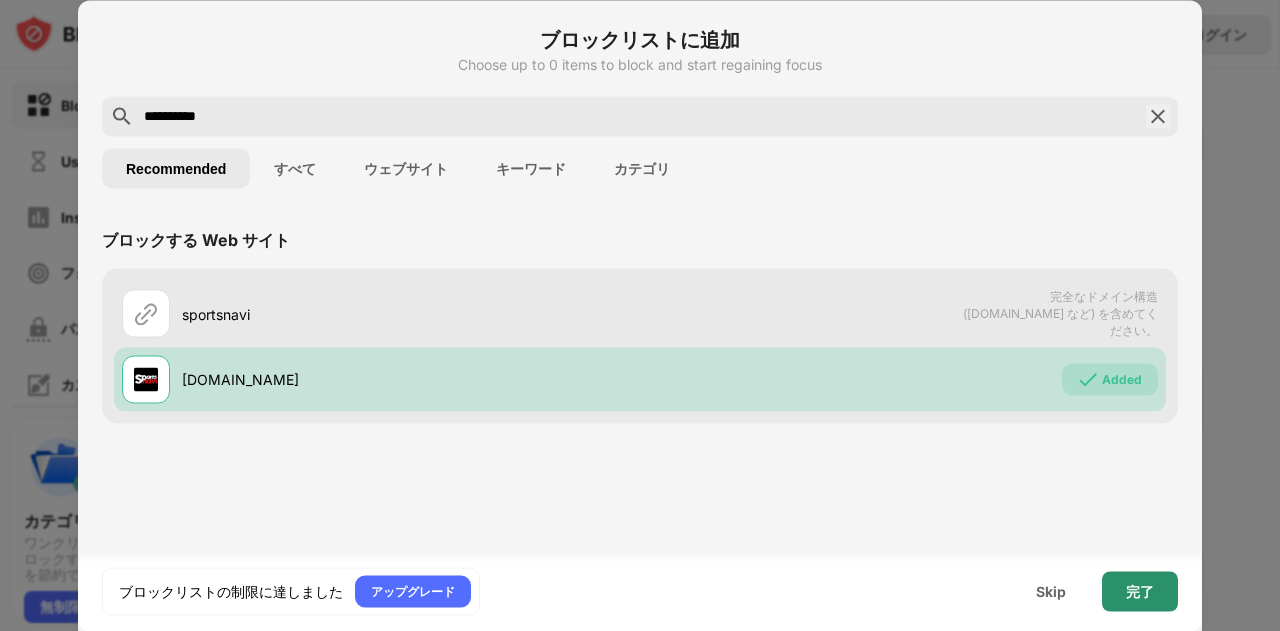 click on "完了" at bounding box center (1140, 591) 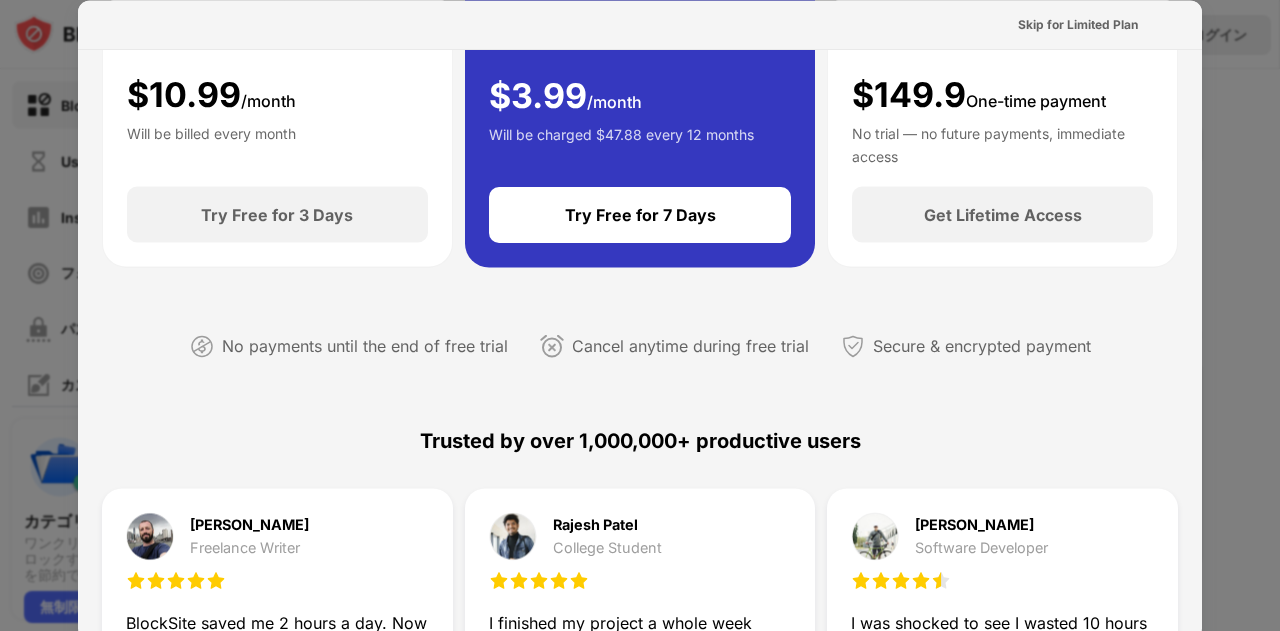 scroll, scrollTop: 0, scrollLeft: 0, axis: both 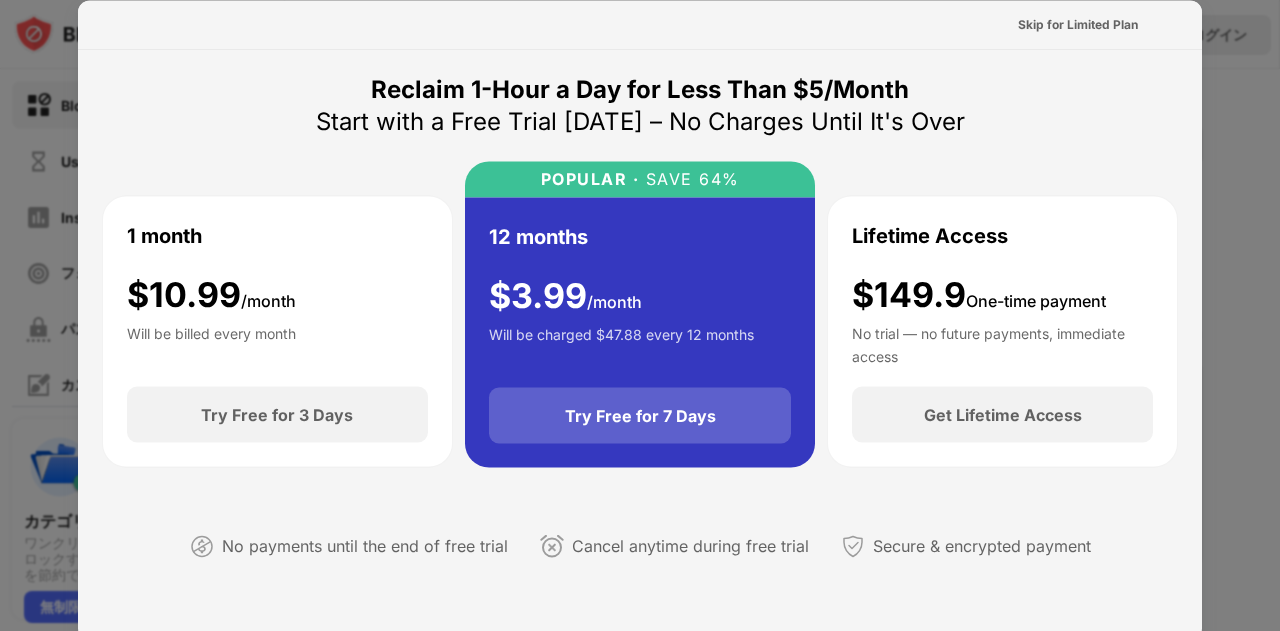 click on "Try Free for 7 Days" at bounding box center [640, 416] 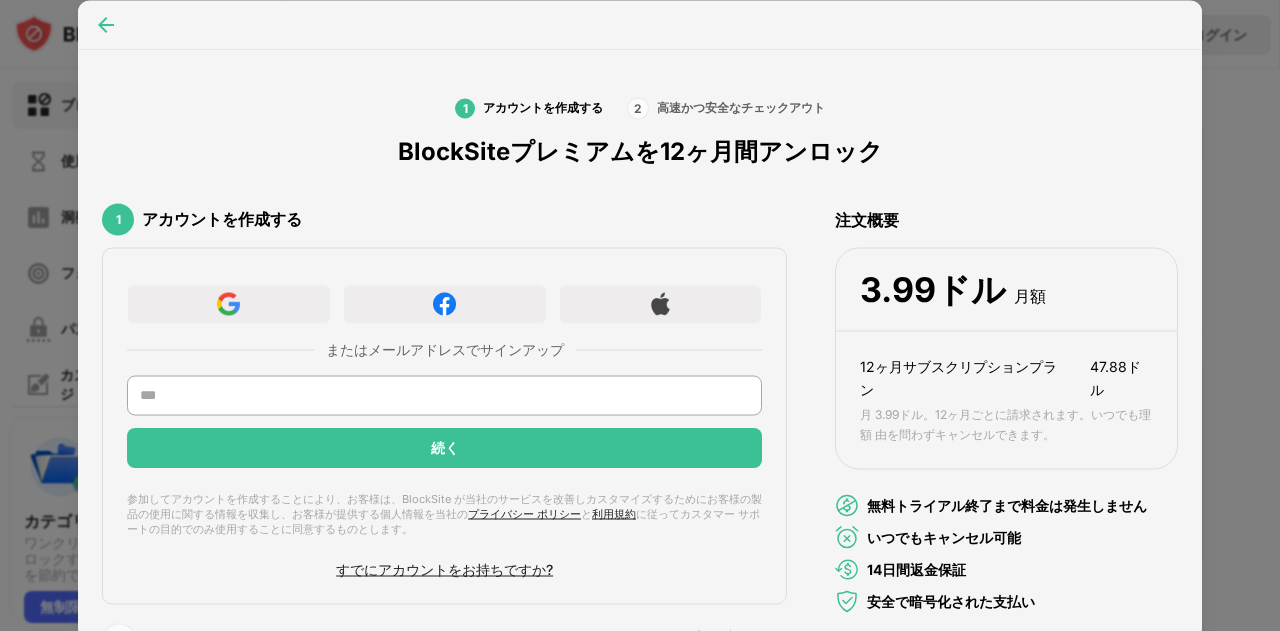 click at bounding box center [106, 24] 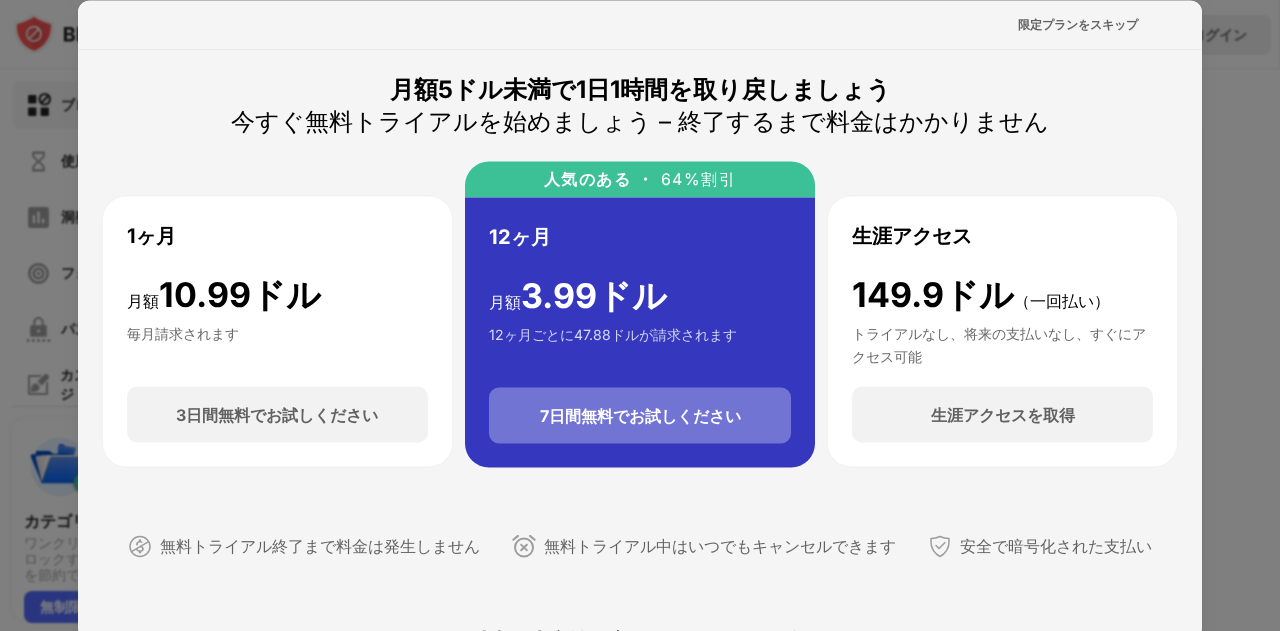 click on "7日間無料でお試しください" at bounding box center (640, 416) 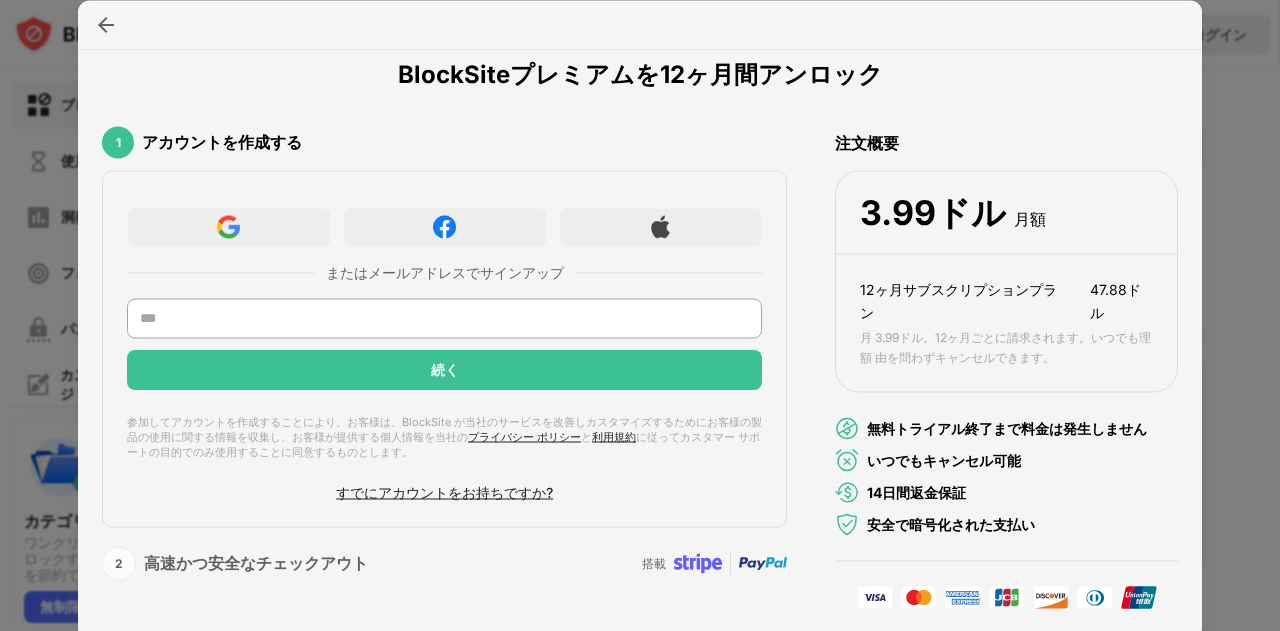 scroll, scrollTop: 94, scrollLeft: 0, axis: vertical 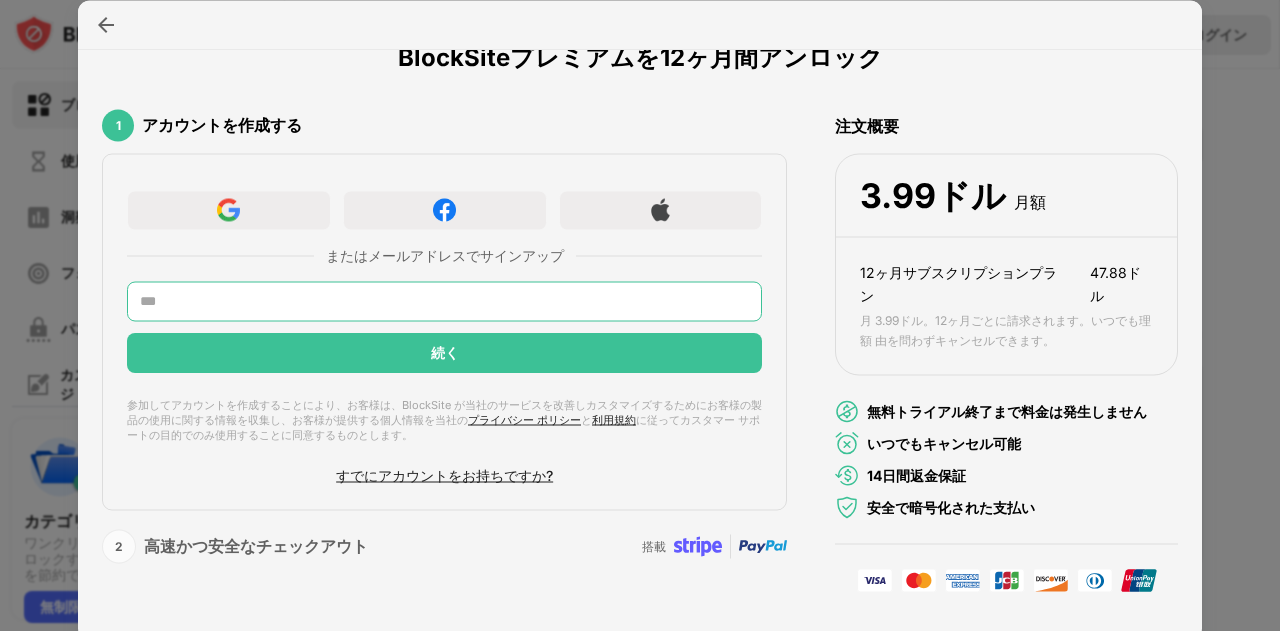 click at bounding box center [444, 301] 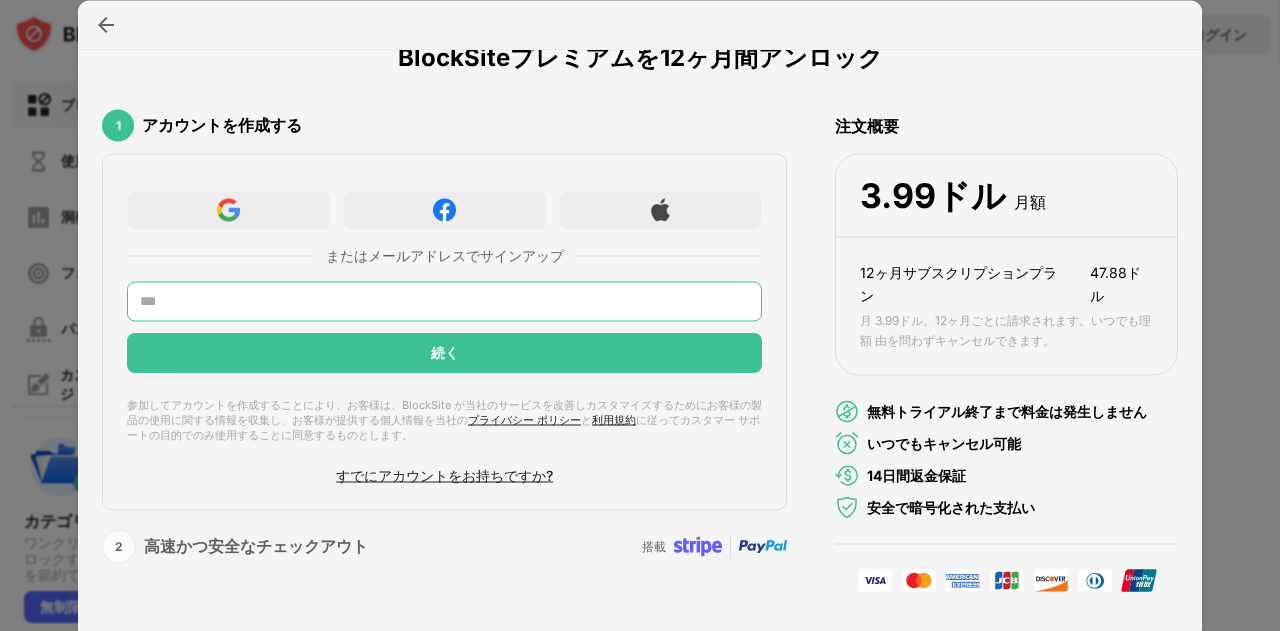 type on "**********" 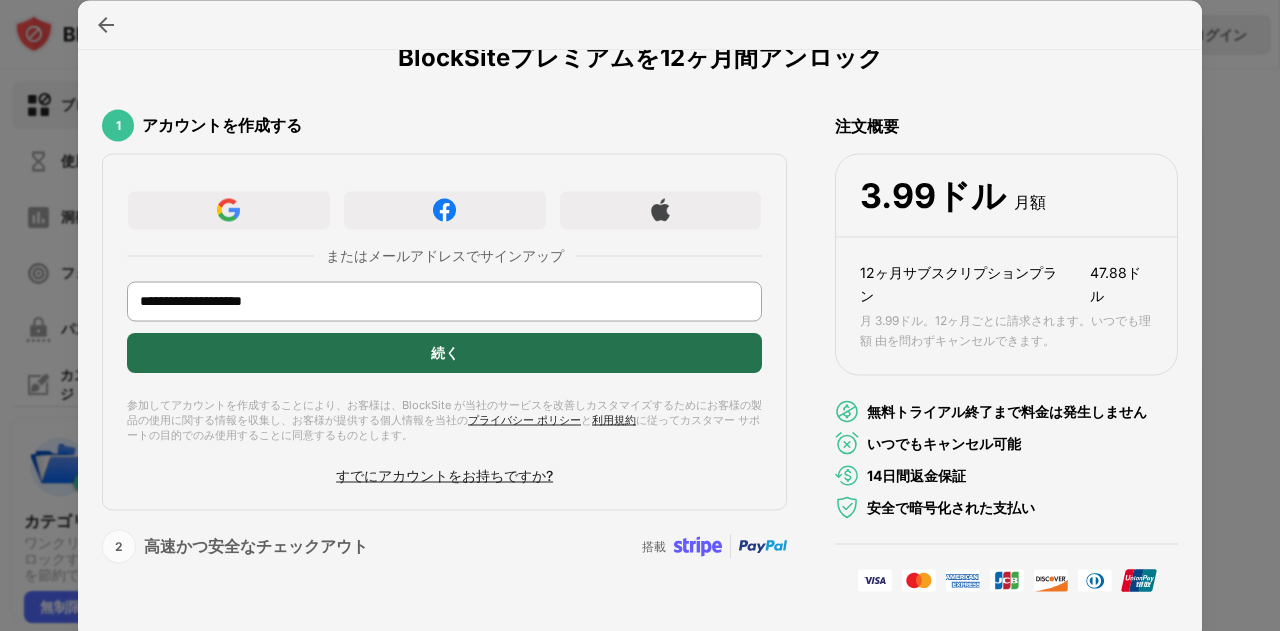 click on "続く" at bounding box center (444, 353) 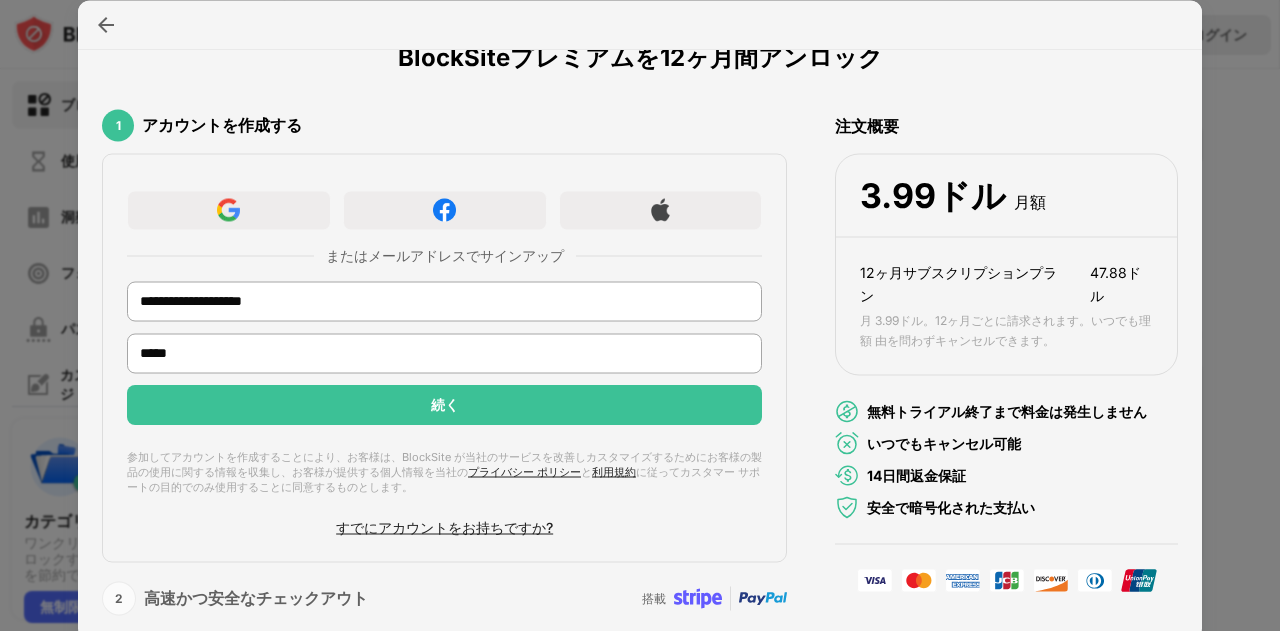 type on "*****" 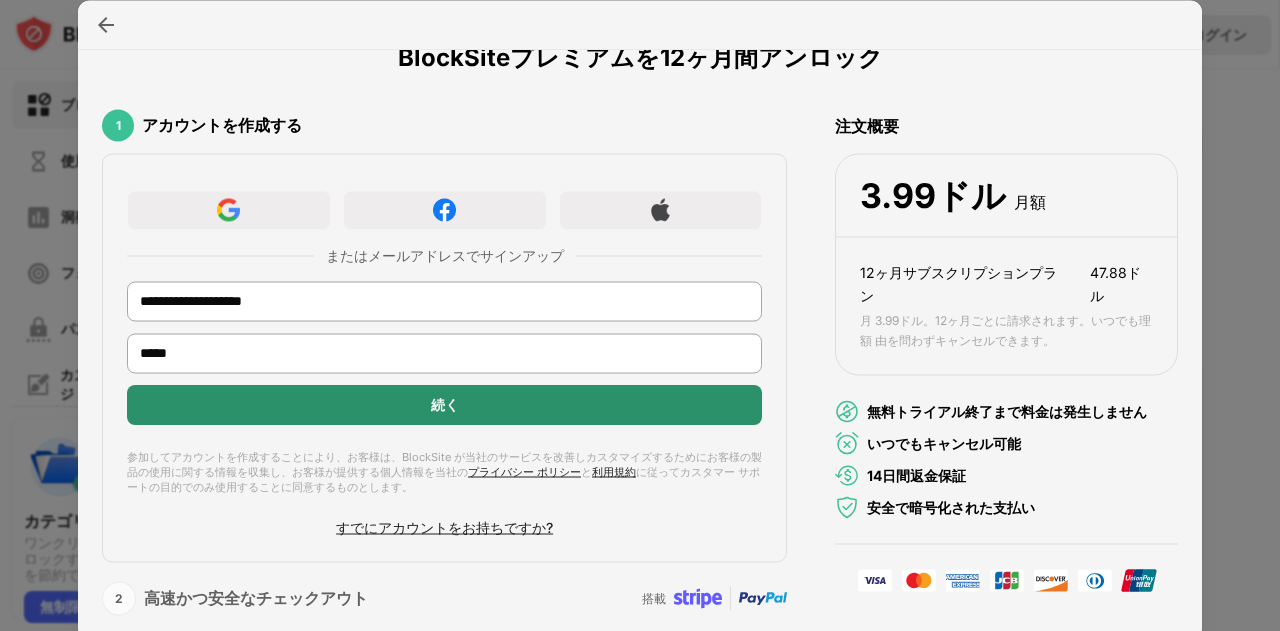 click on "続く" at bounding box center (444, 405) 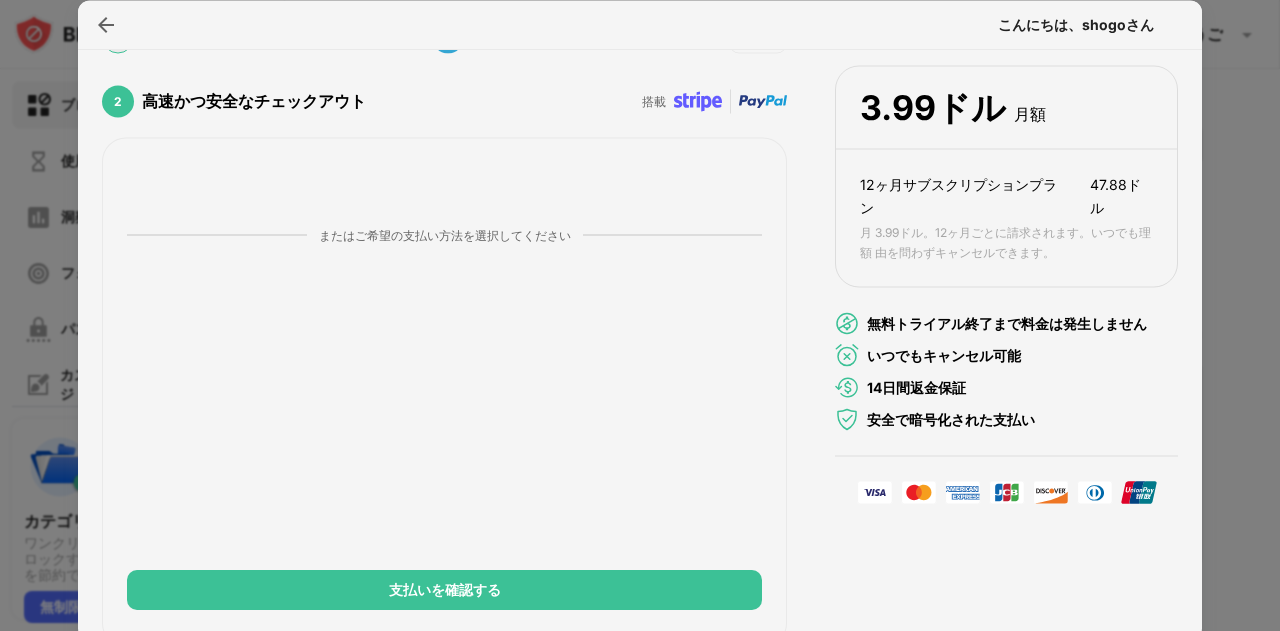 scroll, scrollTop: 214, scrollLeft: 0, axis: vertical 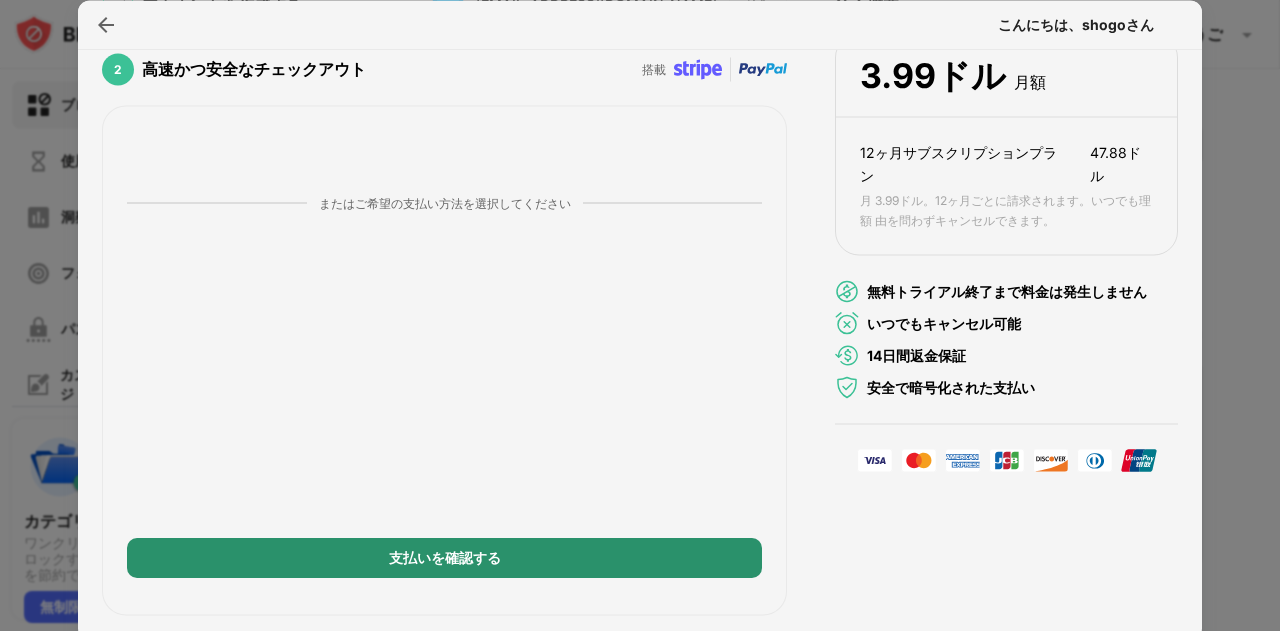 click on "支払いを確認する" at bounding box center [444, 559] 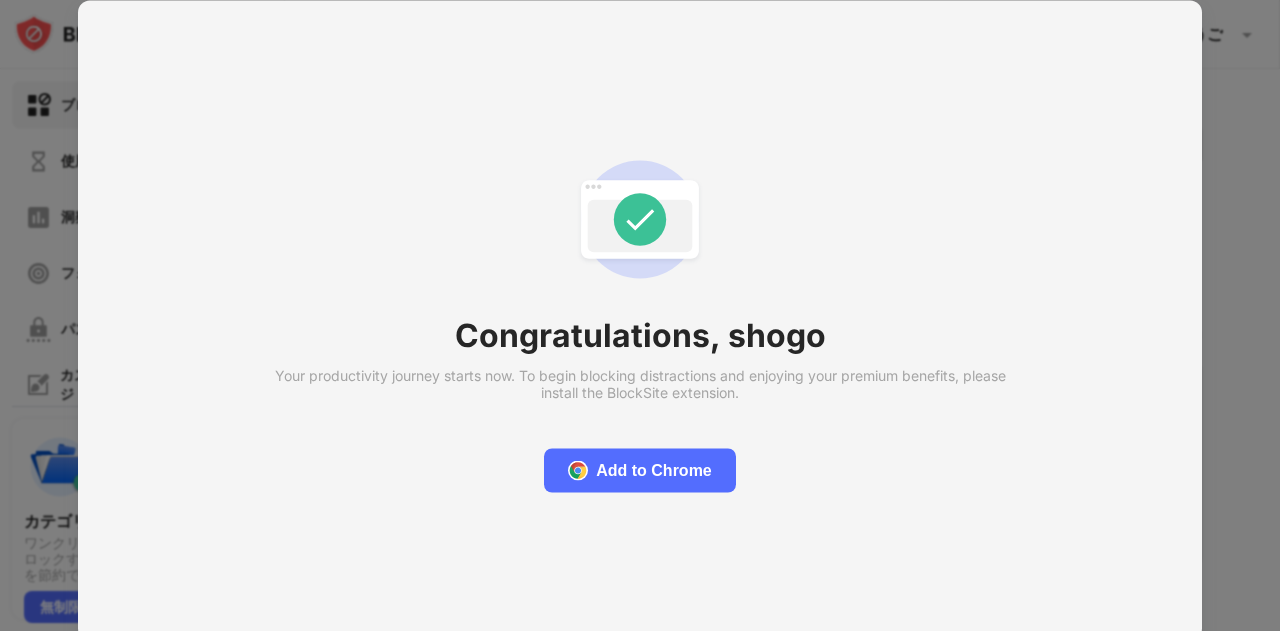scroll, scrollTop: 0, scrollLeft: 0, axis: both 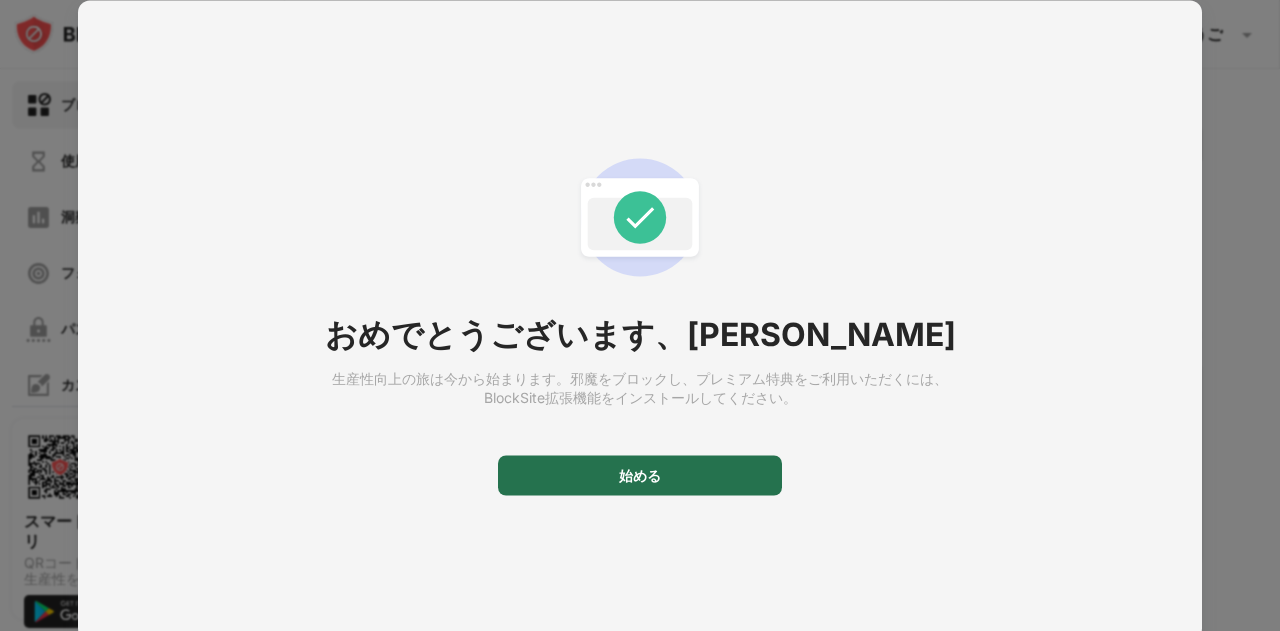 click on "始める" at bounding box center [640, 474] 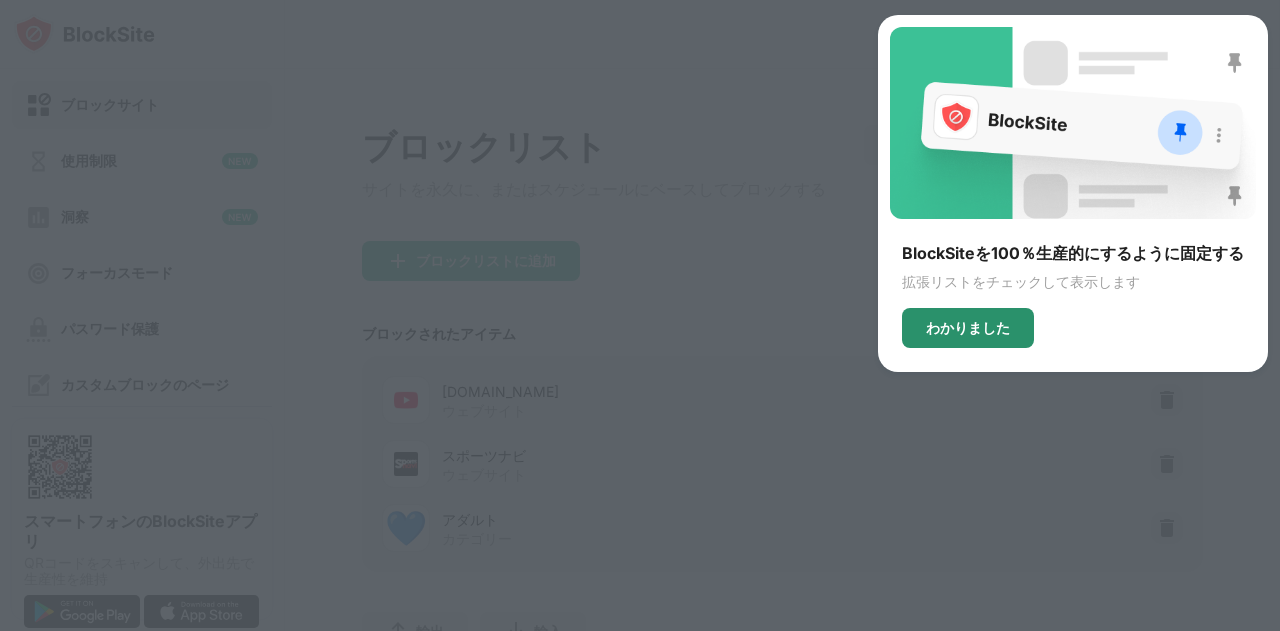 click on "わかりました" at bounding box center [968, 328] 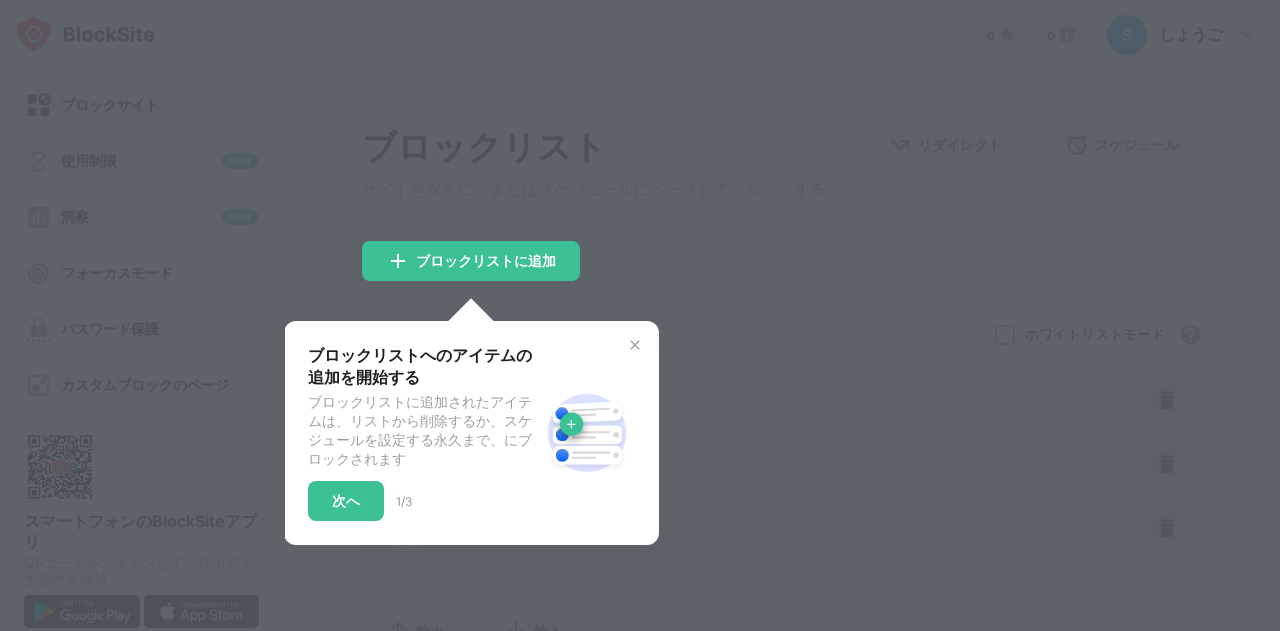 click at bounding box center [635, 345] 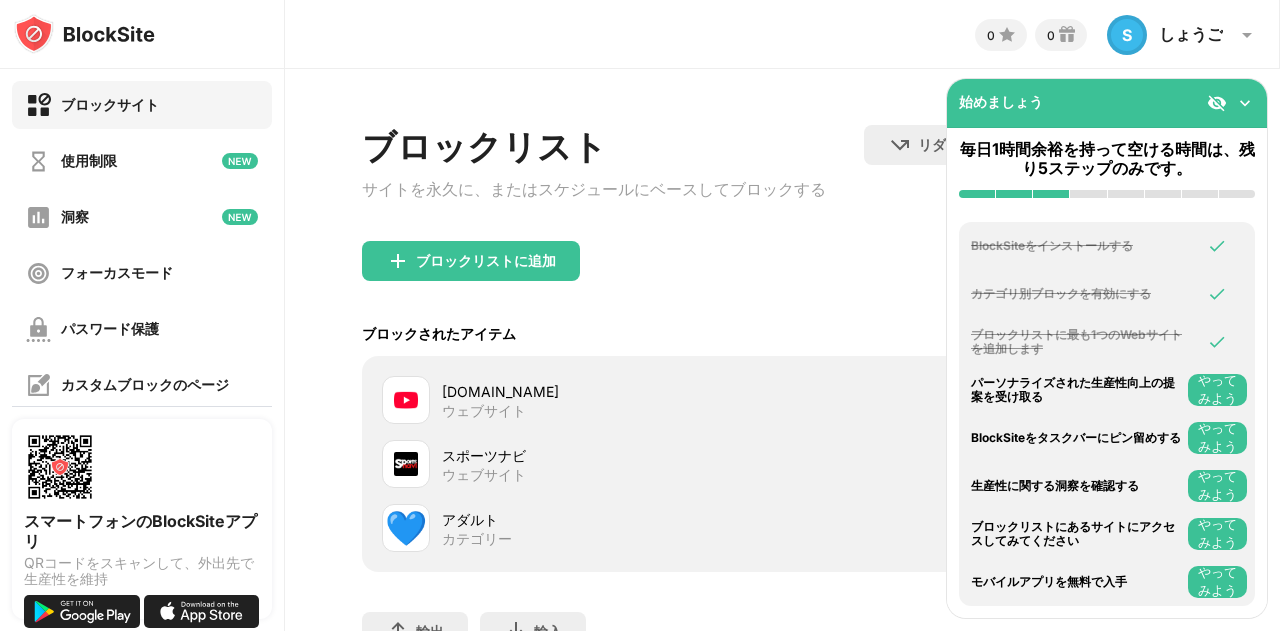 click on "やってみよう" at bounding box center (1217, 437) 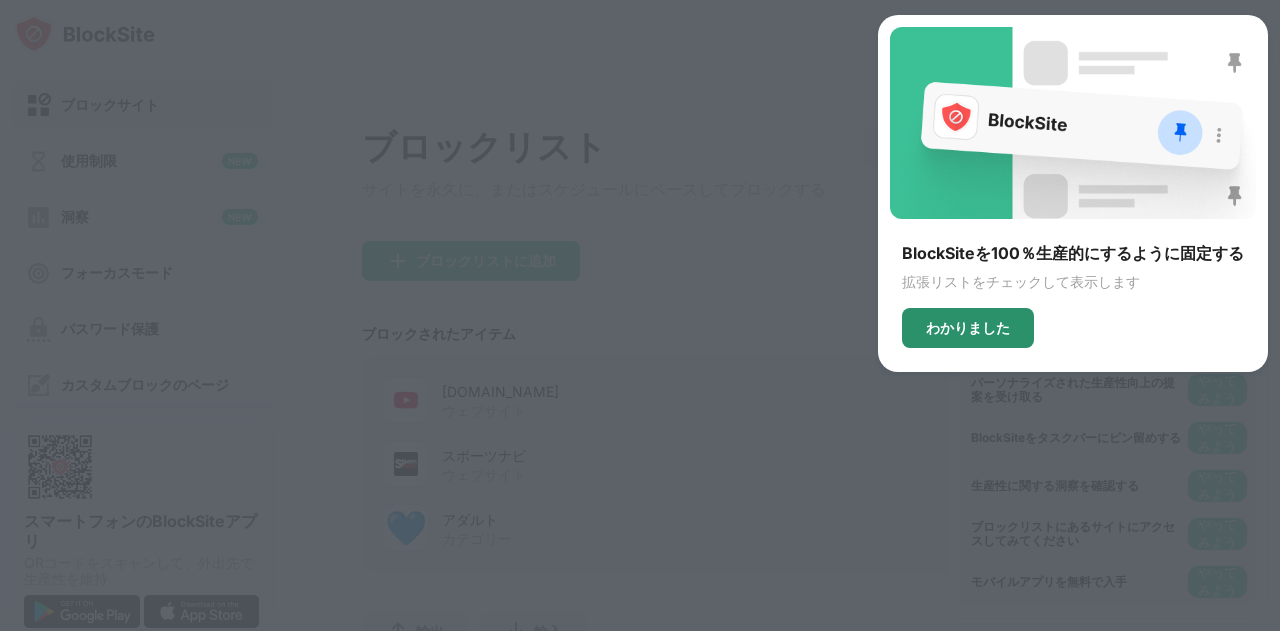 click on "わかりました" at bounding box center [968, 327] 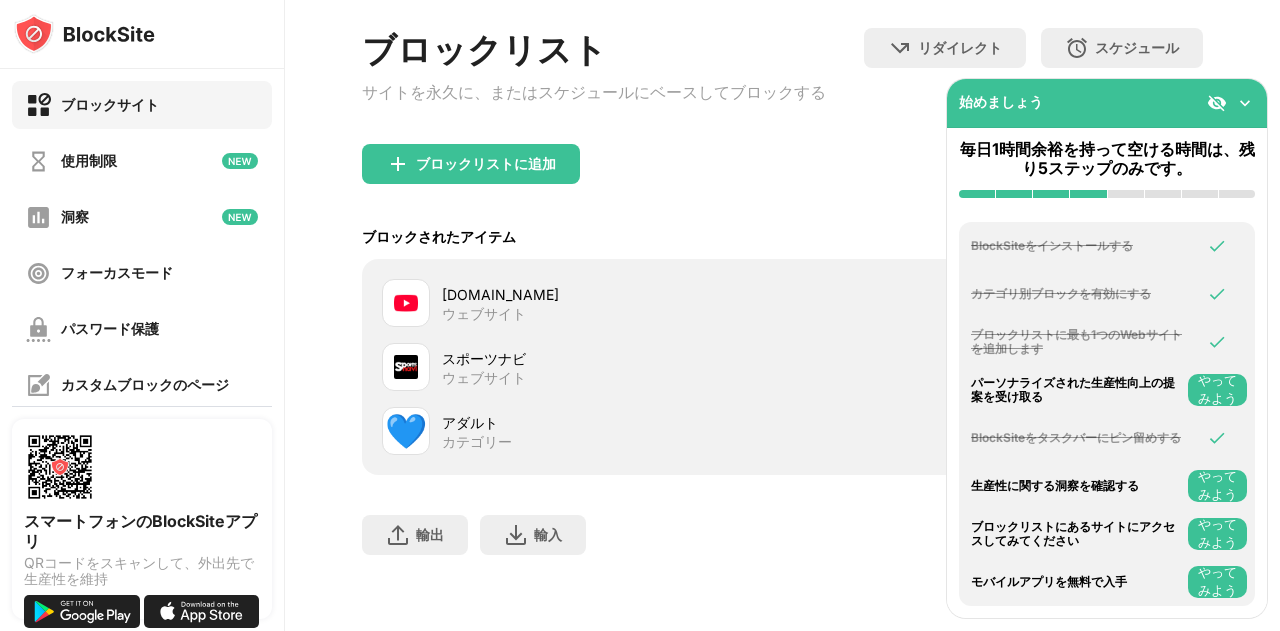 scroll, scrollTop: 118, scrollLeft: 0, axis: vertical 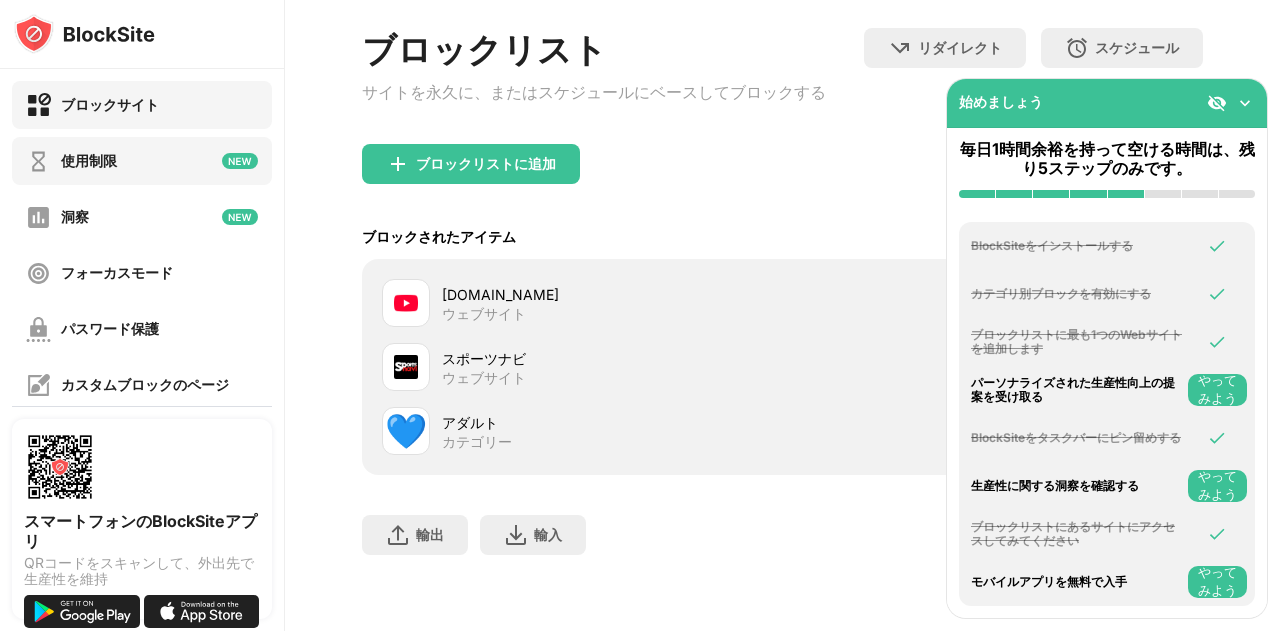click on "使用制限" at bounding box center [142, 161] 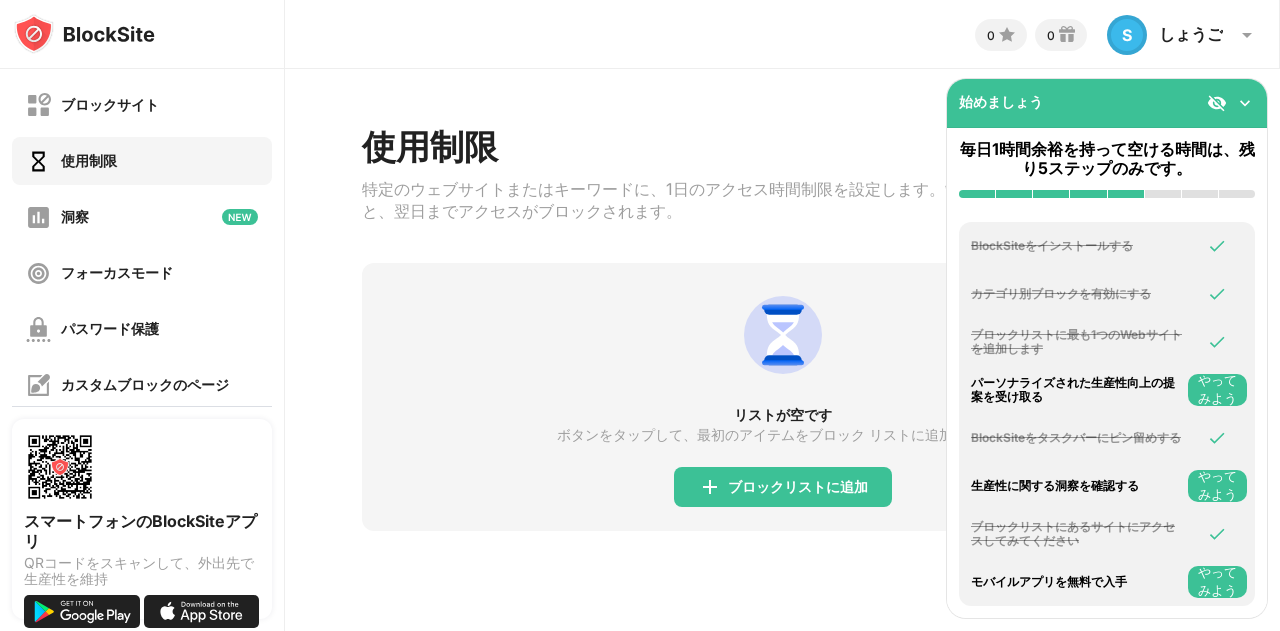 click at bounding box center (1245, 103) 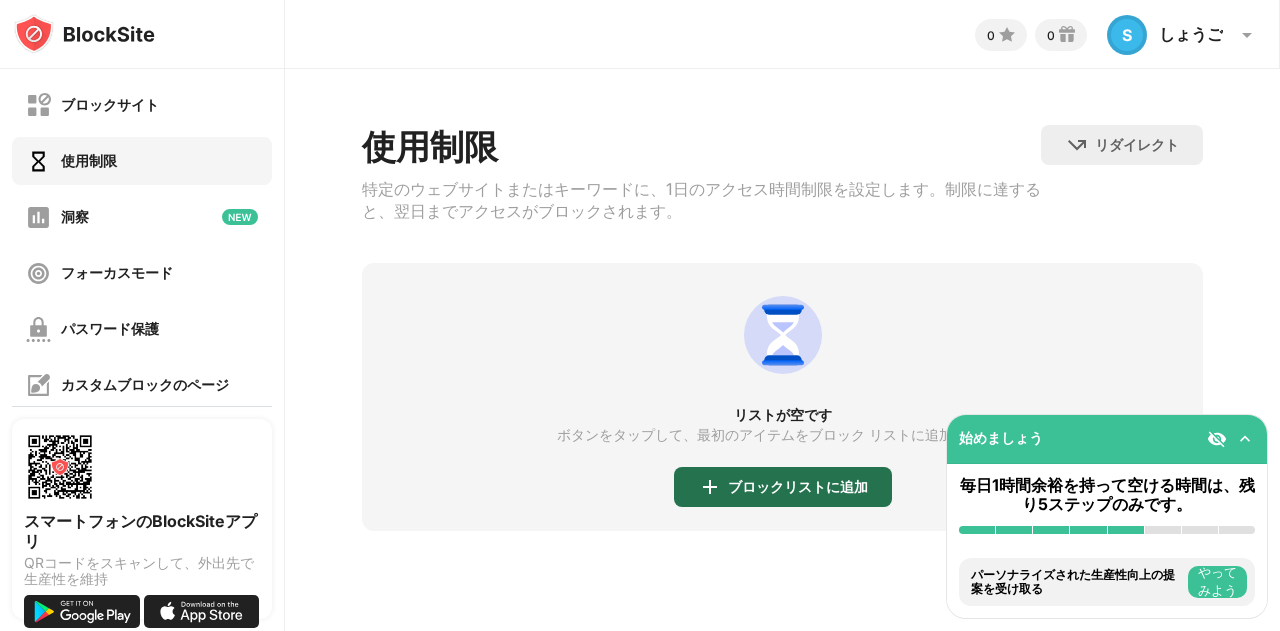 click on "ブロックリストに追加" at bounding box center (783, 487) 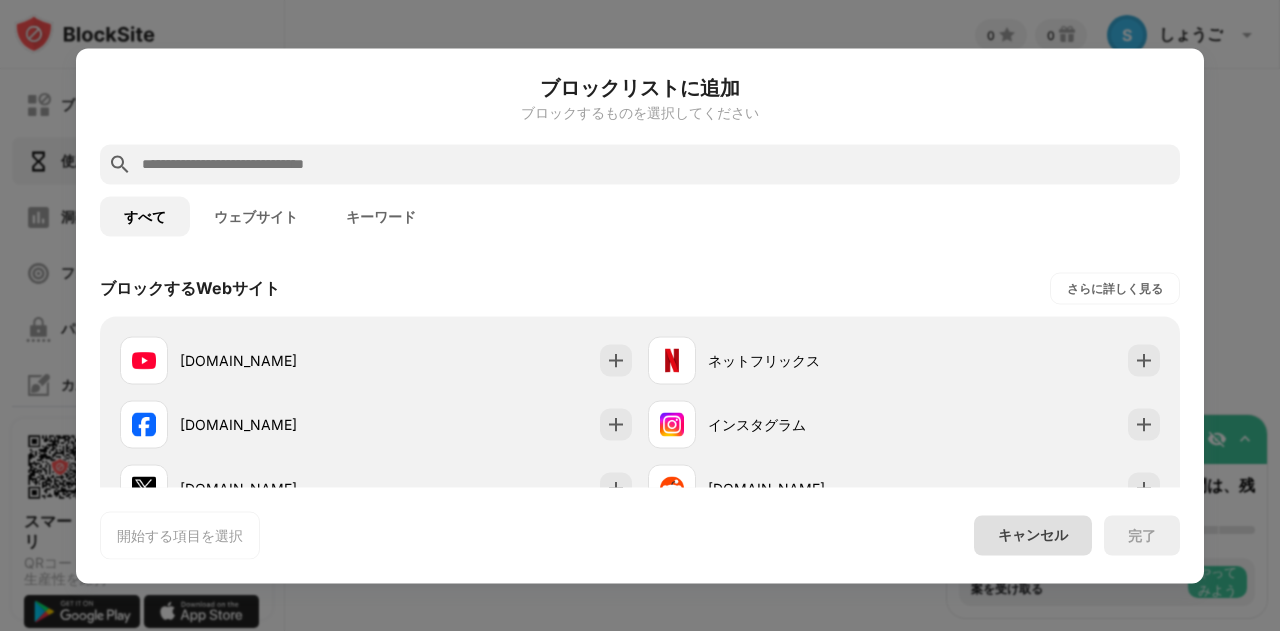 click on "キャンセル" at bounding box center [1033, 534] 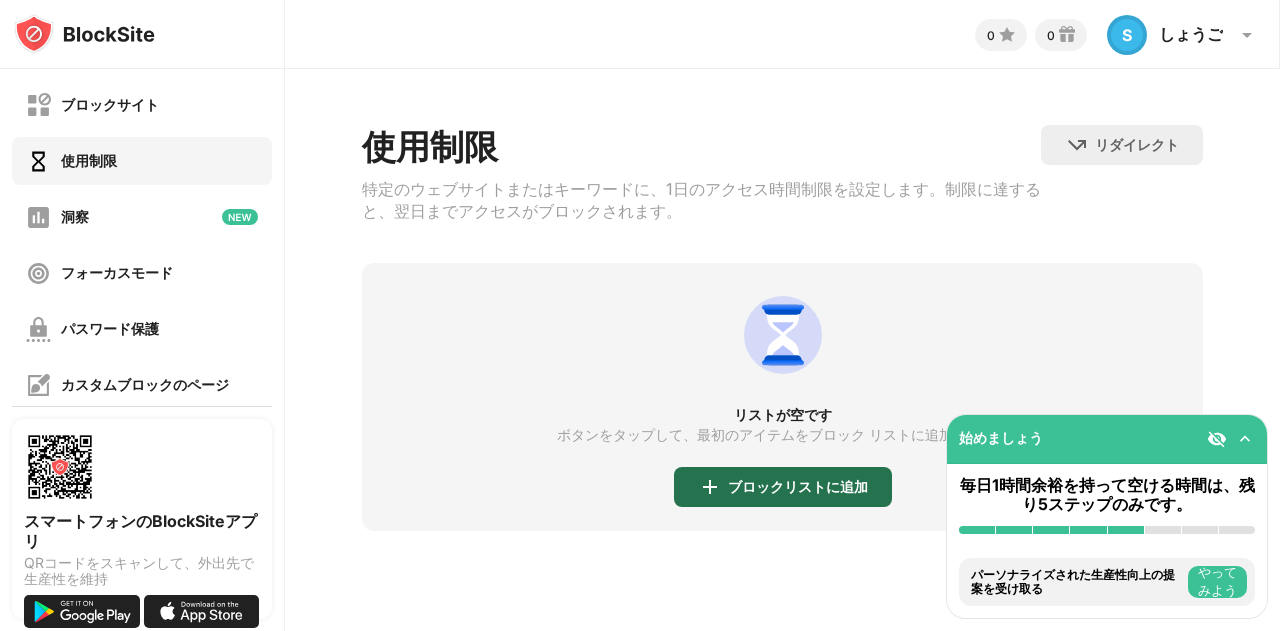click on "ブロックリストに追加" at bounding box center (783, 487) 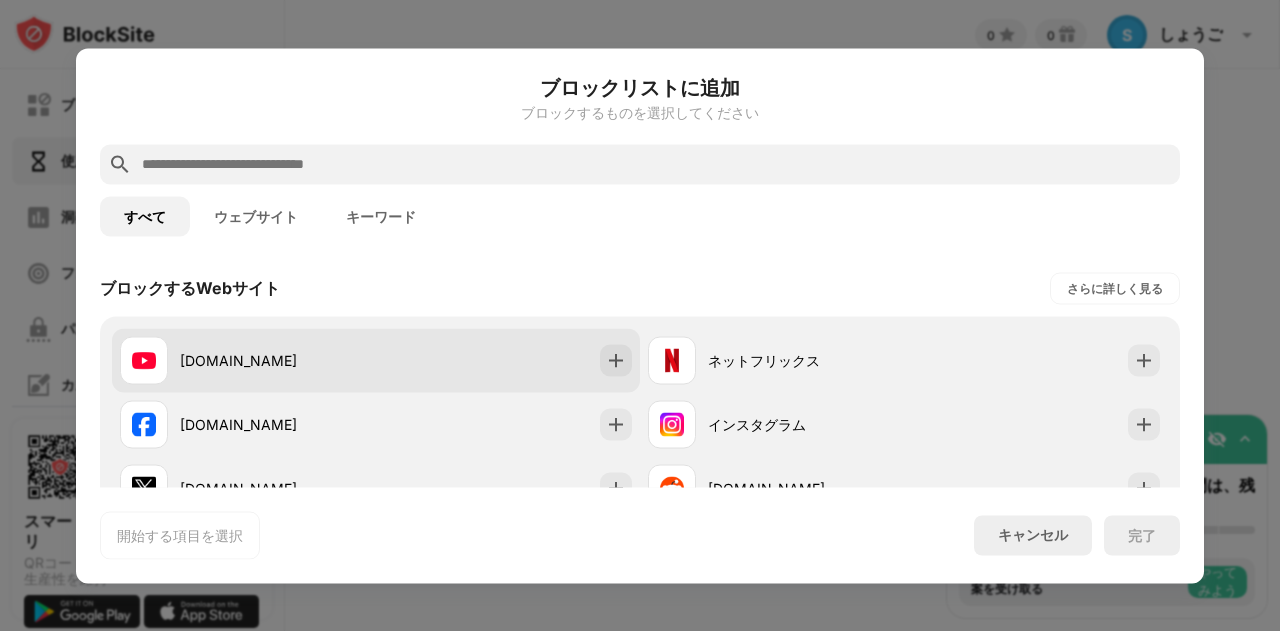 click on "youtube.com" at bounding box center (376, 360) 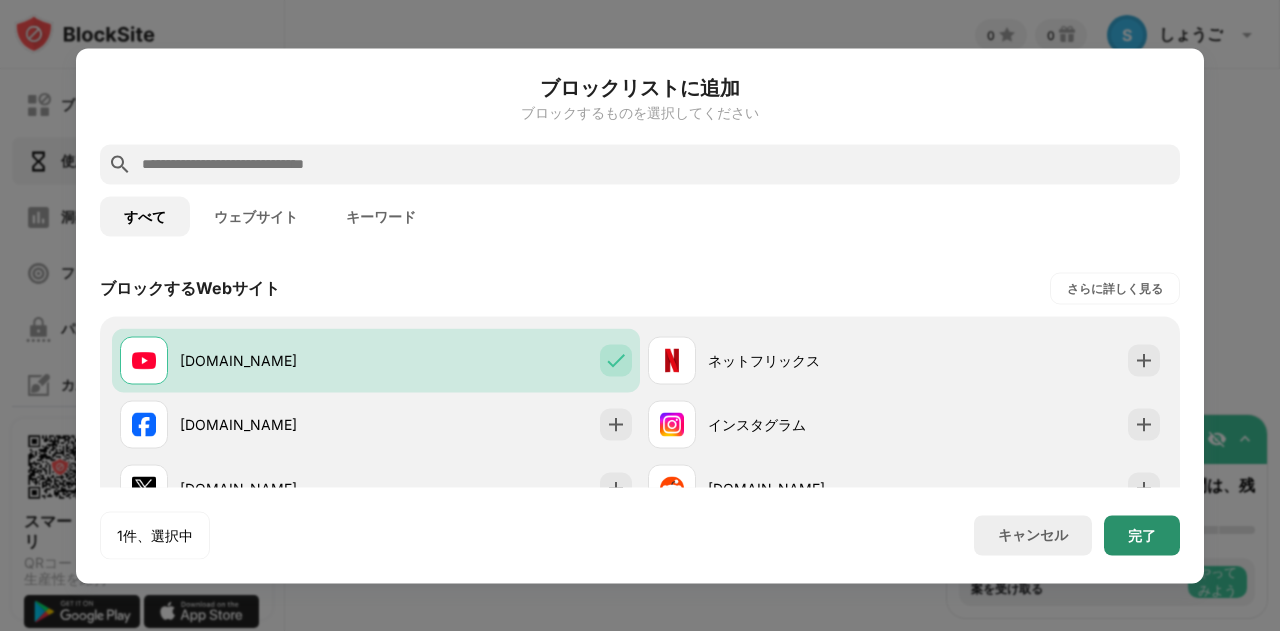 click on "完了" at bounding box center (1142, 534) 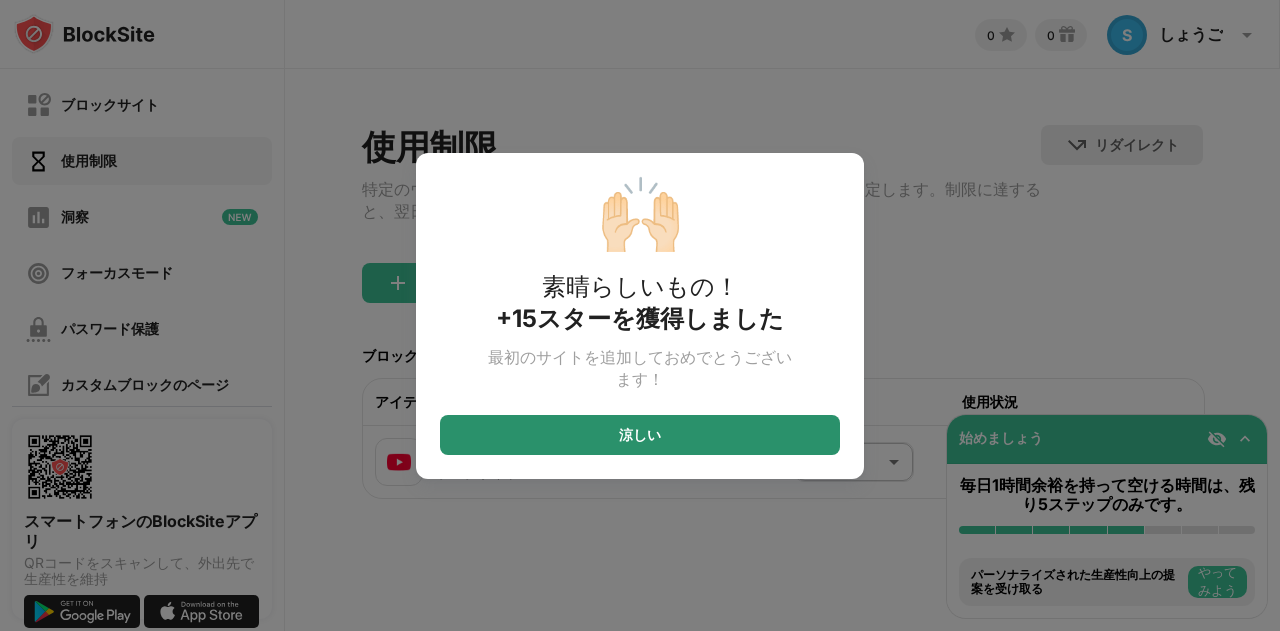 click on "涼しい" at bounding box center (640, 435) 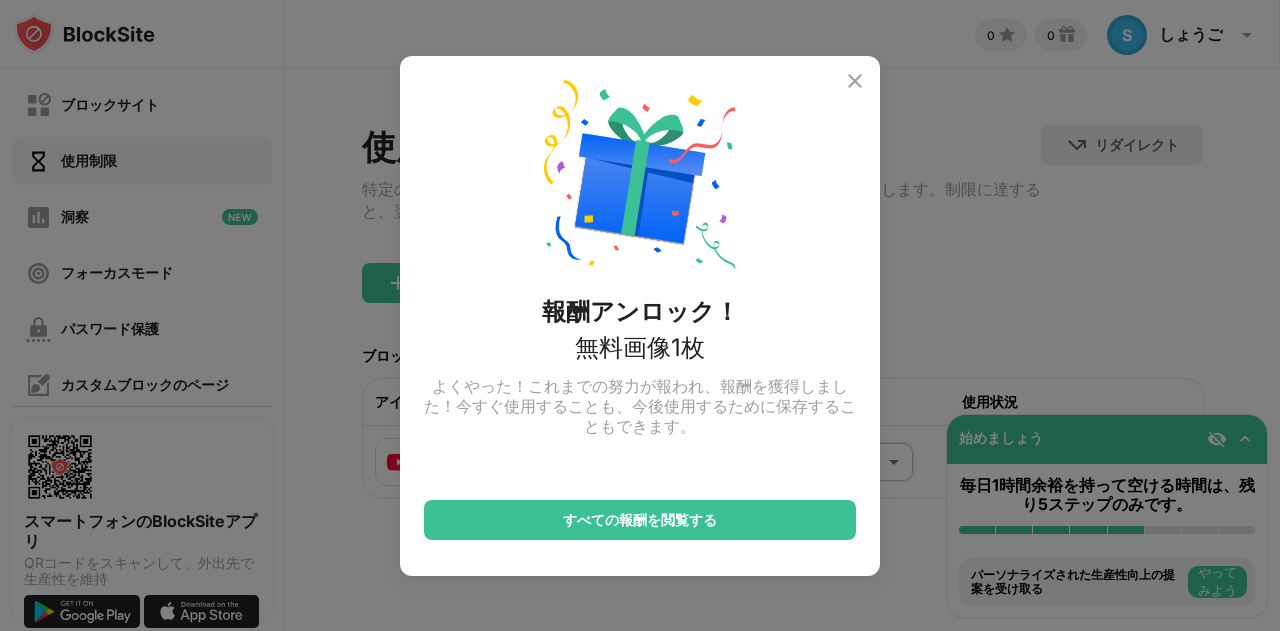 click at bounding box center [855, 81] 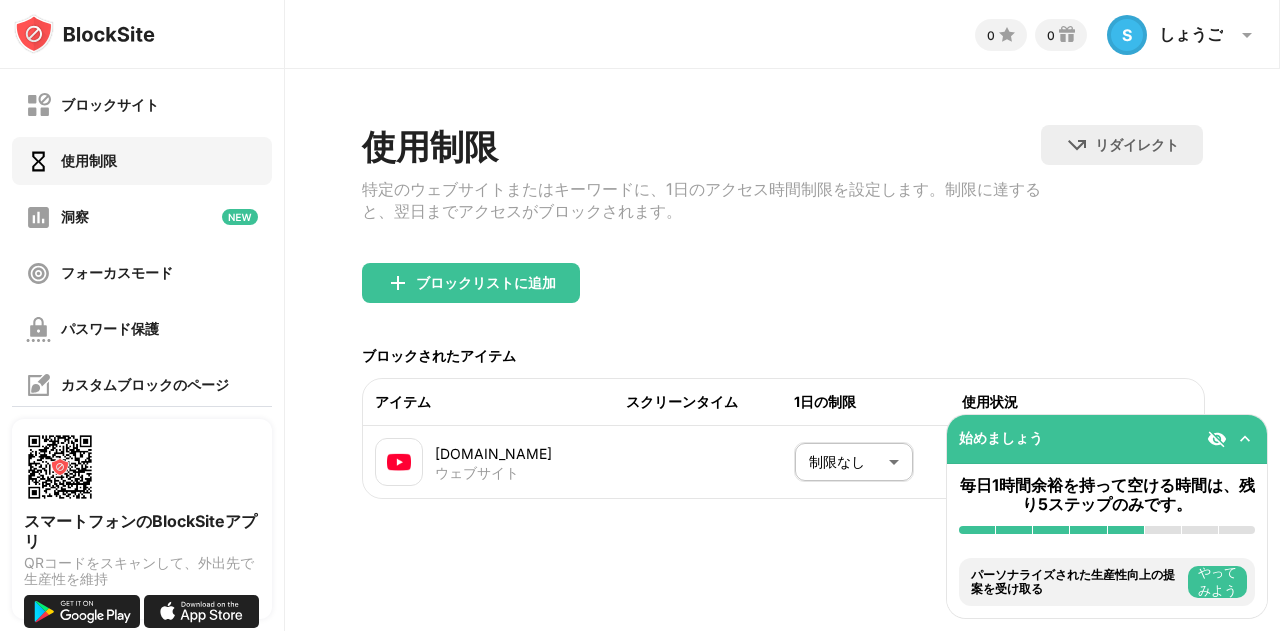 click on "0 0 S しょうご S しょうご アカウントを表示 洞察 報酬 設定 サポート ログアウト" at bounding box center (782, 34) 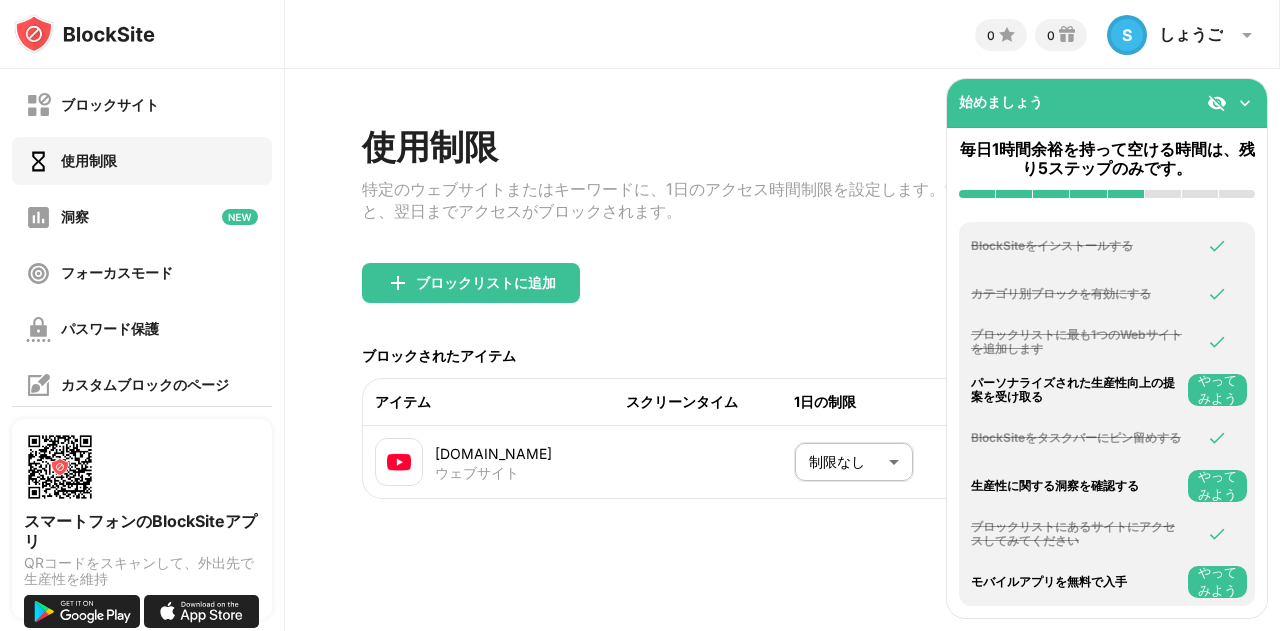 click on "やってみよう" at bounding box center (1217, 581) 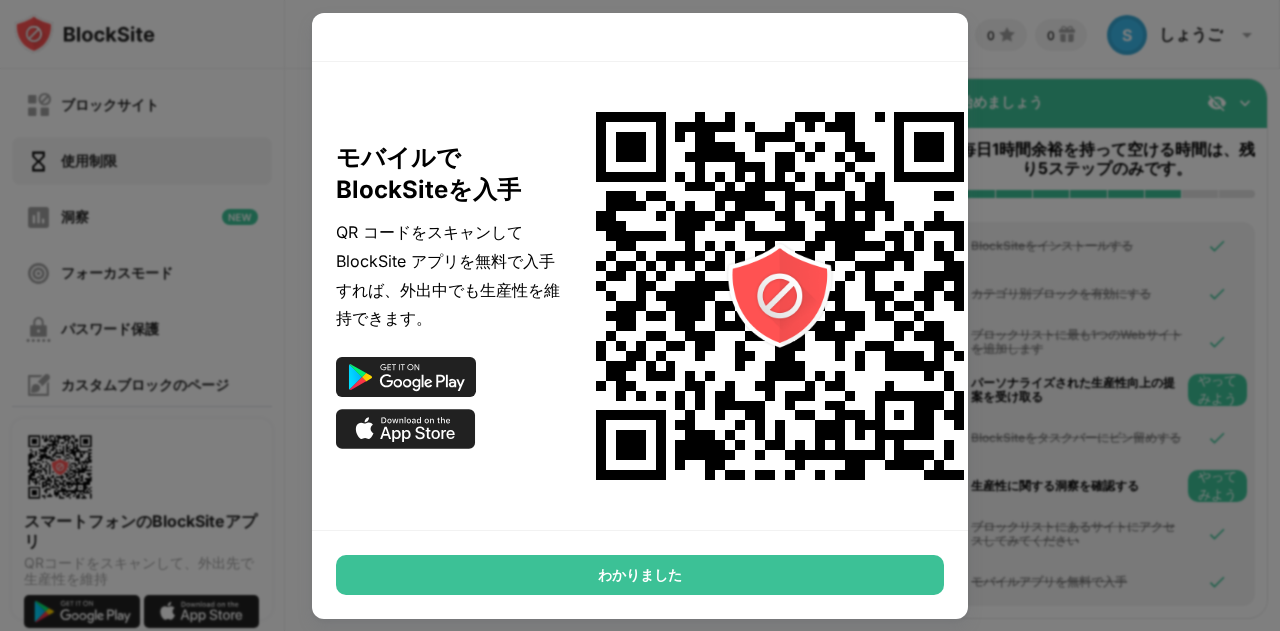 click on "わかりました" at bounding box center (640, 575) 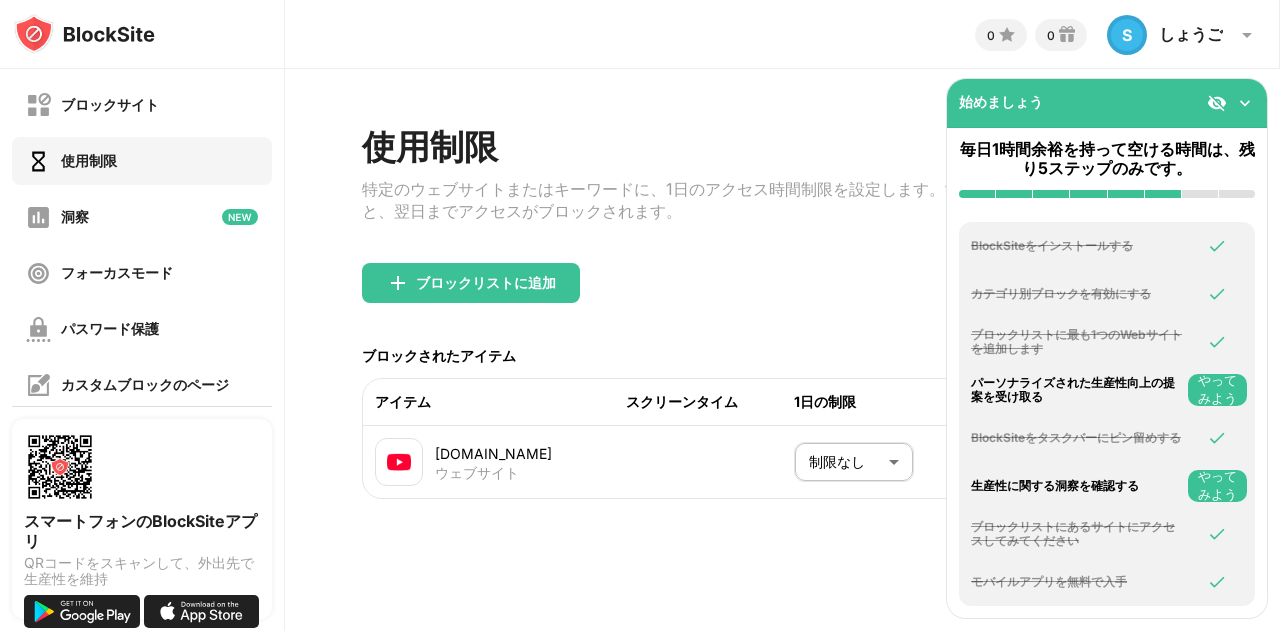 click on "やってみよう" at bounding box center (1217, 389) 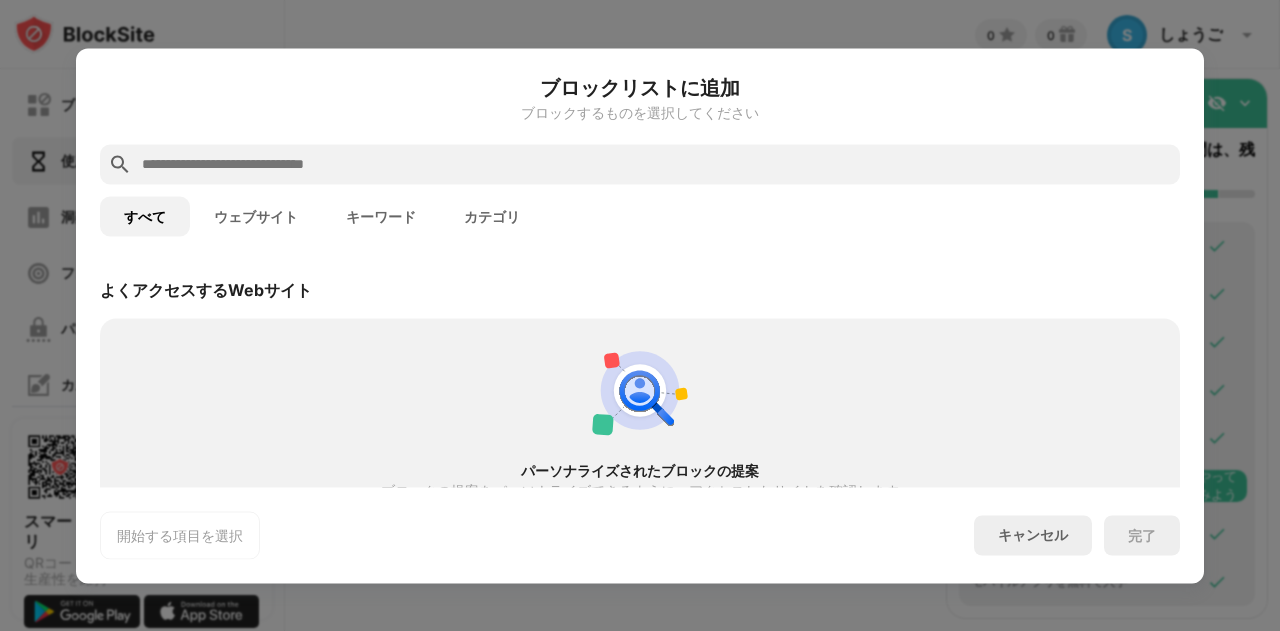 scroll, scrollTop: 696, scrollLeft: 0, axis: vertical 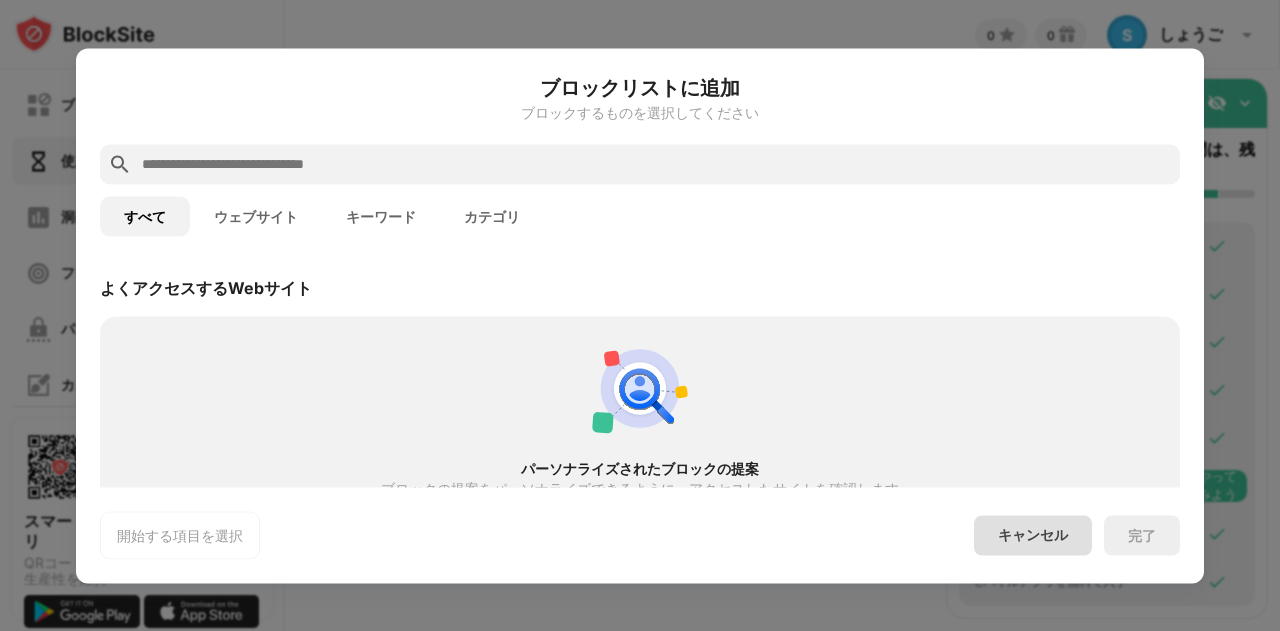 click on "キャンセル" at bounding box center [1033, 535] 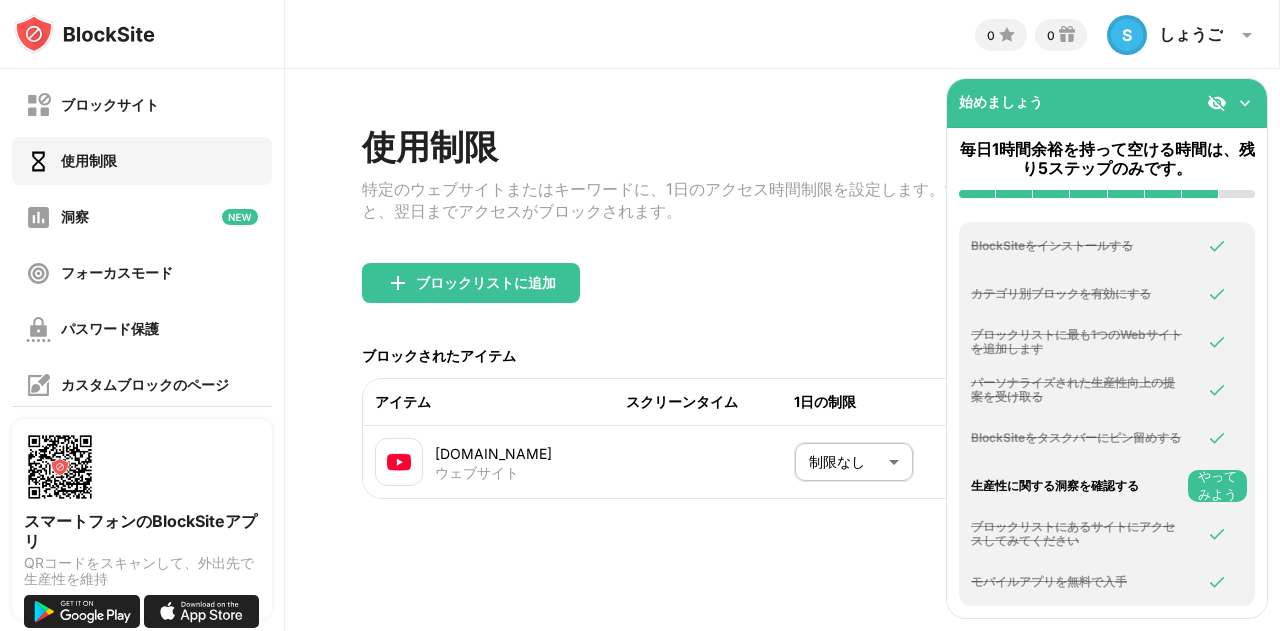 click on "やってみよう" at bounding box center (1217, 485) 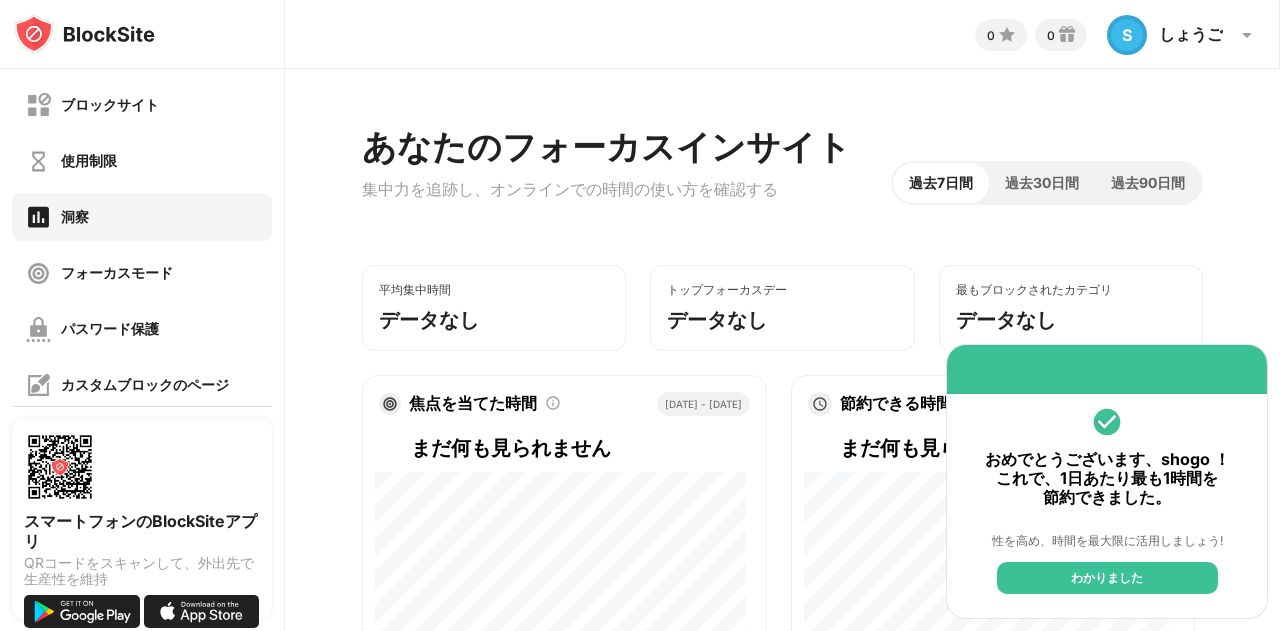 click on "わかりました" at bounding box center (1107, 577) 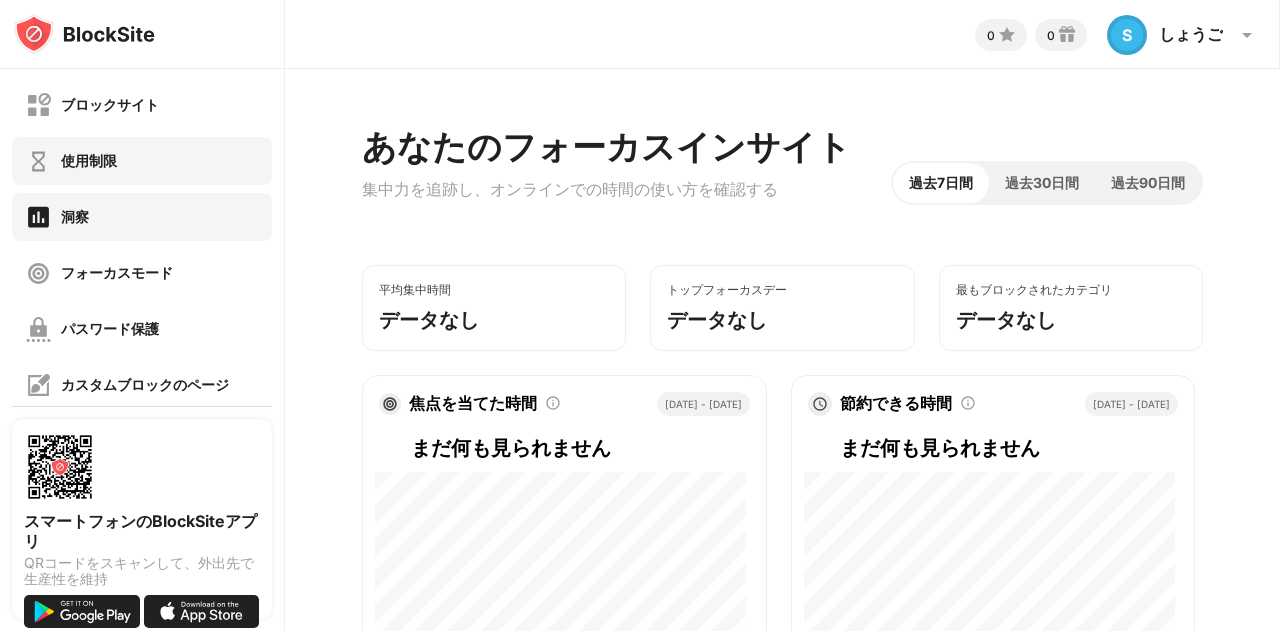click on "使用制限" at bounding box center (142, 161) 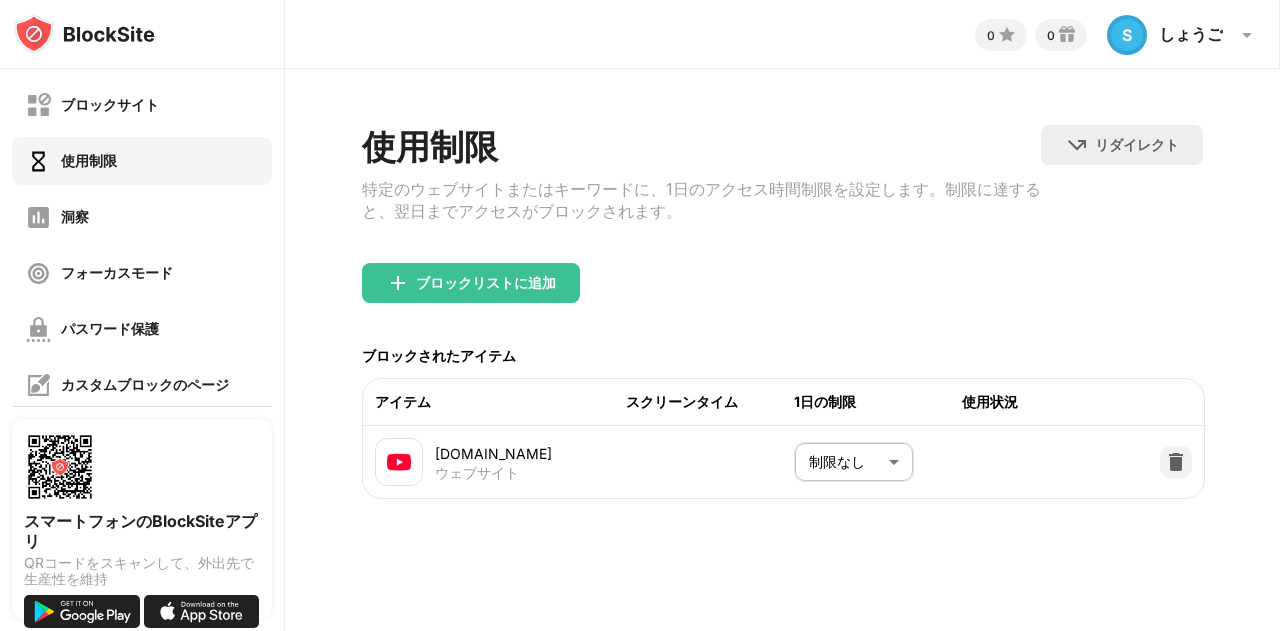 click on "ブロックサイト 使用制限 洞察 フォーカスモード パスワード保護 カスタムブロックのページ 設定 情報 ブロッキング 他のデバイスと同期する 無効になっています スマートフォンのBlockSiteアプリ QRコードをスキャンして、外出先で生産性を維持 0 0 S しょうご S しょうご アカウントを表示 洞察 報酬 設定 サポート ログアウト 使用制限 特定のウェブサイトまたはキーワードに、1日のアクセス時間制限を設定します。制限に達すると、翌日までアクセスがブロックされます。 リダイレクト クリックしてリダイレクトのウェブサイトを設定する ブロックリストに追加 ブロックされたアイテム アイテム スクリーンタイム 1日の制限 使用状況 youtube.com ウェブサイト 制限なし ******** ​
原文 この翻訳を評価してください" at bounding box center [640, 315] 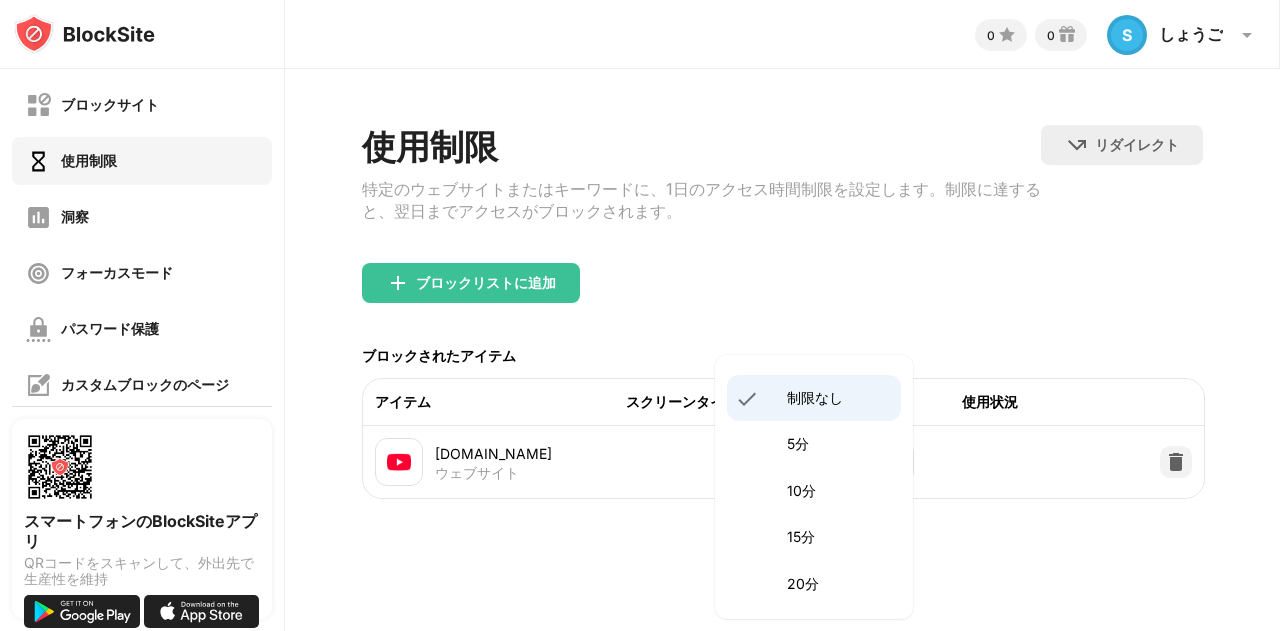 click on "10分" at bounding box center (801, 490) 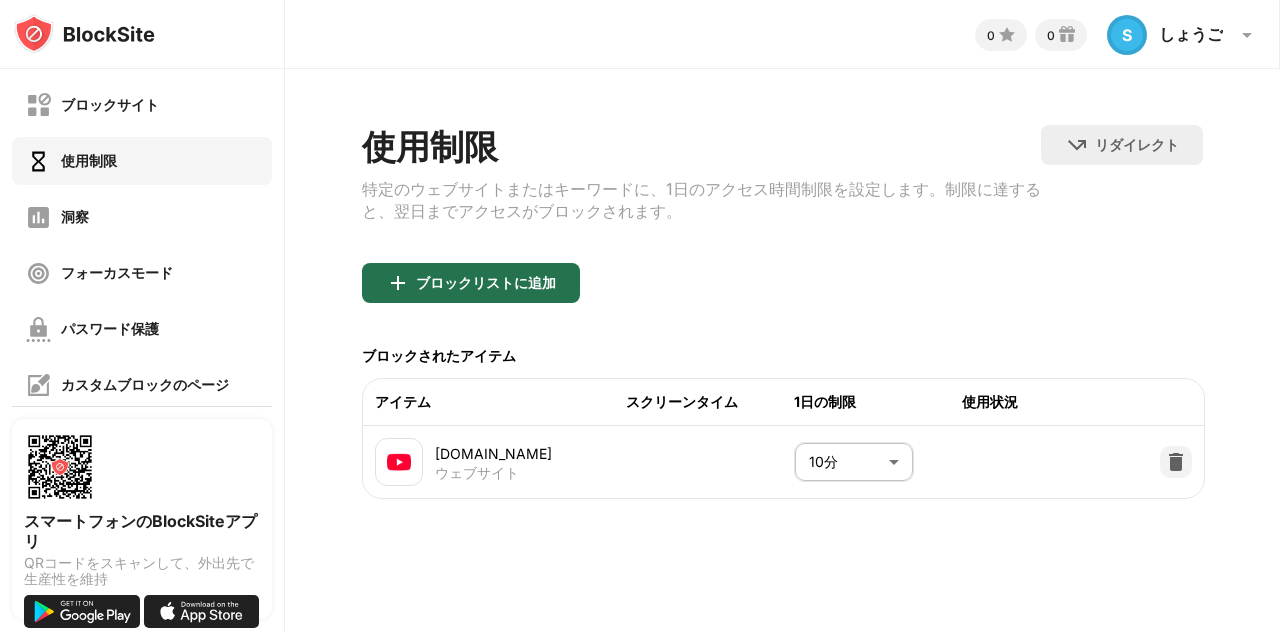 click on "ブロックリストに追加" at bounding box center [486, 282] 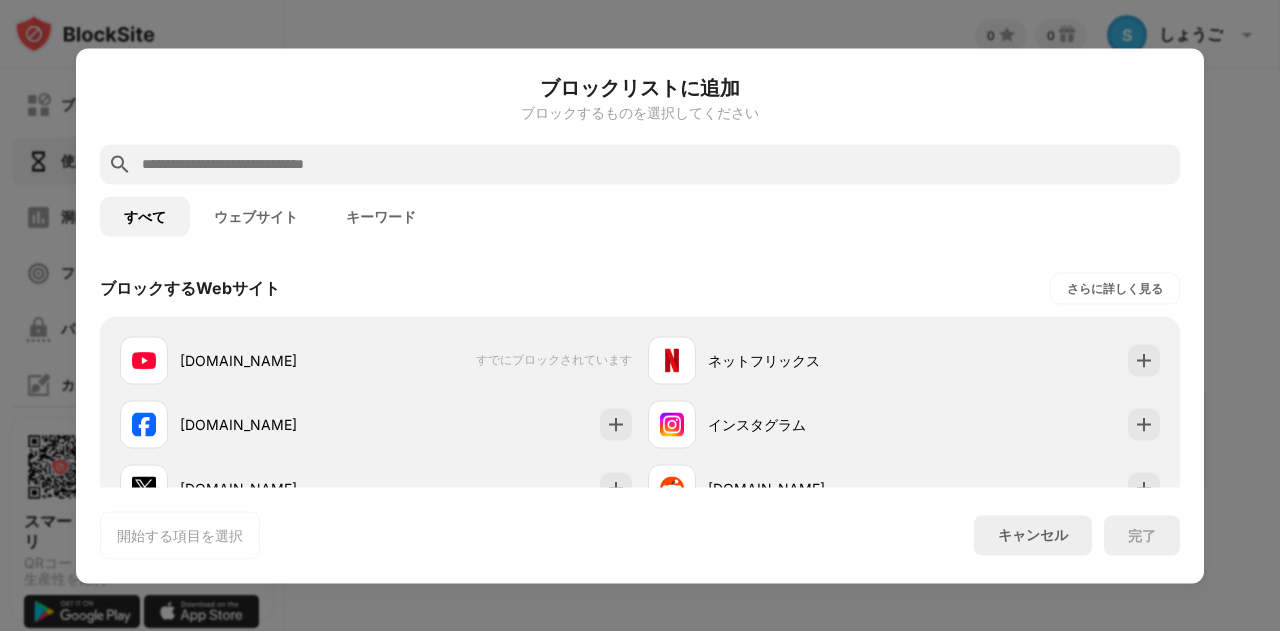 click at bounding box center (656, 164) 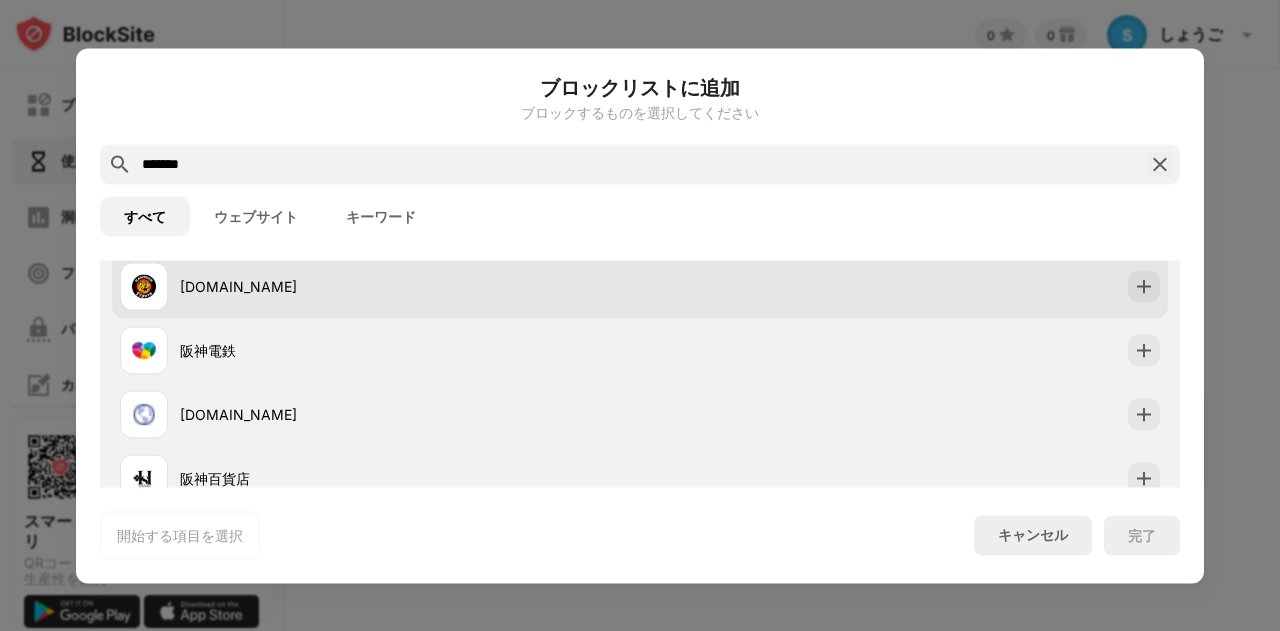 scroll, scrollTop: 100, scrollLeft: 0, axis: vertical 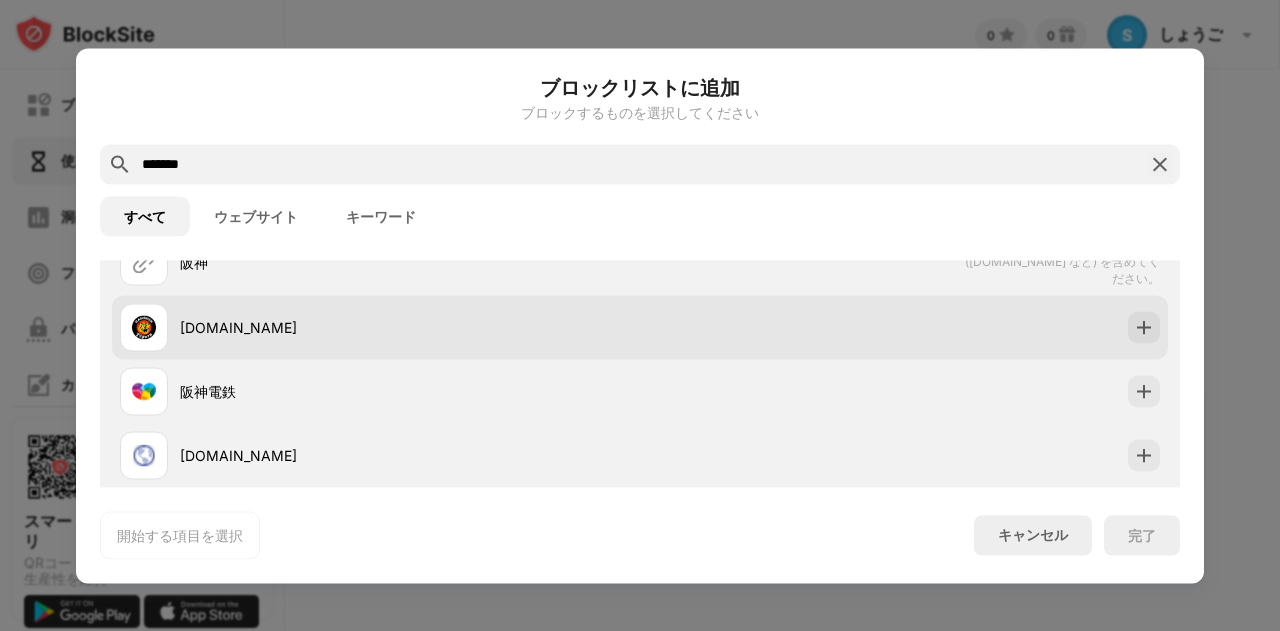 type on "*******" 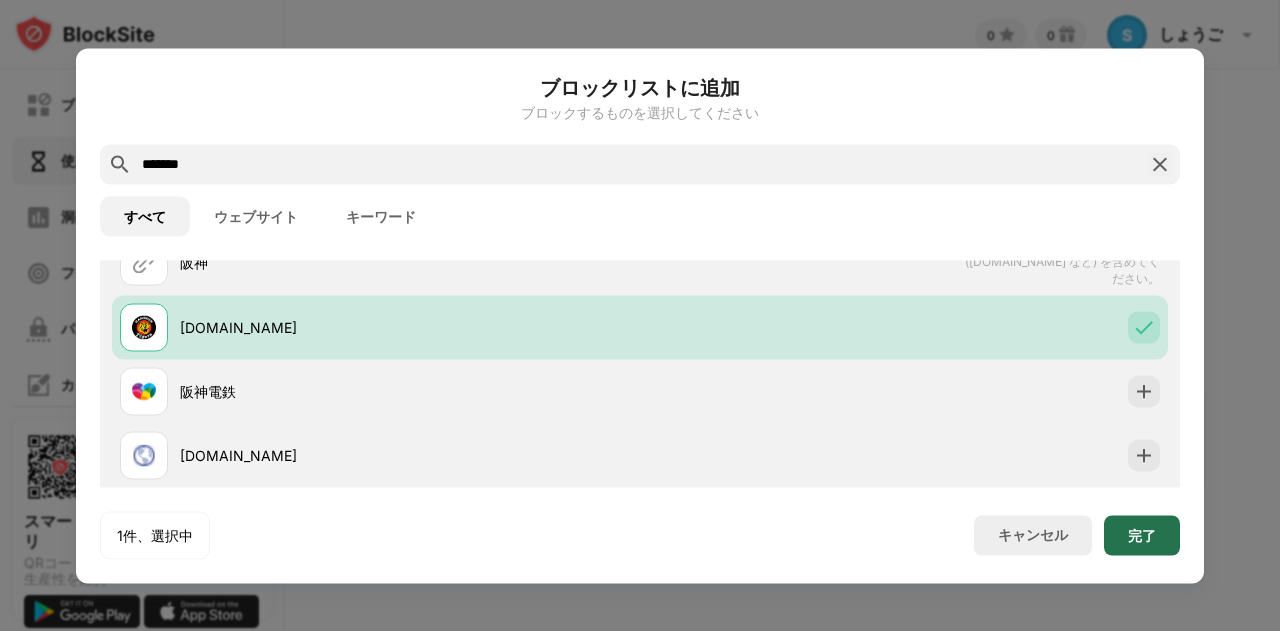 click on "完了" at bounding box center [1142, 534] 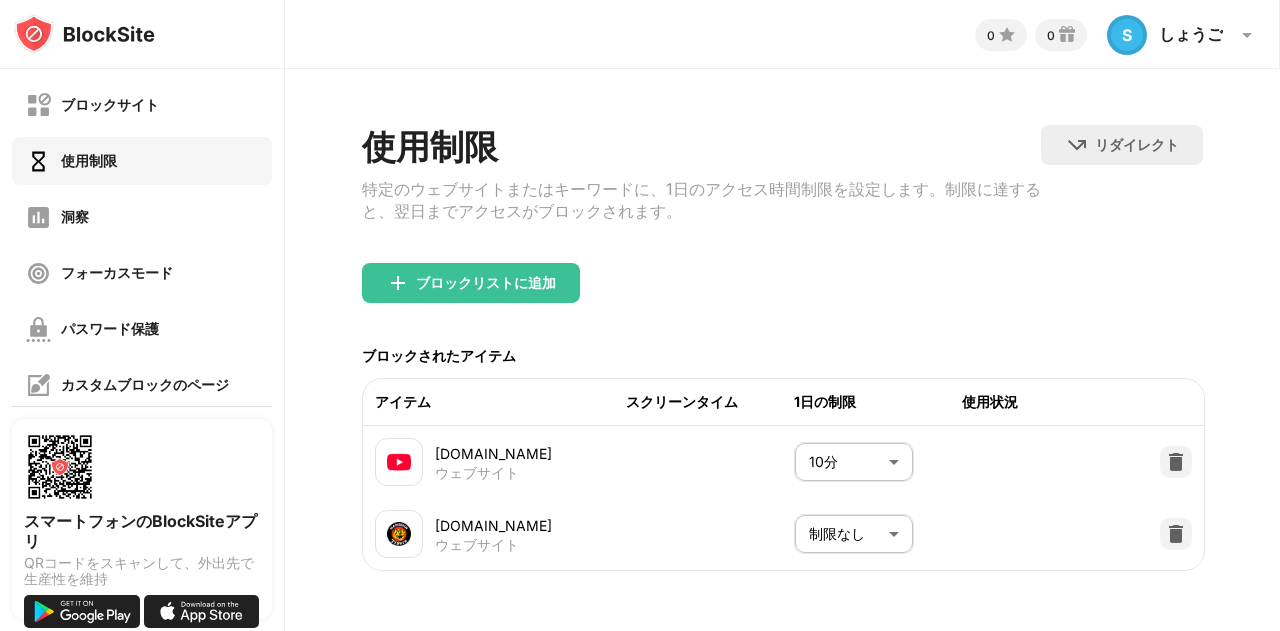 scroll, scrollTop: 25, scrollLeft: 0, axis: vertical 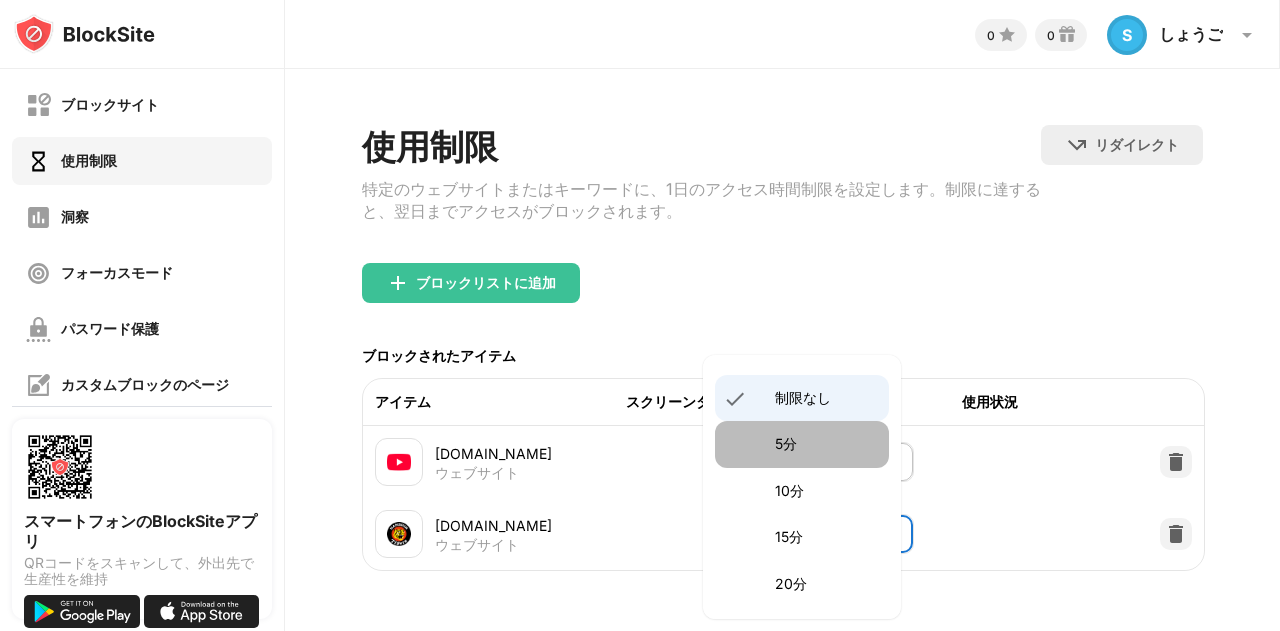 click on "5分" at bounding box center (826, 444) 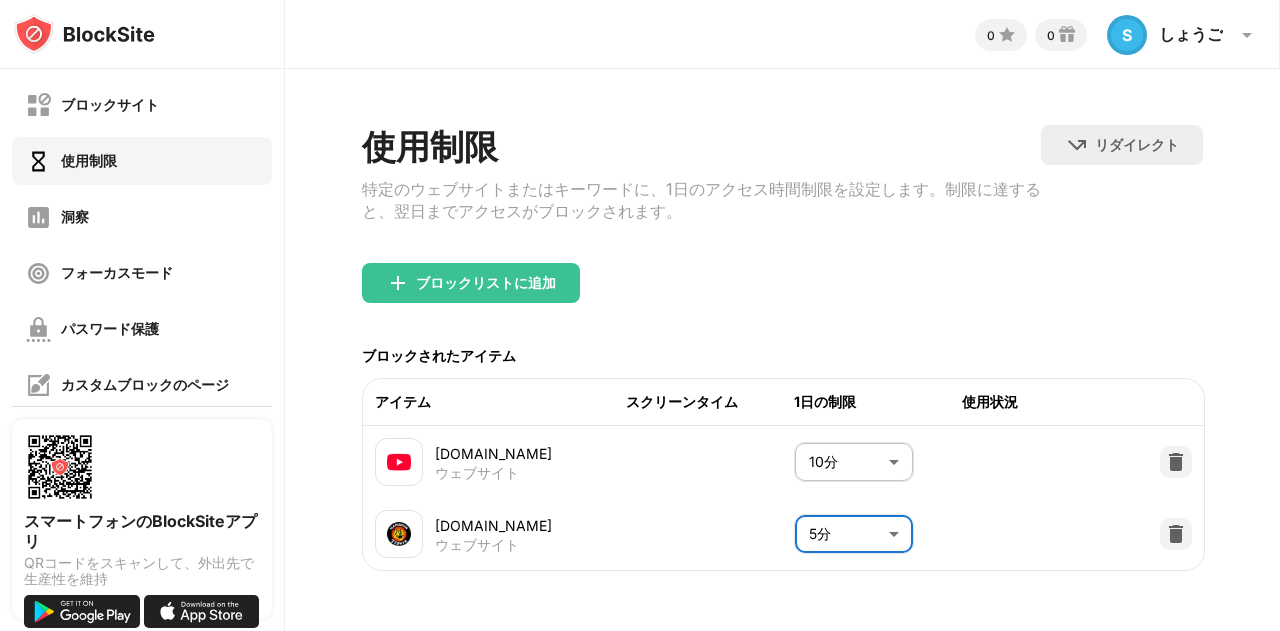 click on "ブロックサイト 使用制限 洞察 フォーカスモード パスワード保護 カスタムブロックのページ 設定 情報 ブロッキング 他のデバイスと同期する 無効になっています スマートフォンのBlockSiteアプリ QRコードをスキャンして、外出先で生産性を維持 0 0 S しょうご S しょうご アカウントを表示 洞察 報酬 設定 サポート ログアウト 使用制限 特定のウェブサイトまたはキーワードに、1日のアクセス時間制限を設定します。制限に達すると、翌日までアクセスがブロックされます。 リダイレクト クリックしてリダイレクトのウェブサイトを設定する ブロックリストに追加 ブロックされたアイテム アイテム スクリーンタイム 1日の制限 使用状況 youtube.com ウェブサイト 10分 ** ​ hanshintigers.jp ウェブサイト 5分 * ​
原文 この翻訳を評価してください" at bounding box center [640, 315] 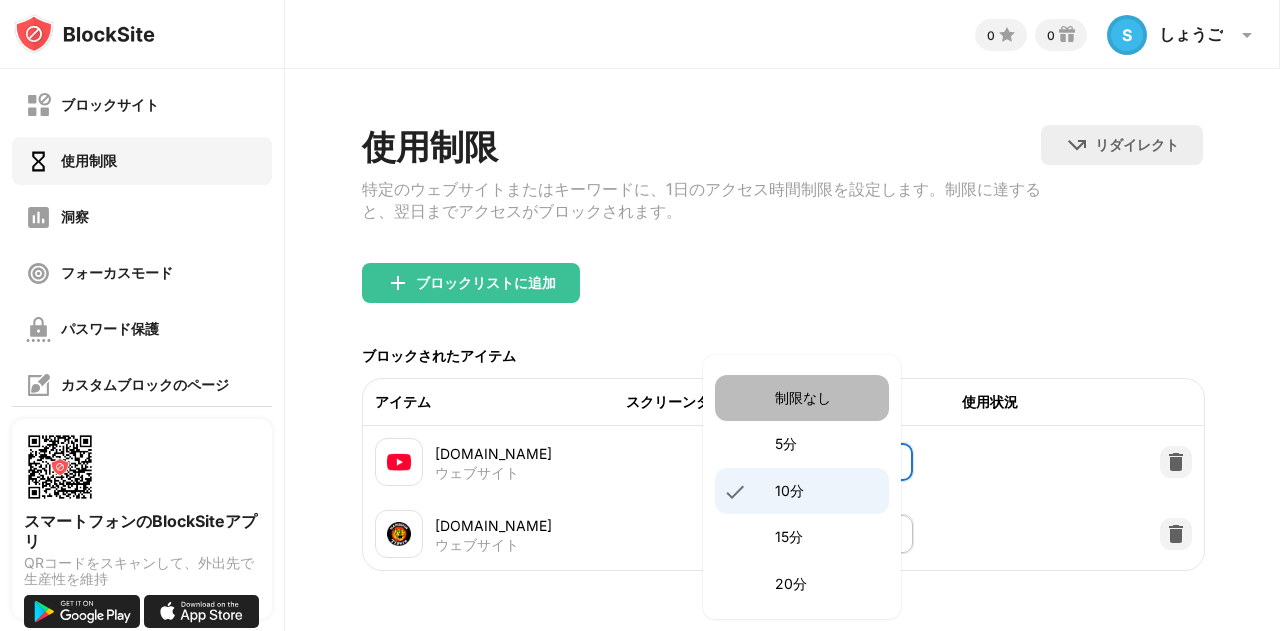 click on "制限なし" at bounding box center [802, 398] 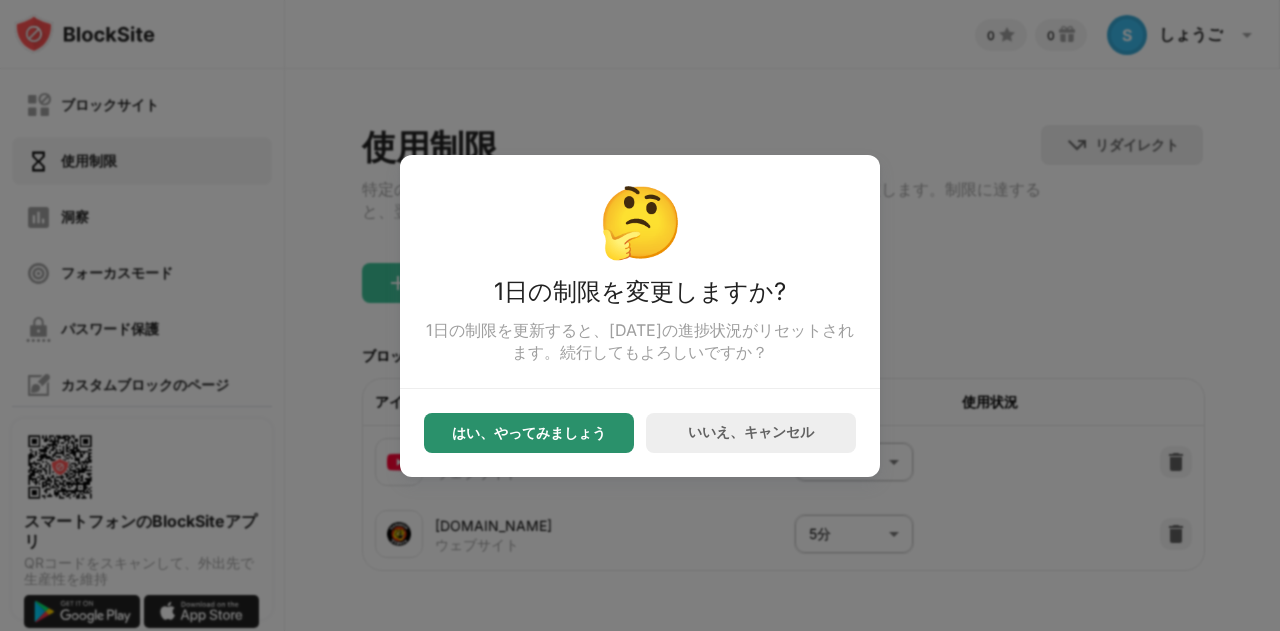 click on "はい、やってみましょう" at bounding box center [529, 433] 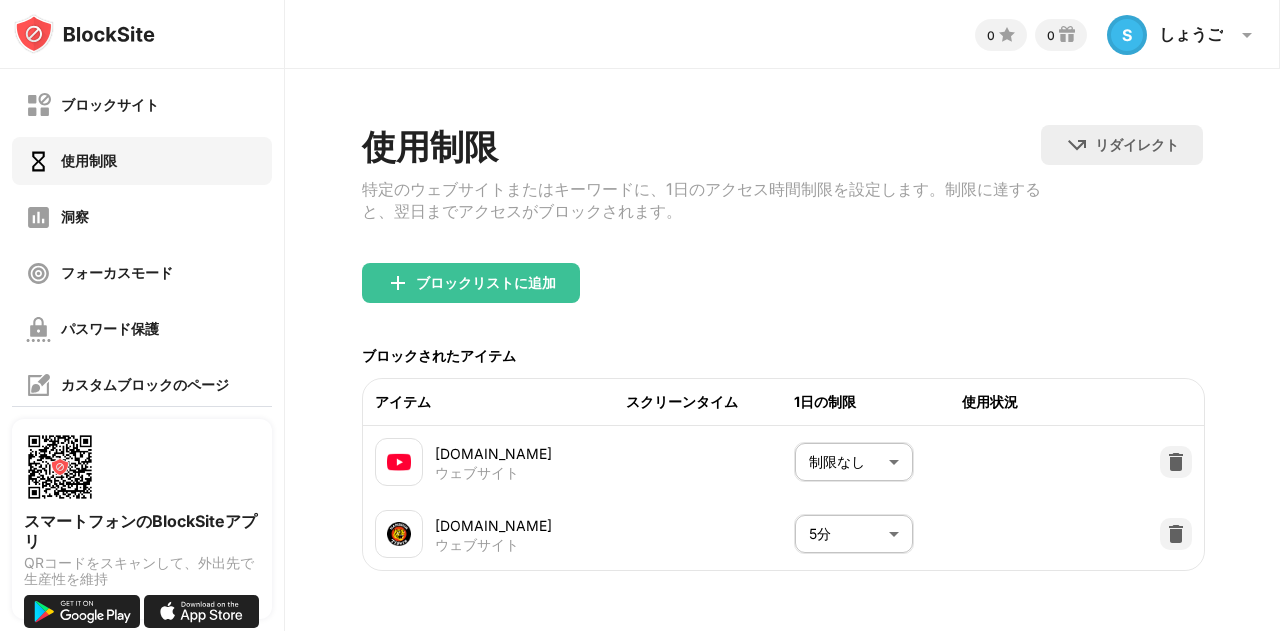 click on "youtube.com ウェブサイト 制限なし ******** ​" at bounding box center [783, 462] 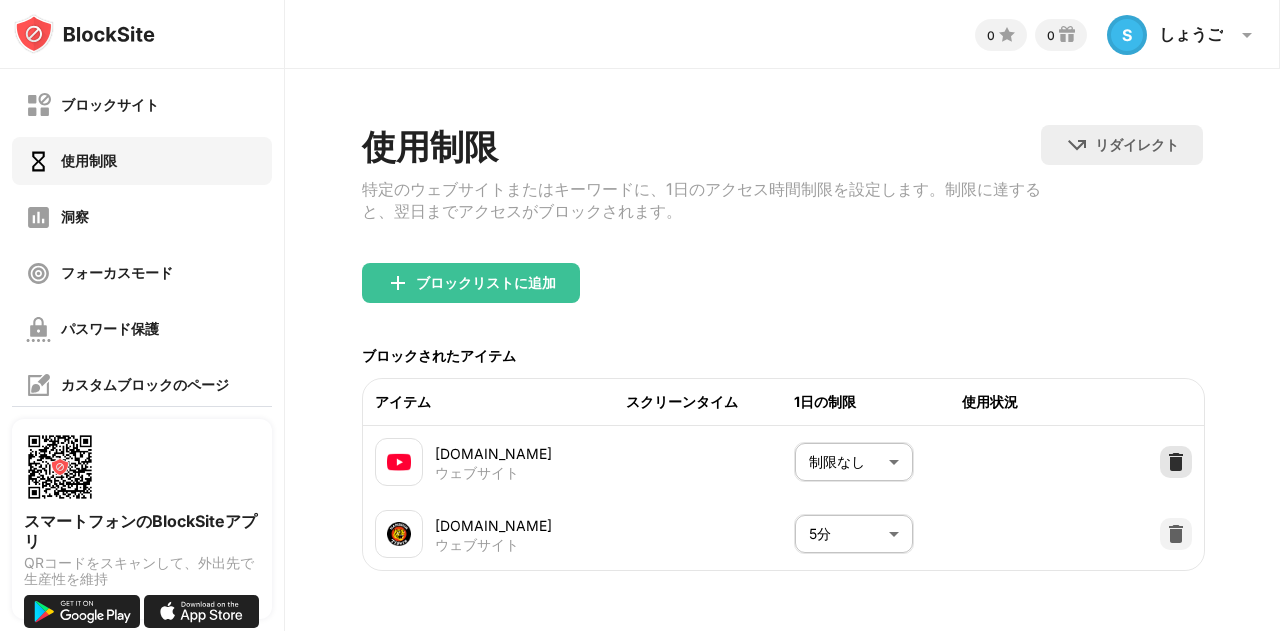 click at bounding box center (1176, 462) 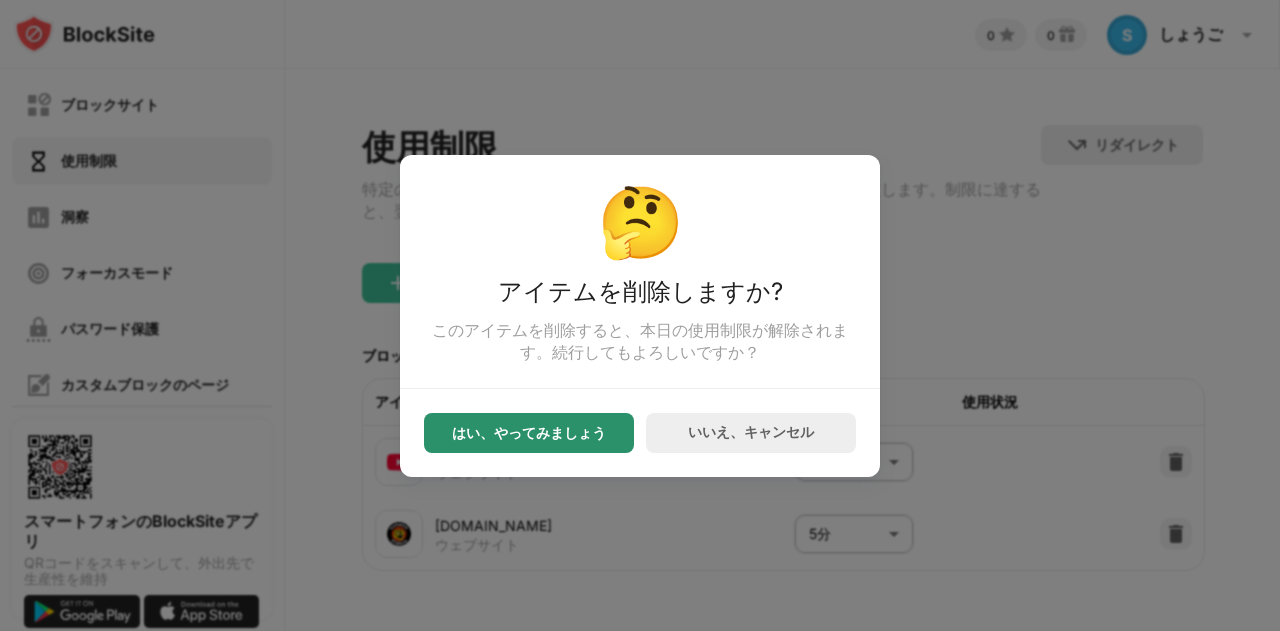 click on "はい、やってみましょう" at bounding box center (529, 433) 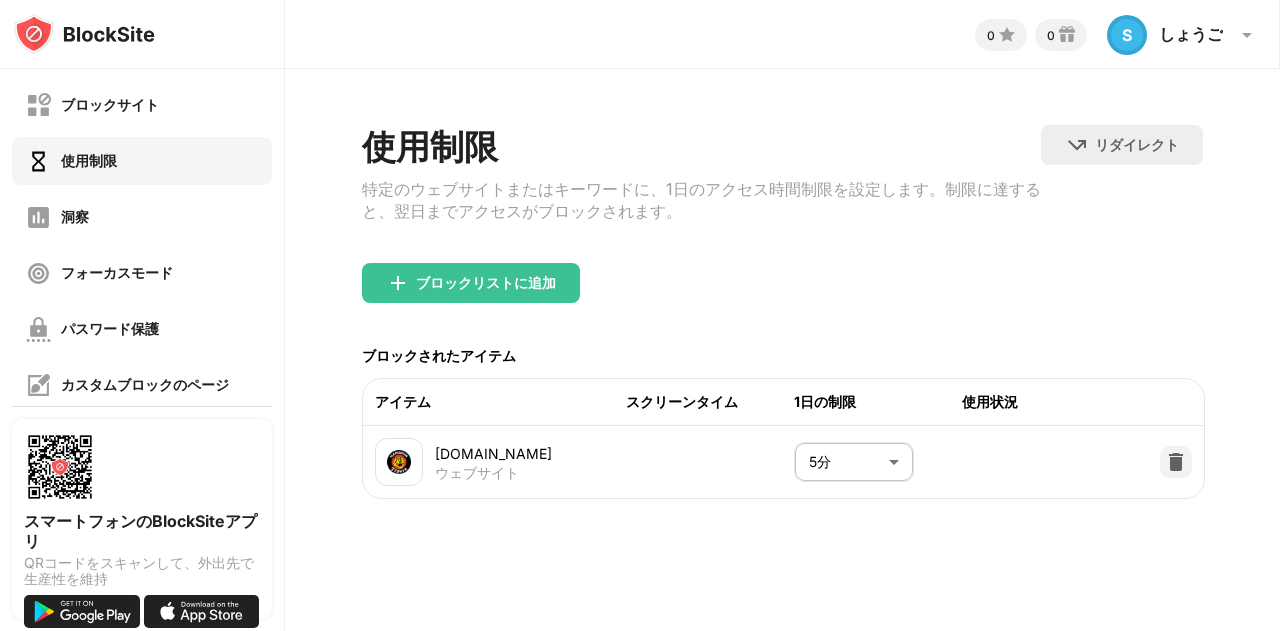scroll, scrollTop: 0, scrollLeft: 0, axis: both 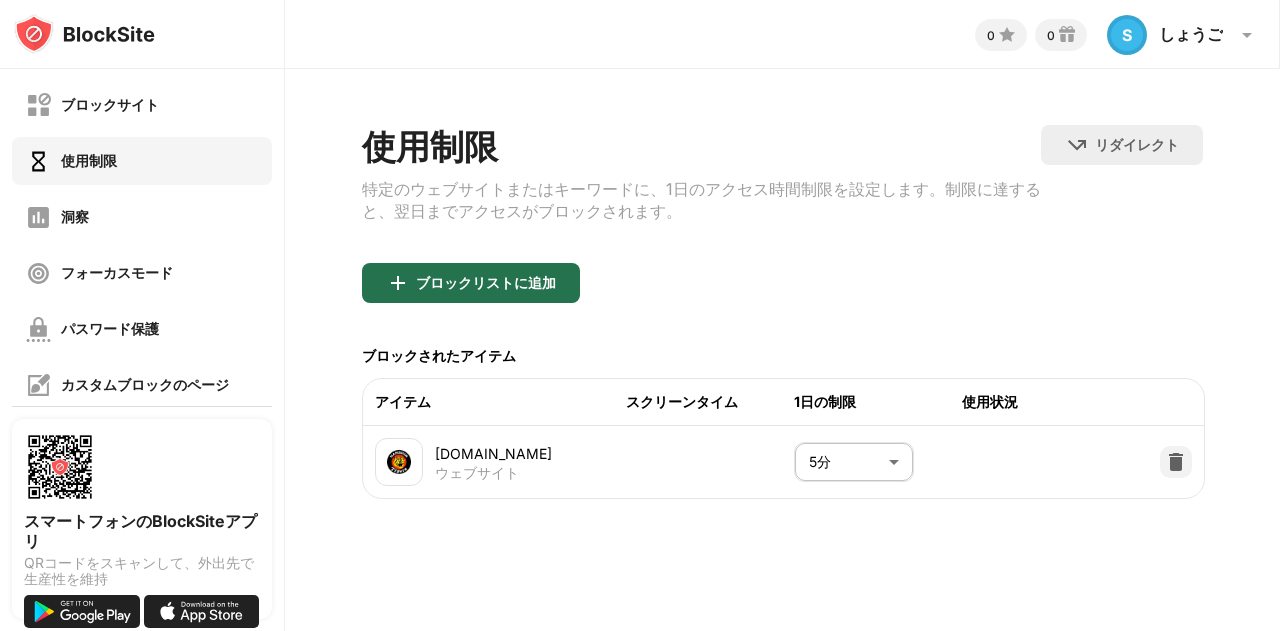 click on "ブロックリストに追加" at bounding box center (486, 282) 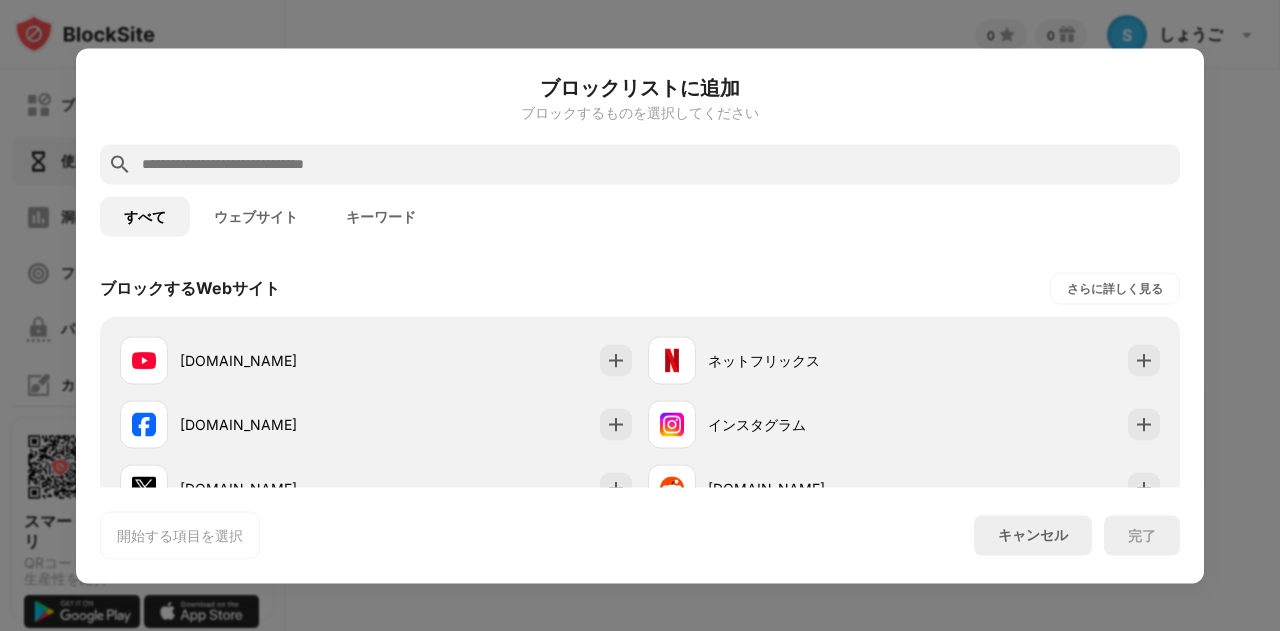 click at bounding box center [640, 164] 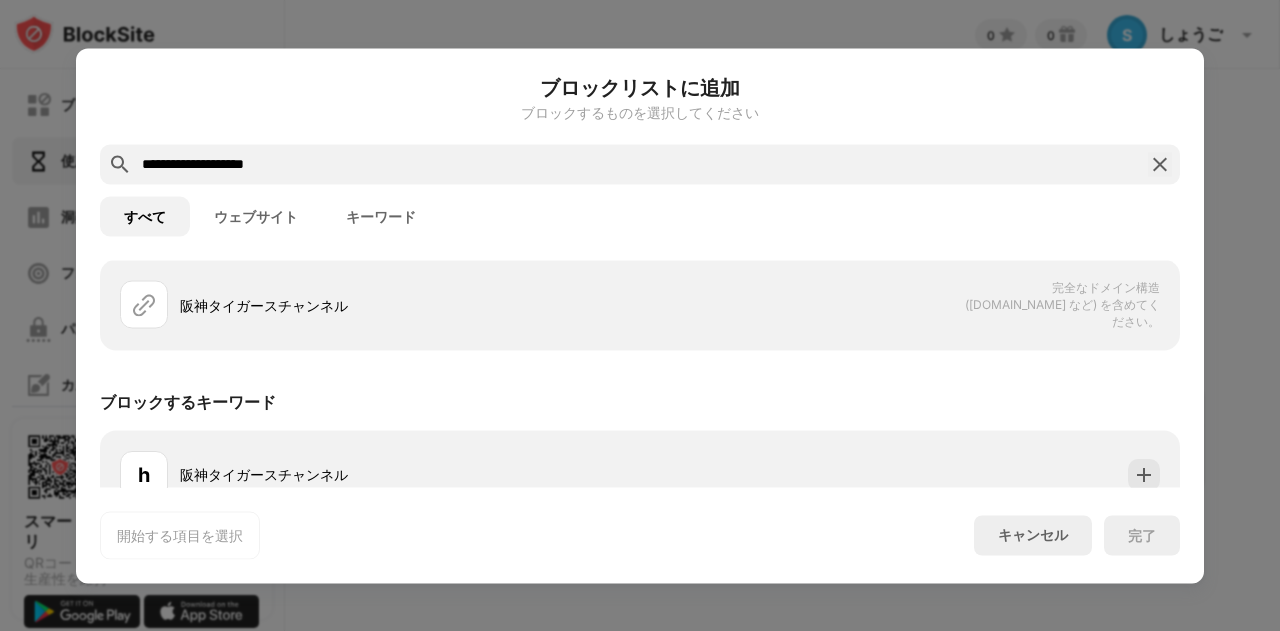 scroll, scrollTop: 84, scrollLeft: 0, axis: vertical 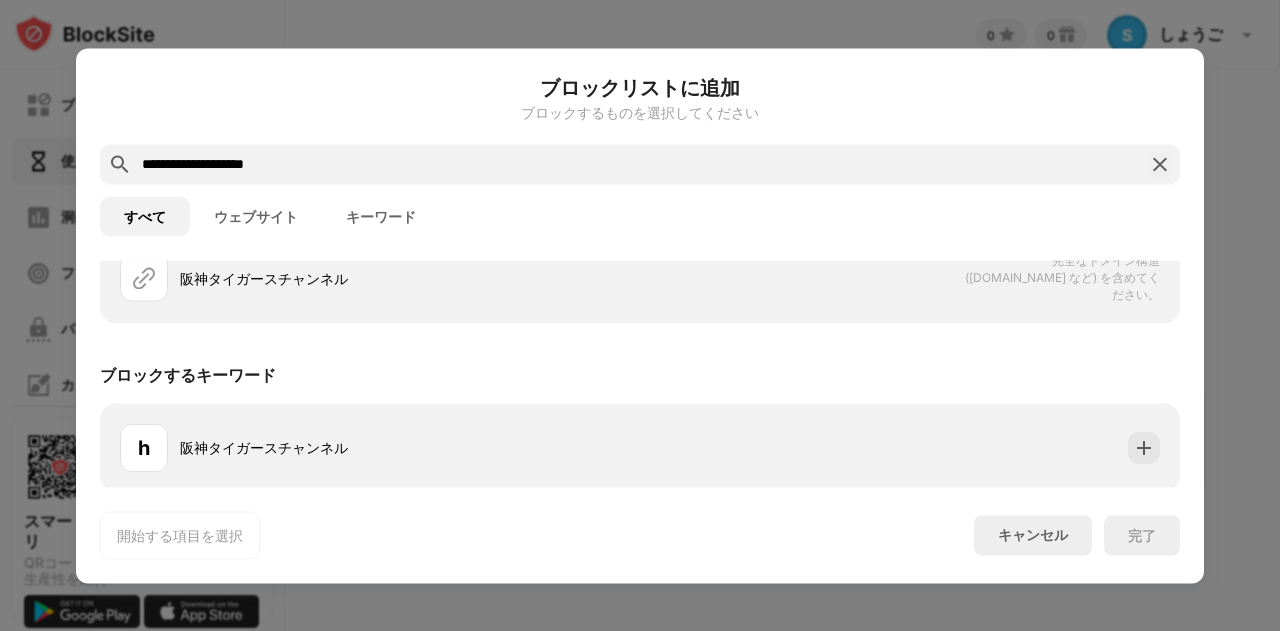 type on "**********" 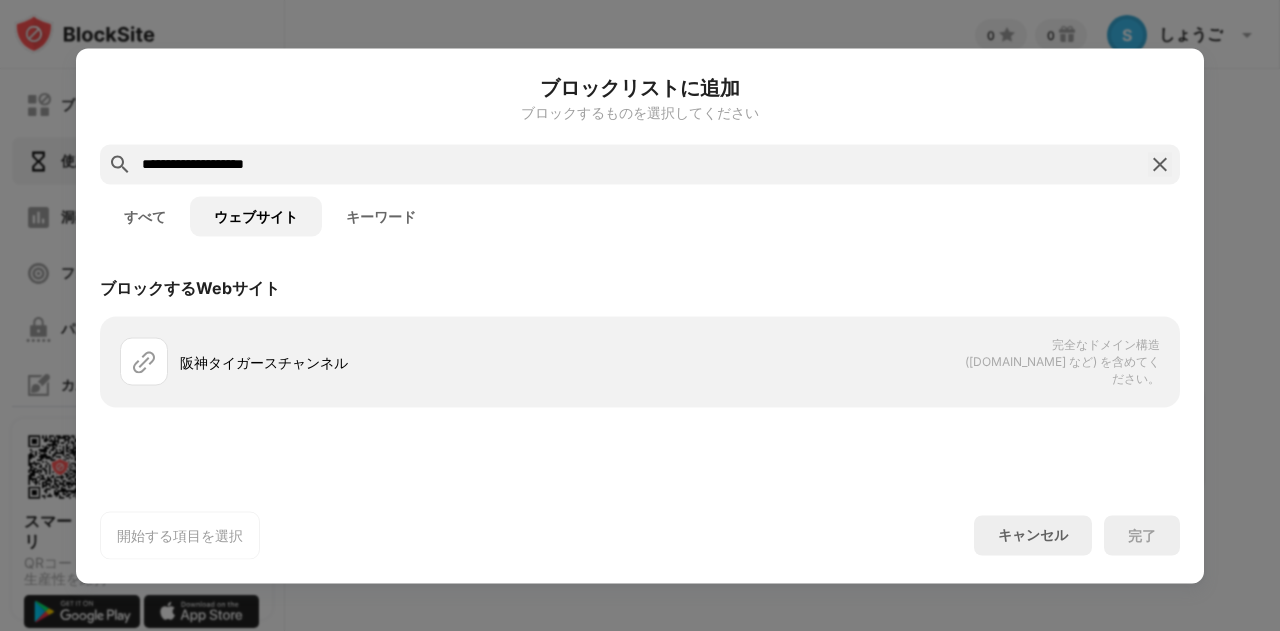 scroll, scrollTop: 0, scrollLeft: 0, axis: both 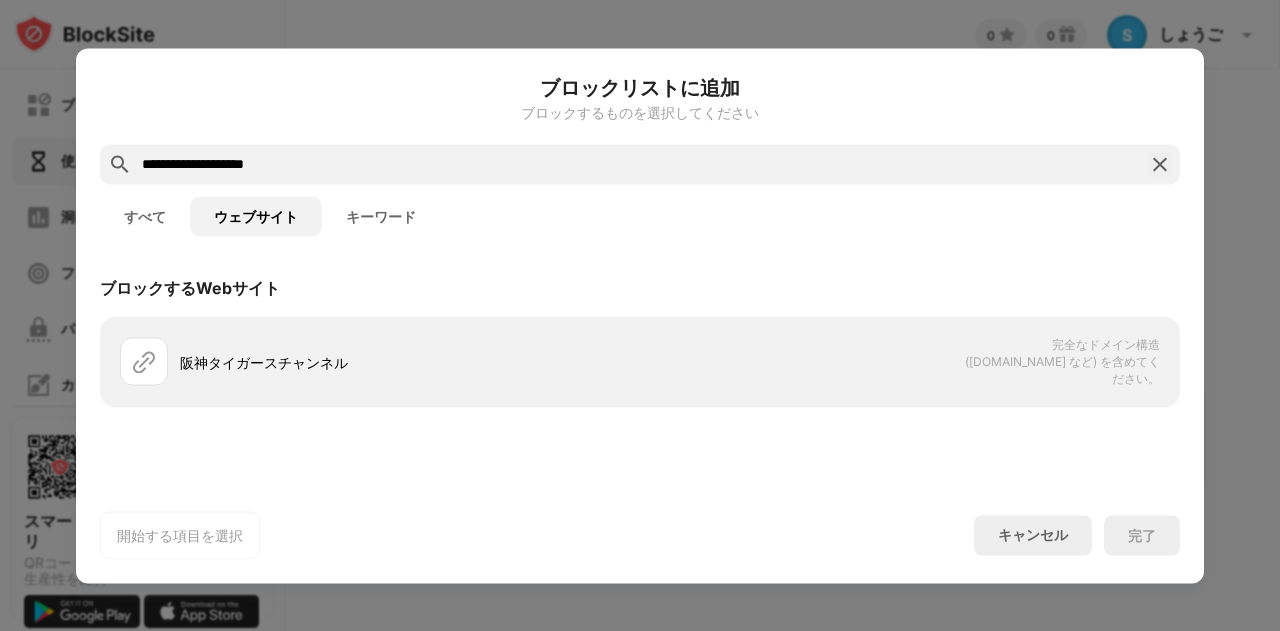 click on "**********" at bounding box center (640, 164) 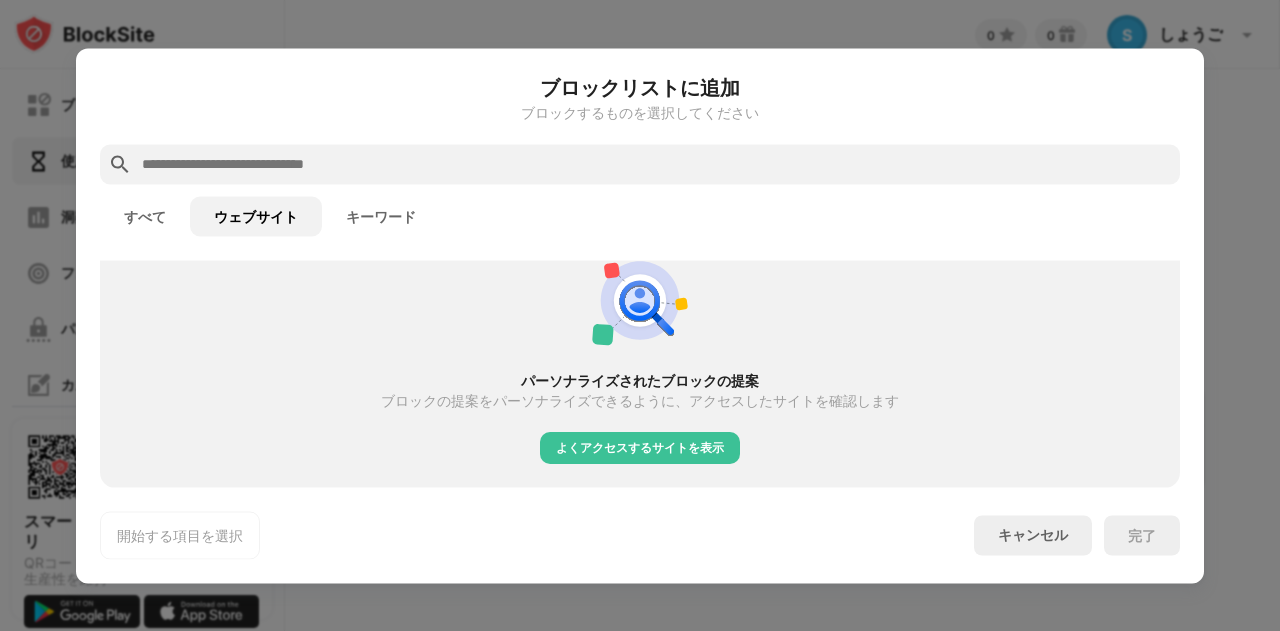 scroll, scrollTop: 500, scrollLeft: 0, axis: vertical 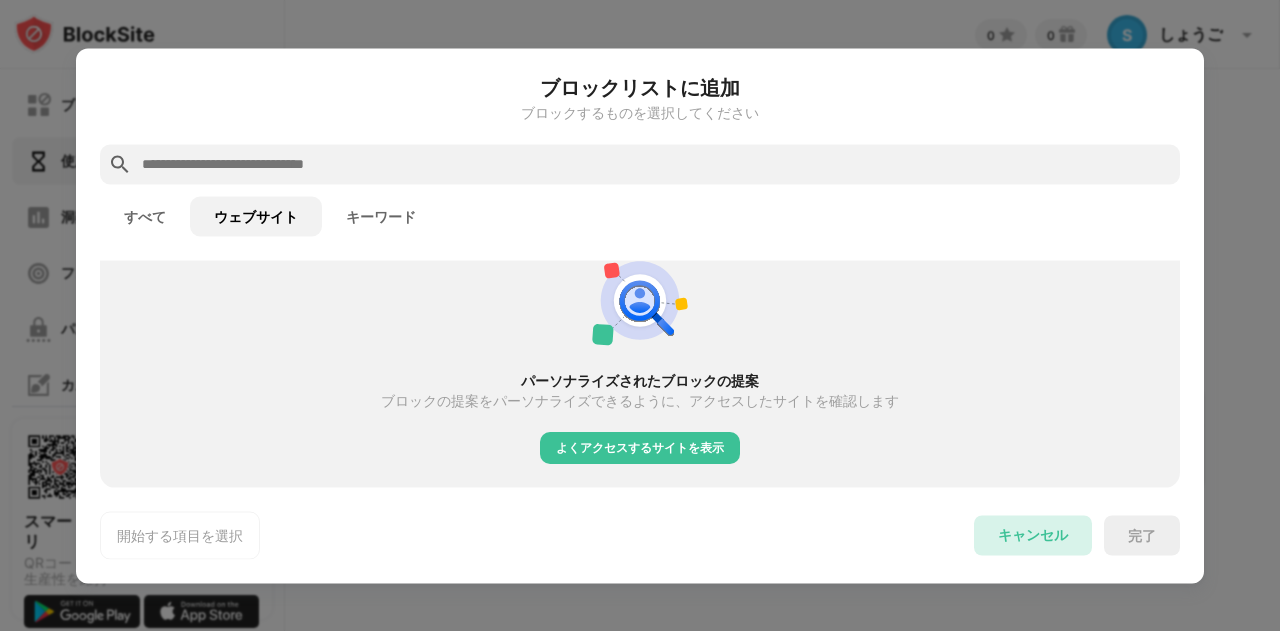click on "キャンセル" at bounding box center [1033, 534] 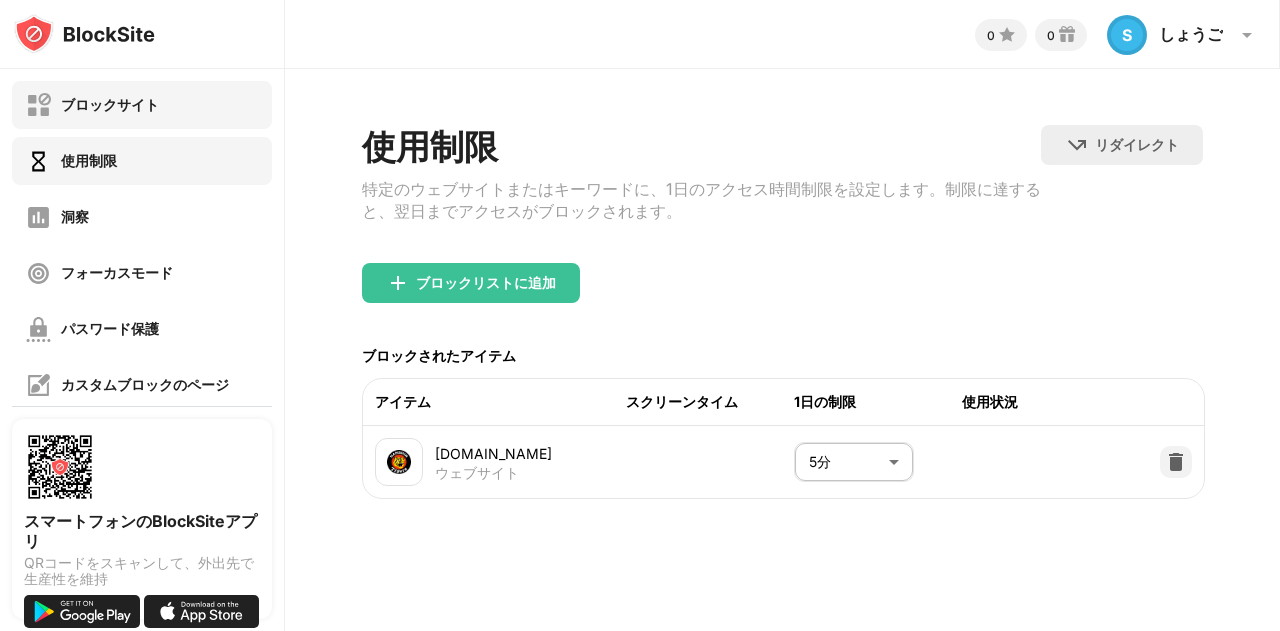 click on "ブロックサイト" at bounding box center [142, 105] 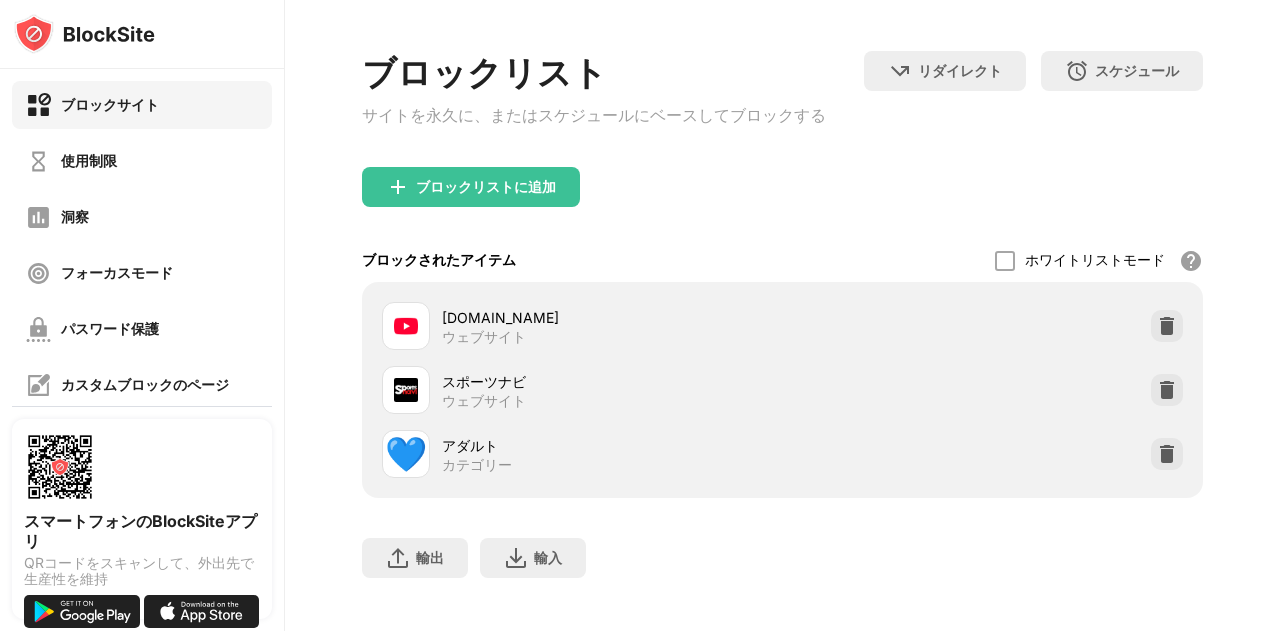 scroll, scrollTop: 118, scrollLeft: 0, axis: vertical 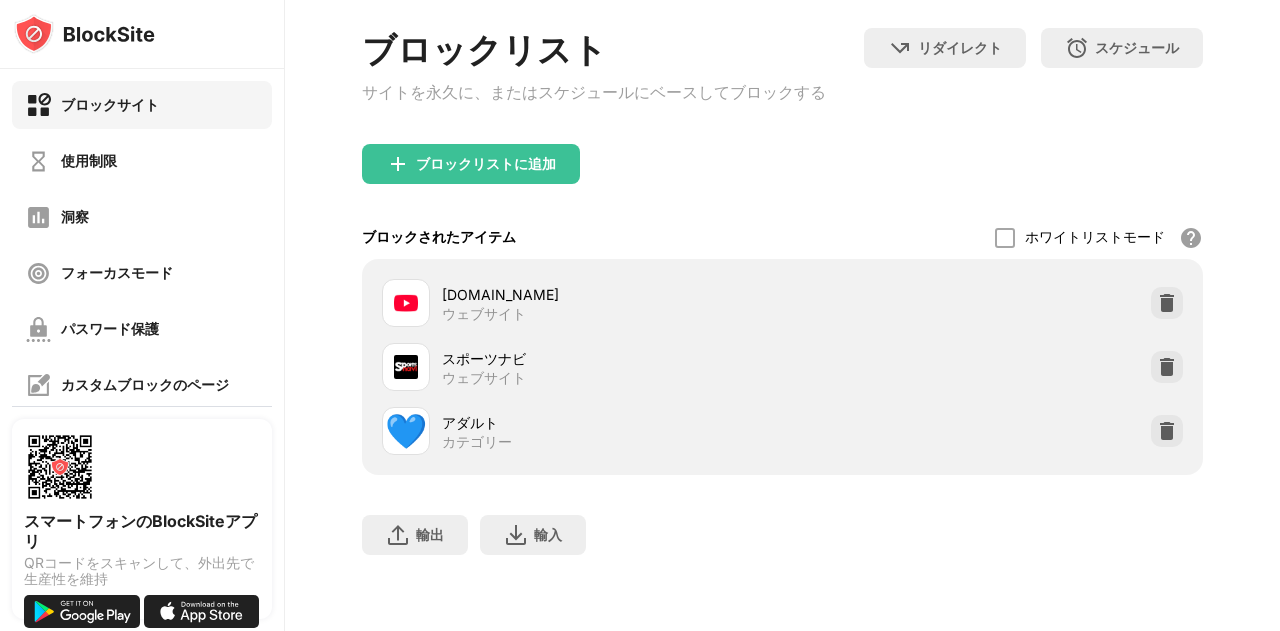 click on "ブロックリスト サイトを永久に、またはスケジュールにベースしてブロックする" at bounding box center (594, 86) 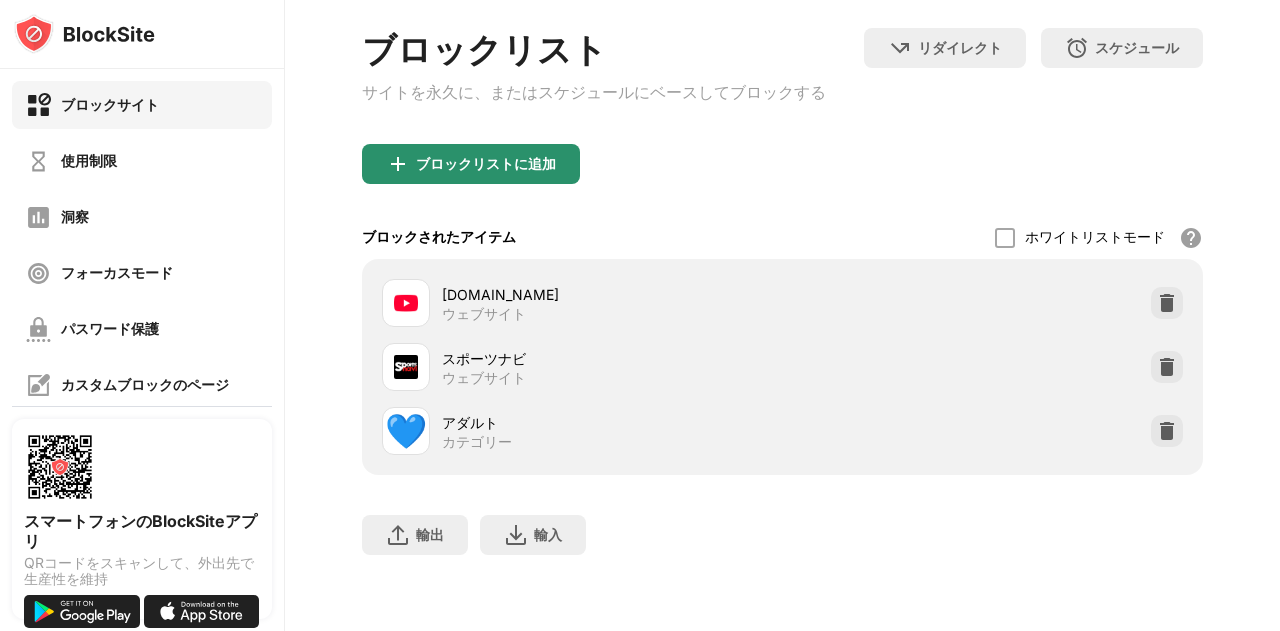 click on "ブロックリストに追加" at bounding box center (486, 163) 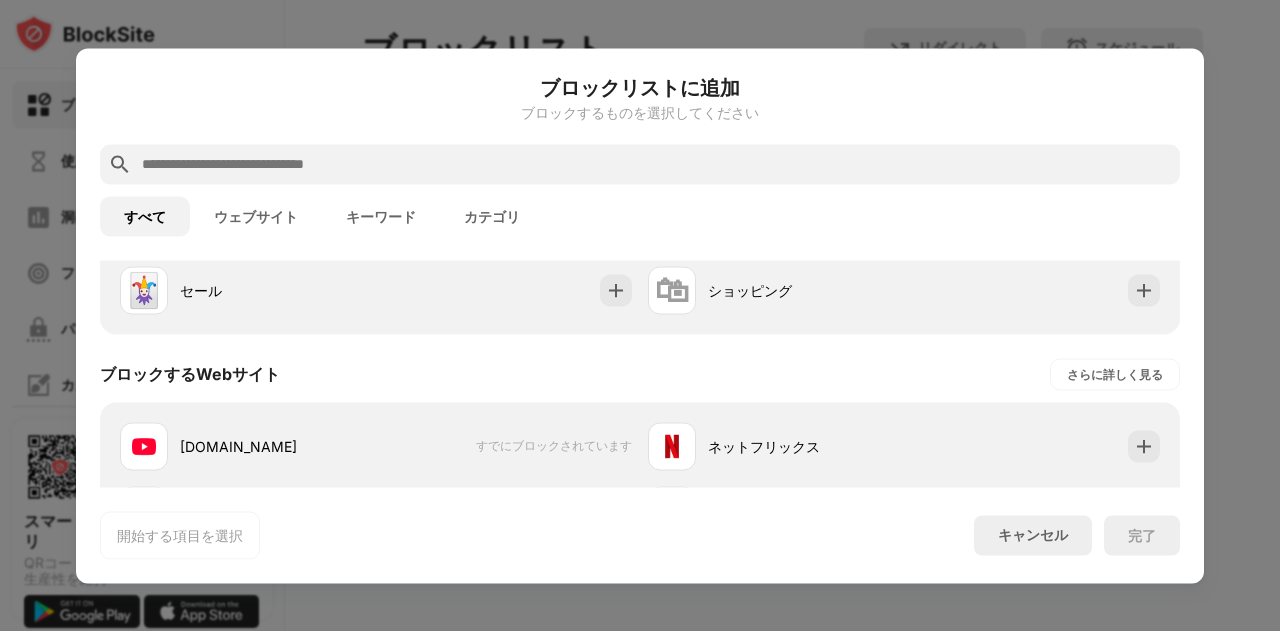 scroll, scrollTop: 200, scrollLeft: 0, axis: vertical 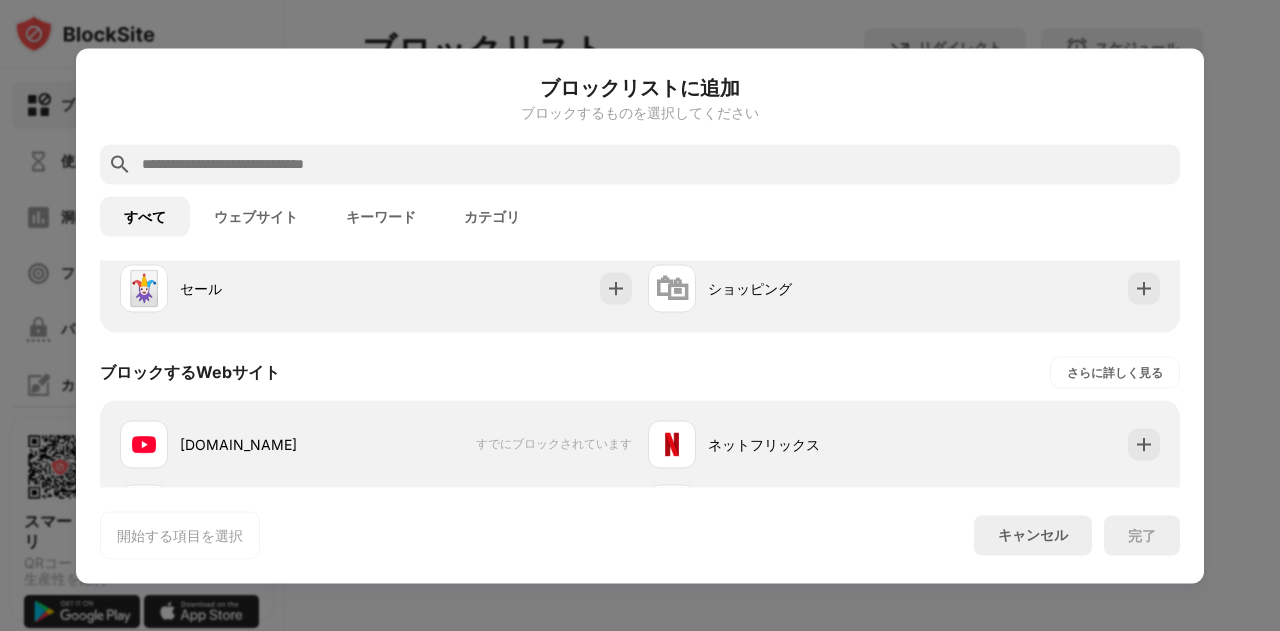 click at bounding box center (656, 164) 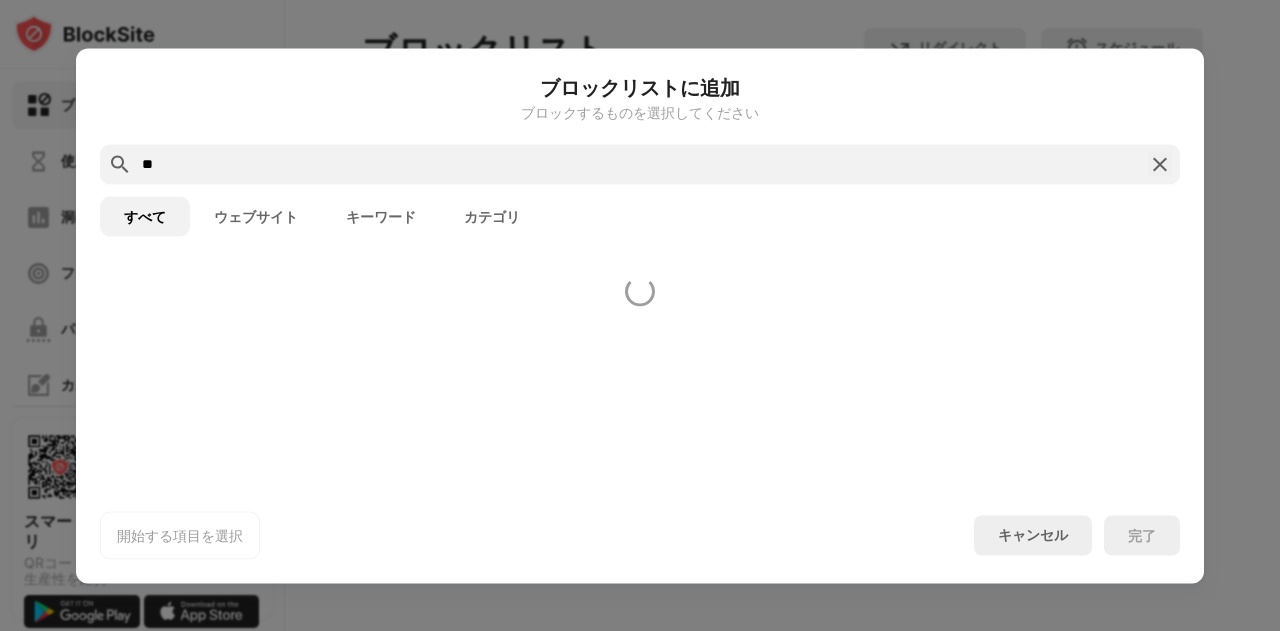 scroll, scrollTop: 0, scrollLeft: 0, axis: both 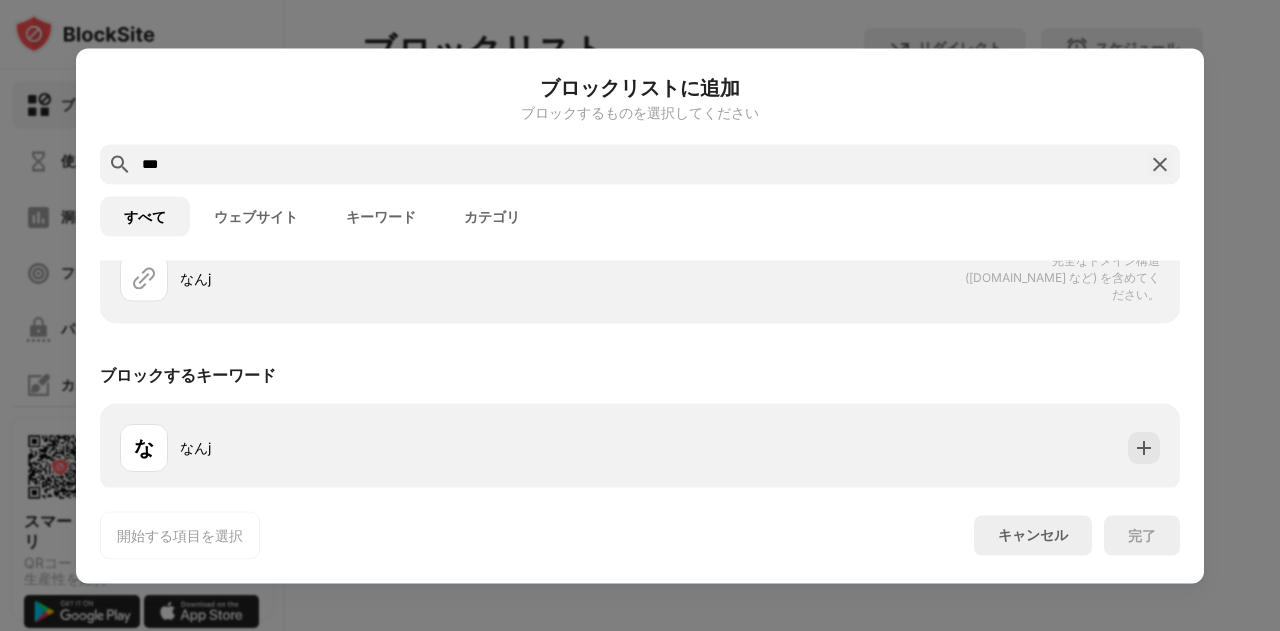 type on "***" 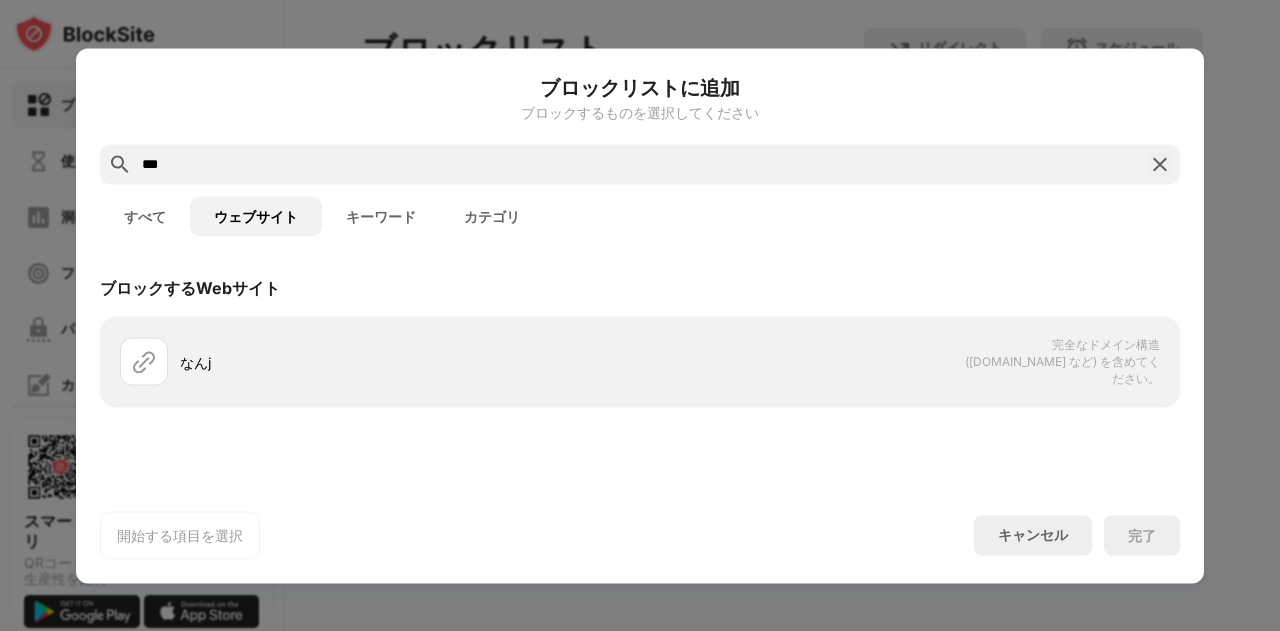 click on "キーワード" at bounding box center (381, 216) 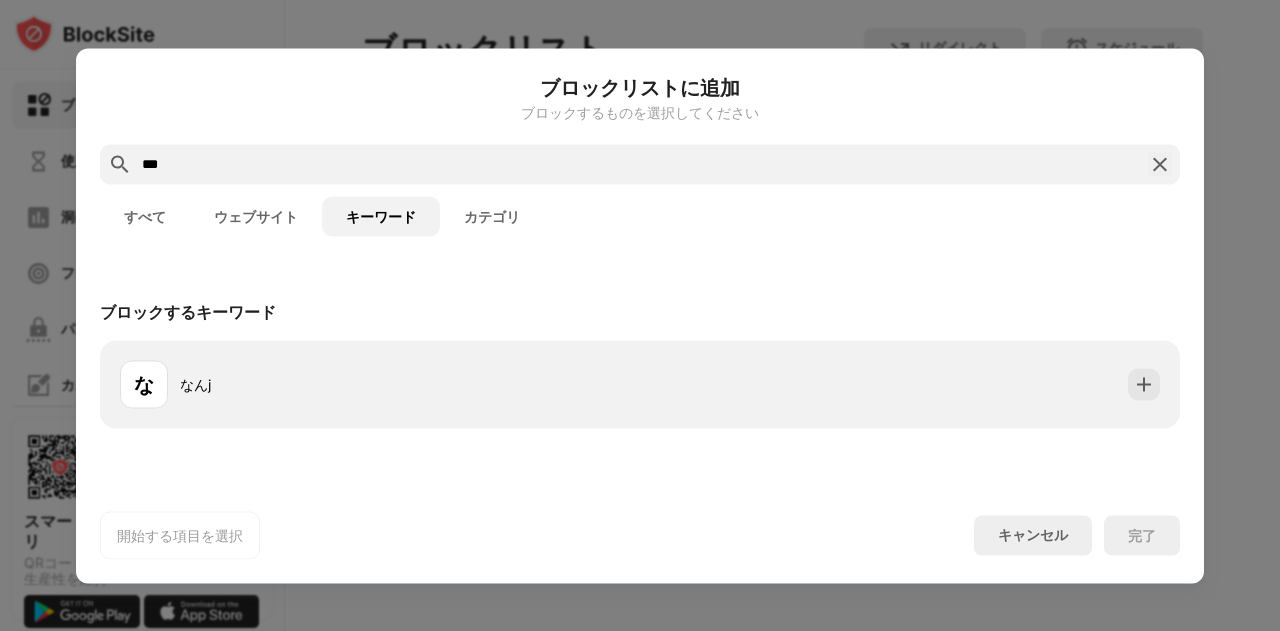 click on "すべて" at bounding box center (145, 216) 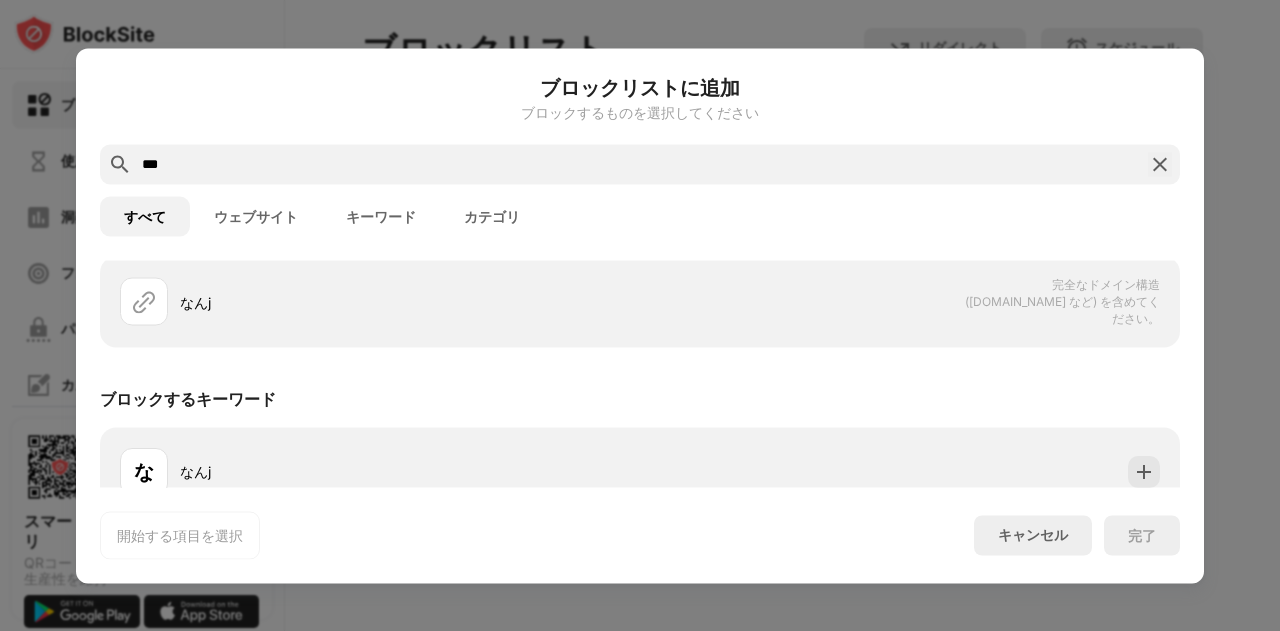 scroll, scrollTop: 84, scrollLeft: 0, axis: vertical 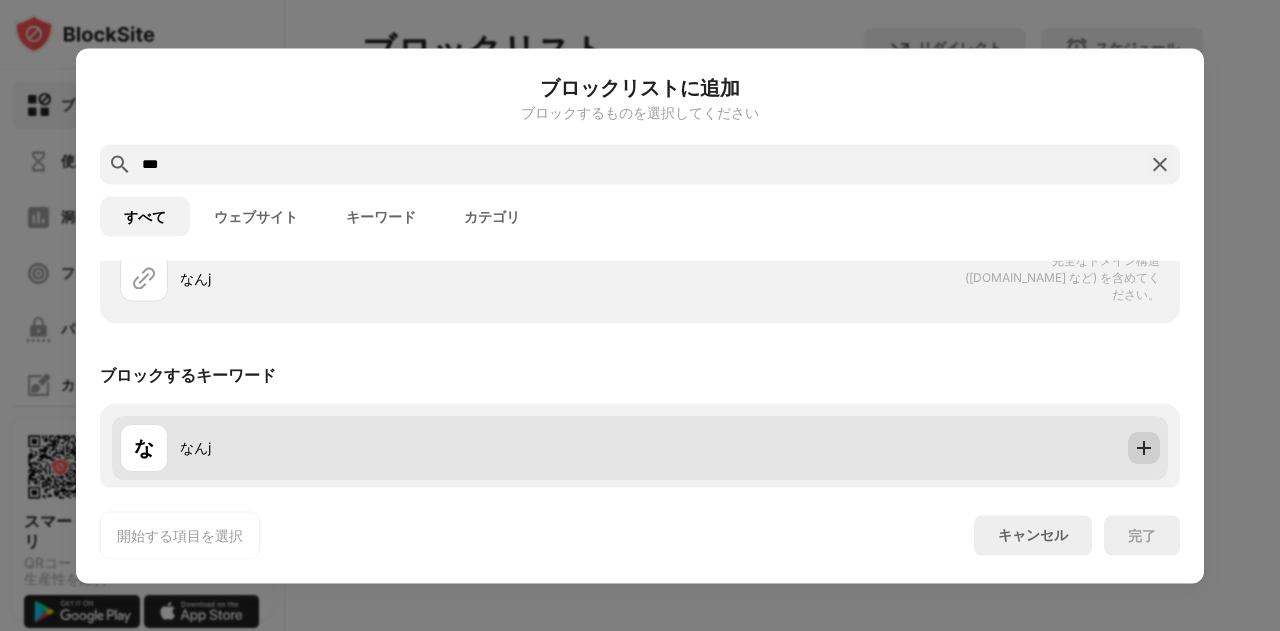 click at bounding box center [1144, 447] 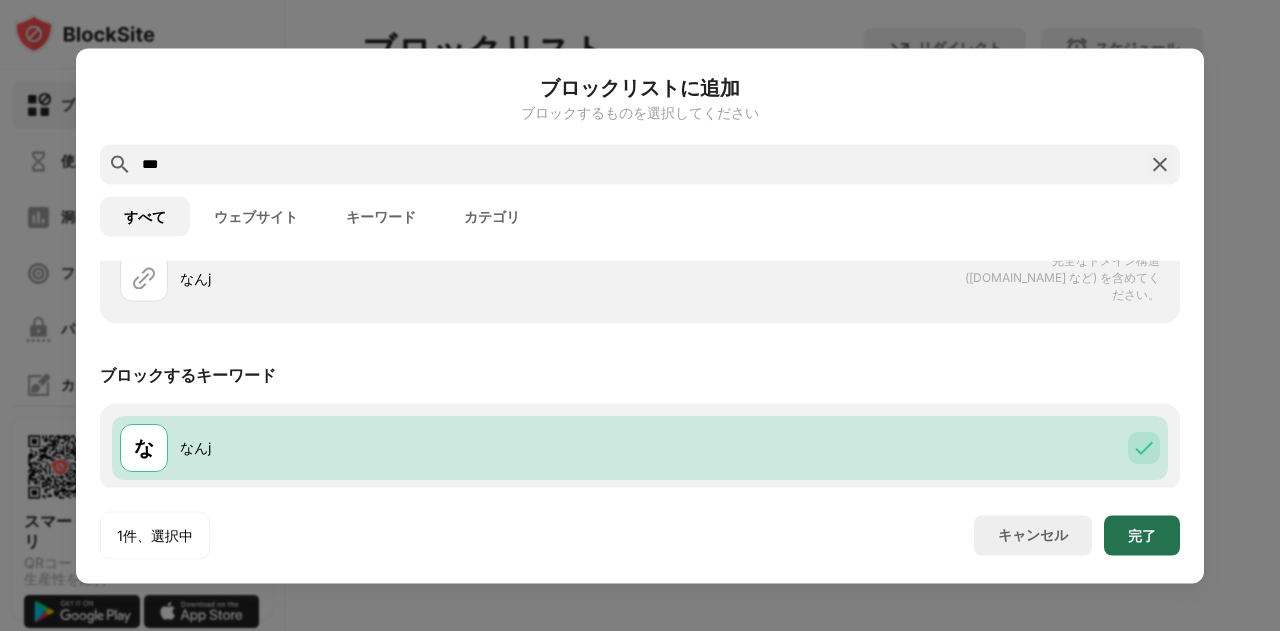 click on "完了" at bounding box center [1142, 534] 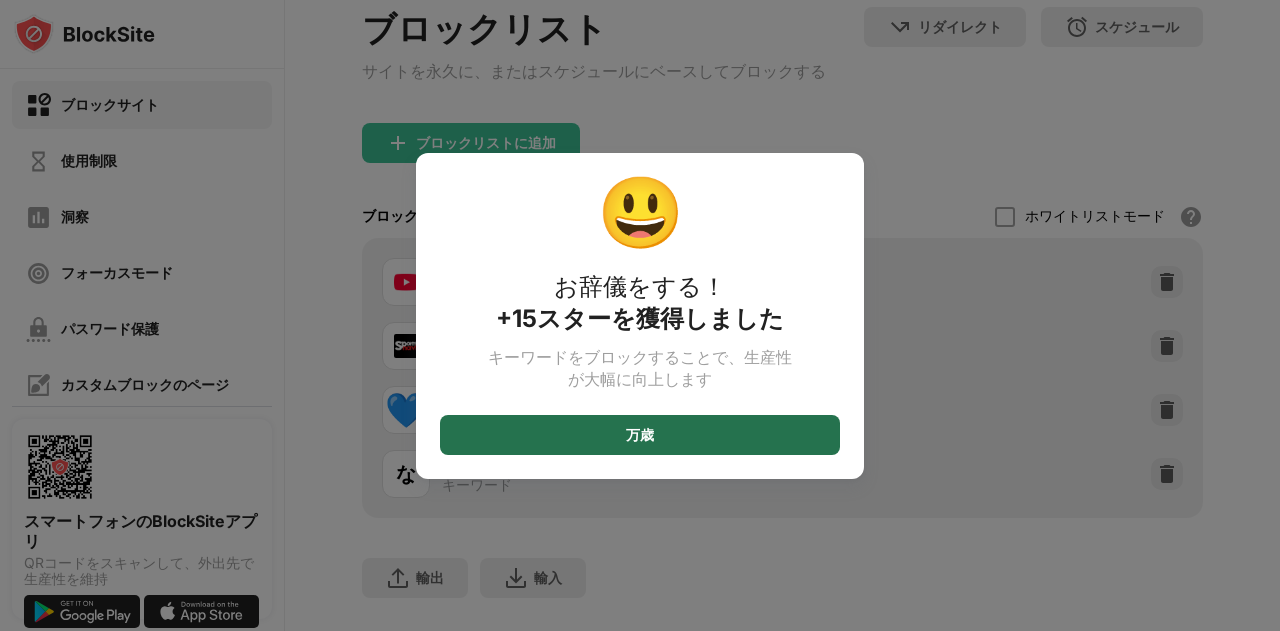 click on "万歳" at bounding box center (640, 435) 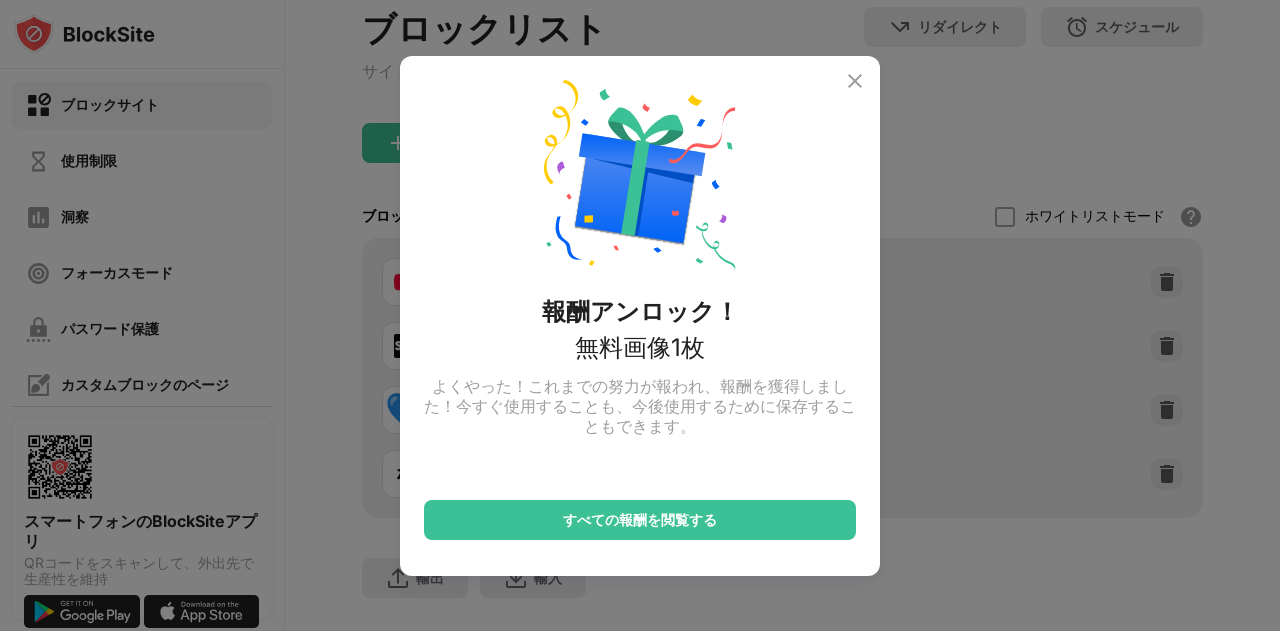 click at bounding box center (855, 81) 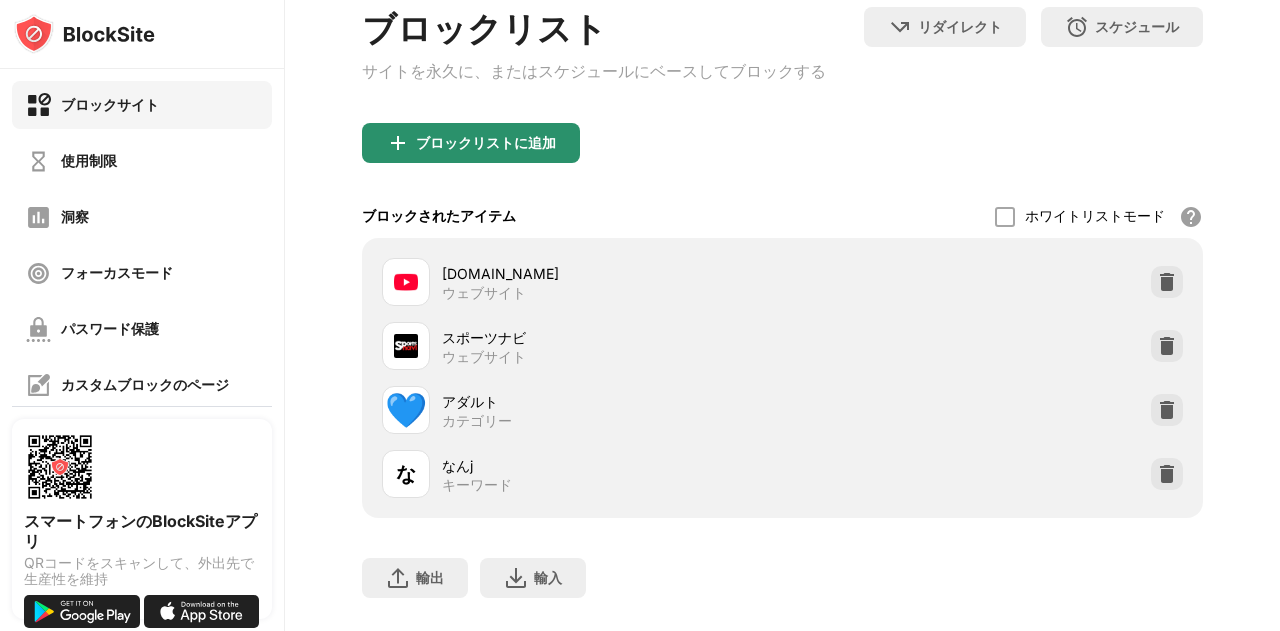 click on "ブロックリストに追加" at bounding box center (471, 143) 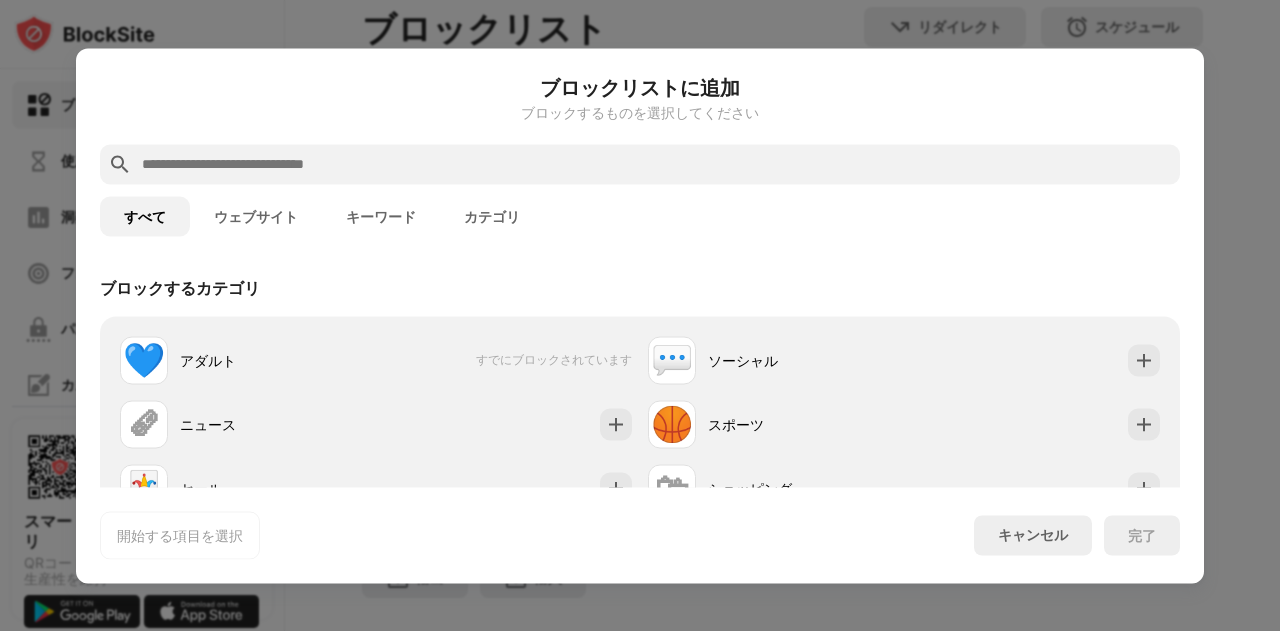 click at bounding box center (656, 164) 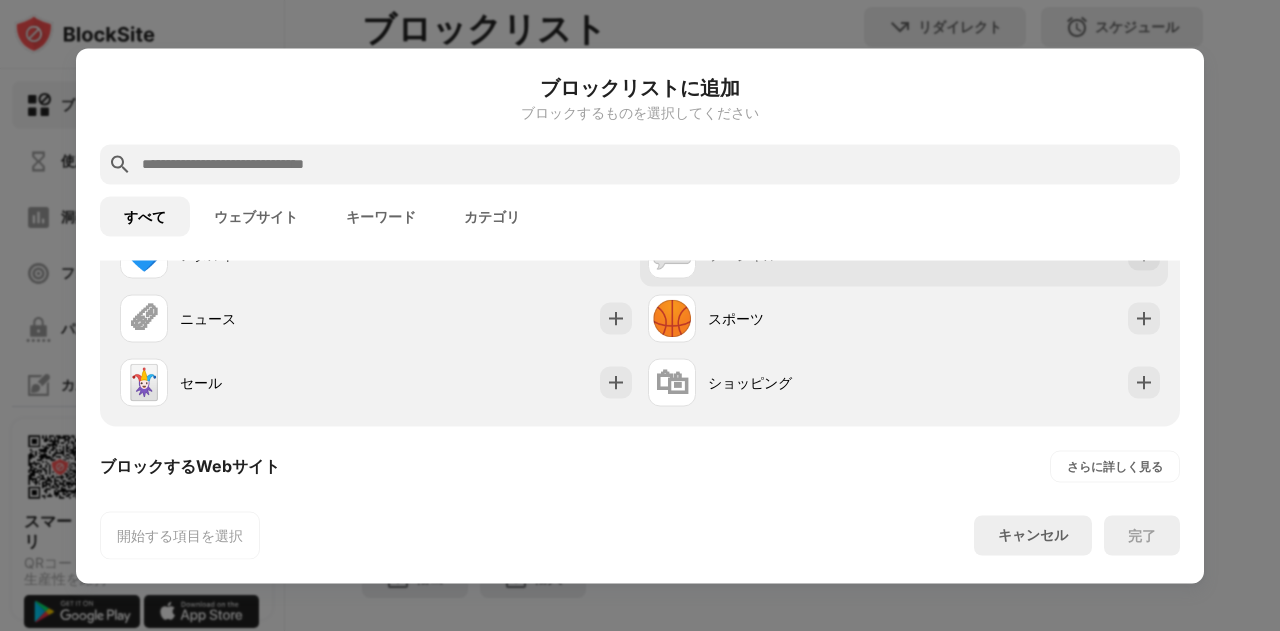 scroll, scrollTop: 0, scrollLeft: 0, axis: both 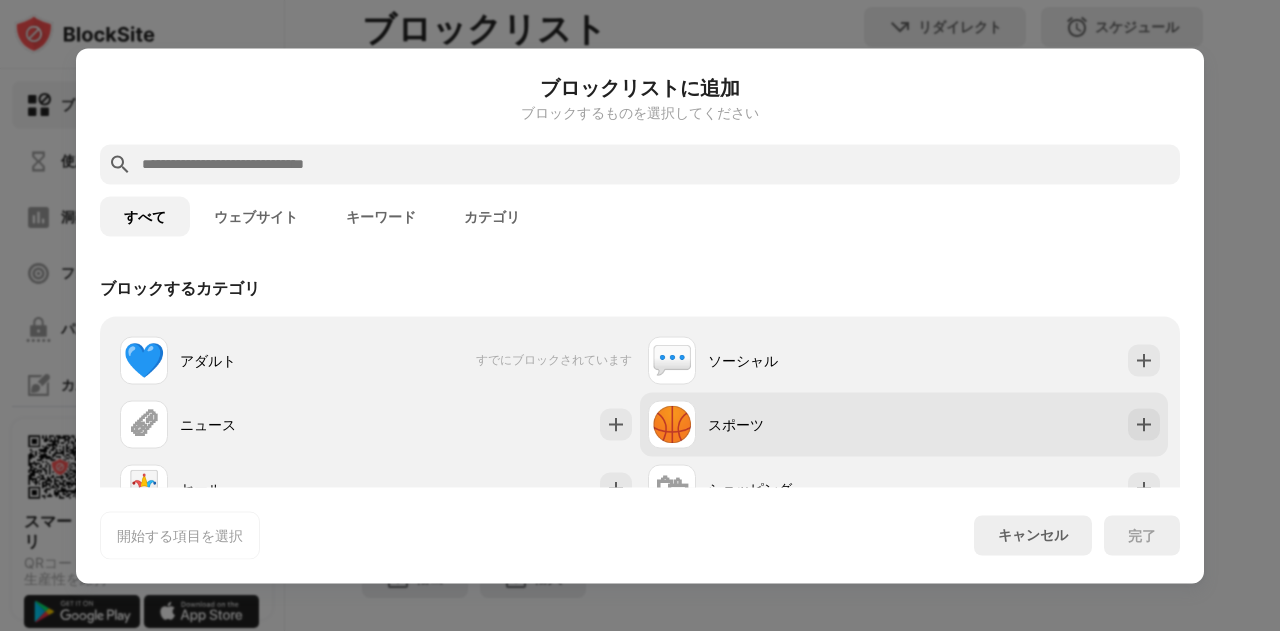 click on "スポーツ" at bounding box center (806, 424) 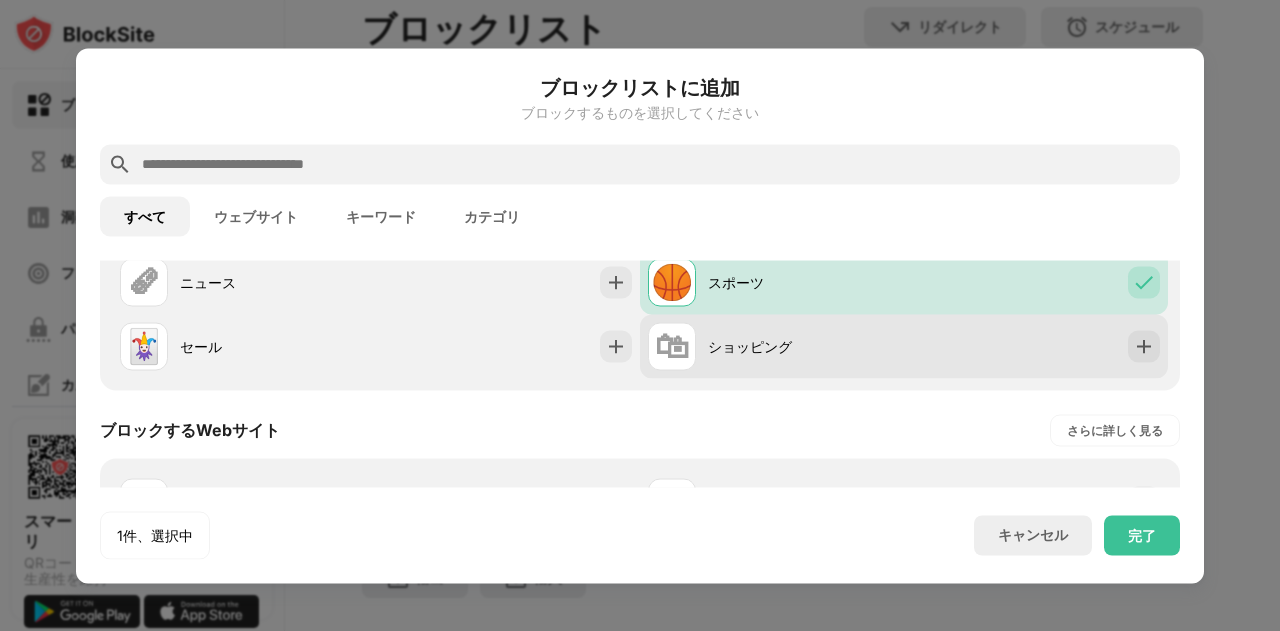 scroll, scrollTop: 100, scrollLeft: 0, axis: vertical 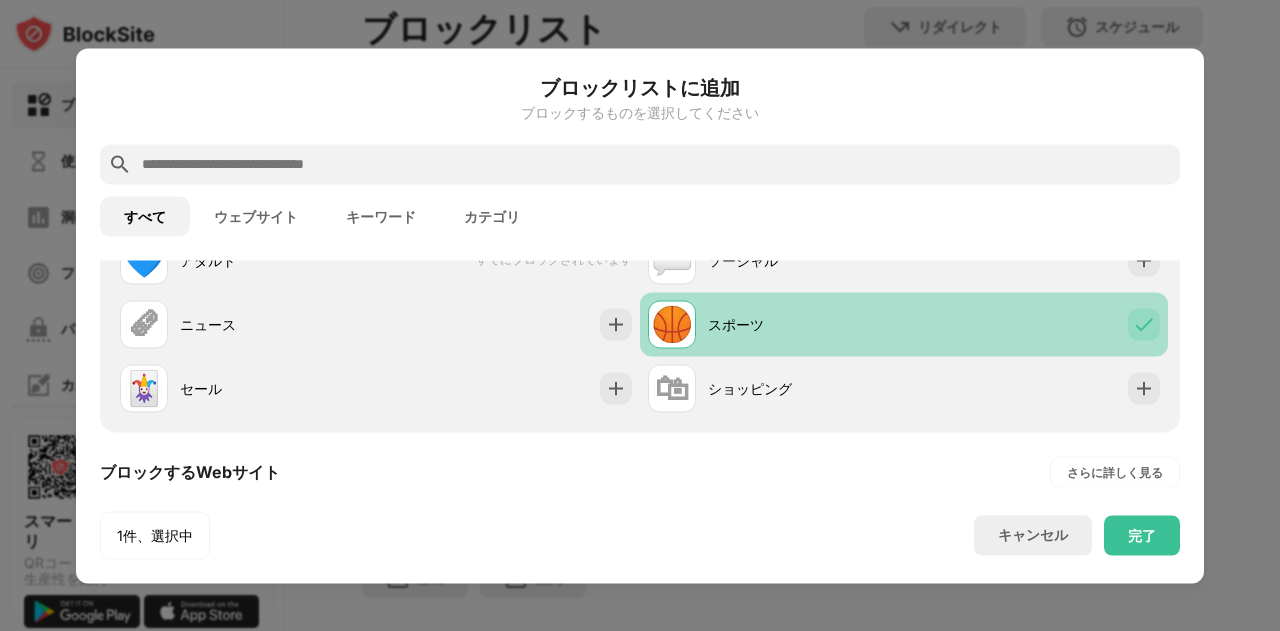 click on "スポーツ" at bounding box center (806, 324) 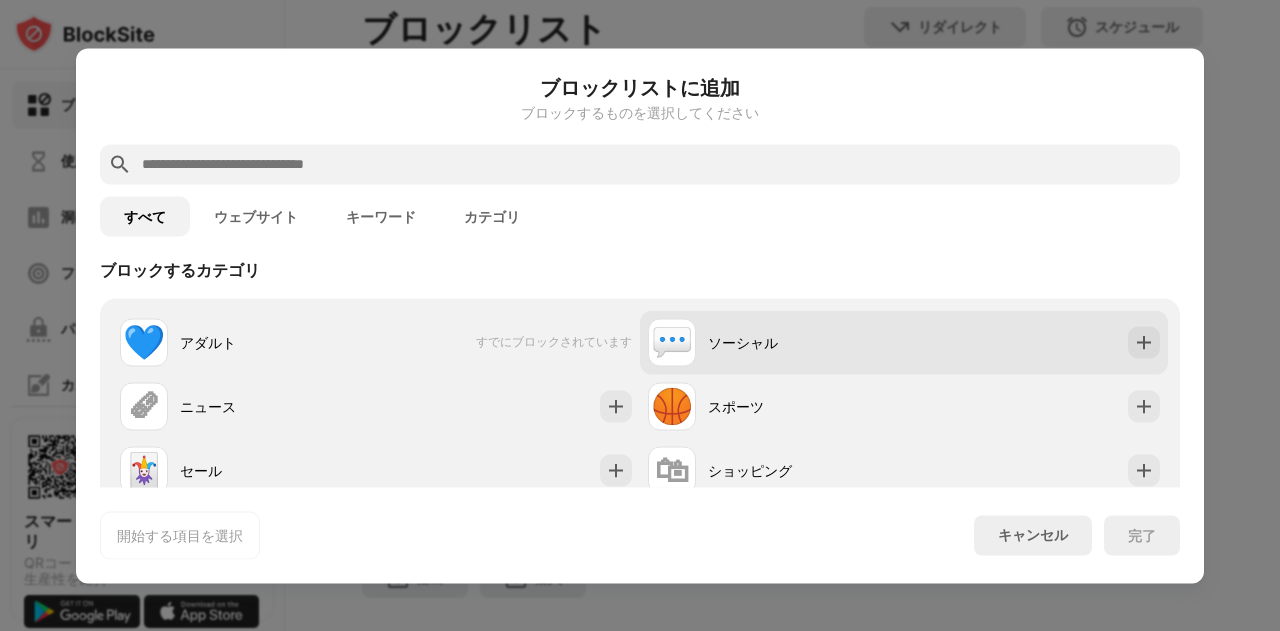 scroll, scrollTop: 0, scrollLeft: 0, axis: both 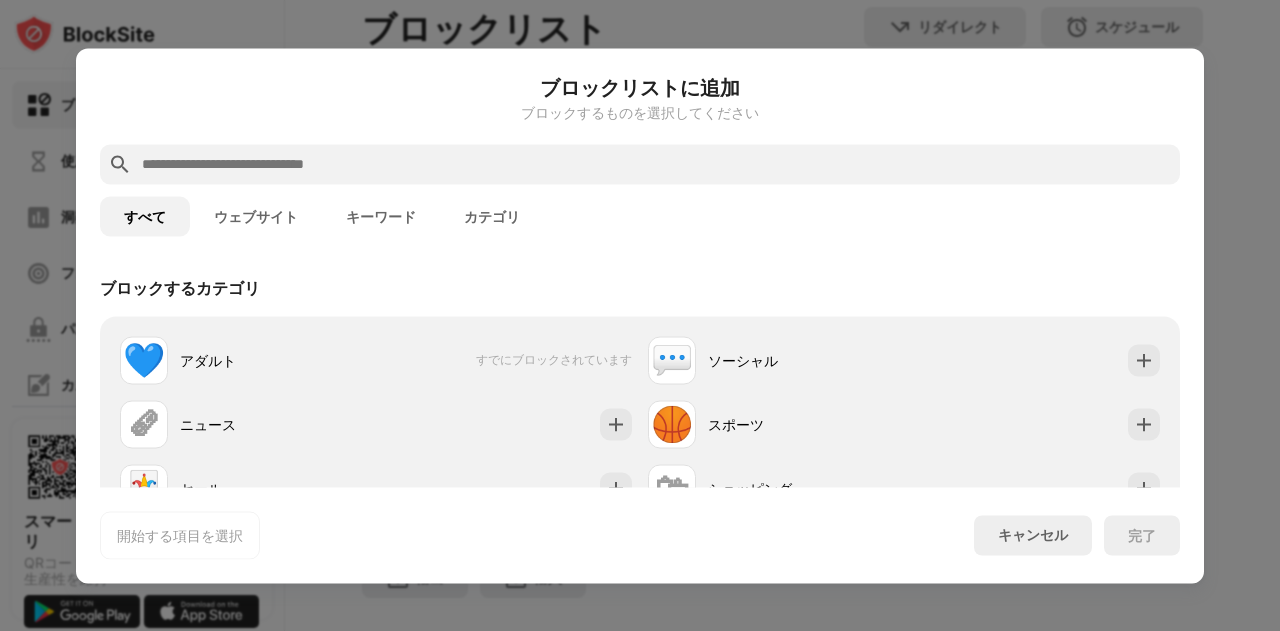 click on "キーワード" at bounding box center (381, 216) 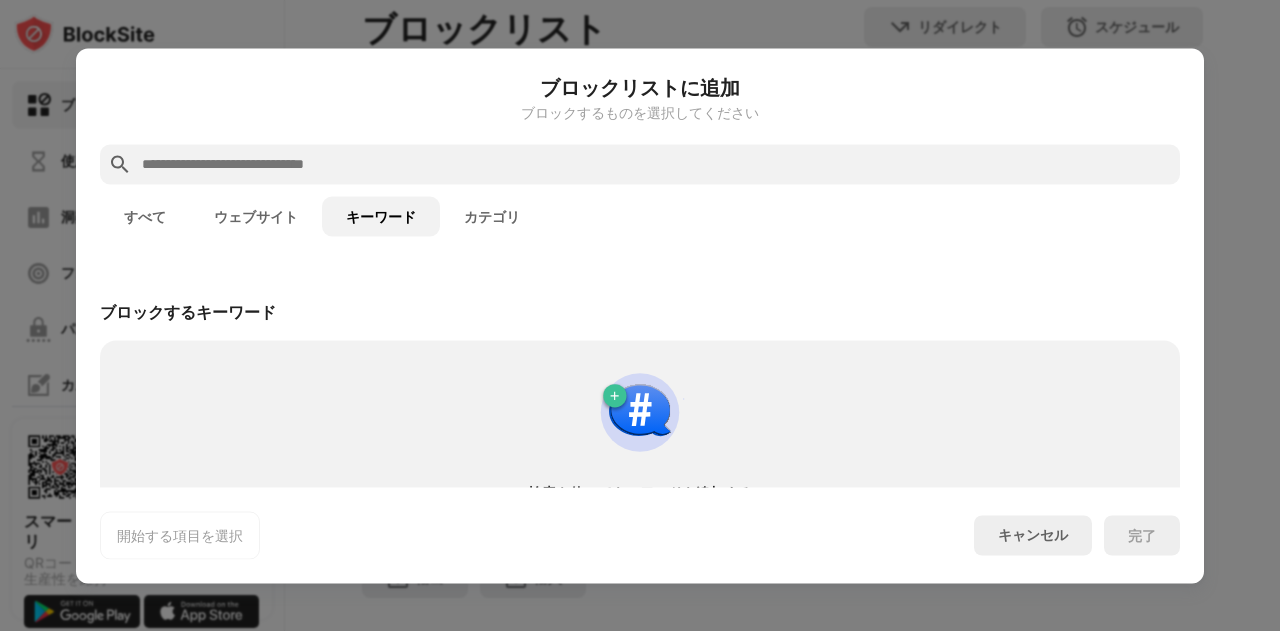 click on "カテゴリ" at bounding box center [492, 216] 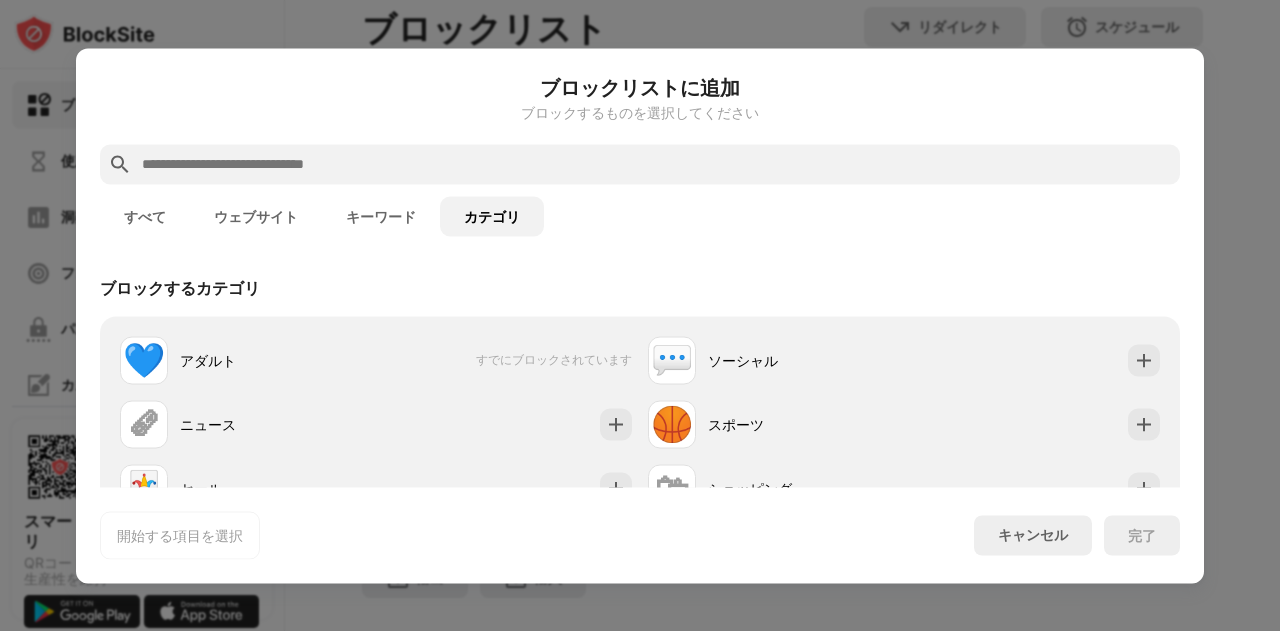click on "すべて" at bounding box center (145, 216) 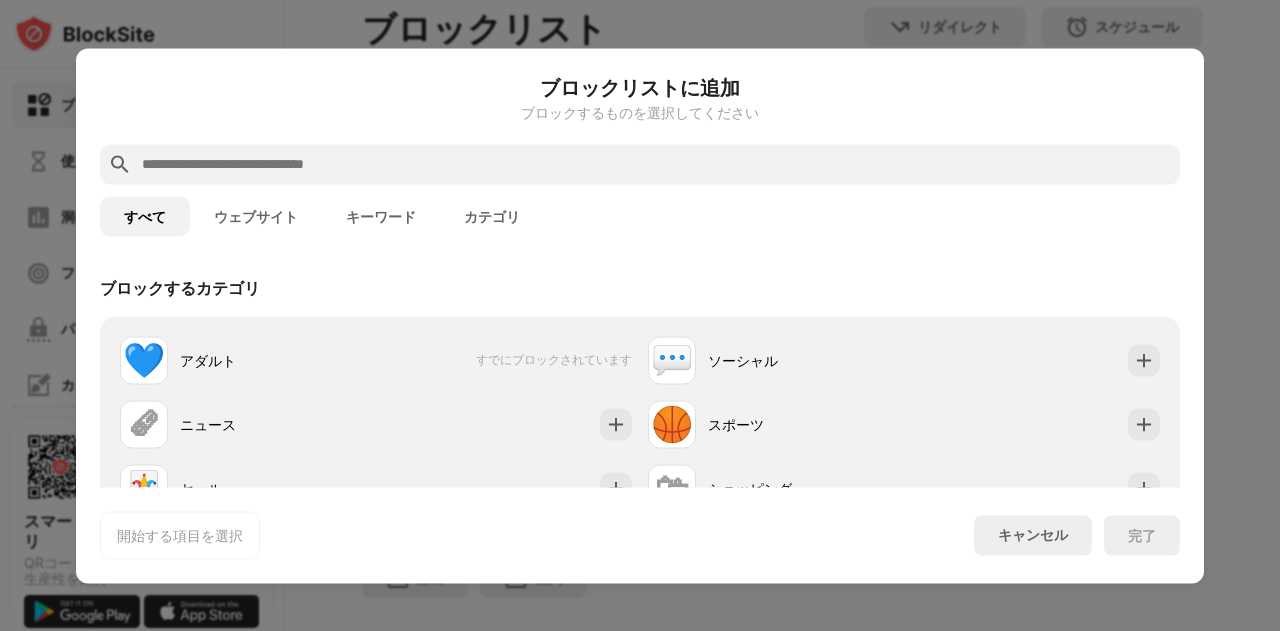 click at bounding box center [656, 164] 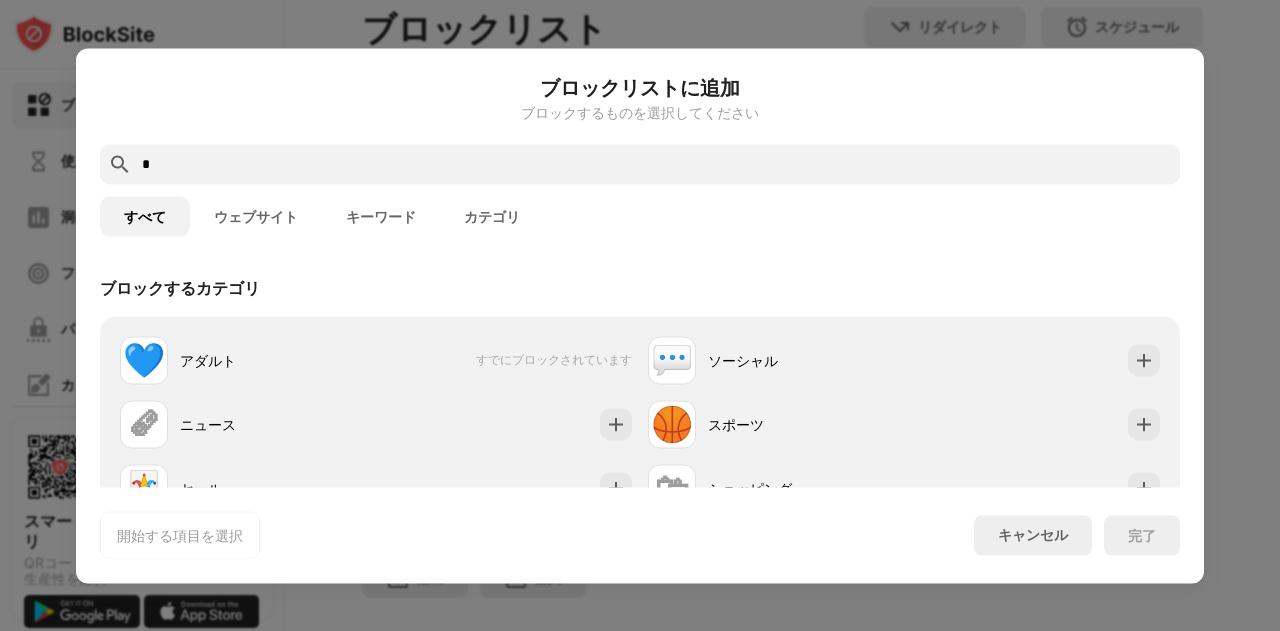 type on "*" 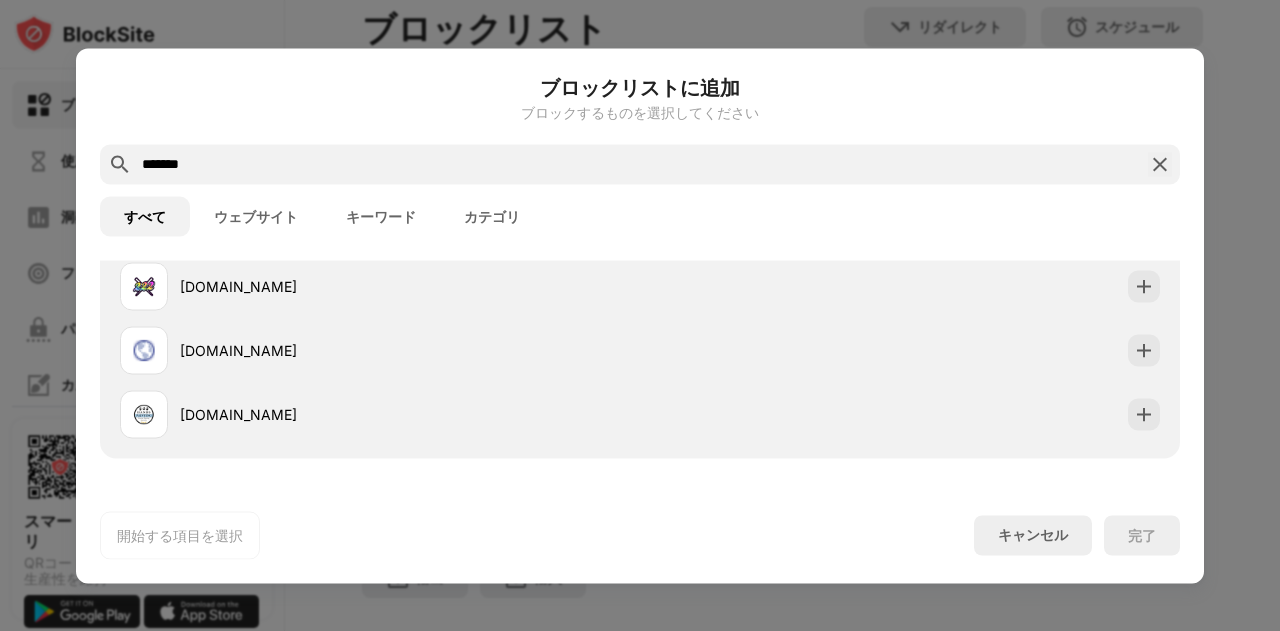 scroll, scrollTop: 300, scrollLeft: 0, axis: vertical 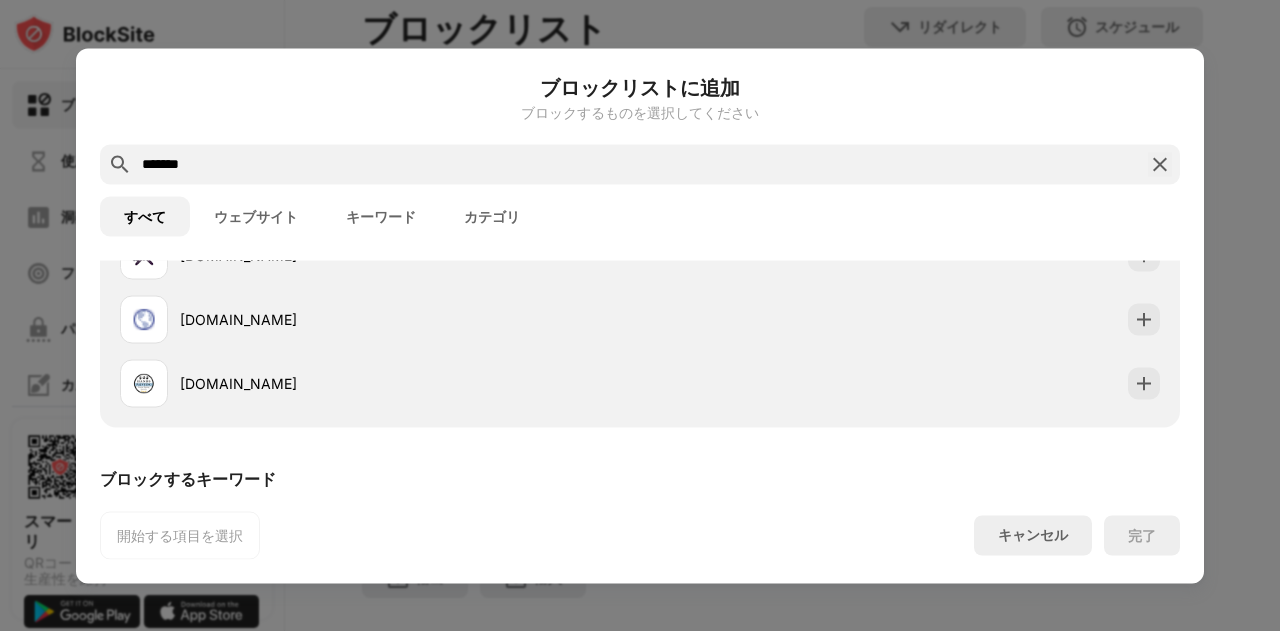 click on "*******" at bounding box center [640, 164] 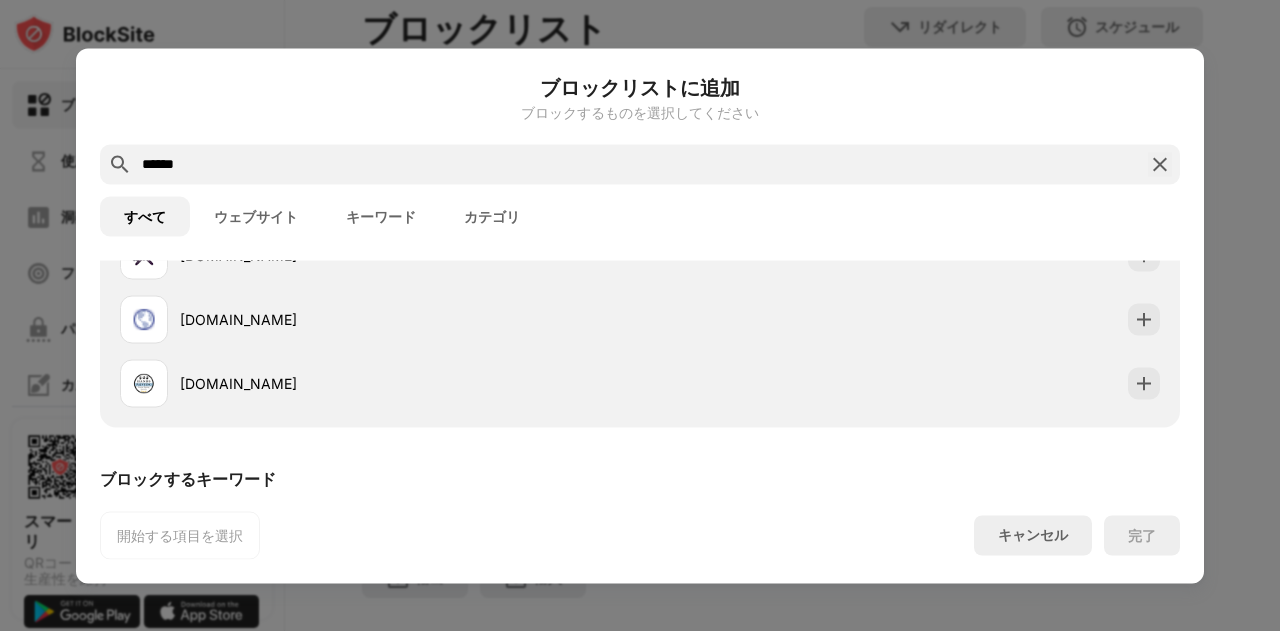 scroll, scrollTop: 0, scrollLeft: 0, axis: both 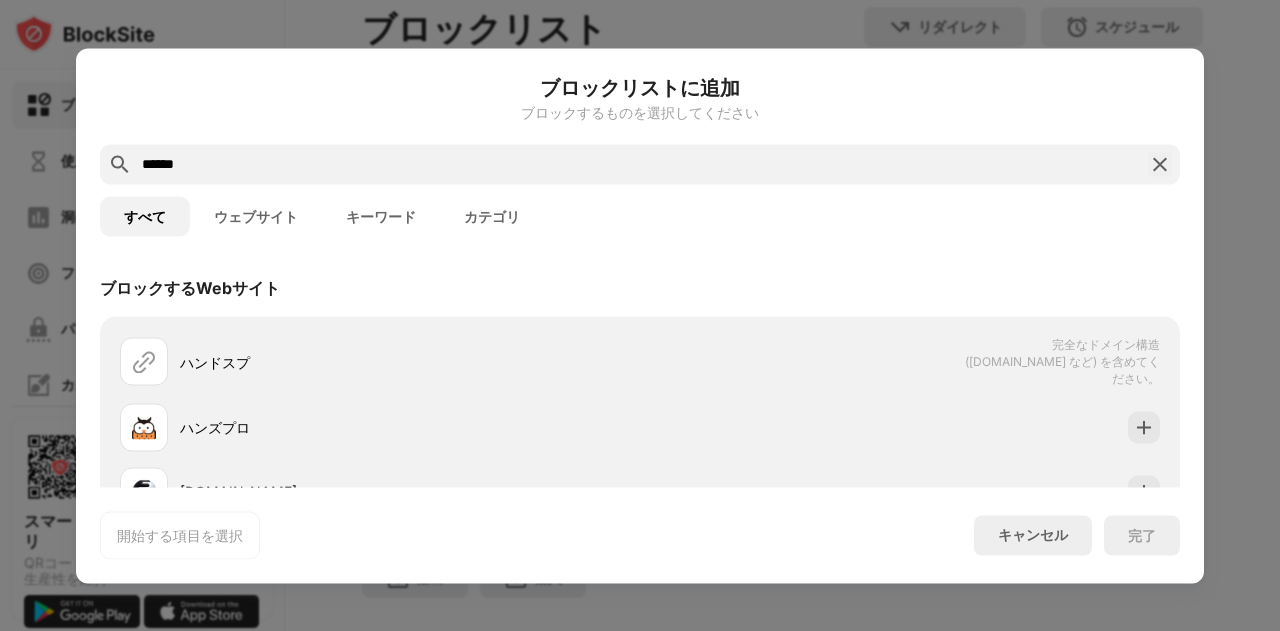 click on "******" at bounding box center (640, 164) 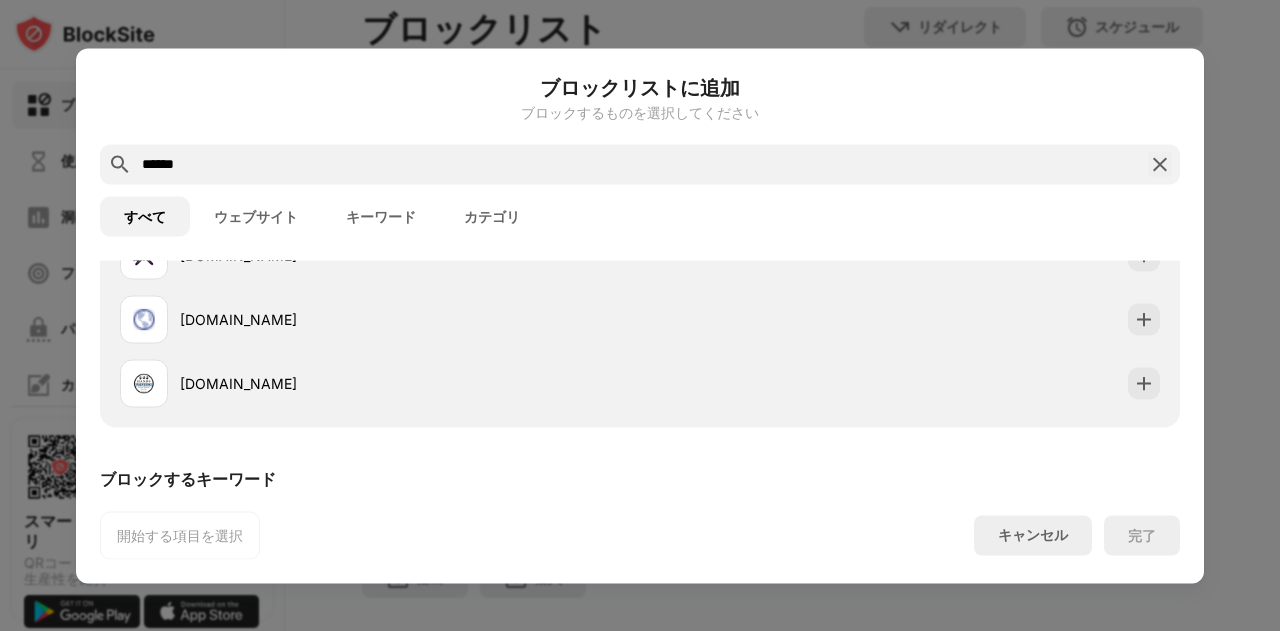 click on "ウェブサイト" at bounding box center [256, 216] 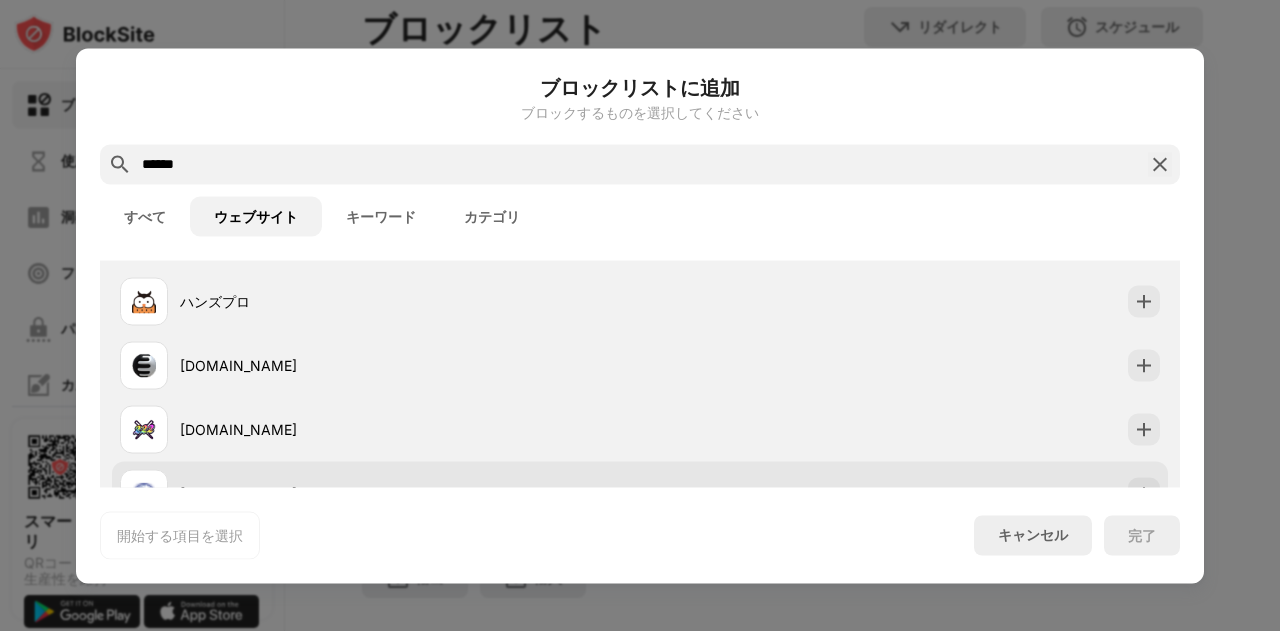 scroll, scrollTop: 248, scrollLeft: 0, axis: vertical 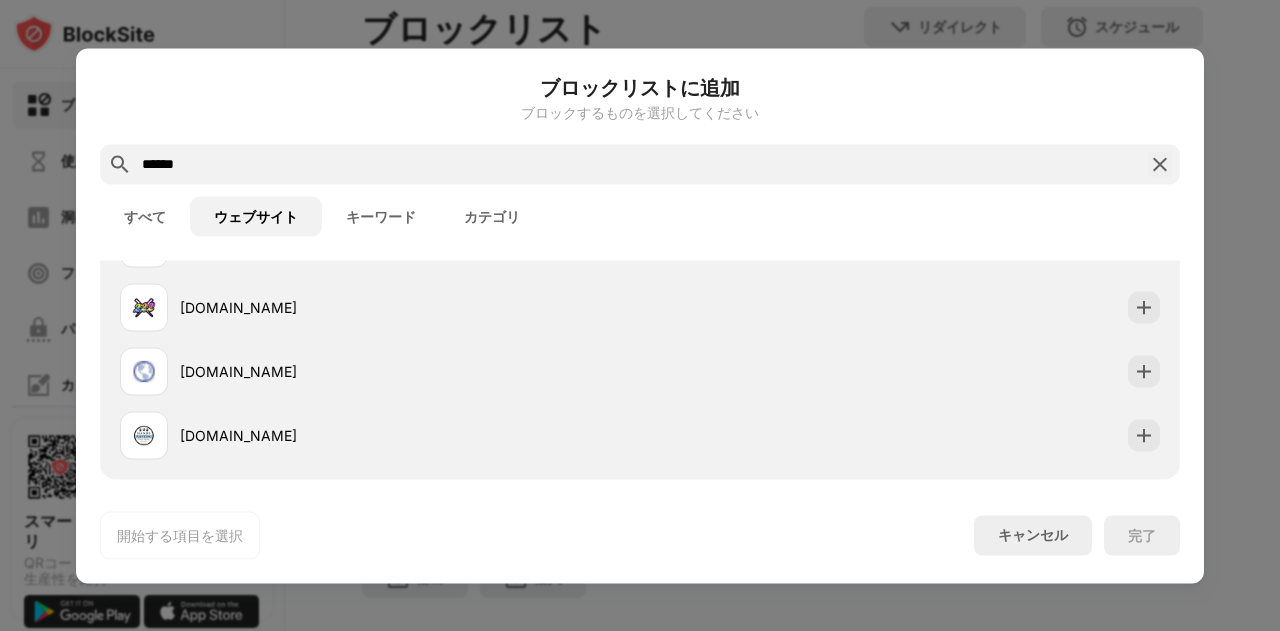 click on "******" at bounding box center (640, 164) 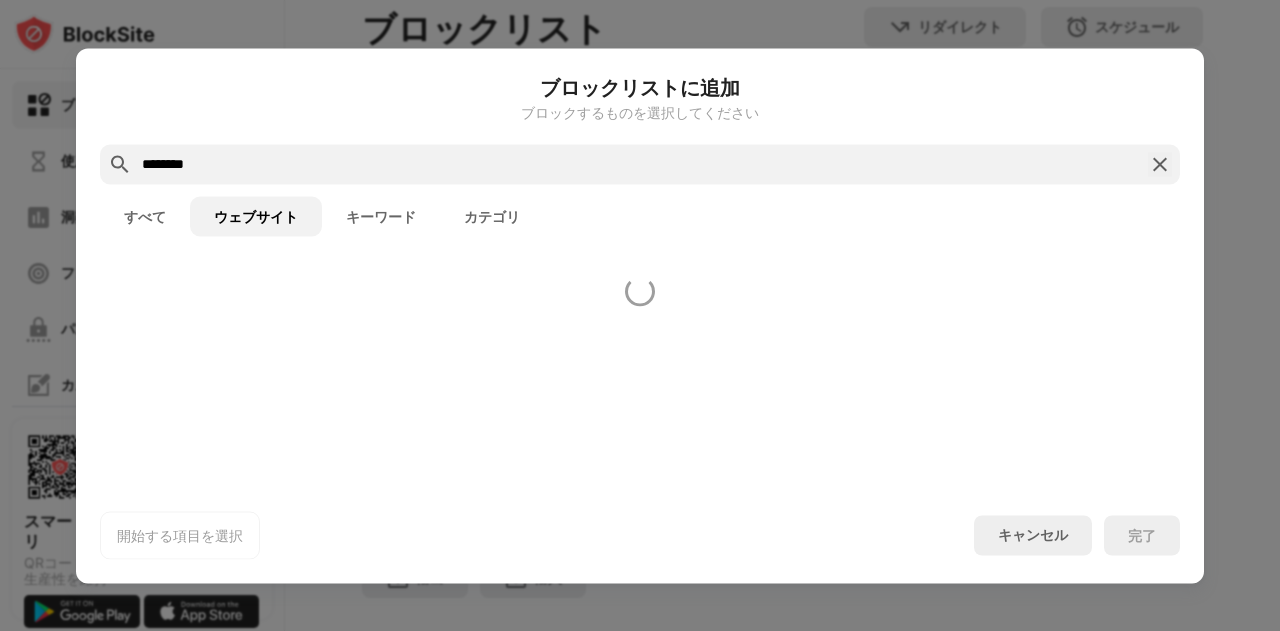 scroll, scrollTop: 0, scrollLeft: 0, axis: both 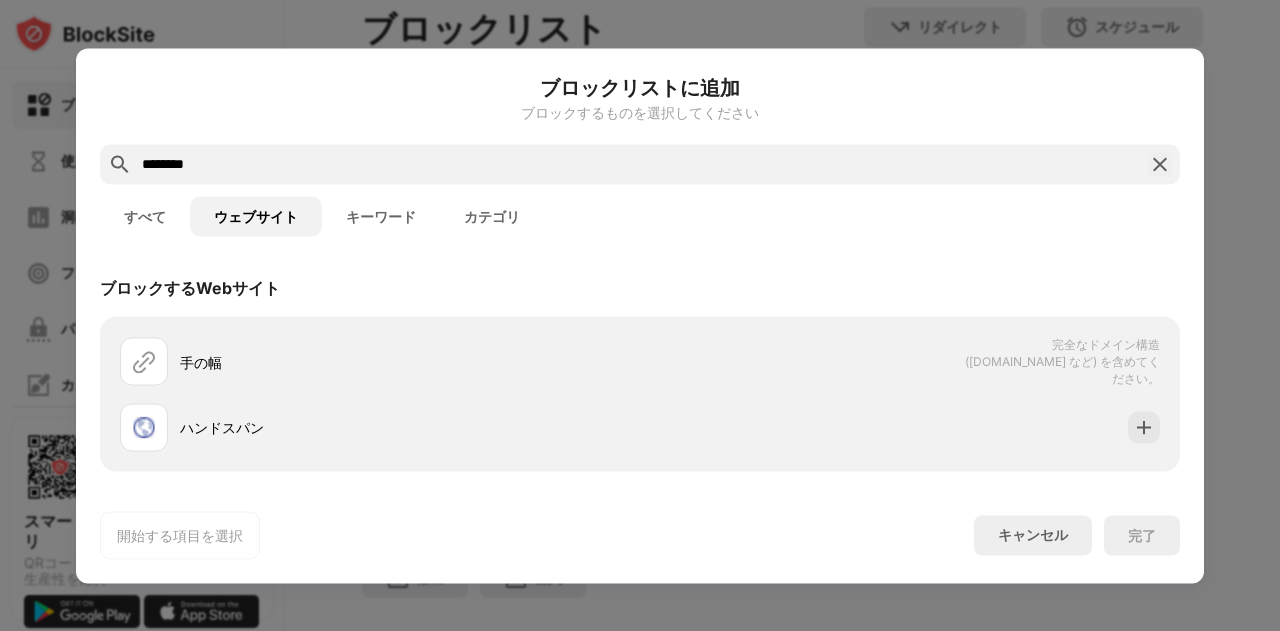 type on "********" 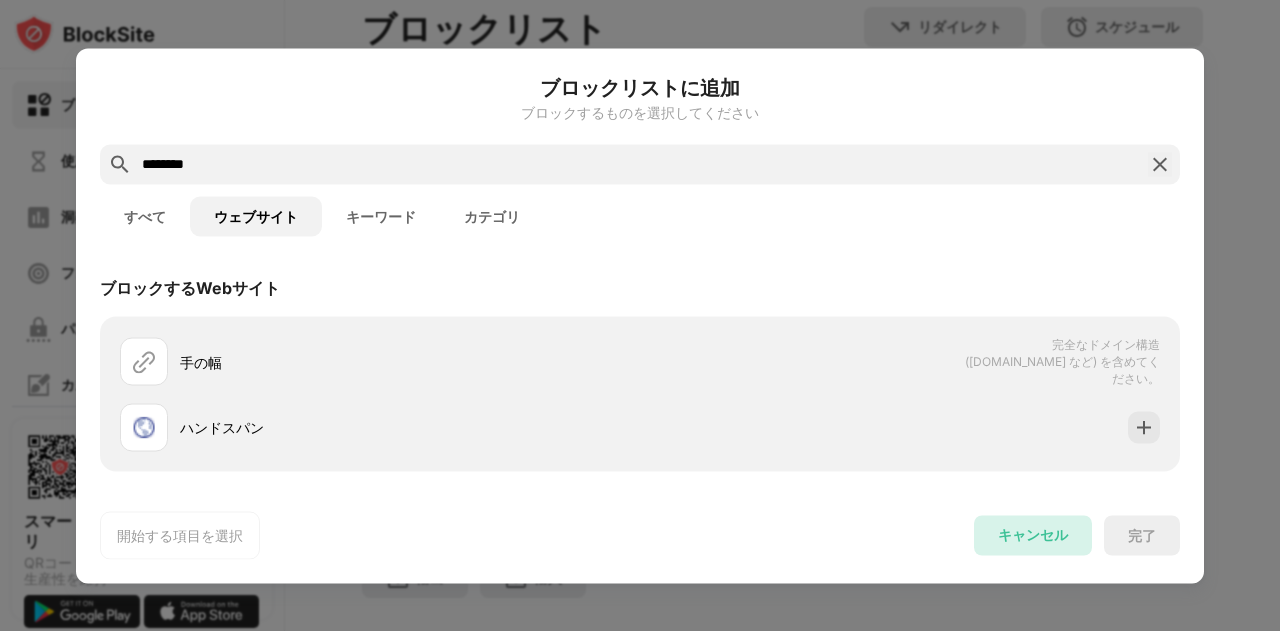 click on "キャンセル" at bounding box center (1033, 535) 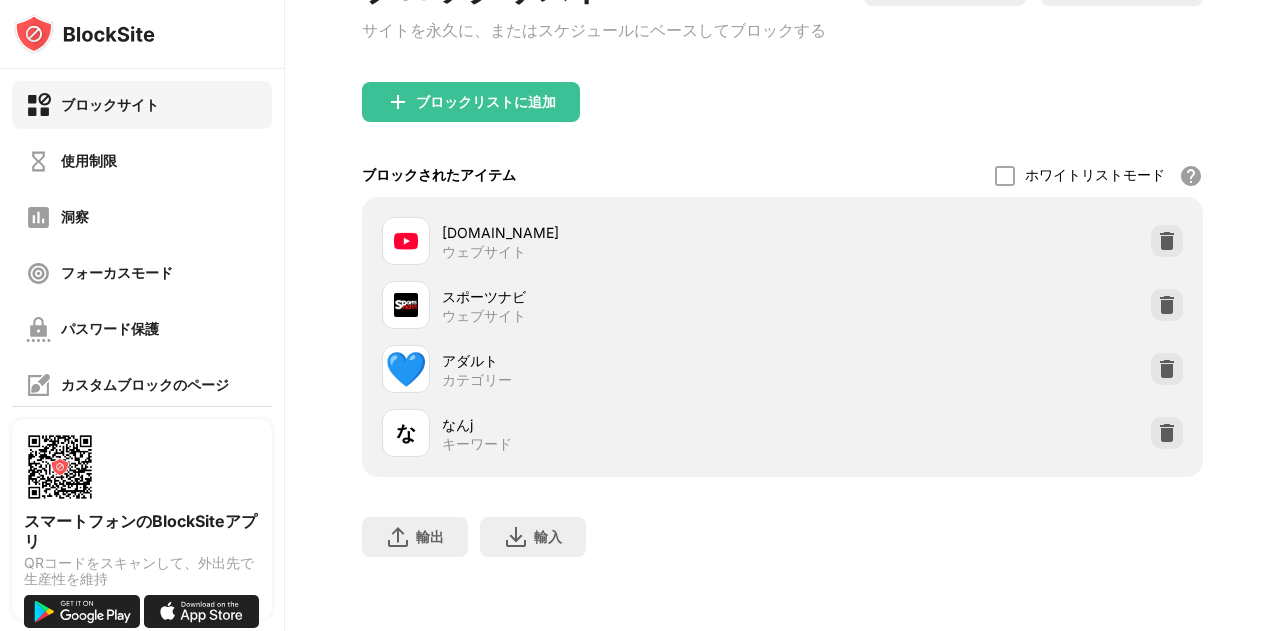 scroll, scrollTop: 182, scrollLeft: 0, axis: vertical 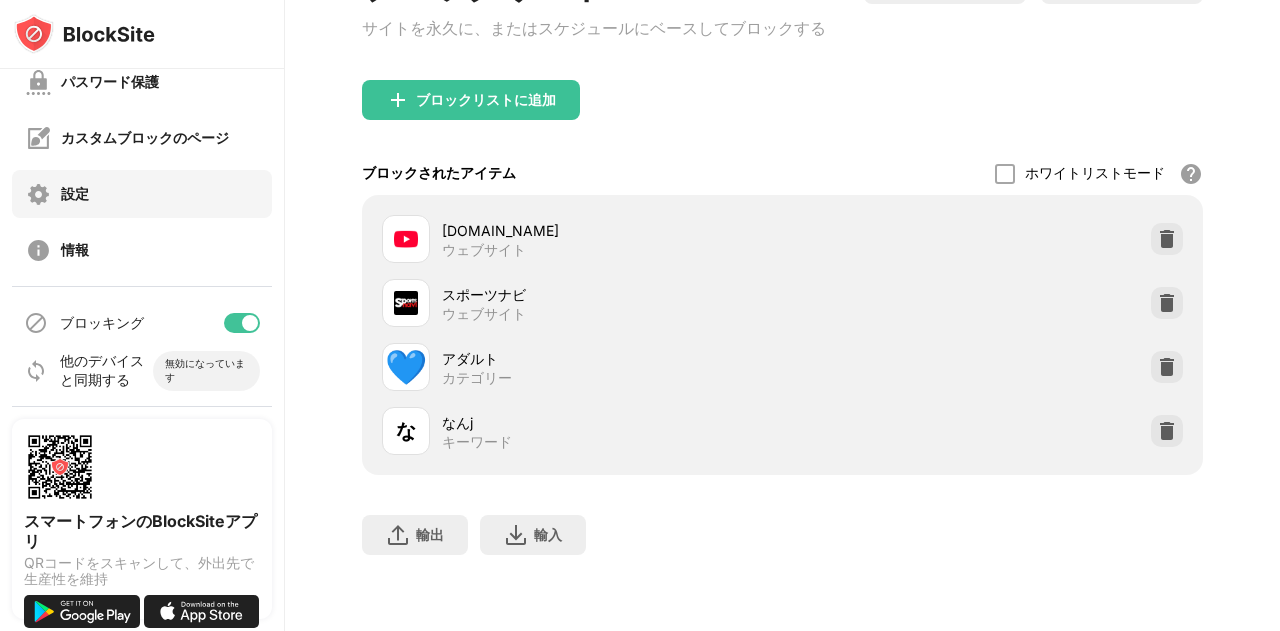 click on "設定" at bounding box center (142, 194) 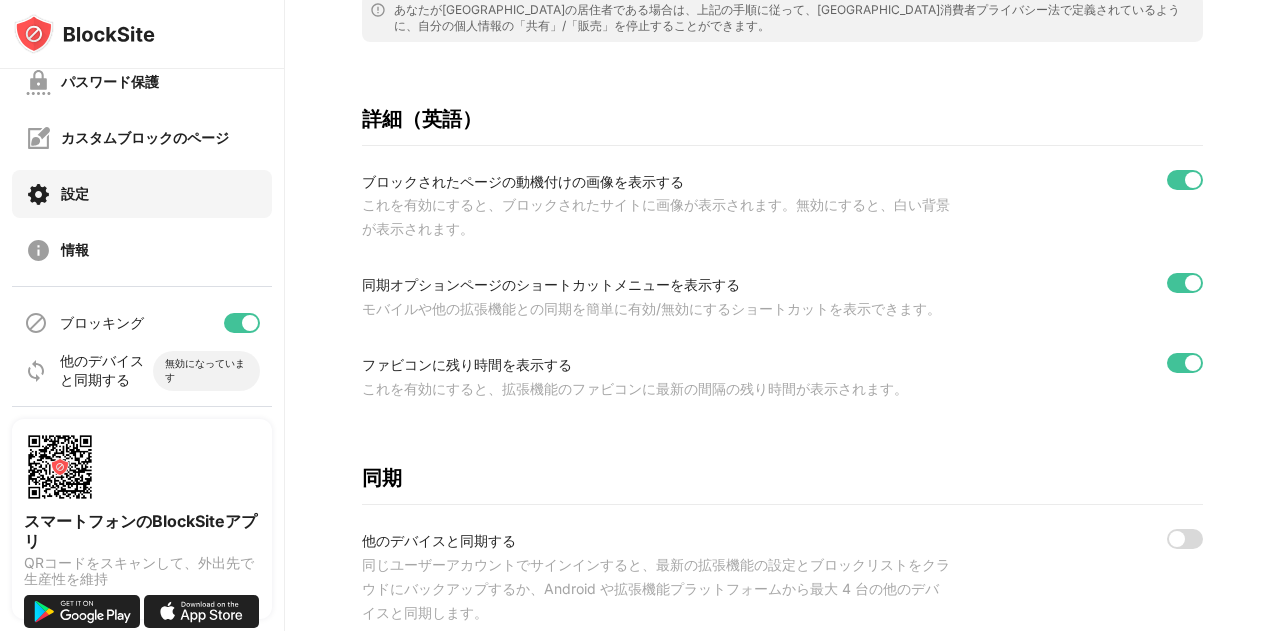 scroll, scrollTop: 900, scrollLeft: 0, axis: vertical 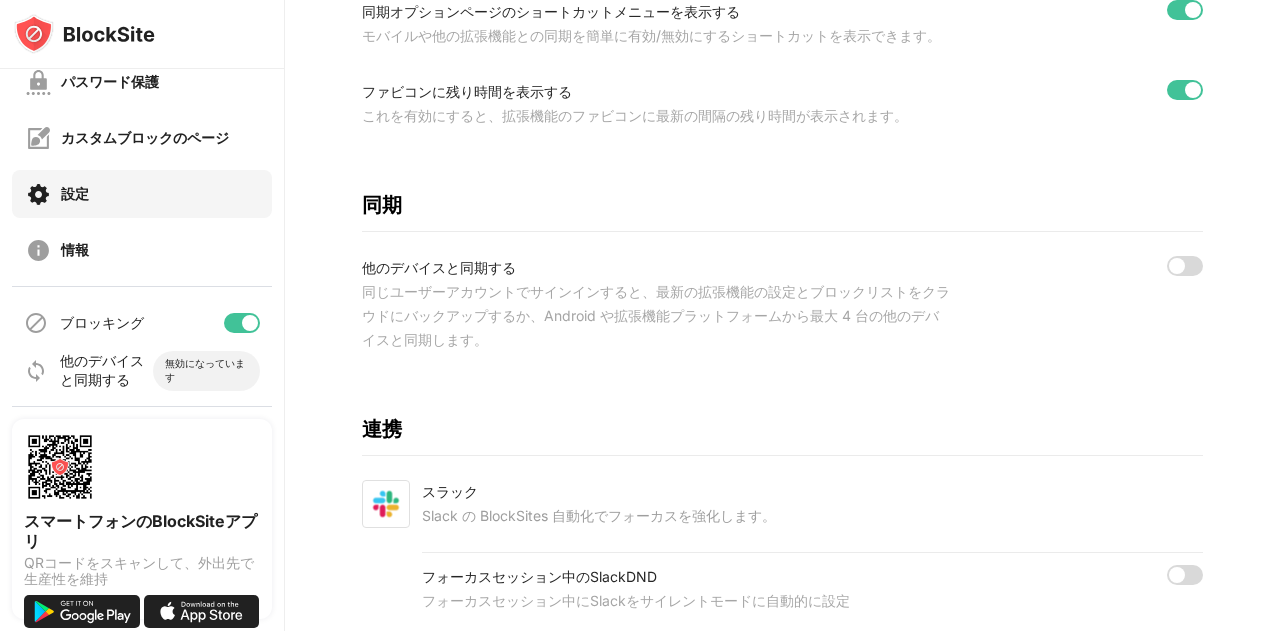 click at bounding box center [1177, 266] 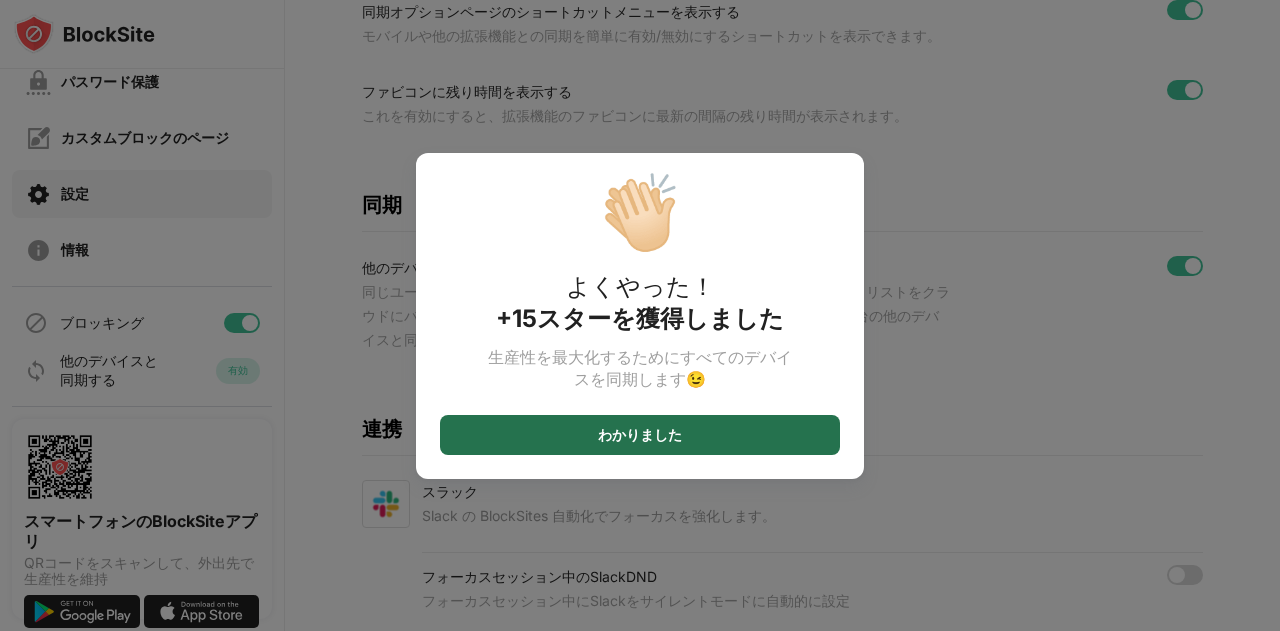click on "わかりました" at bounding box center [640, 435] 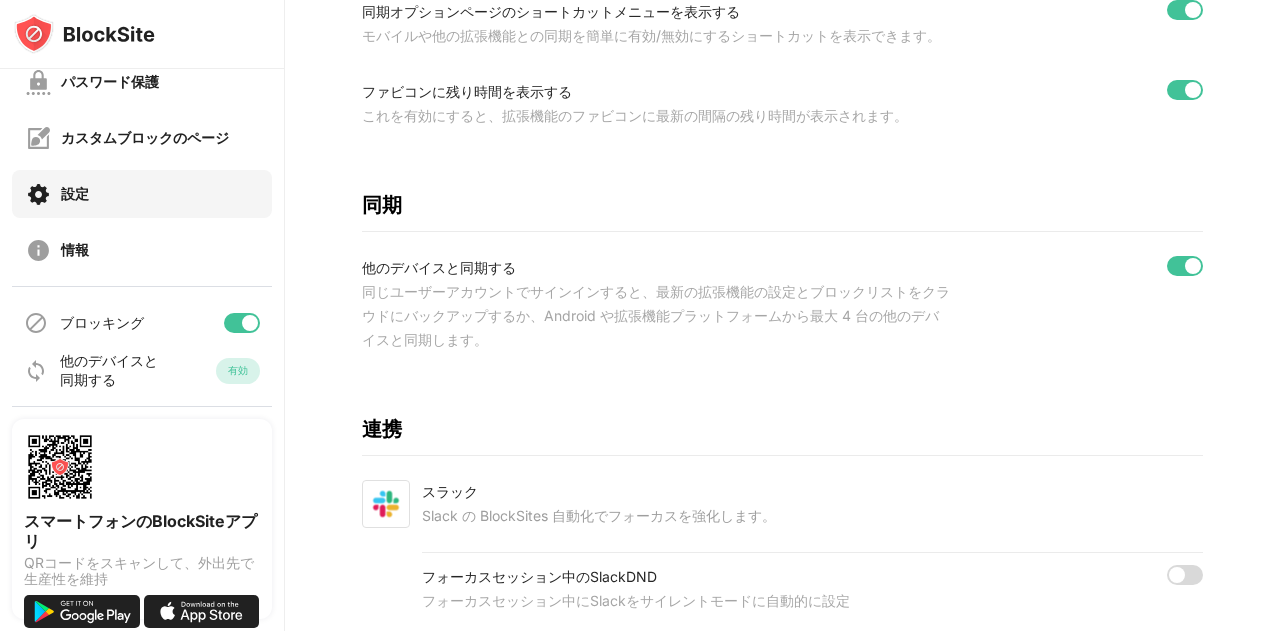 click at bounding box center (1185, 266) 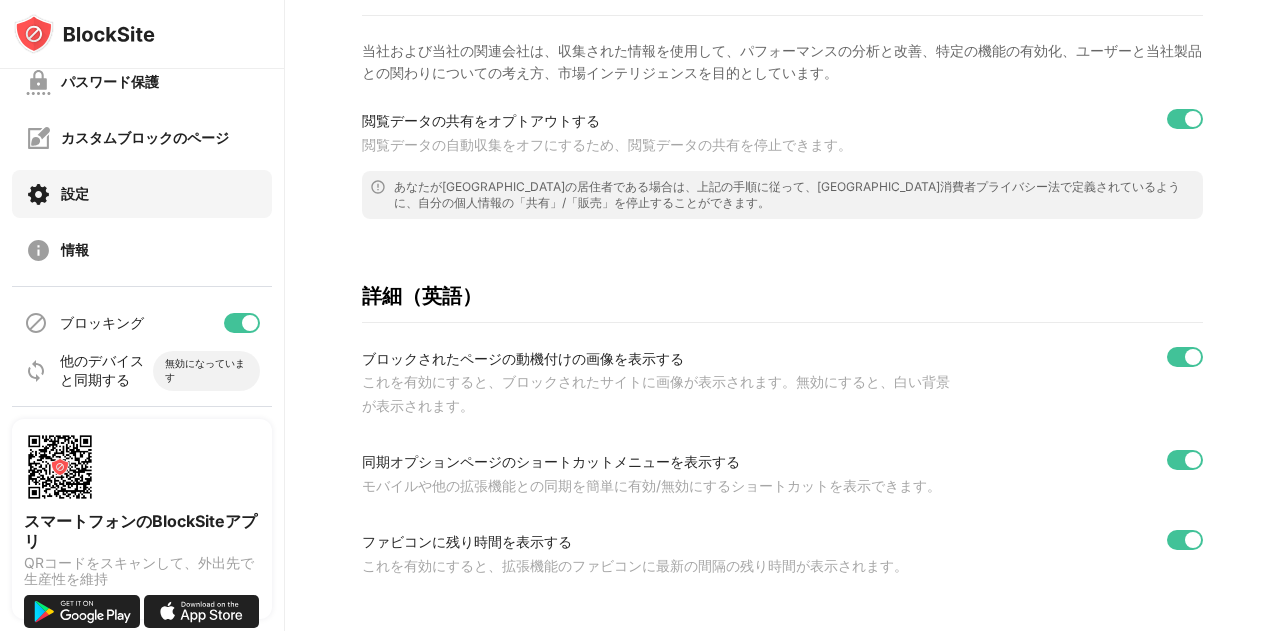 scroll, scrollTop: 200, scrollLeft: 0, axis: vertical 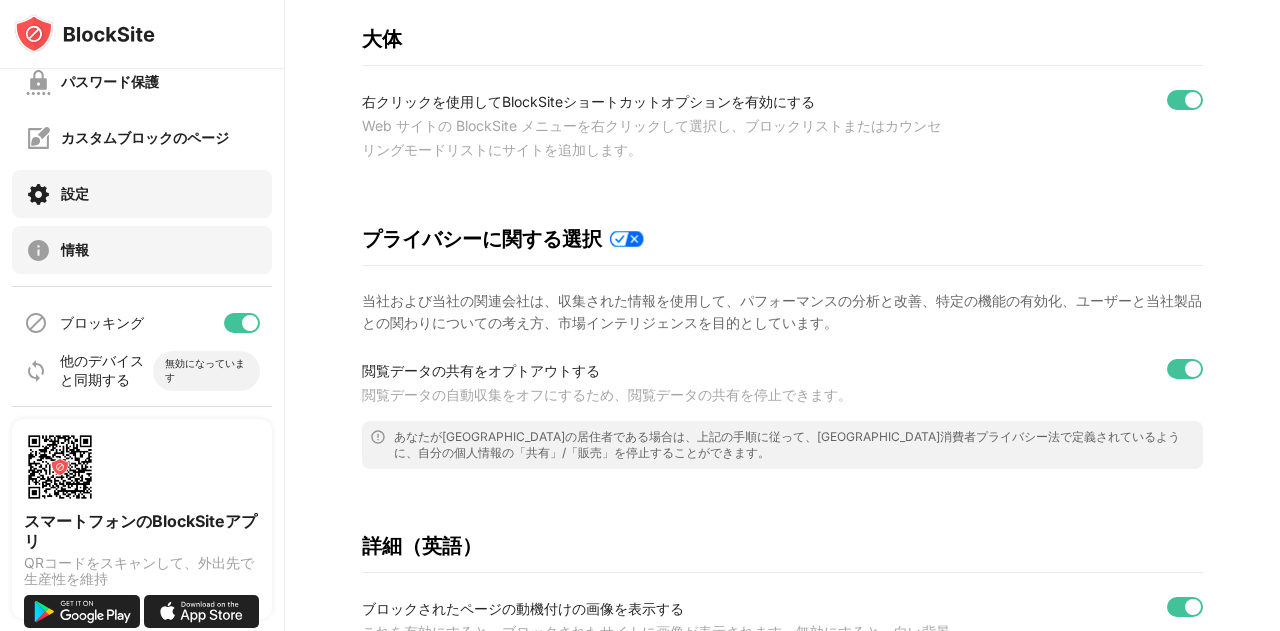 click on "情報" at bounding box center [142, 250] 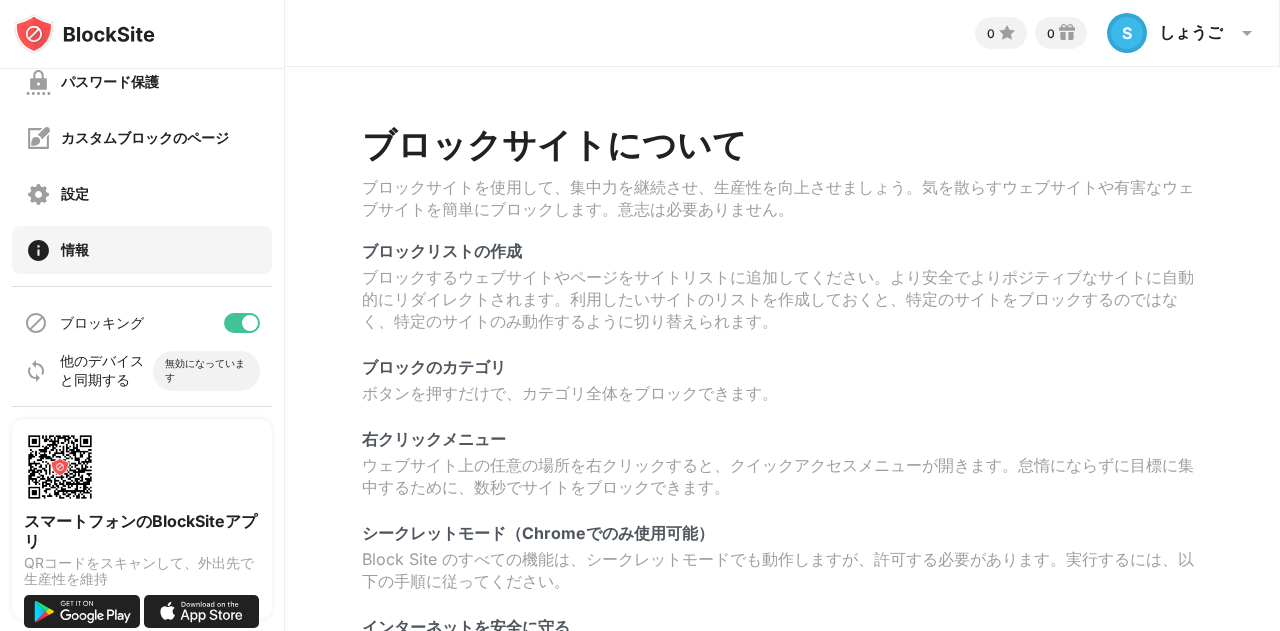 scroll, scrollTop: 0, scrollLeft: 0, axis: both 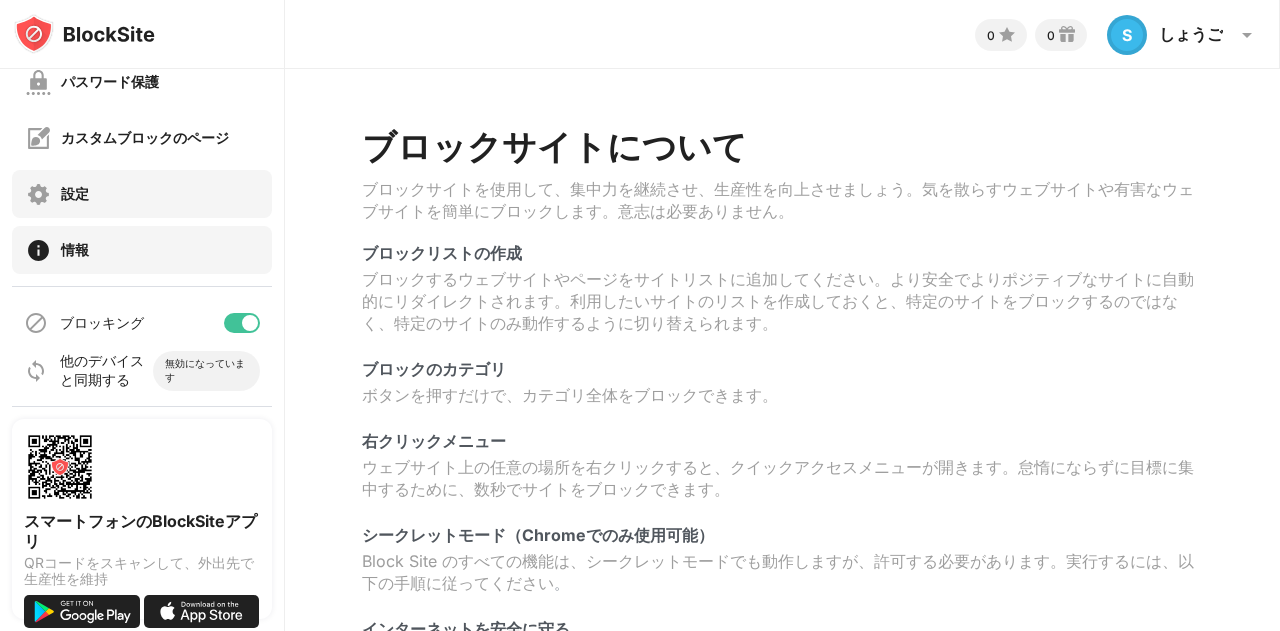 click on "設定" at bounding box center [142, 194] 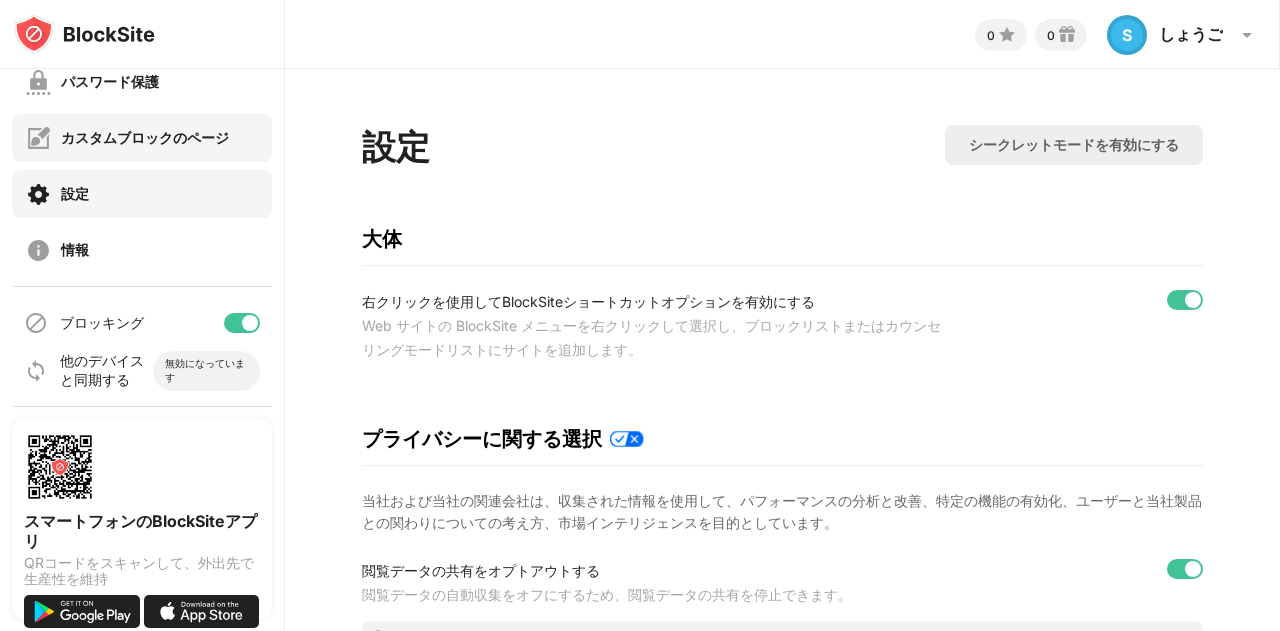 click on "カスタムブロックのページ" at bounding box center (142, 138) 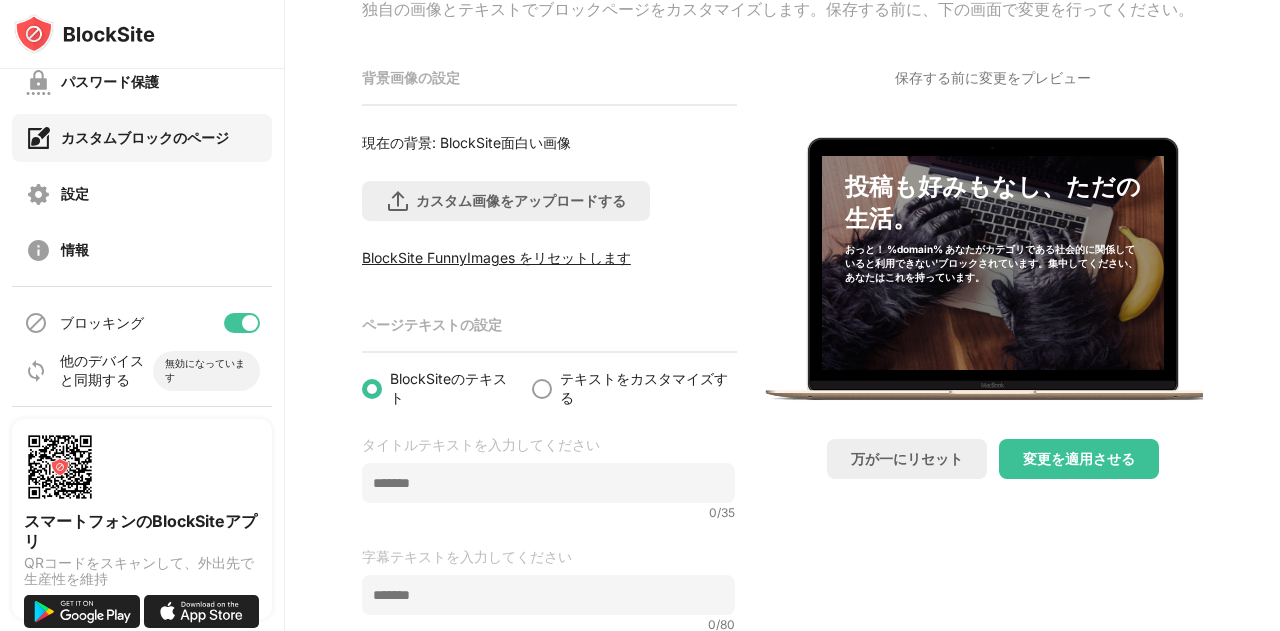 scroll, scrollTop: 179, scrollLeft: 0, axis: vertical 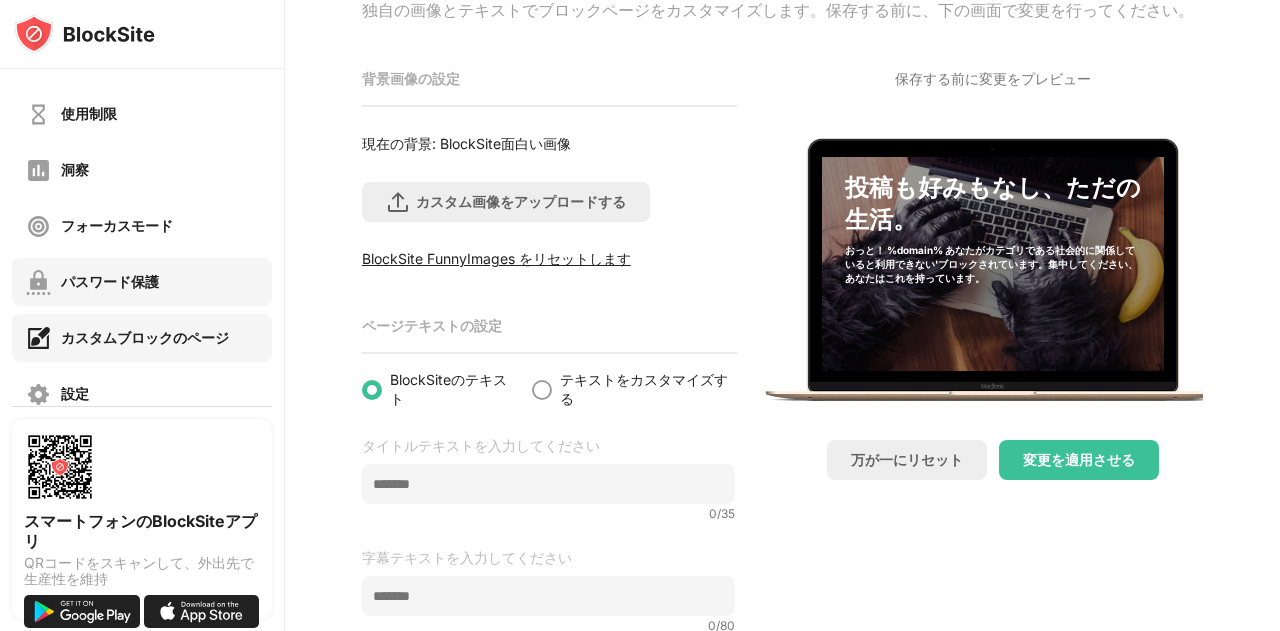 click on "パスワード保護" at bounding box center (142, 282) 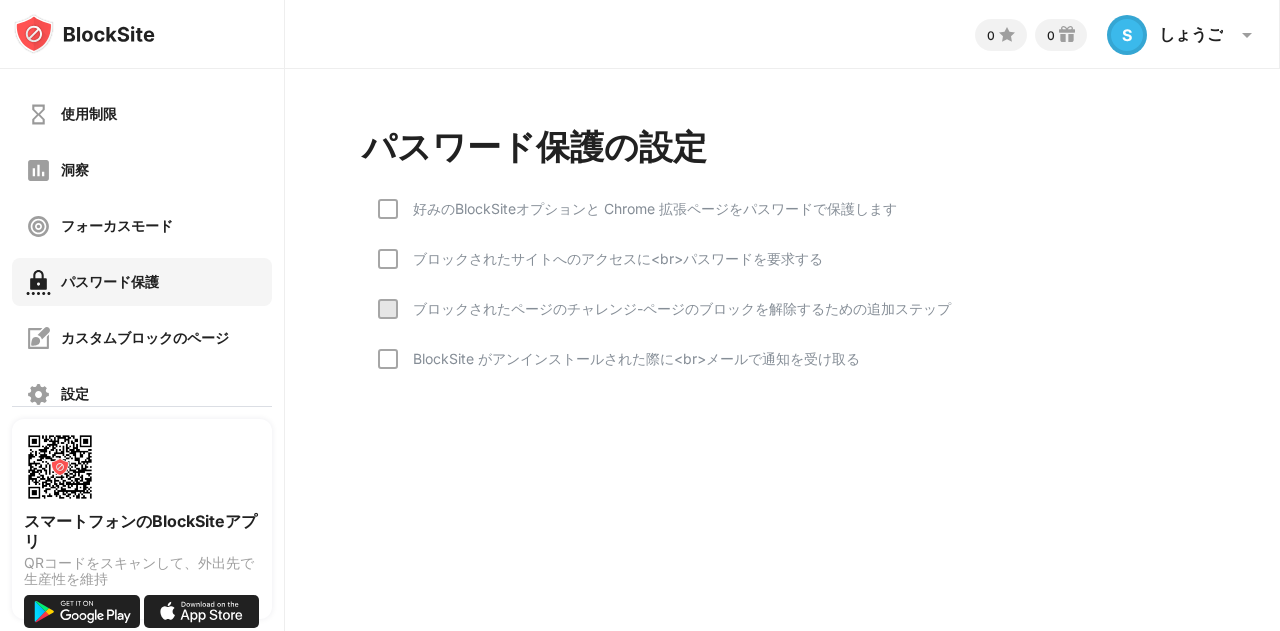 scroll, scrollTop: 0, scrollLeft: 0, axis: both 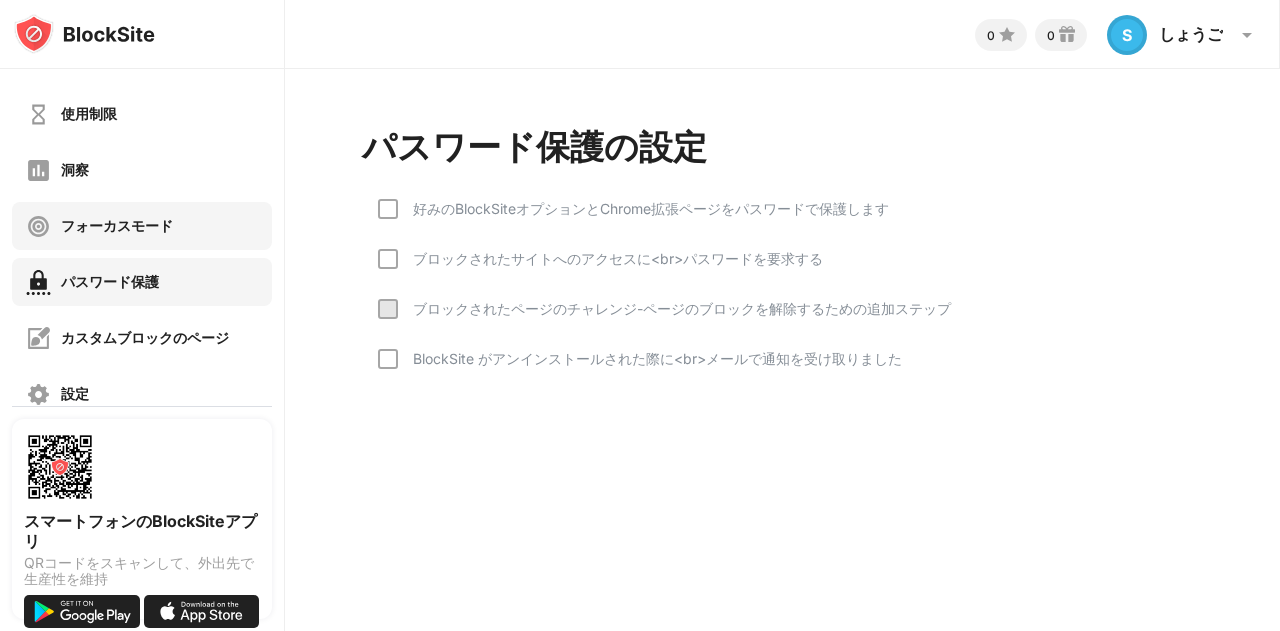 click on "フォーカスモード" at bounding box center (142, 226) 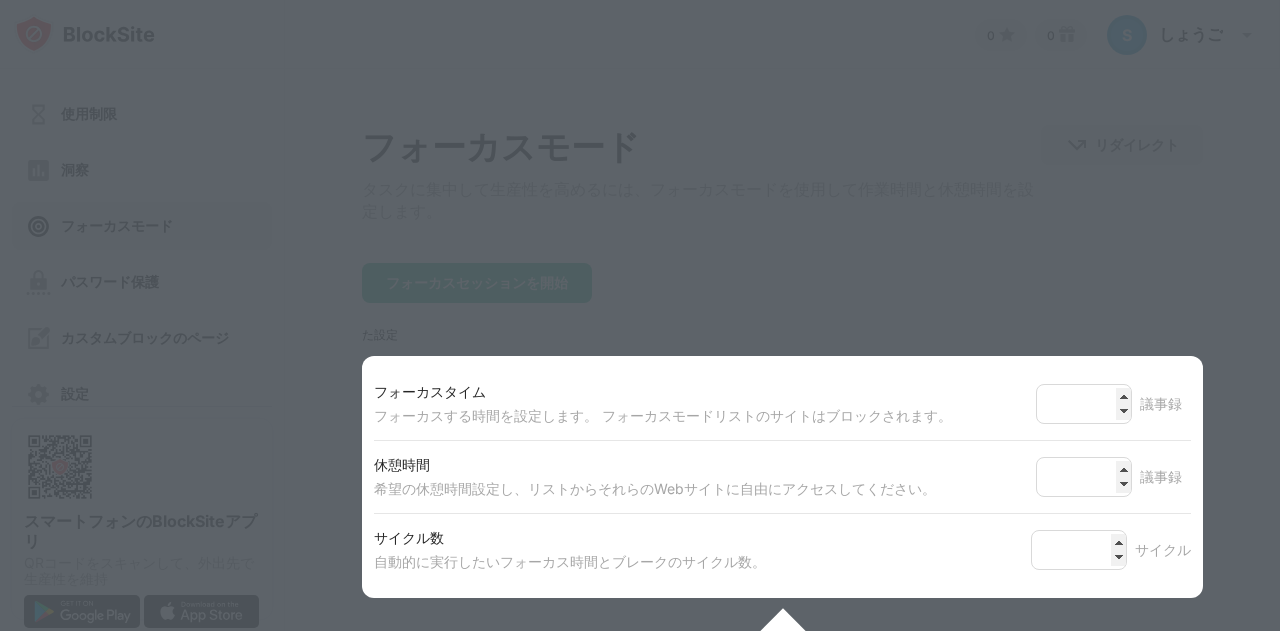 click at bounding box center [640, 315] 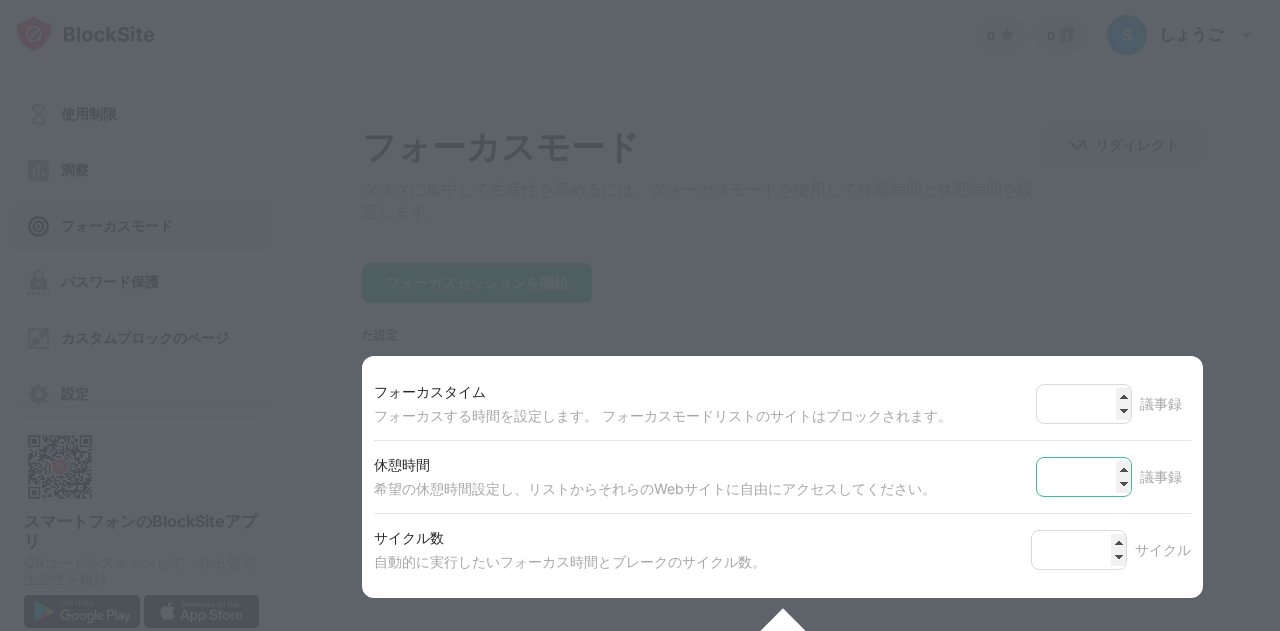 click on "*" at bounding box center [1084, 477] 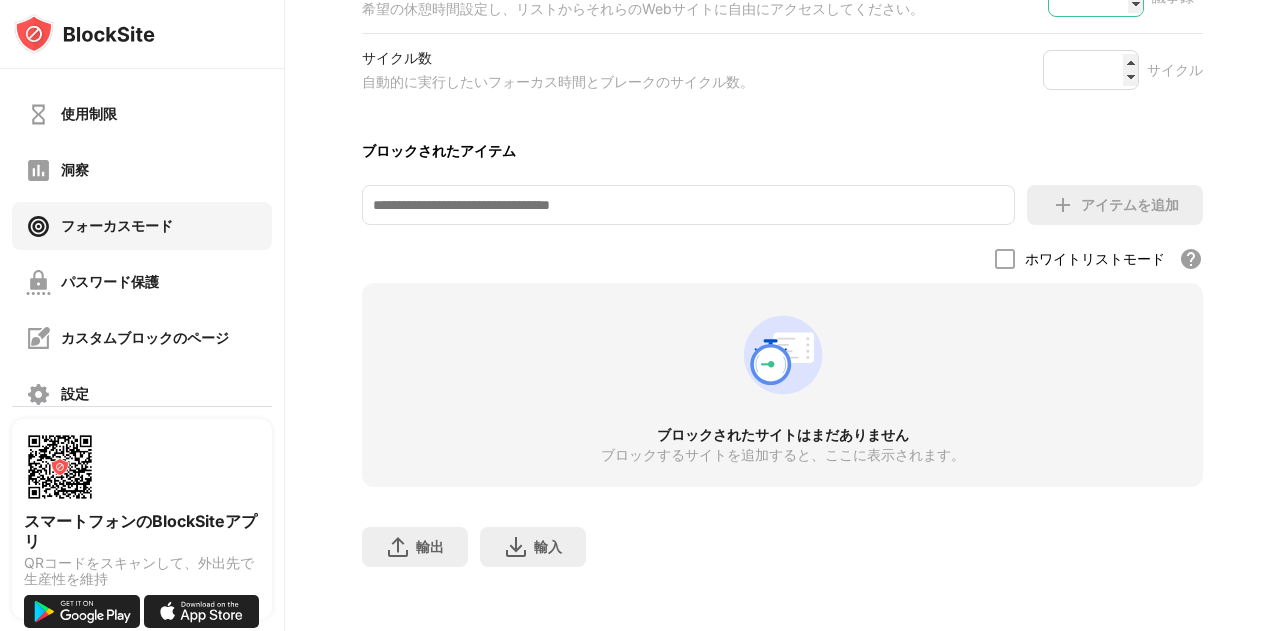 scroll, scrollTop: 502, scrollLeft: 0, axis: vertical 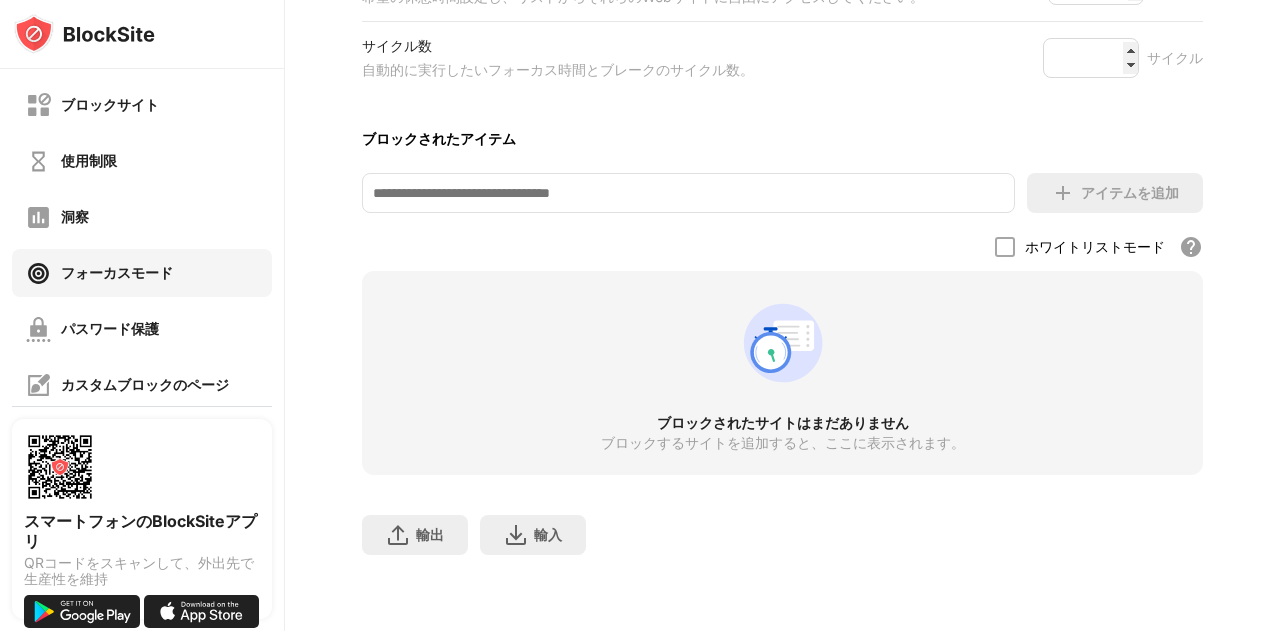 click on "洞察" at bounding box center (142, 217) 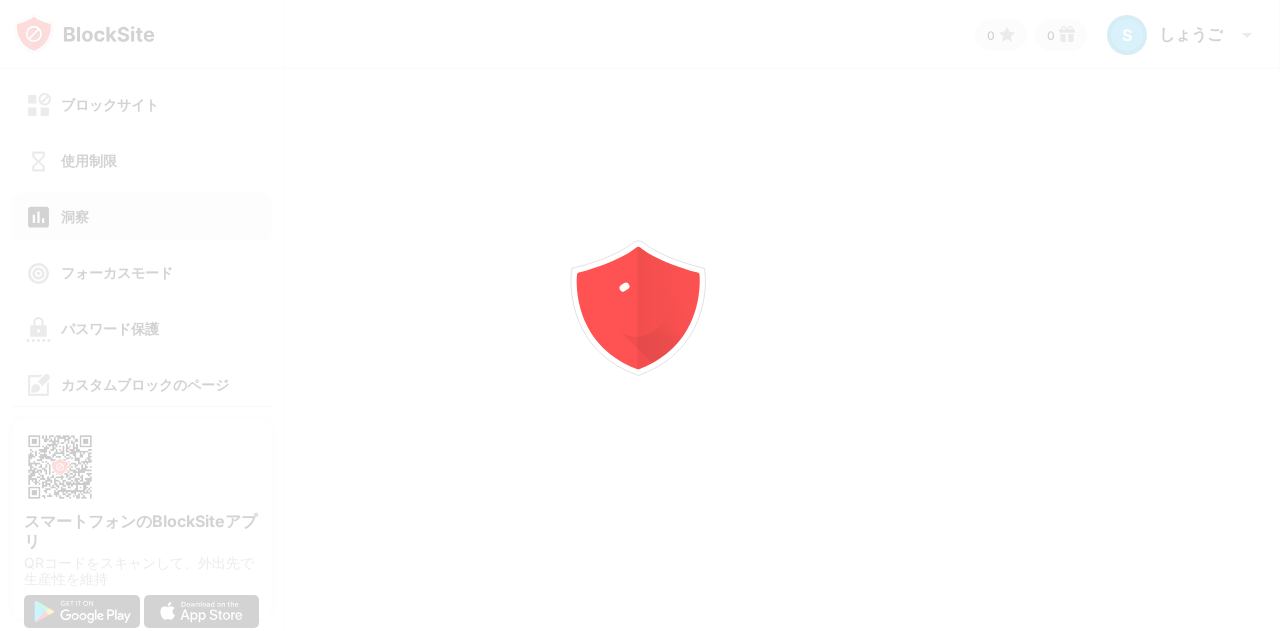 scroll, scrollTop: 0, scrollLeft: 0, axis: both 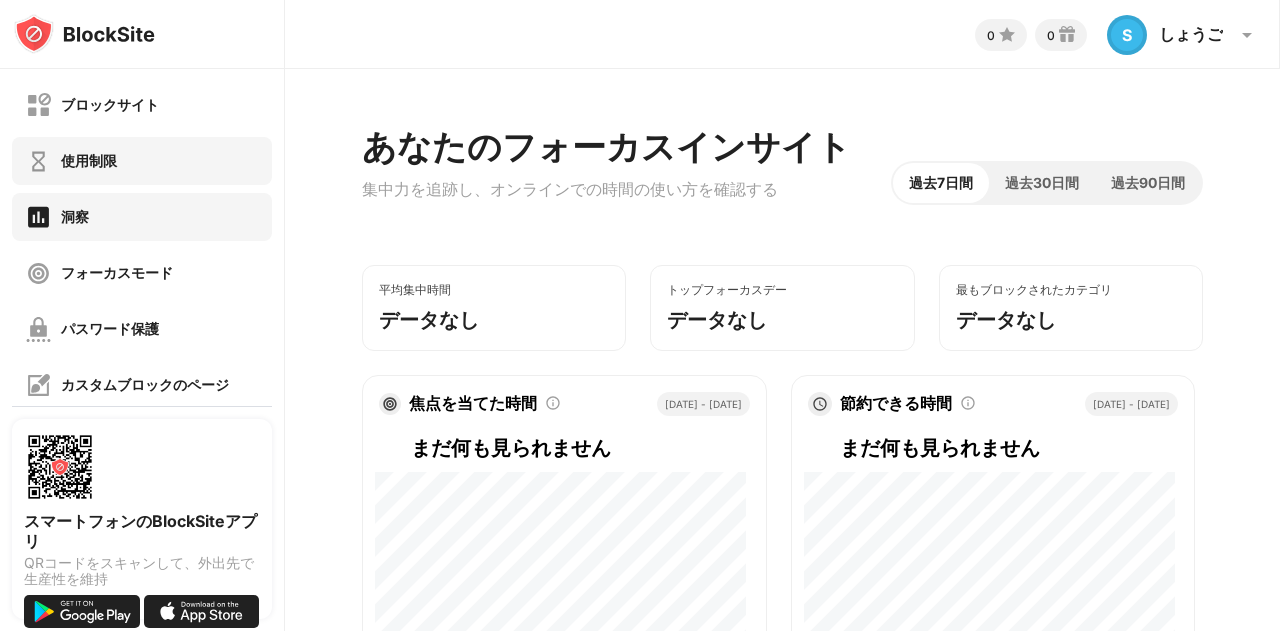 click on "使用制限" at bounding box center [89, 160] 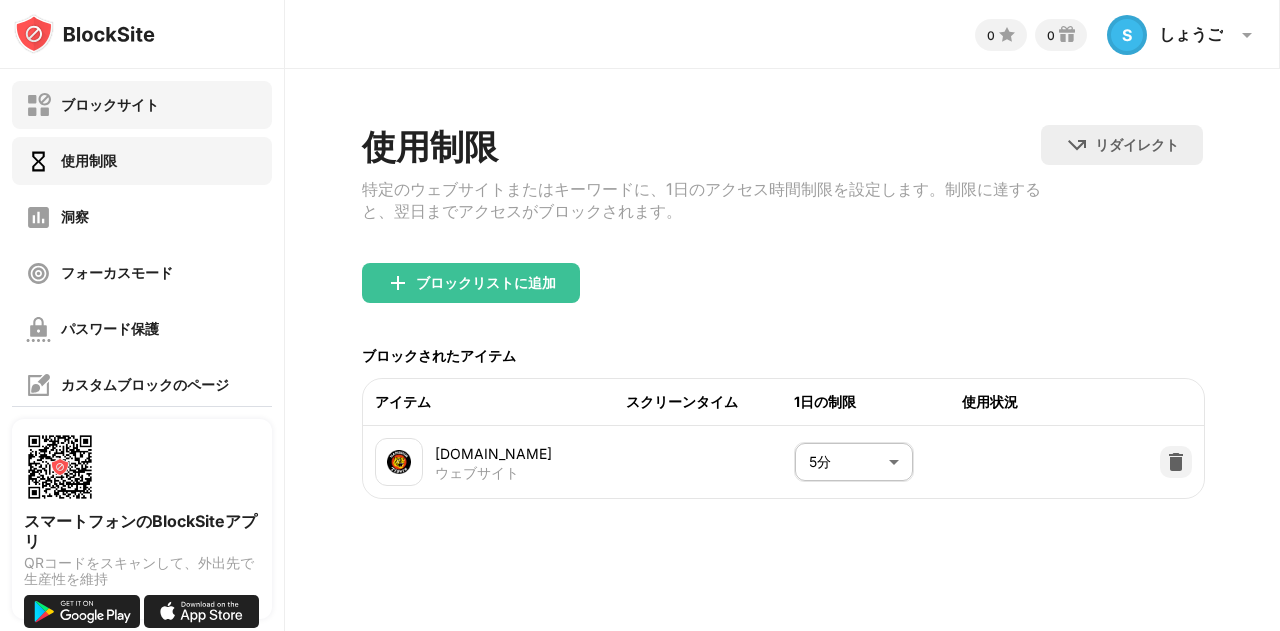 click on "ブロックサイト" at bounding box center [142, 105] 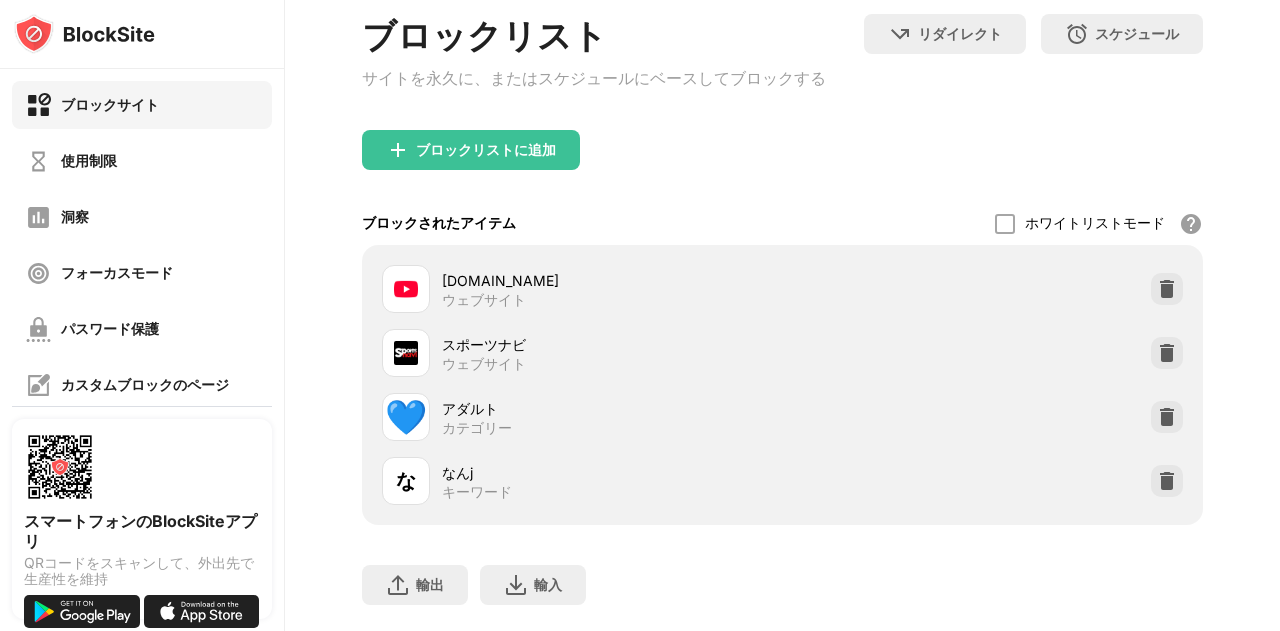 scroll, scrollTop: 0, scrollLeft: 0, axis: both 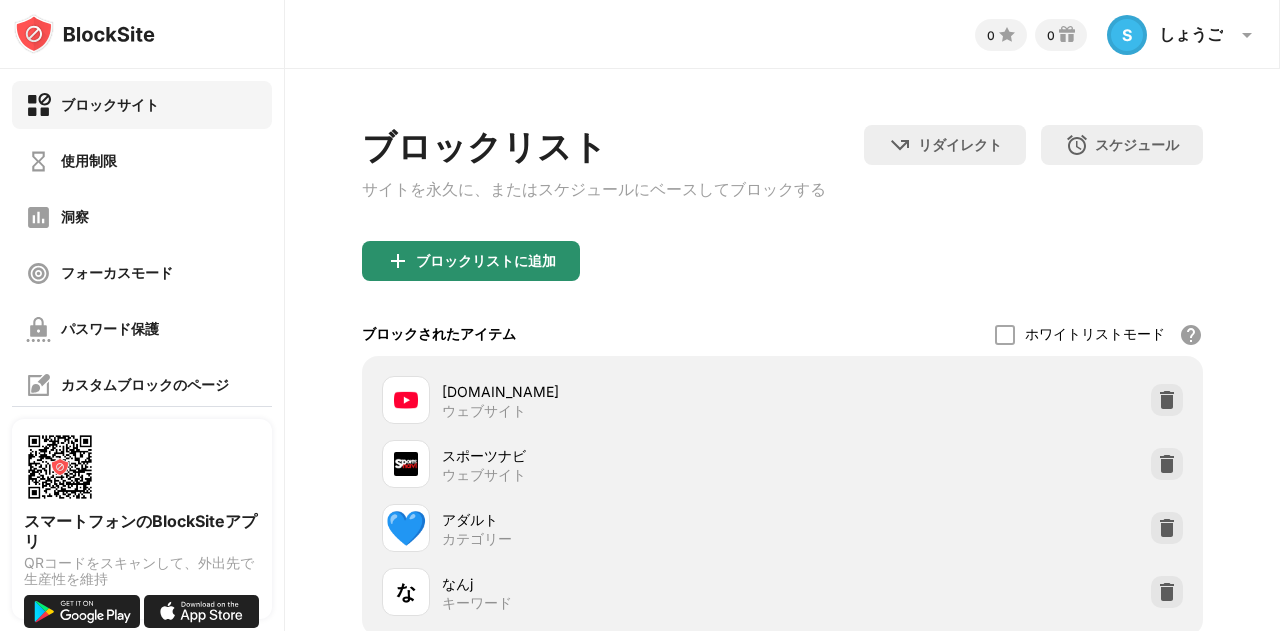click on "ブロックリストに追加" at bounding box center [486, 260] 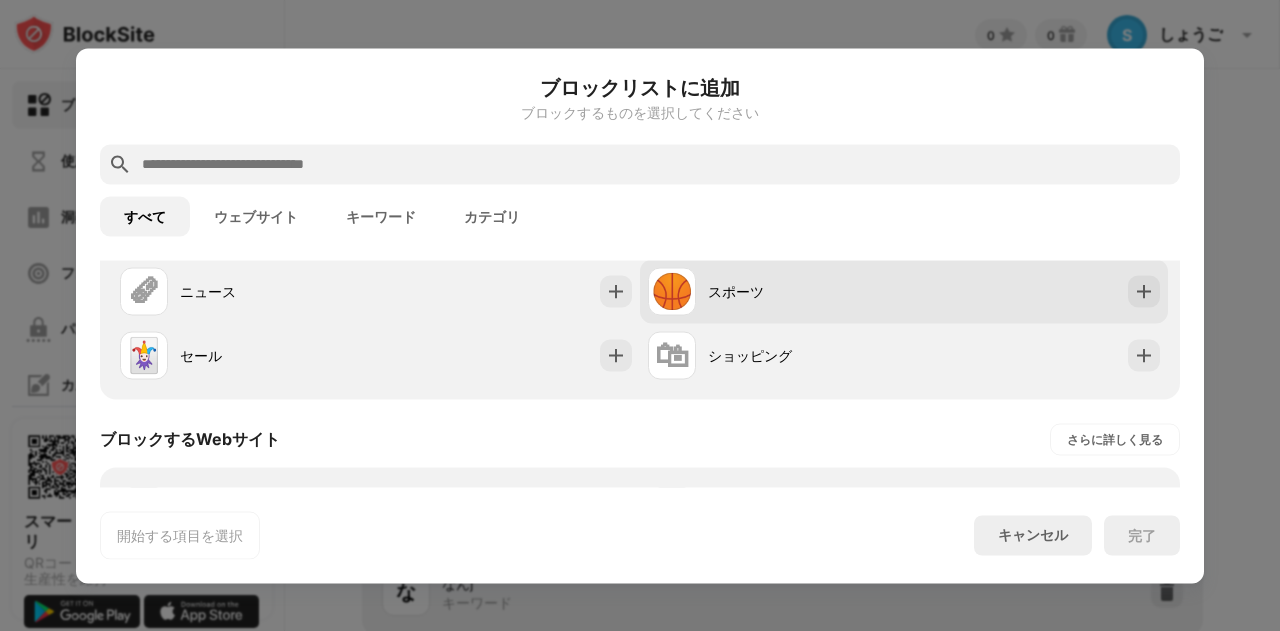 scroll, scrollTop: 0, scrollLeft: 0, axis: both 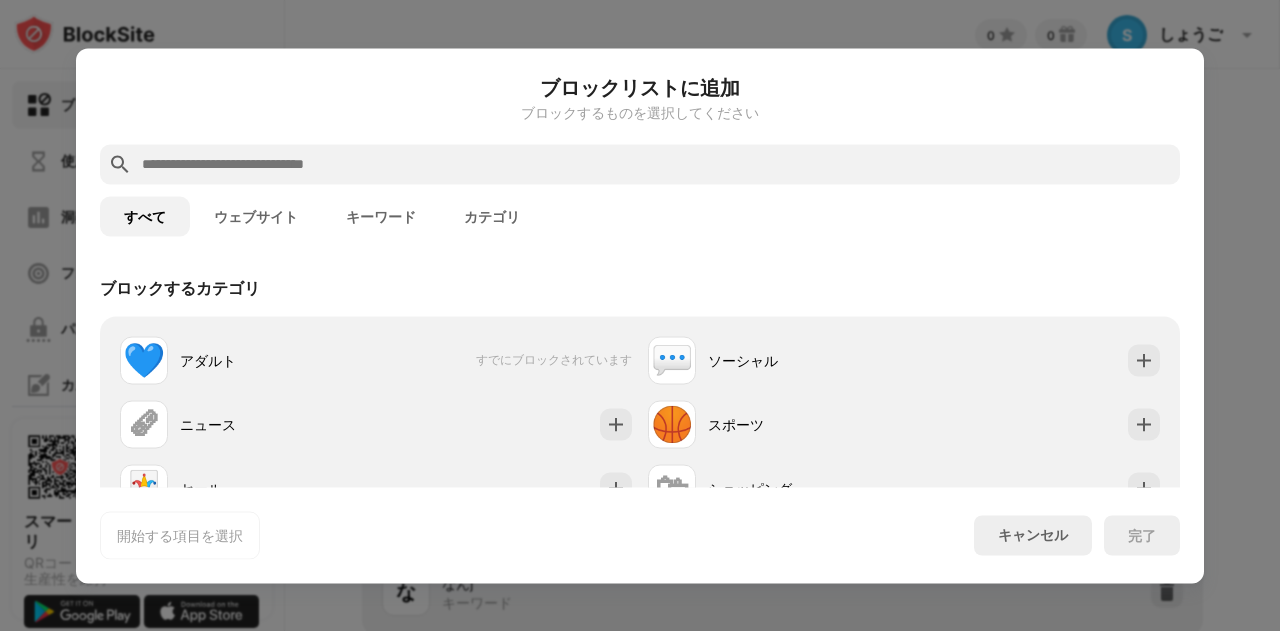click at bounding box center (640, 164) 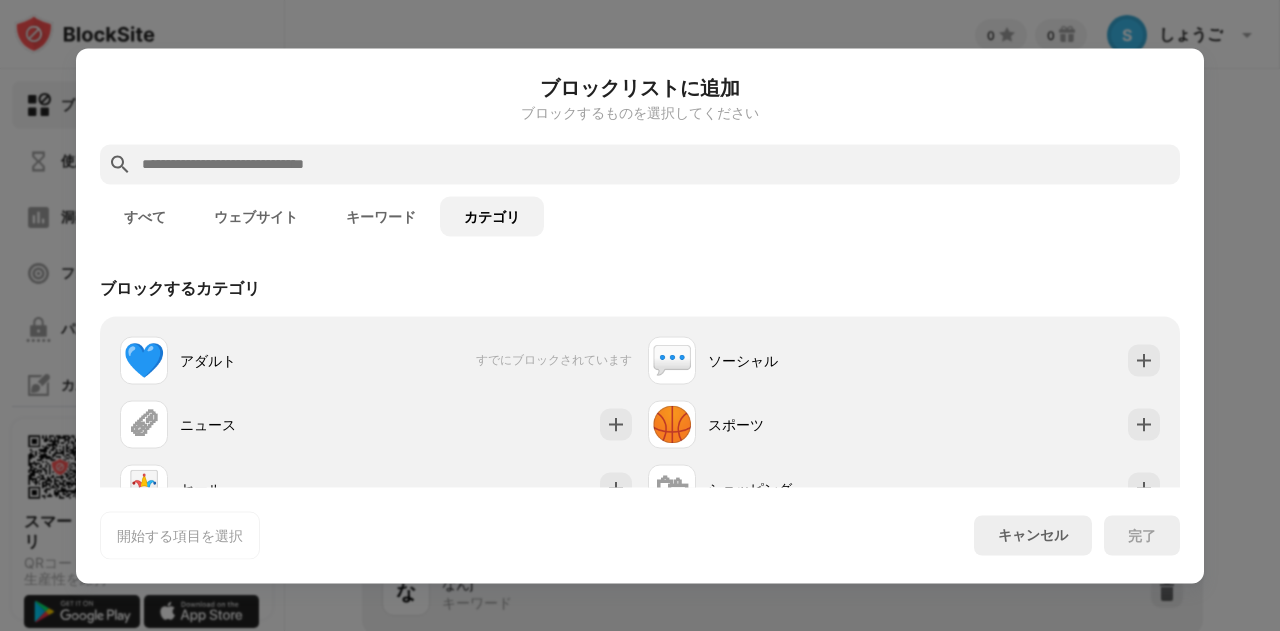 click on "すべて" at bounding box center [145, 216] 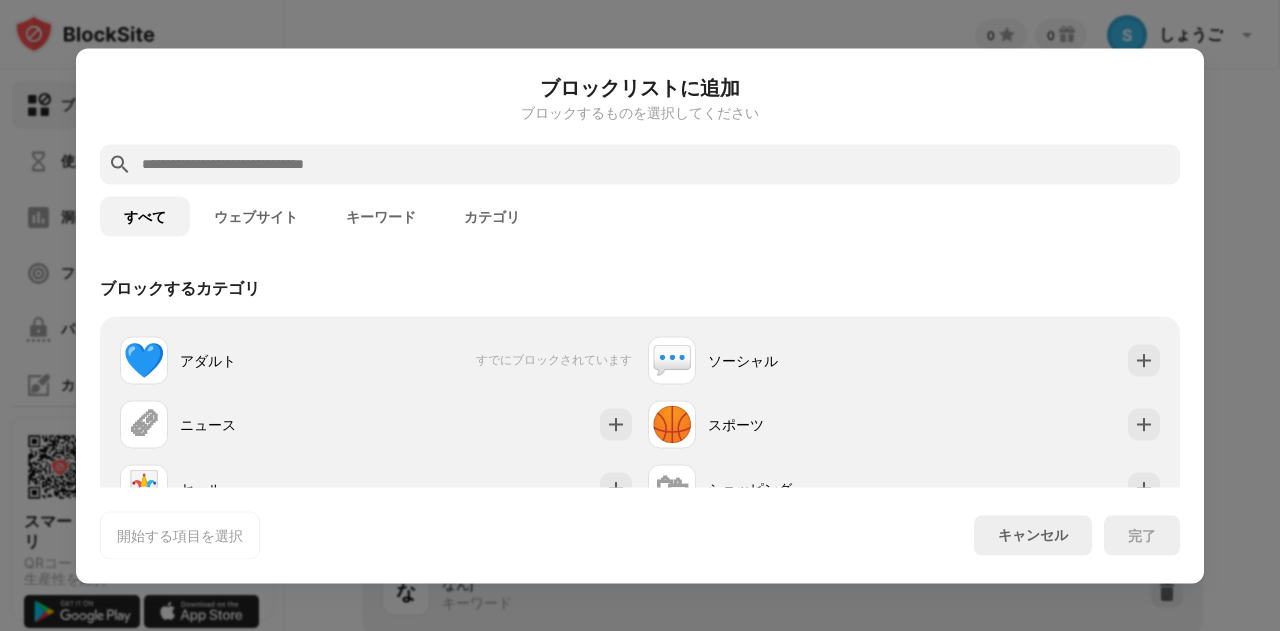 click at bounding box center (656, 164) 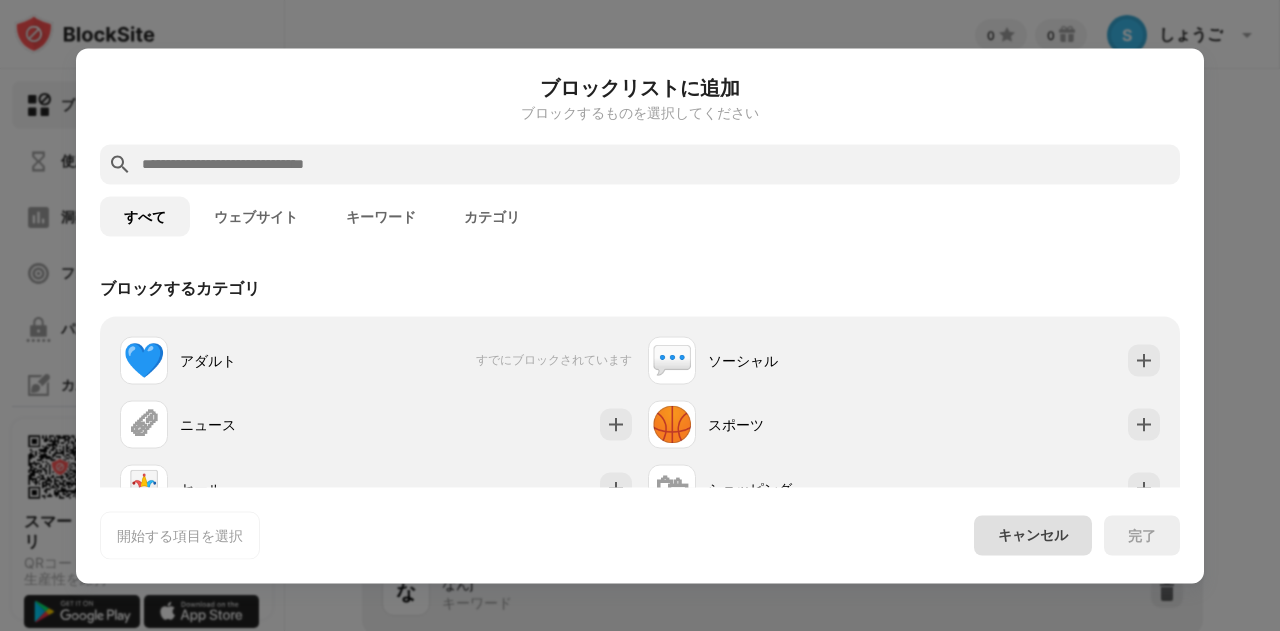 click on "キャンセル" at bounding box center (1033, 534) 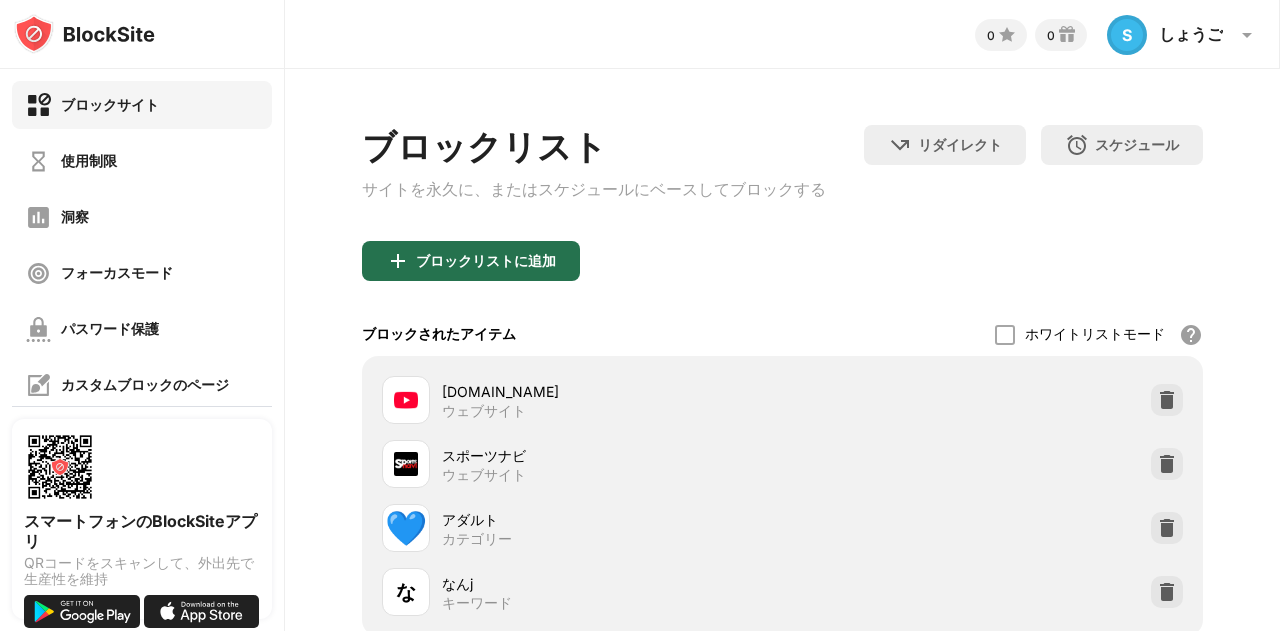 click on "ブロックリストに追加" at bounding box center [471, 261] 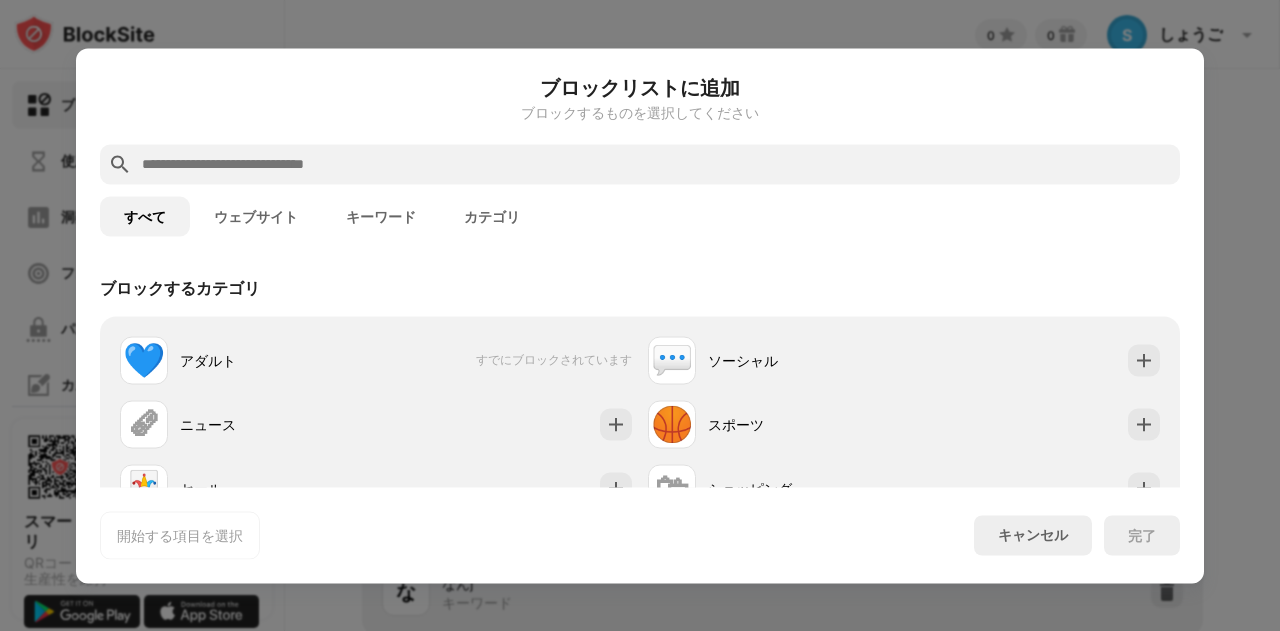 click at bounding box center [640, 164] 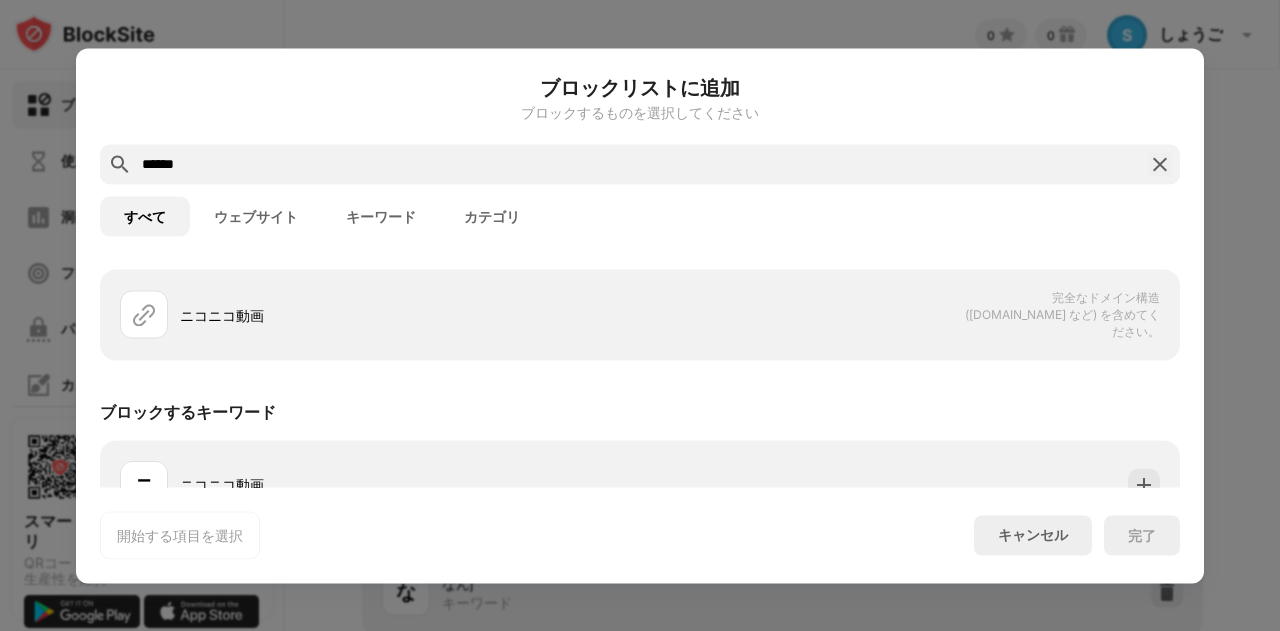 scroll, scrollTop: 84, scrollLeft: 0, axis: vertical 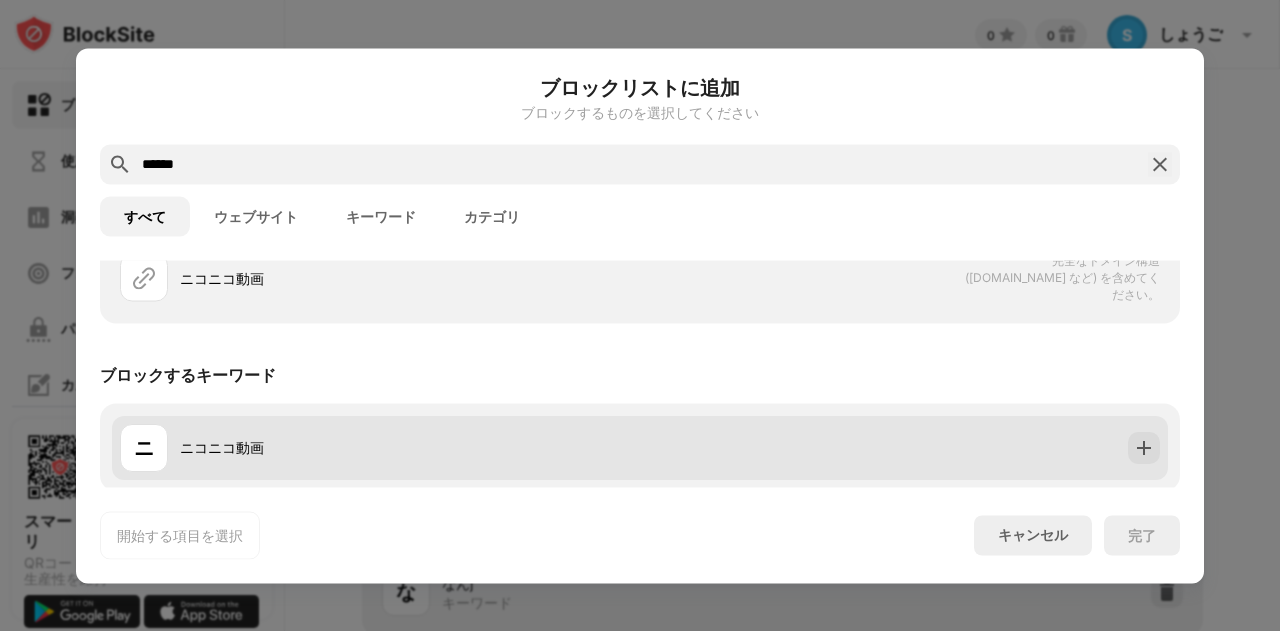 click on "ニ ニコニコ動画" at bounding box center (640, 447) 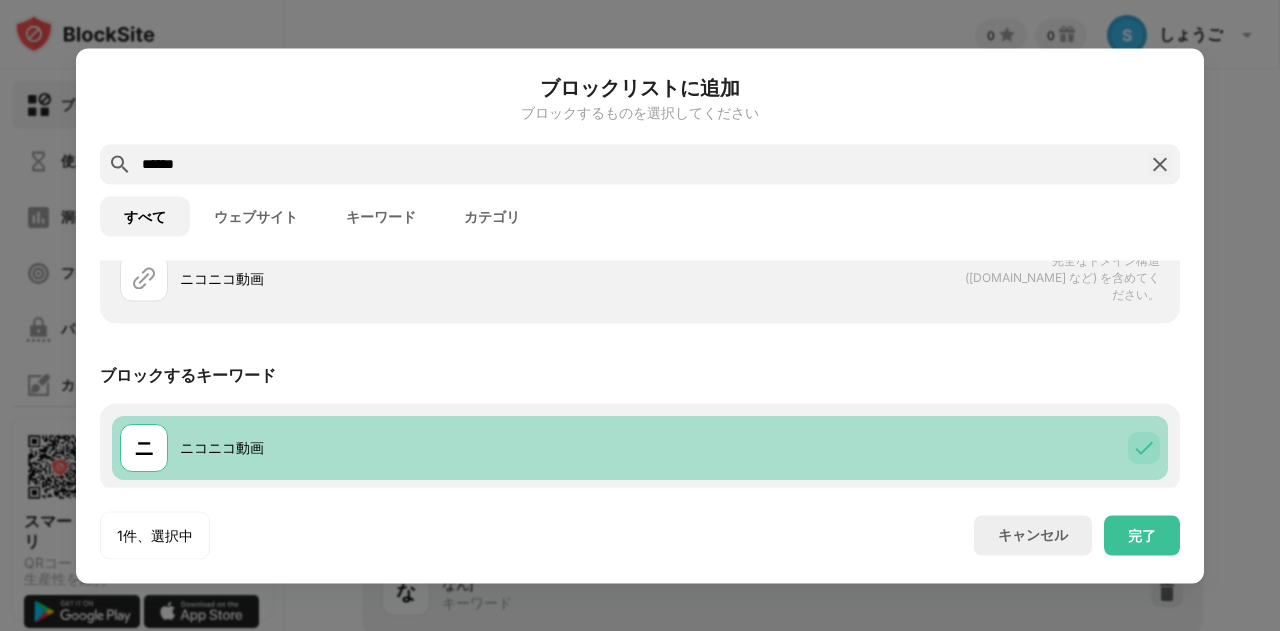 click on "ニ ニコニコ動画" at bounding box center (640, 447) 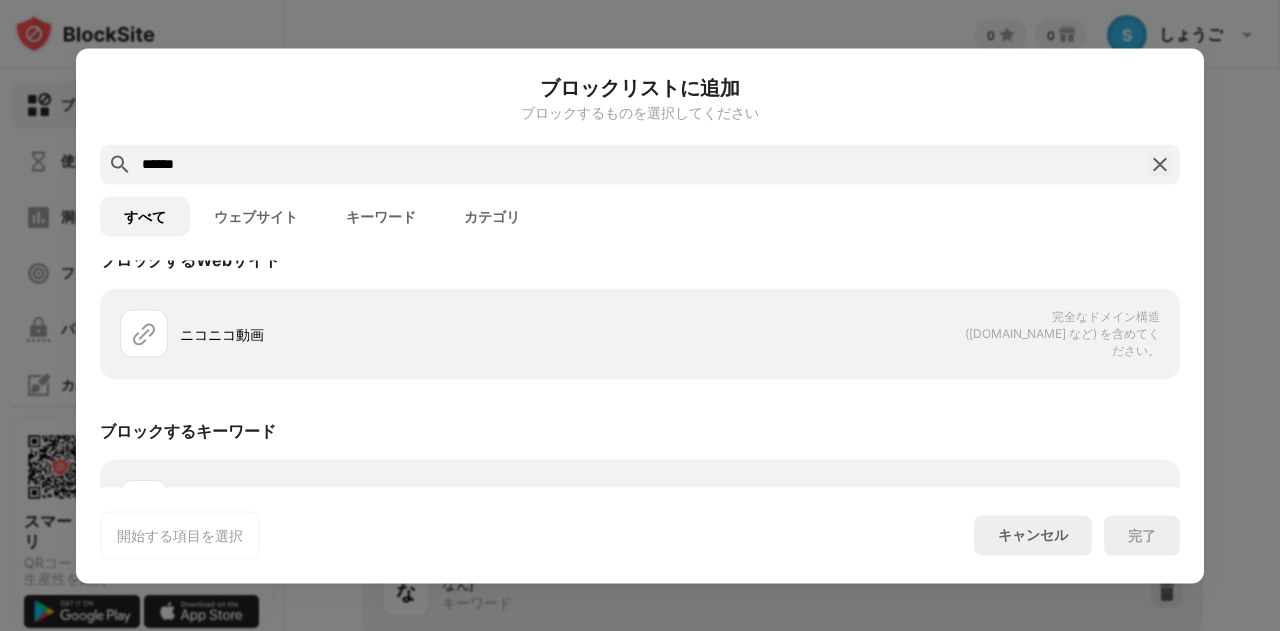 scroll, scrollTop: 0, scrollLeft: 0, axis: both 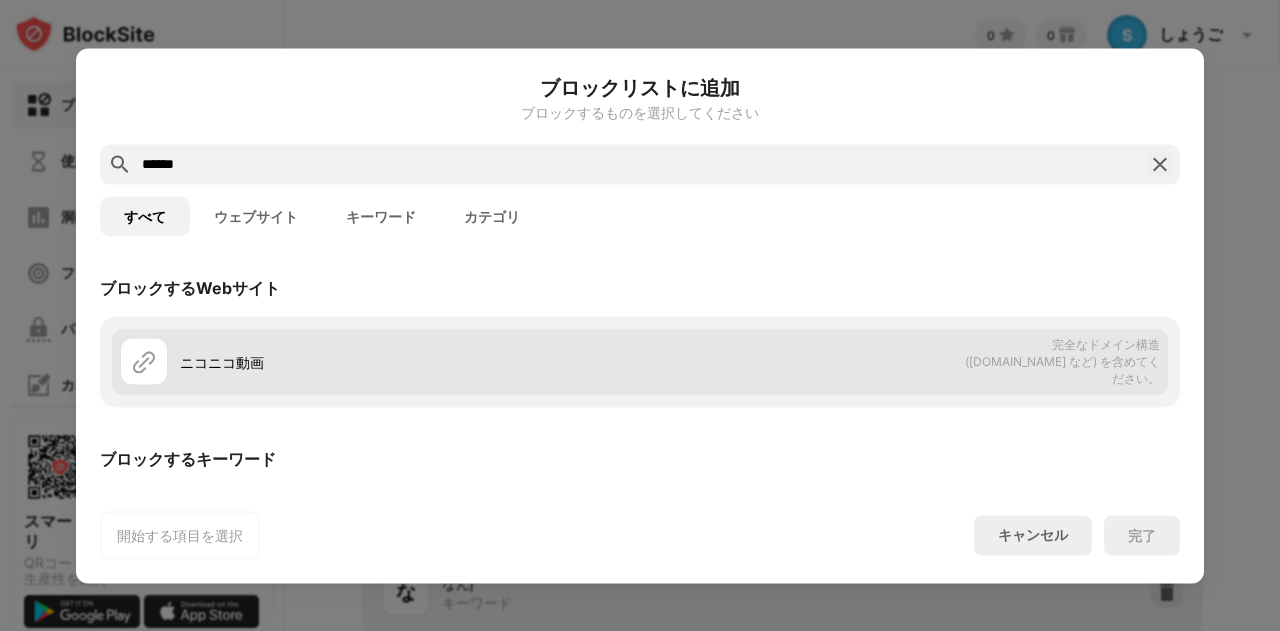 click on "ニコニコ動画" at bounding box center (380, 362) 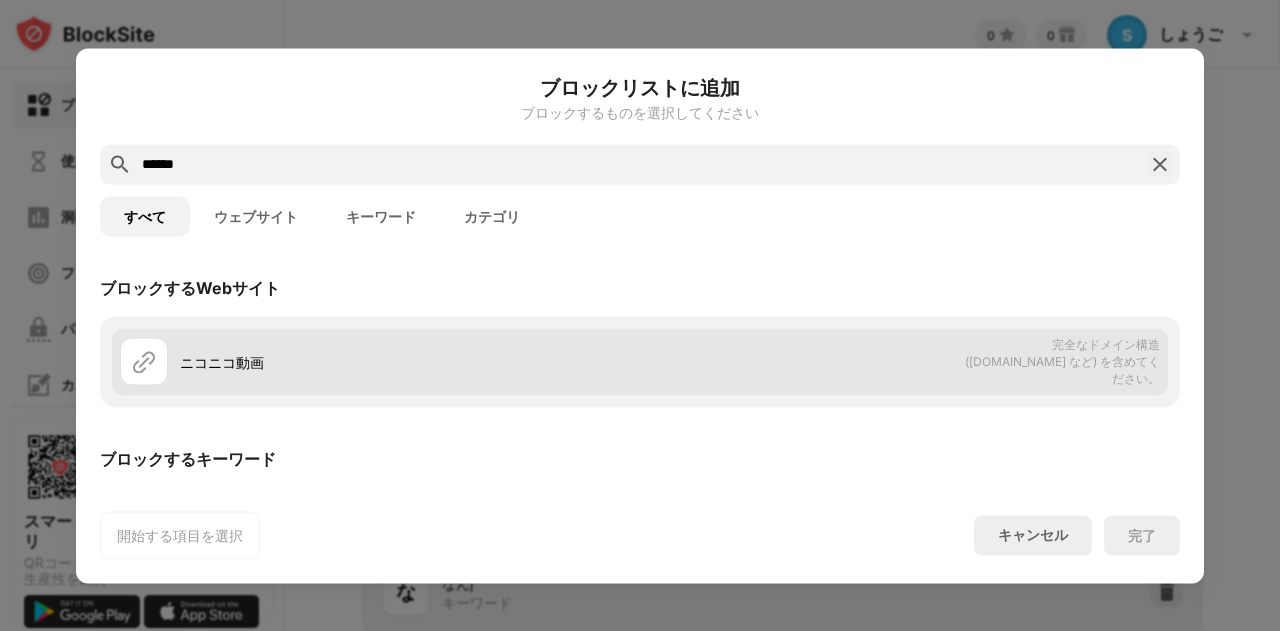 click on "ニコニコ動画 完全なドメイン構造 (domain.com など) を含めてください。" at bounding box center (640, 361) 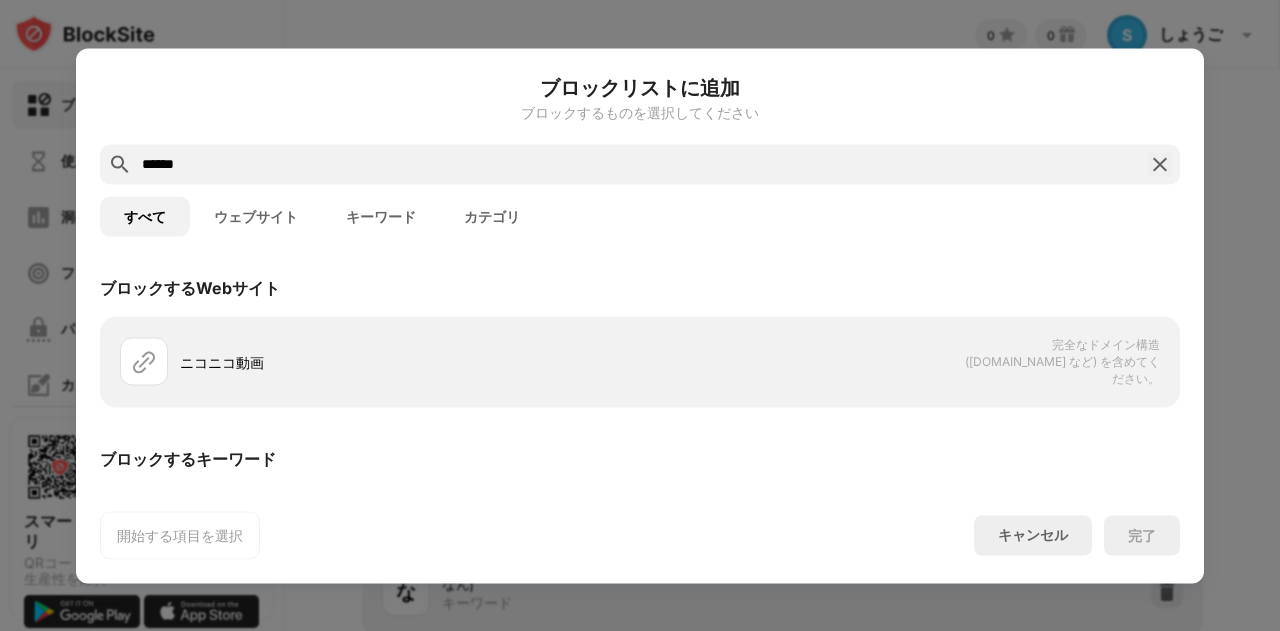 click on "ウェブサイト" at bounding box center (256, 216) 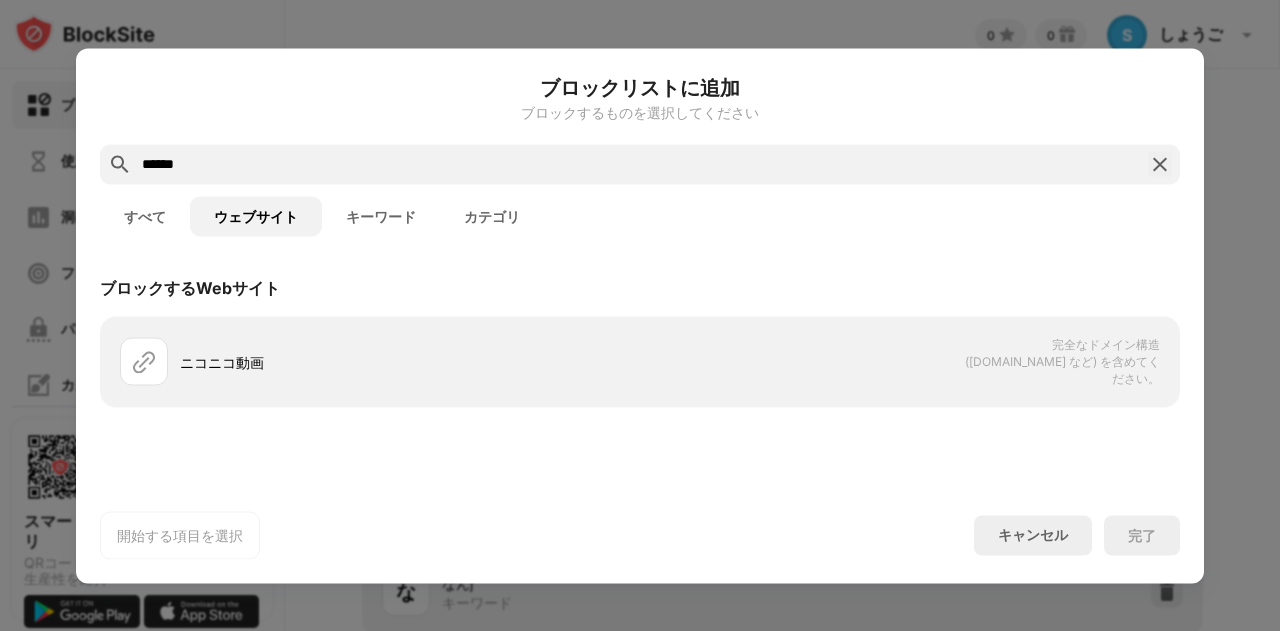 click on "******" at bounding box center (640, 164) 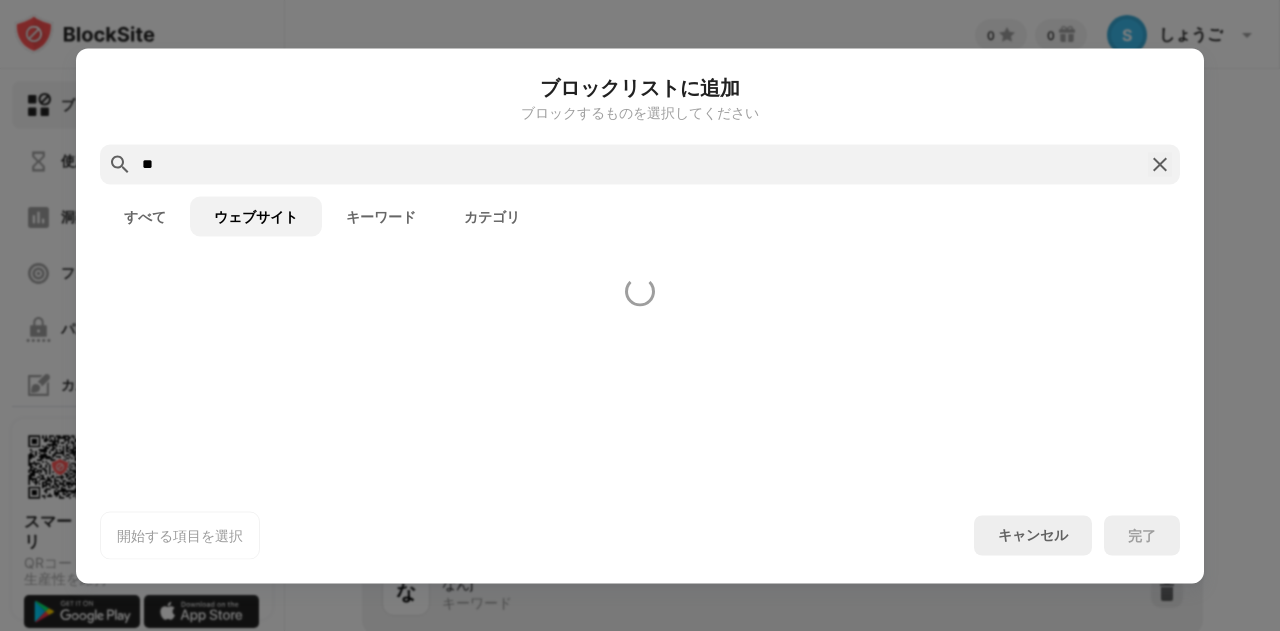 type on "*" 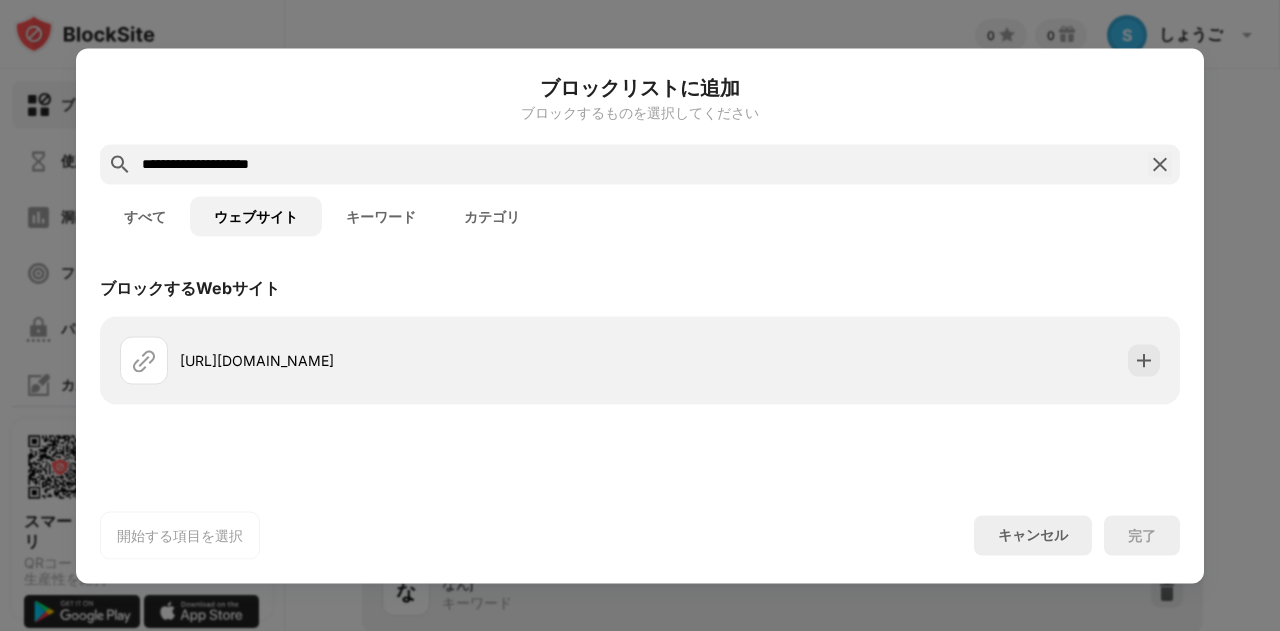 type on "**********" 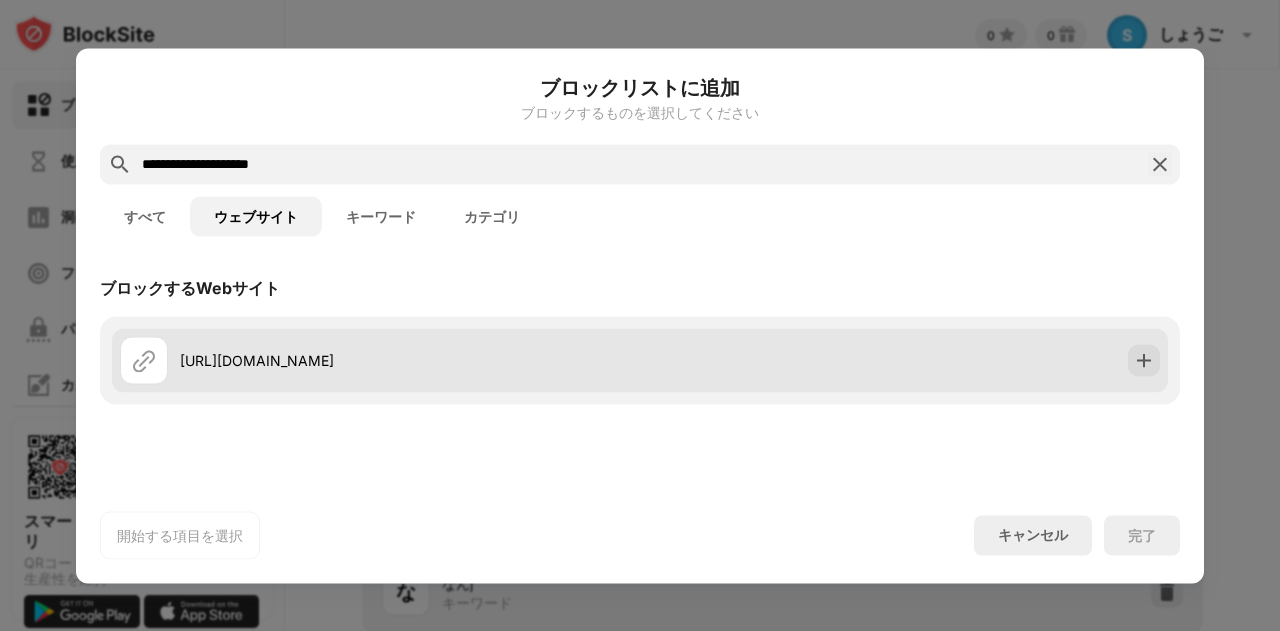 click on "https://wwwnicovideo.jp" at bounding box center [380, 360] 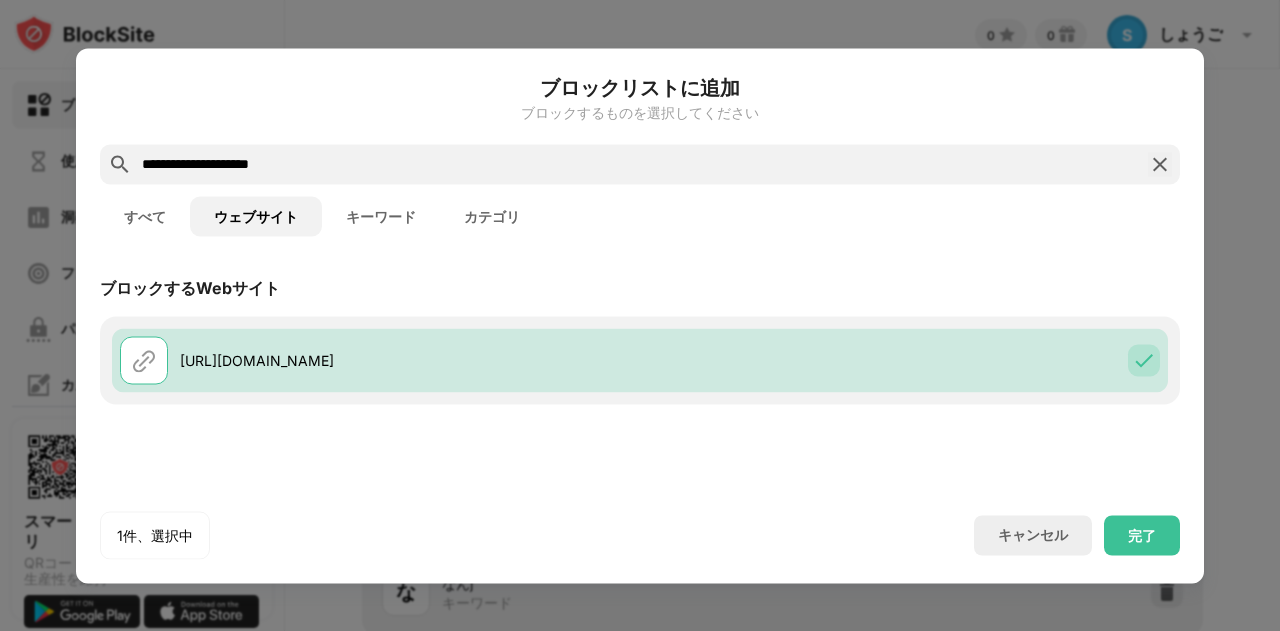 click on "1件、選択中 キャンセル 完了" at bounding box center (640, 535) 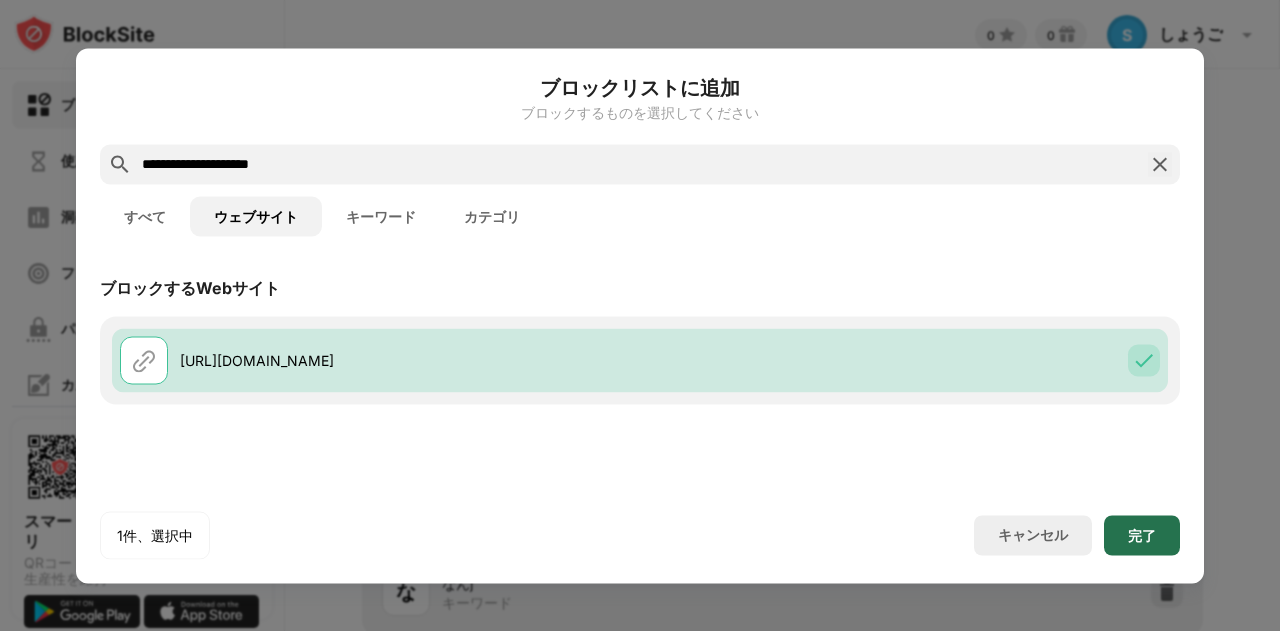 click on "完了" at bounding box center [1142, 535] 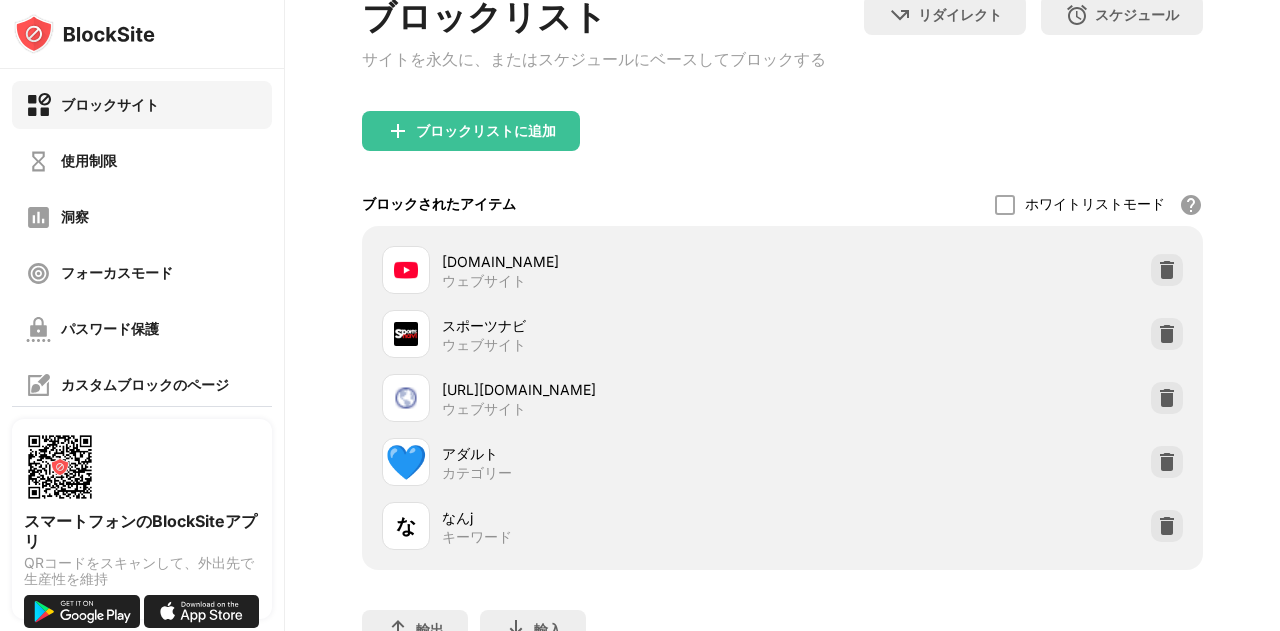 scroll, scrollTop: 246, scrollLeft: 0, axis: vertical 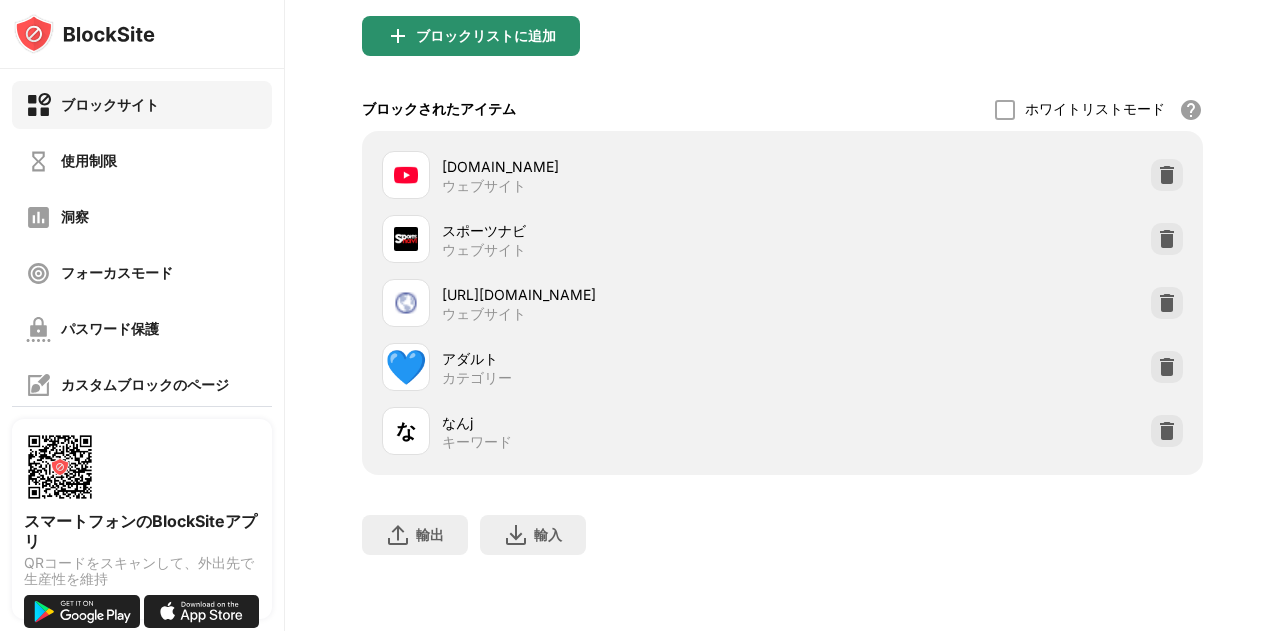 click on "ブロックリストに追加" at bounding box center [486, 35] 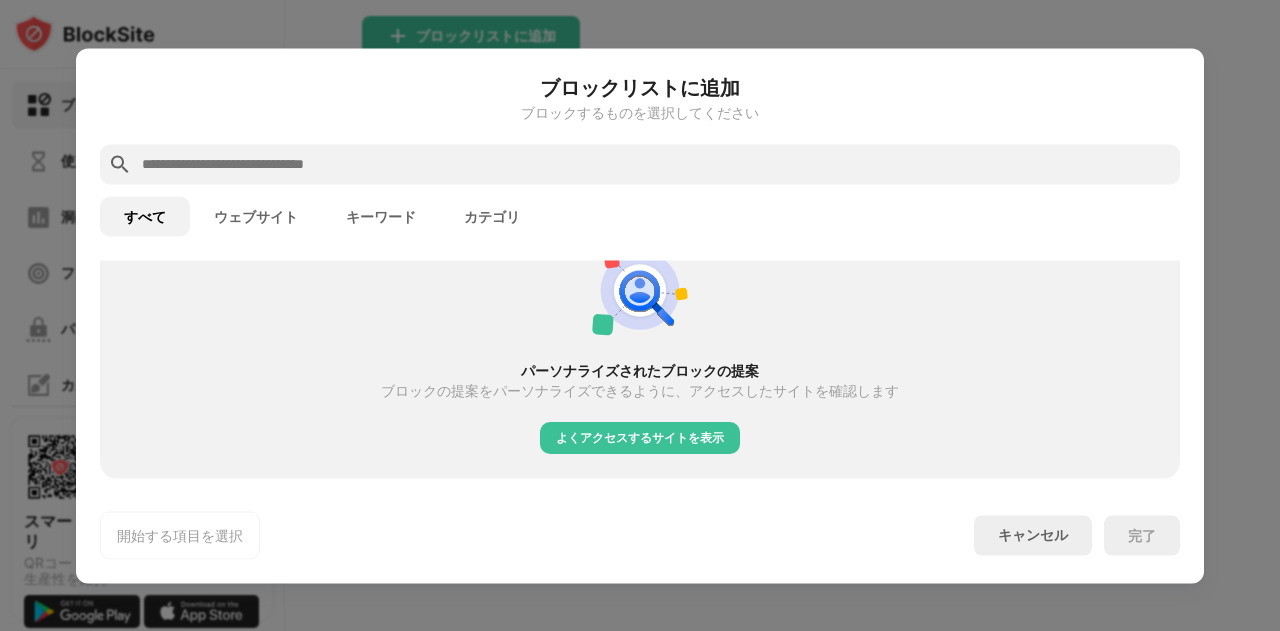 scroll, scrollTop: 800, scrollLeft: 0, axis: vertical 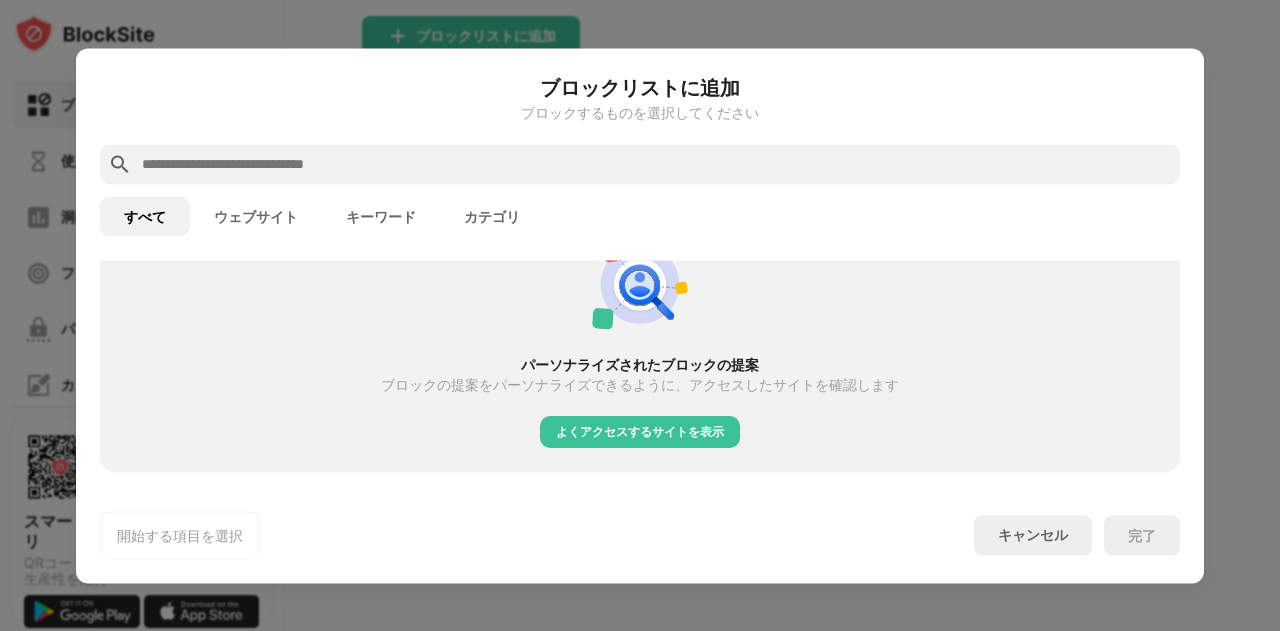 click on "キーワード" at bounding box center (381, 216) 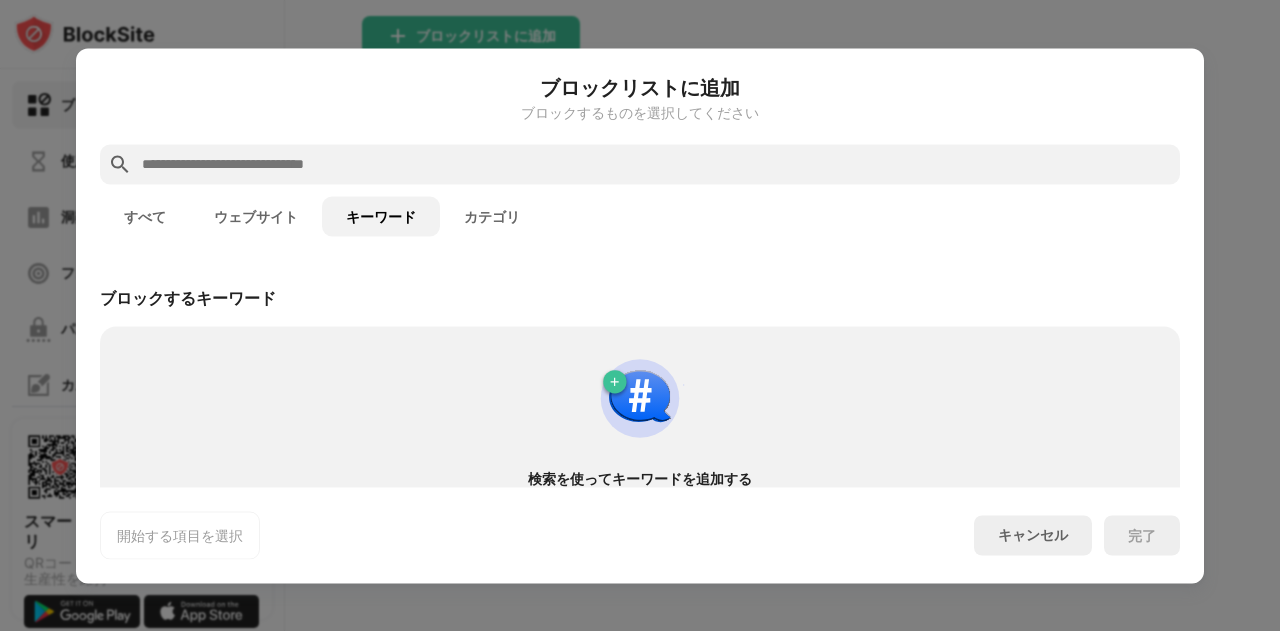 scroll, scrollTop: 0, scrollLeft: 0, axis: both 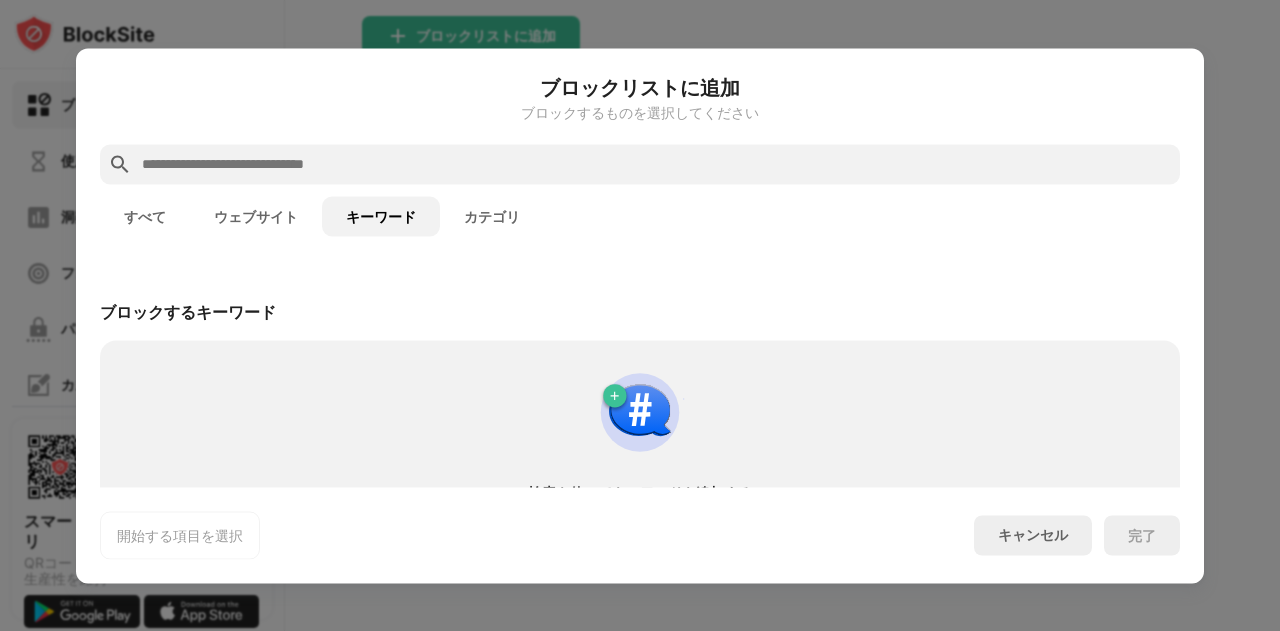 click on "カテゴリ" at bounding box center [492, 216] 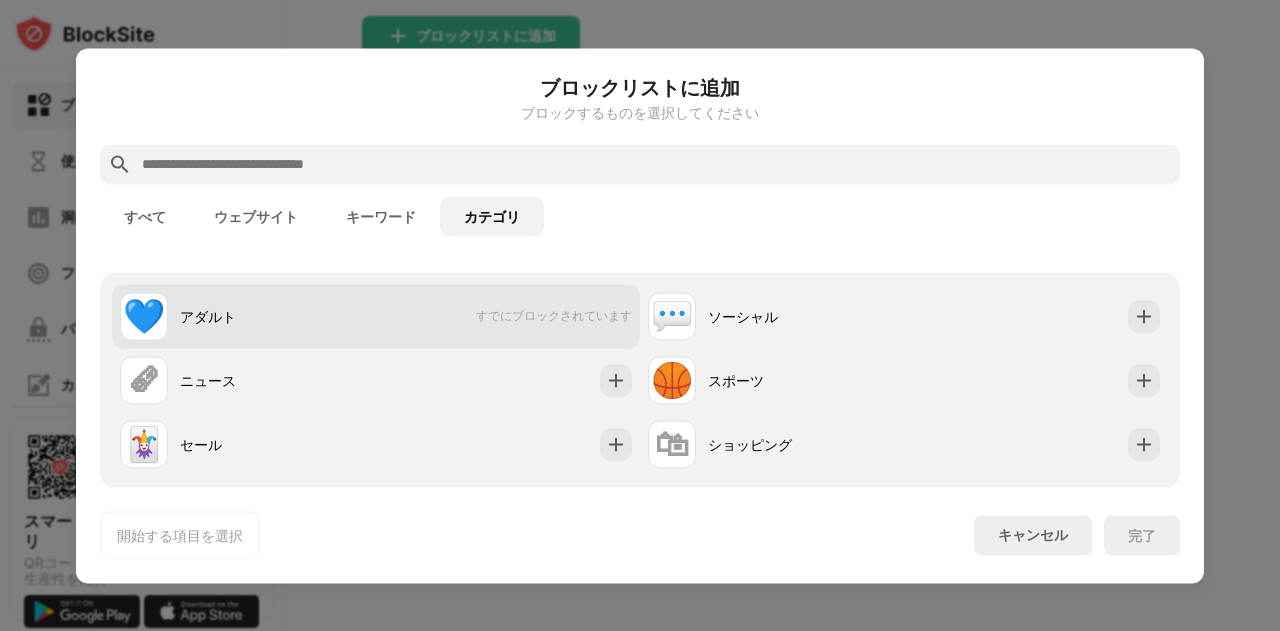 scroll, scrollTop: 68, scrollLeft: 0, axis: vertical 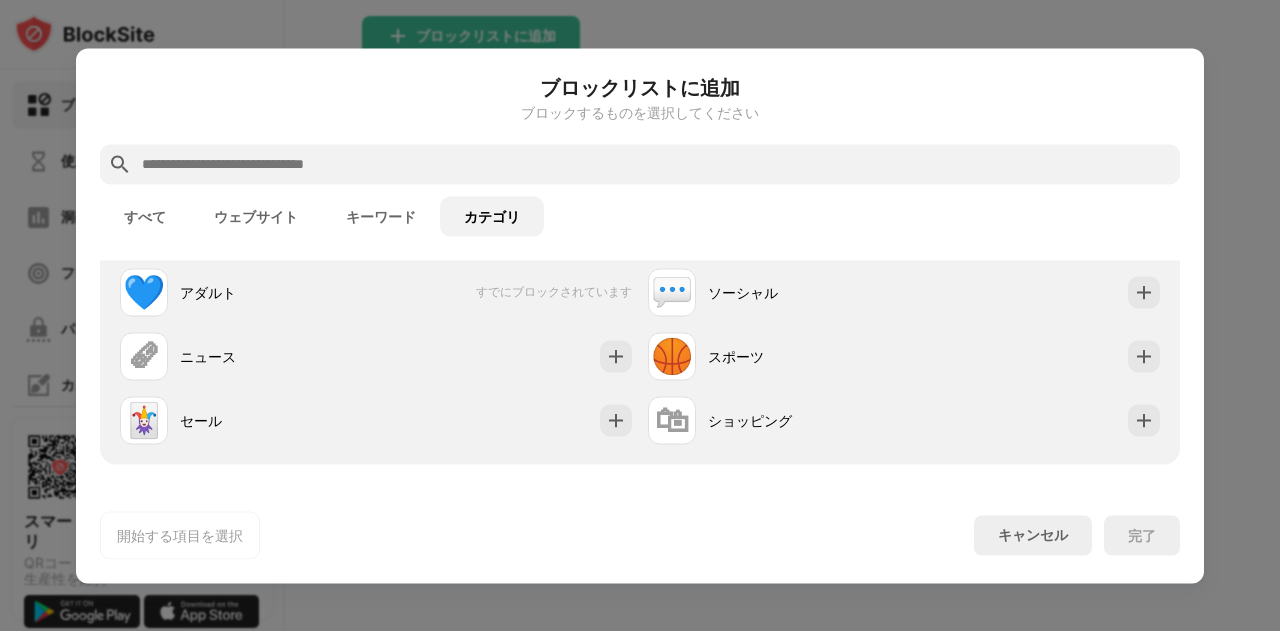 click on "キーワード" at bounding box center [381, 216] 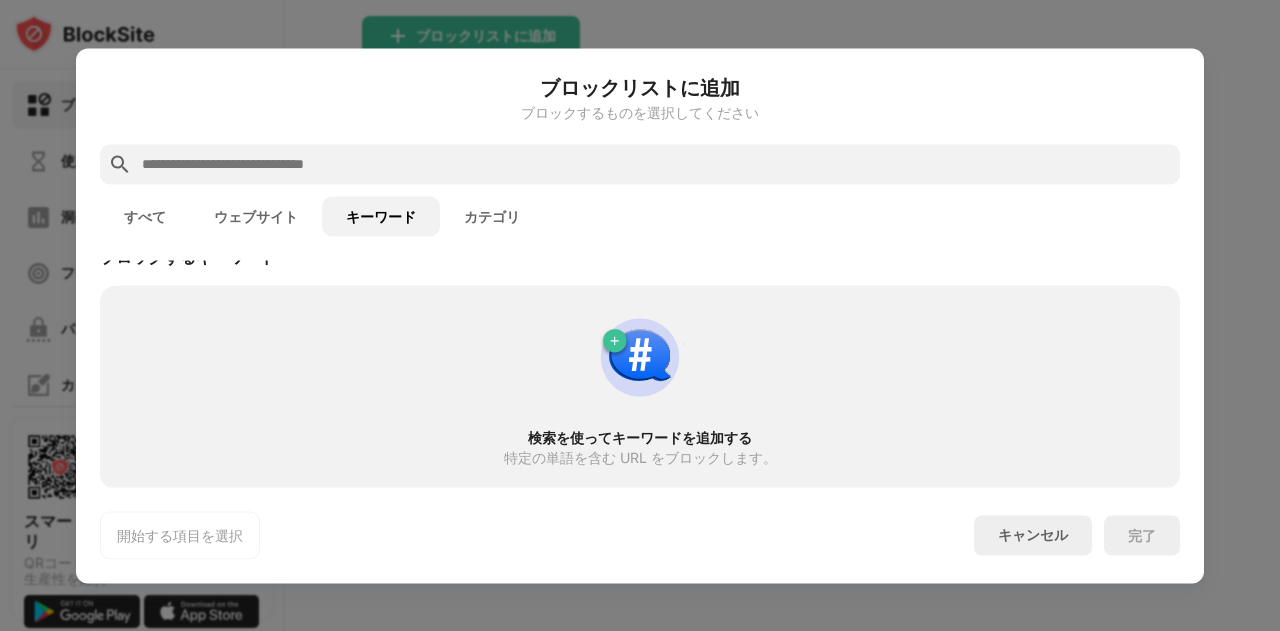 scroll, scrollTop: 56, scrollLeft: 0, axis: vertical 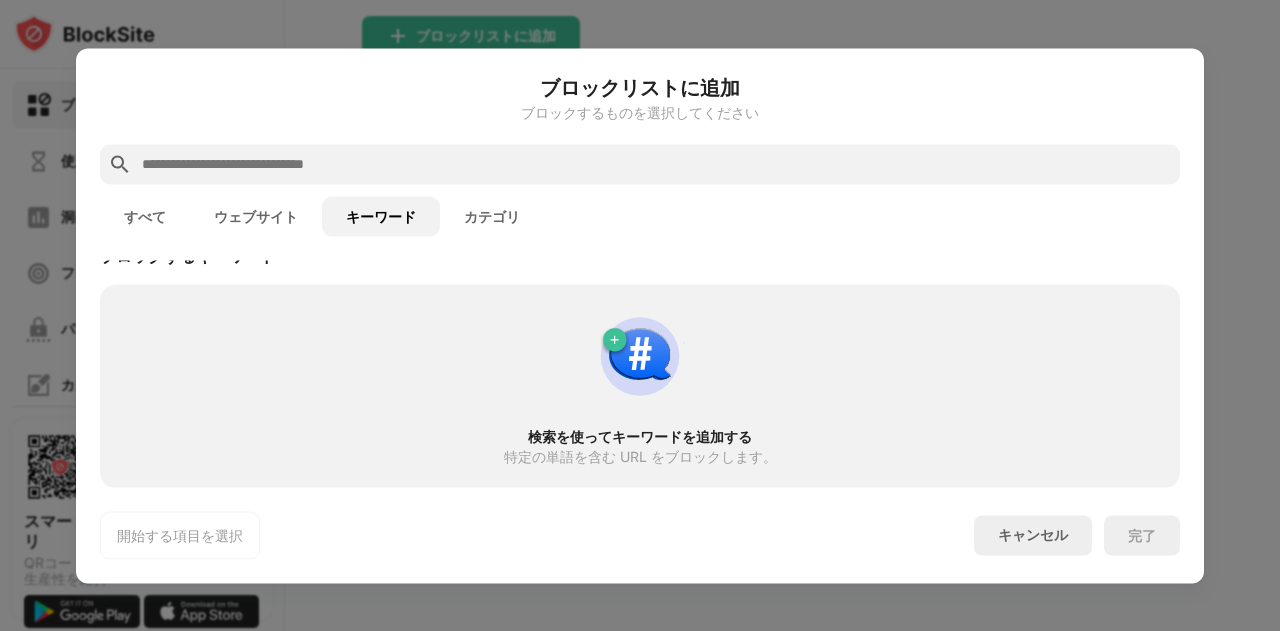 click on "カテゴリ" at bounding box center [492, 216] 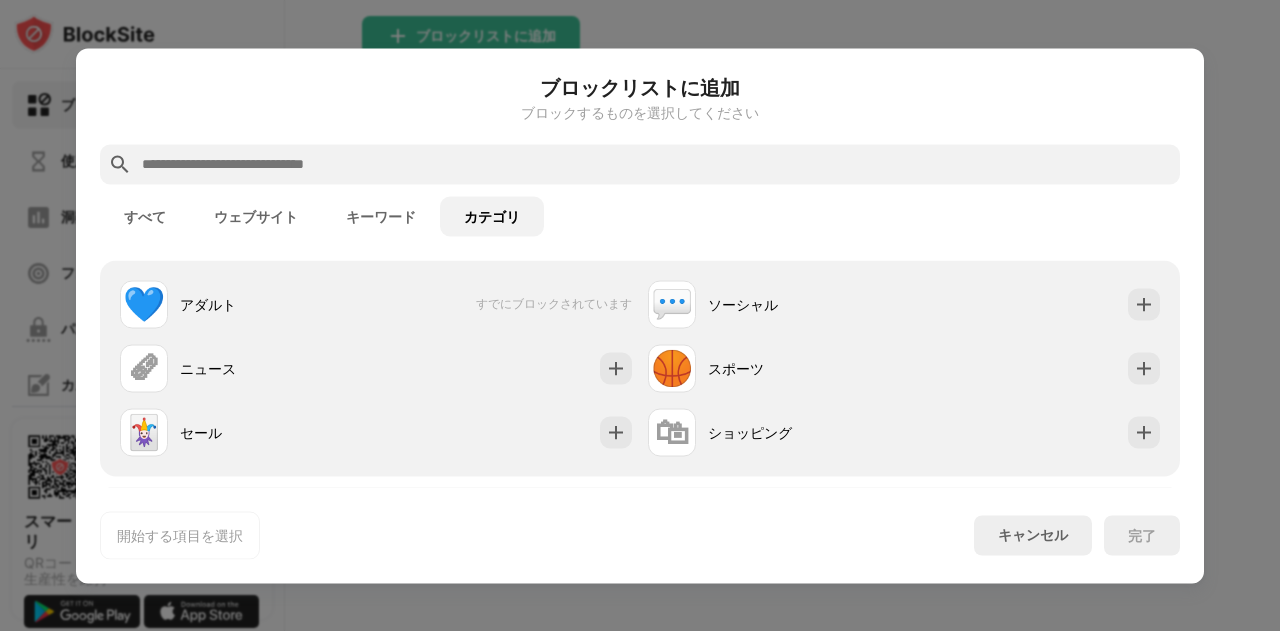 scroll, scrollTop: 0, scrollLeft: 0, axis: both 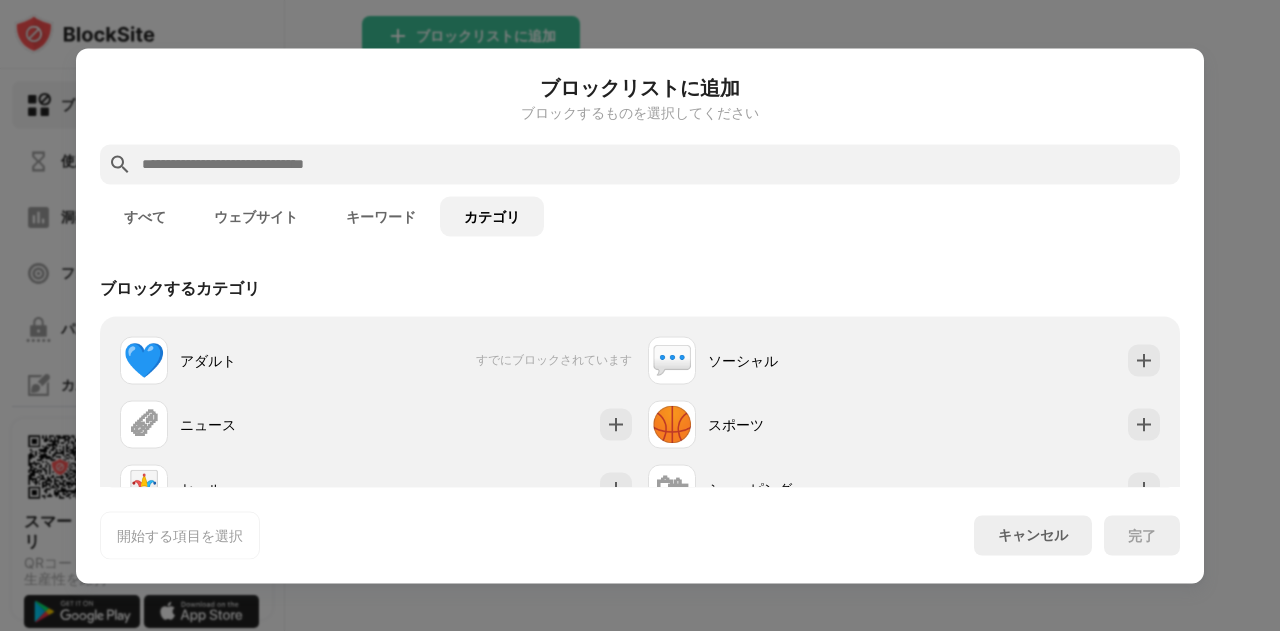 click on "ウェブサイト" at bounding box center (256, 216) 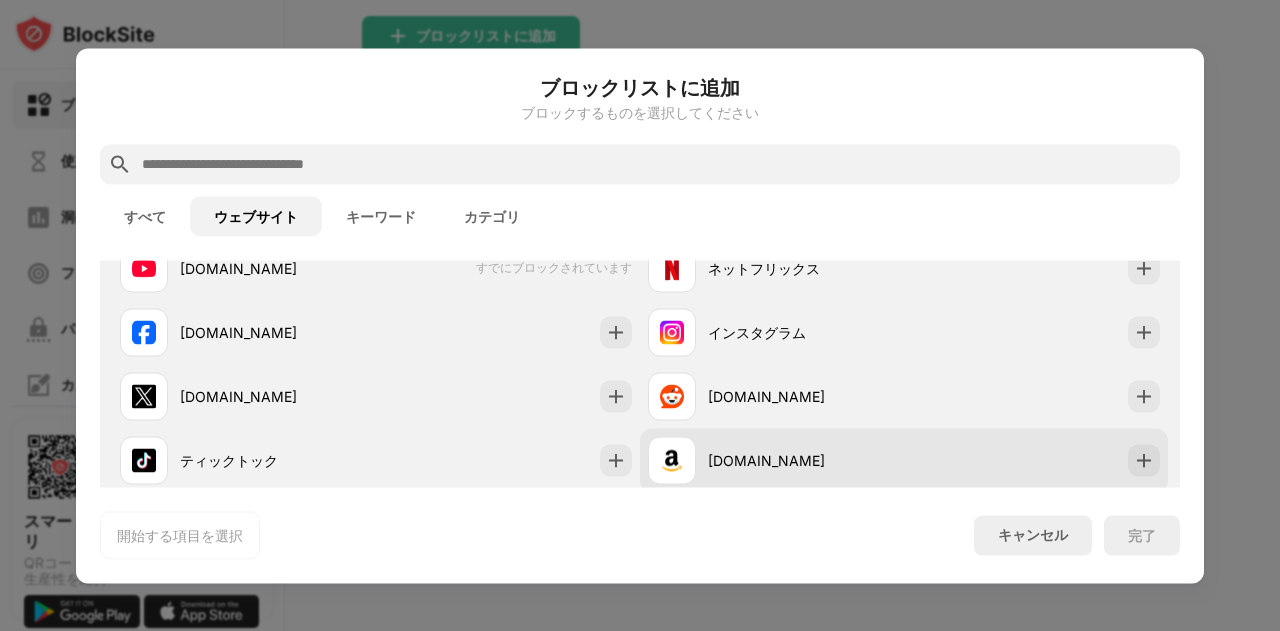 scroll, scrollTop: 200, scrollLeft: 0, axis: vertical 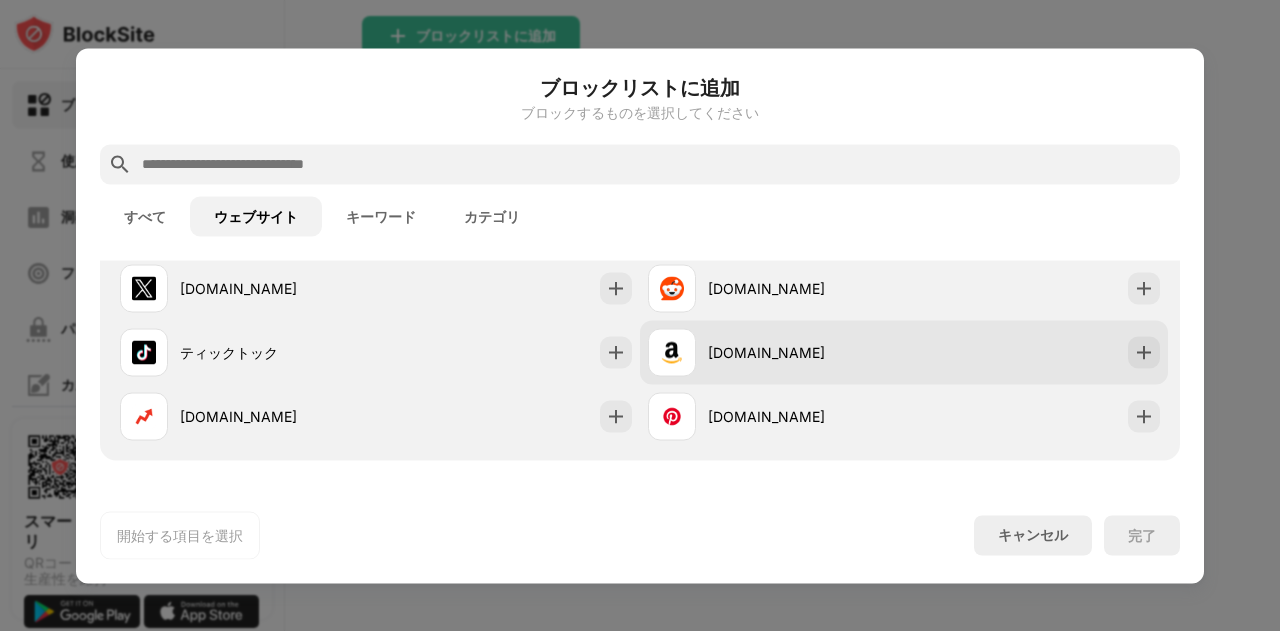 click on "amazon.com" at bounding box center (806, 352) 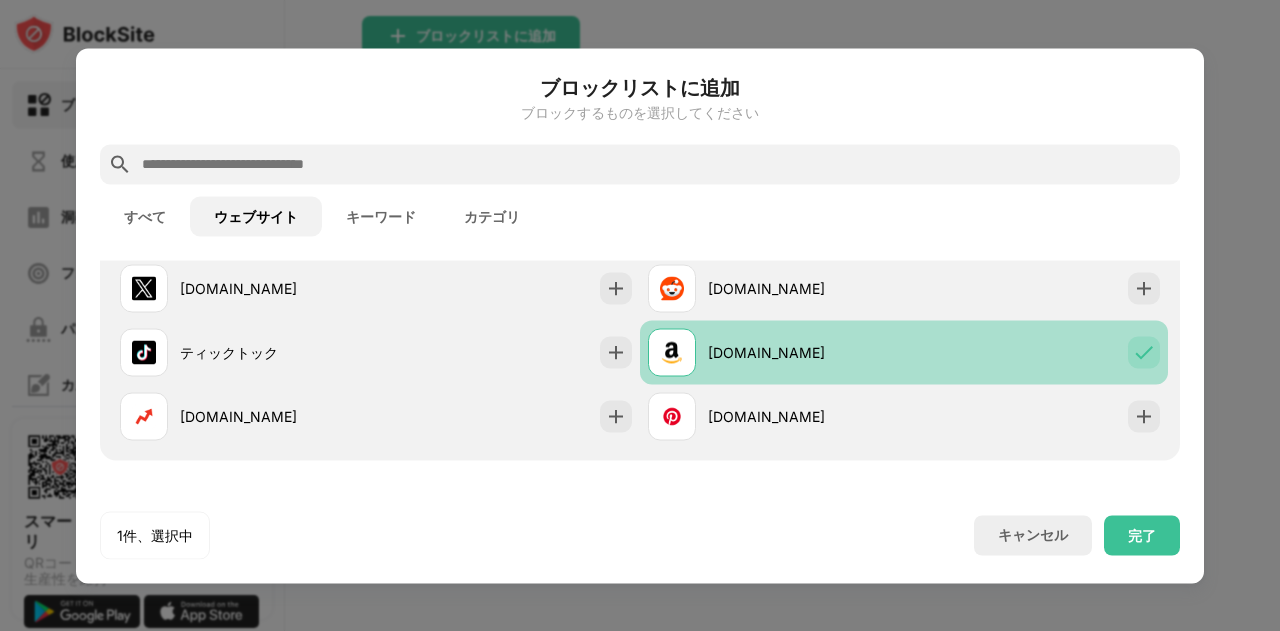 click on "amazon.com" at bounding box center [806, 352] 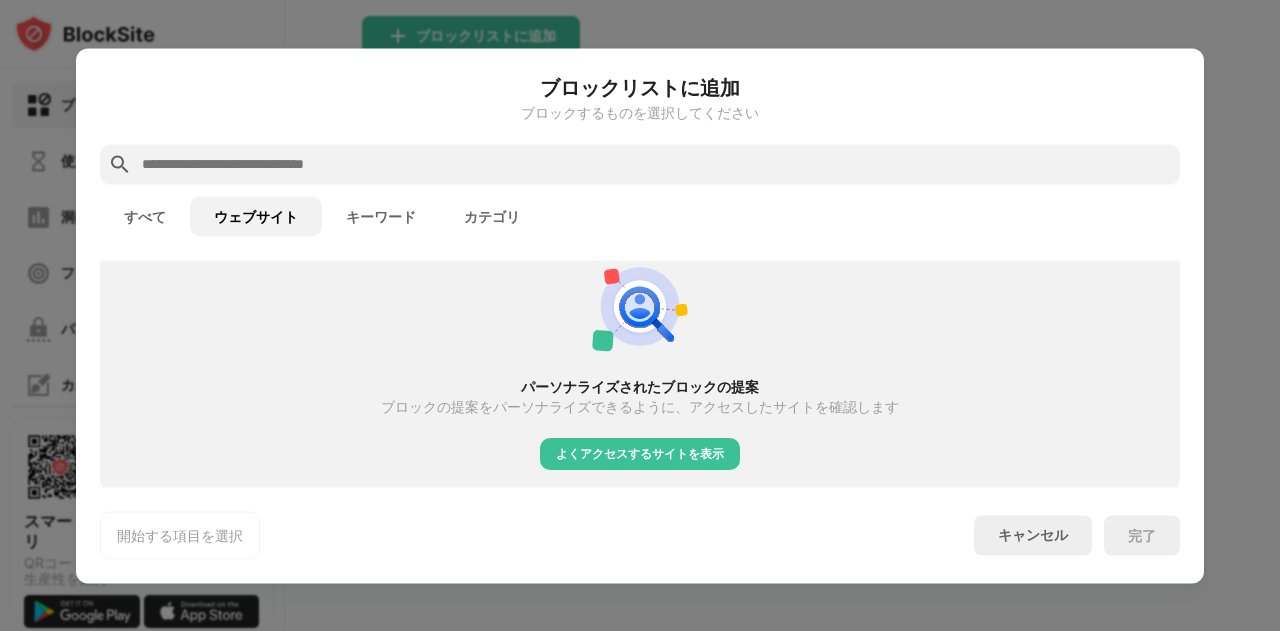 scroll, scrollTop: 500, scrollLeft: 0, axis: vertical 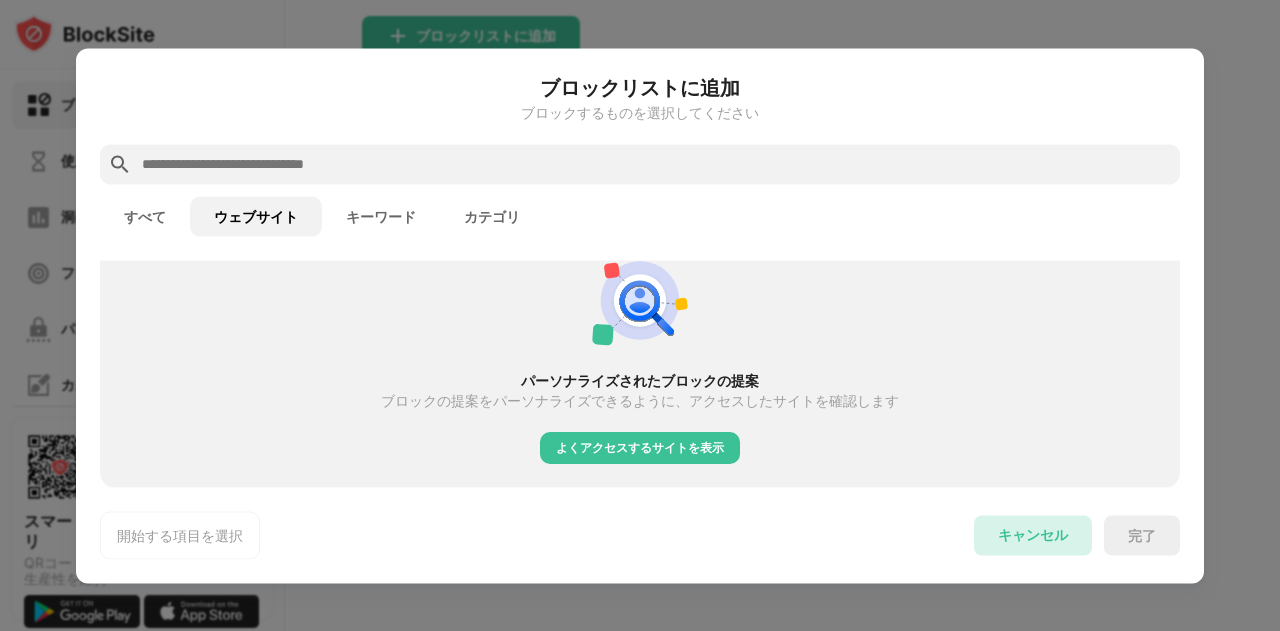 click on "キャンセル" at bounding box center (1033, 534) 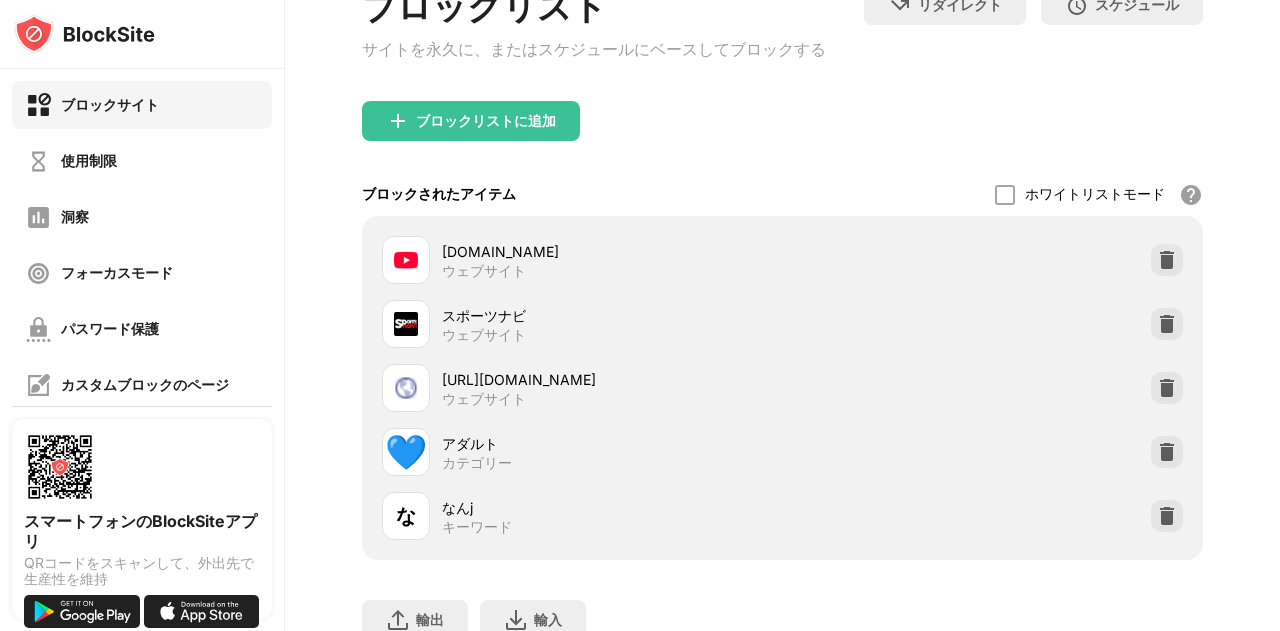 scroll, scrollTop: 46, scrollLeft: 0, axis: vertical 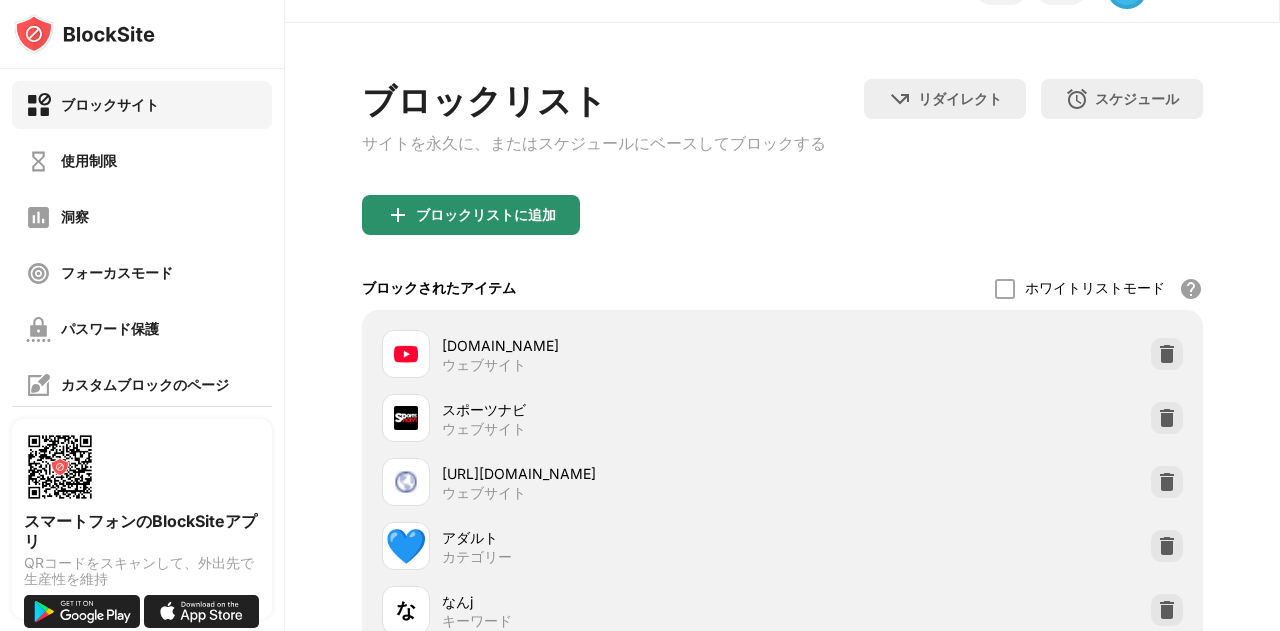 click on "ブロックリストに追加" at bounding box center (471, 215) 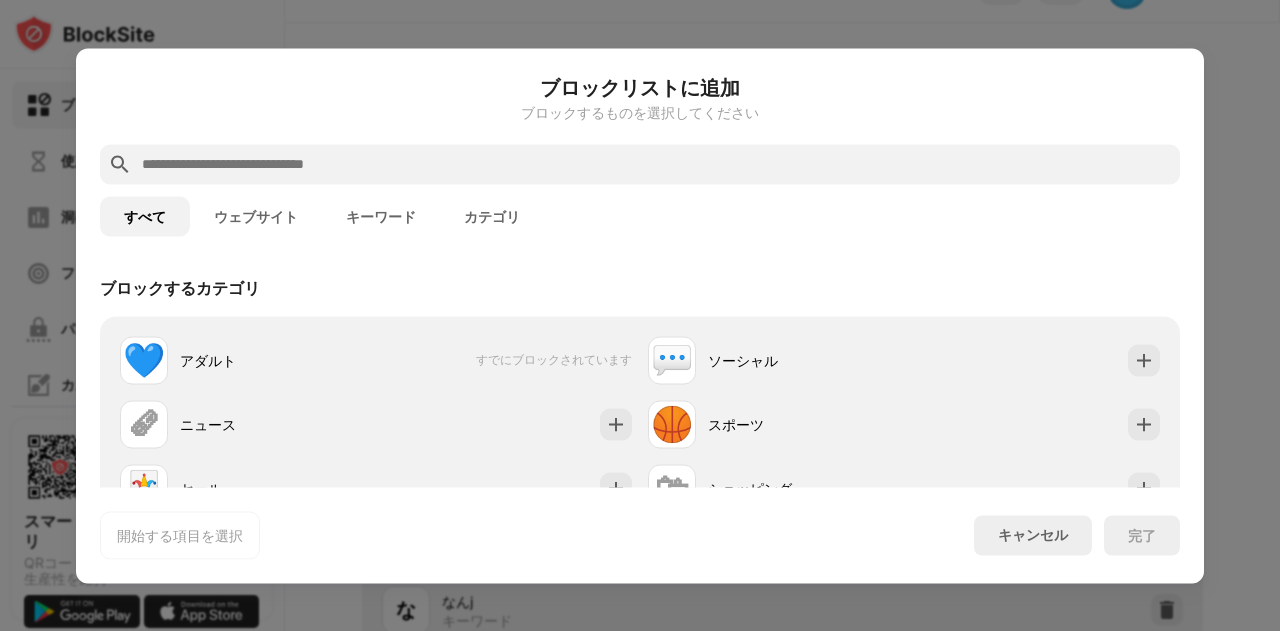click at bounding box center [656, 164] 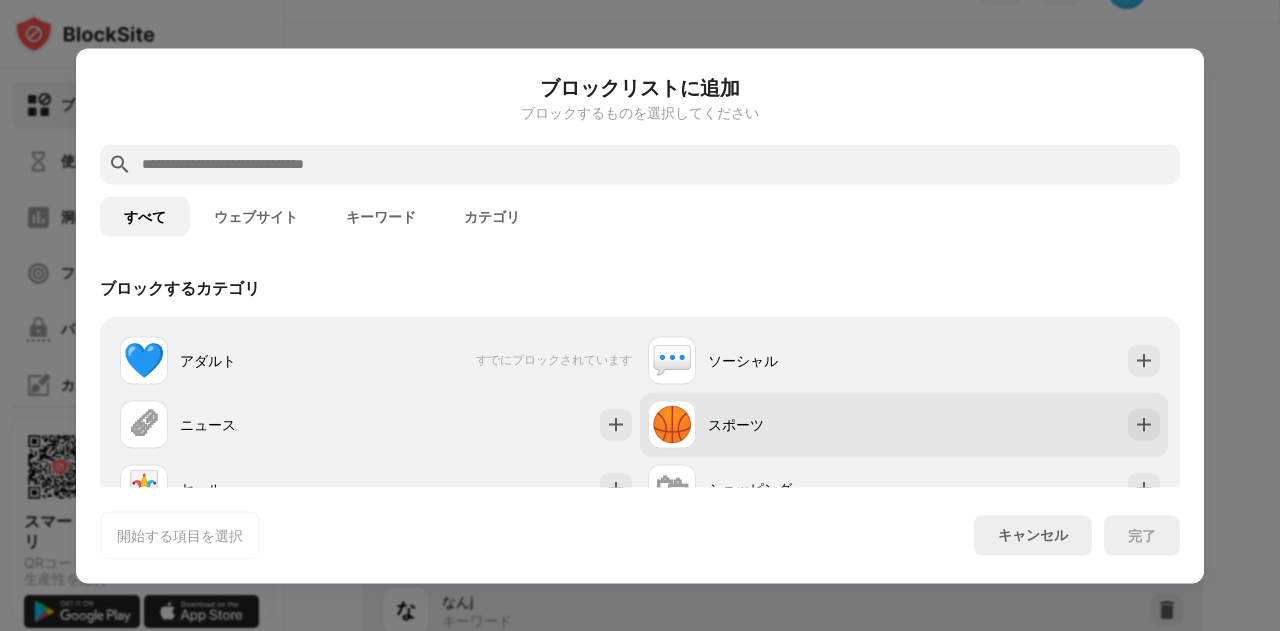 scroll, scrollTop: 100, scrollLeft: 0, axis: vertical 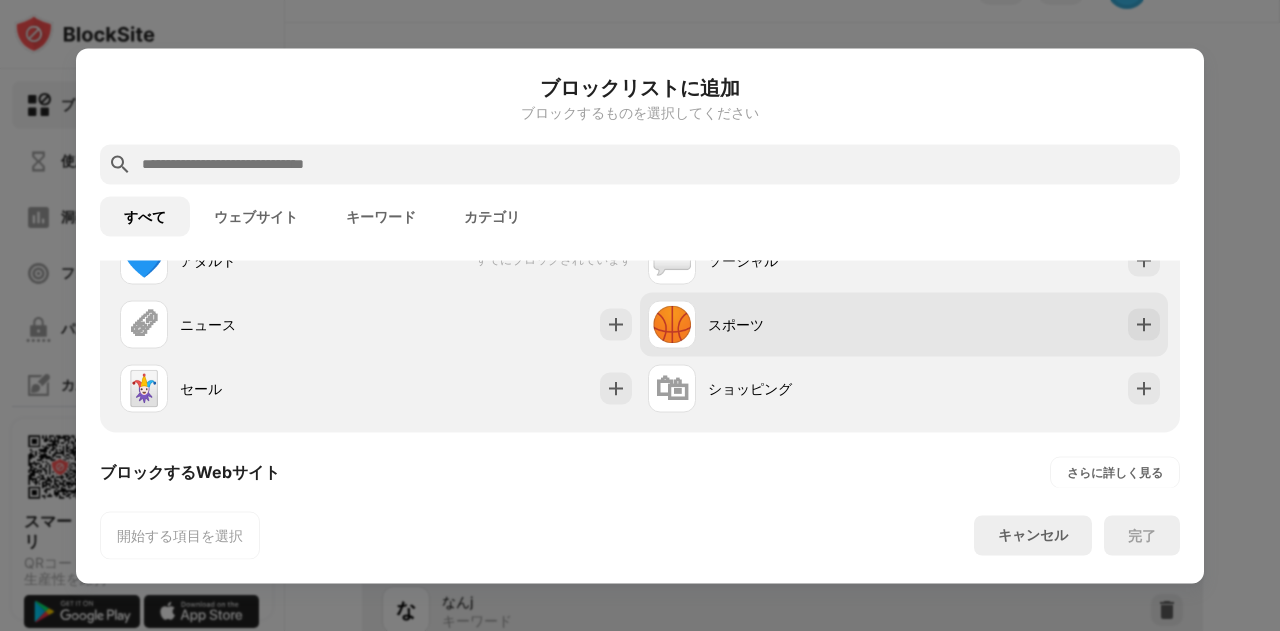 click on "🏀 スポーツ" at bounding box center [904, 324] 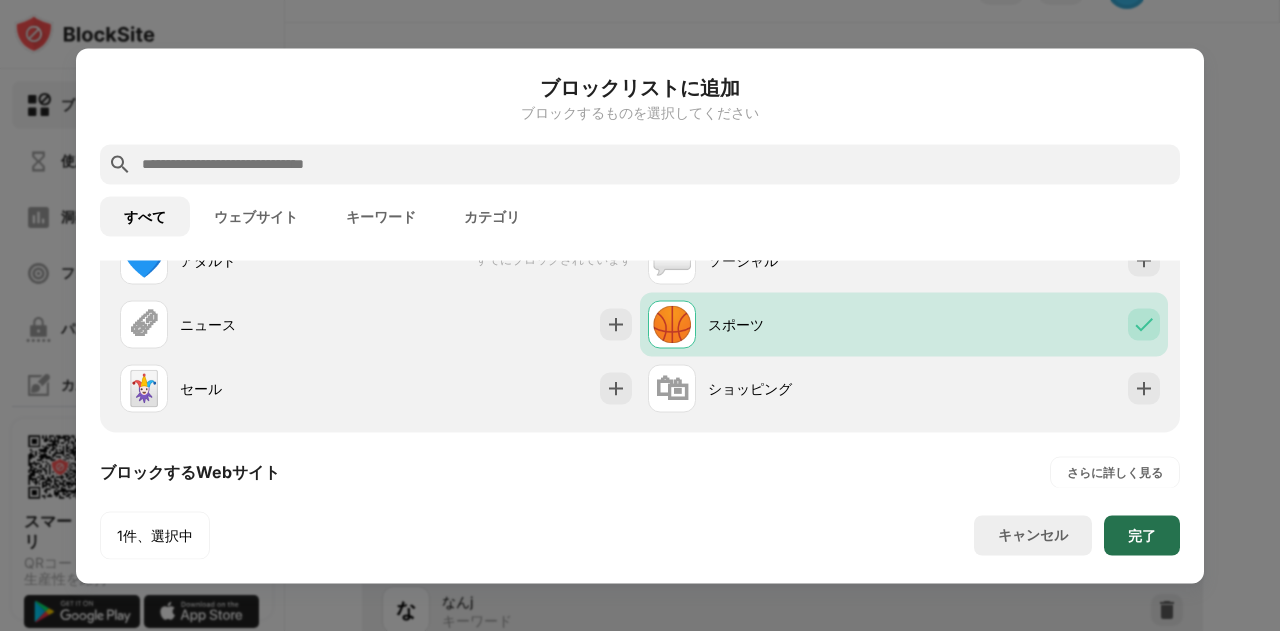 click on "完了" at bounding box center [1142, 535] 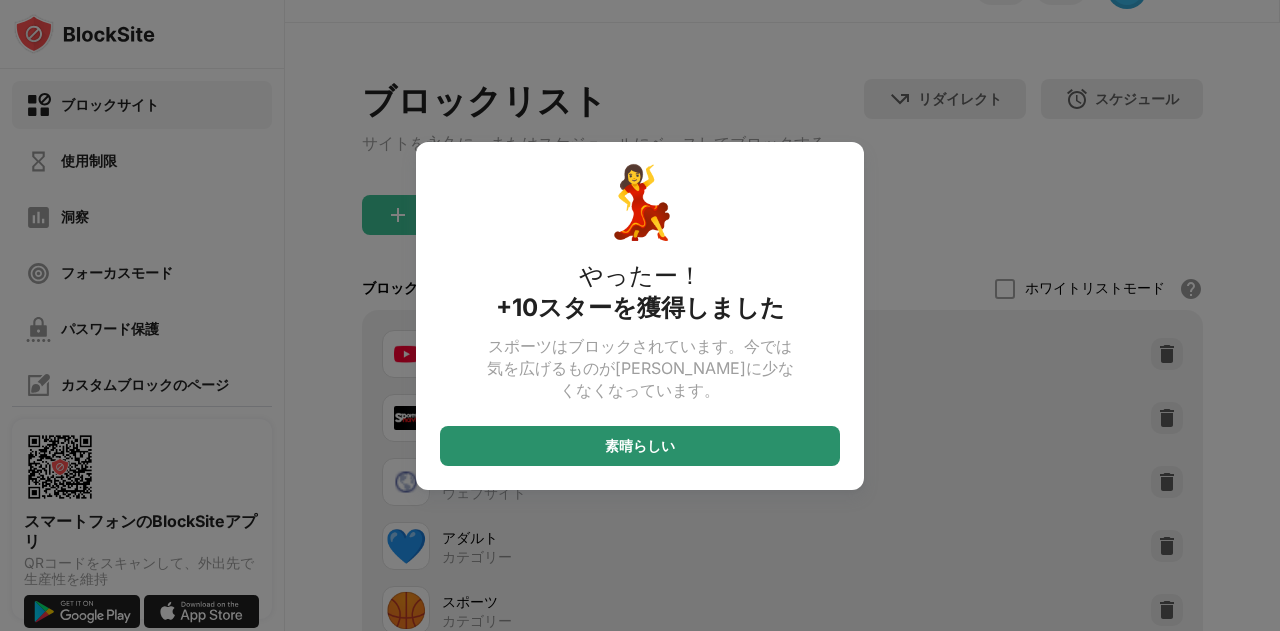 click on "素晴らしい" at bounding box center (640, 446) 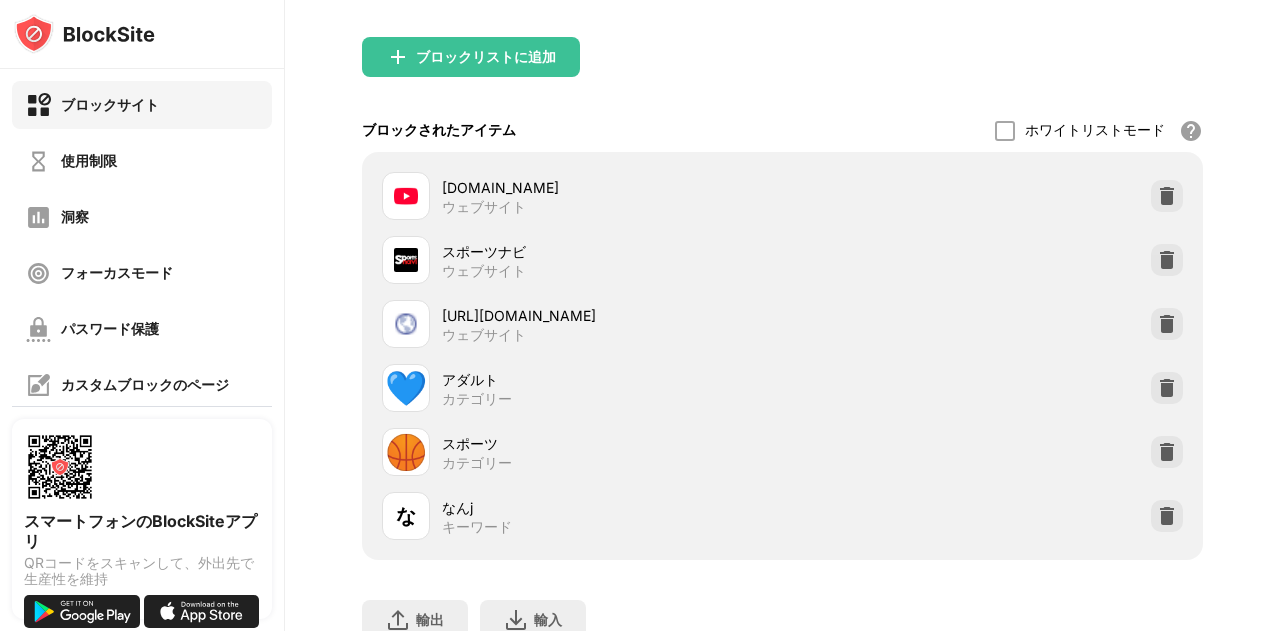 scroll, scrollTop: 110, scrollLeft: 0, axis: vertical 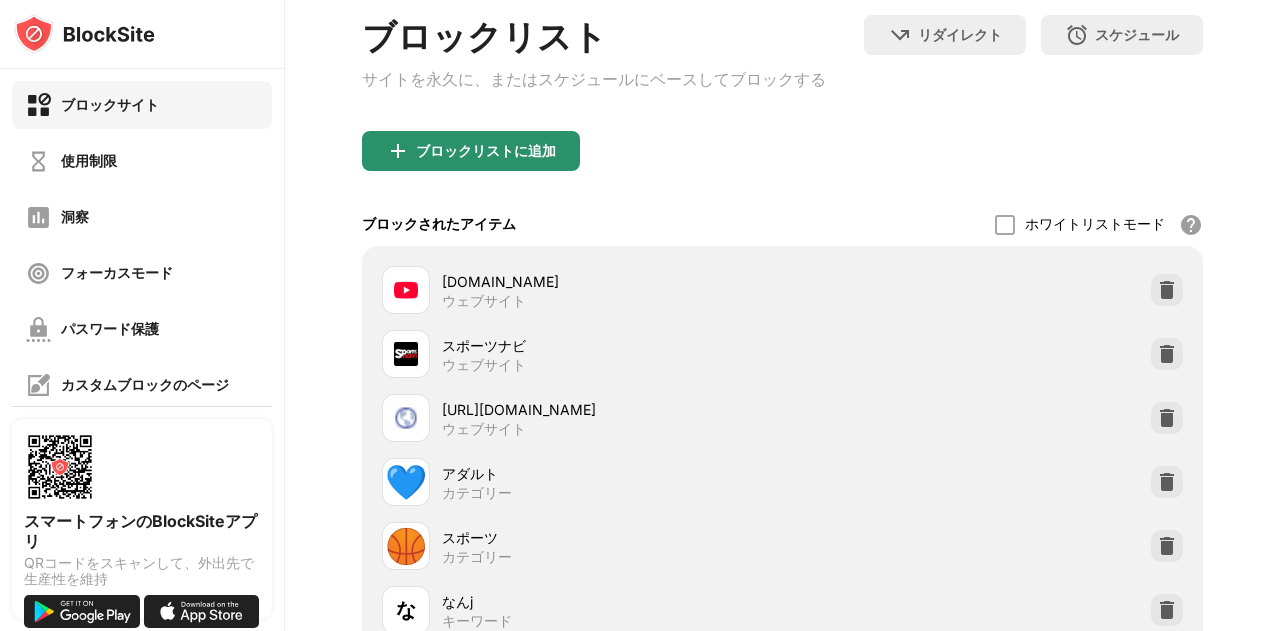 click on "ブロックリストに追加" at bounding box center (486, 150) 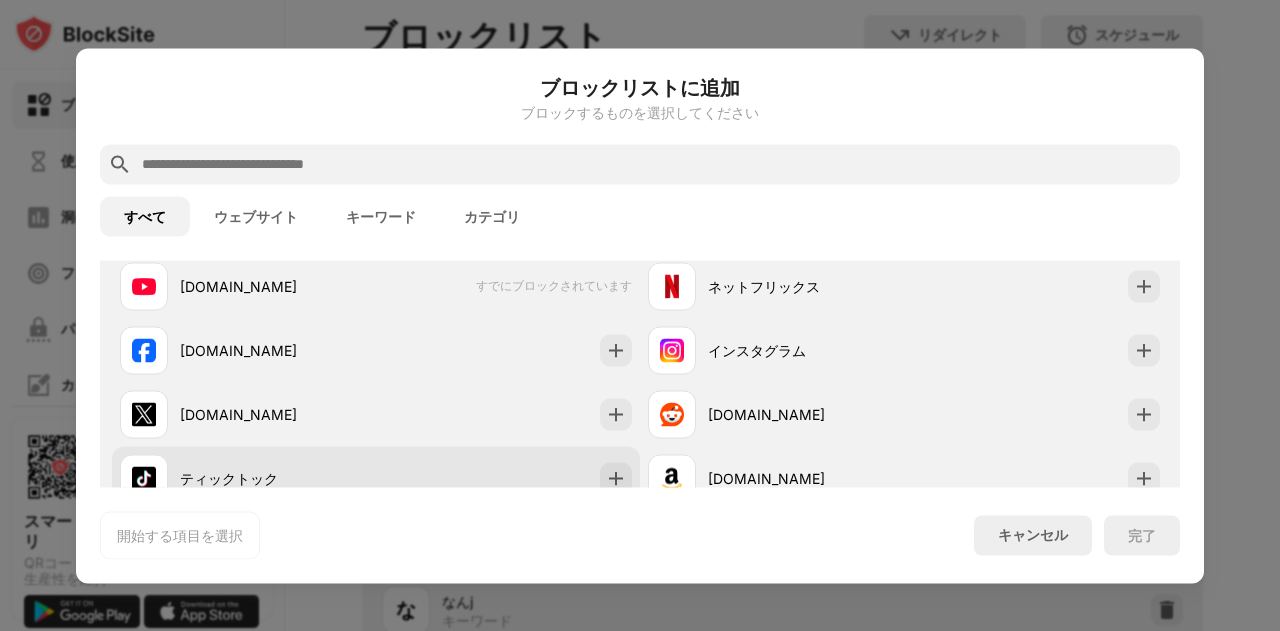 scroll, scrollTop: 500, scrollLeft: 0, axis: vertical 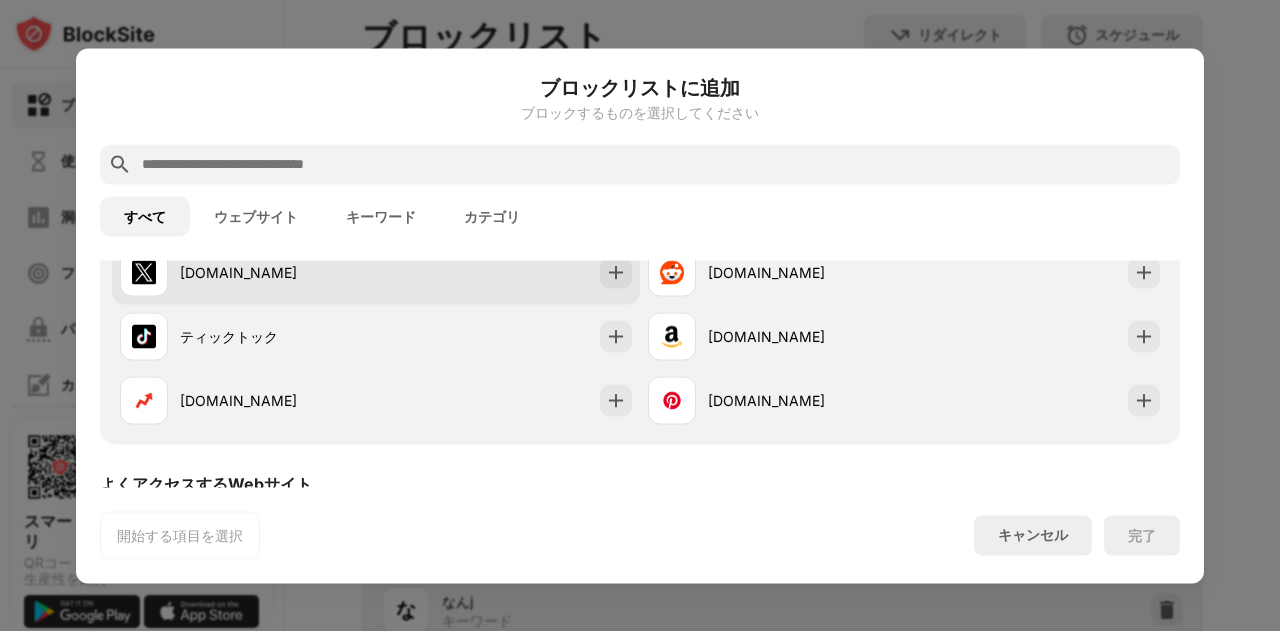 click at bounding box center [616, 272] 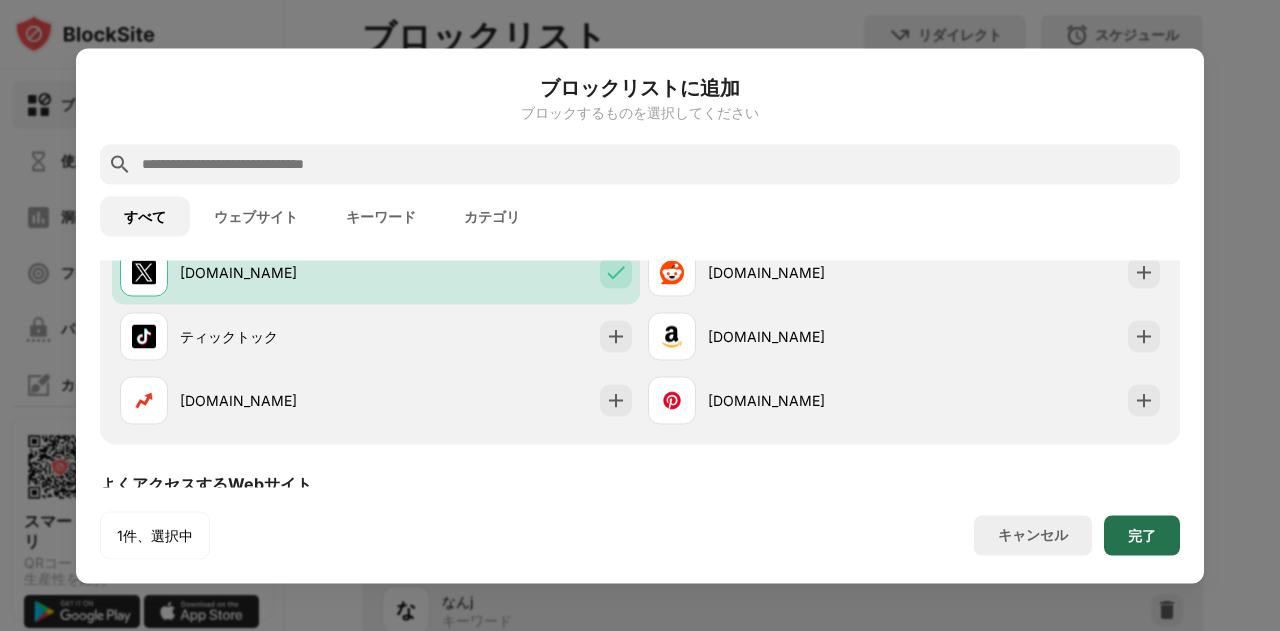 click on "完了" at bounding box center [1142, 535] 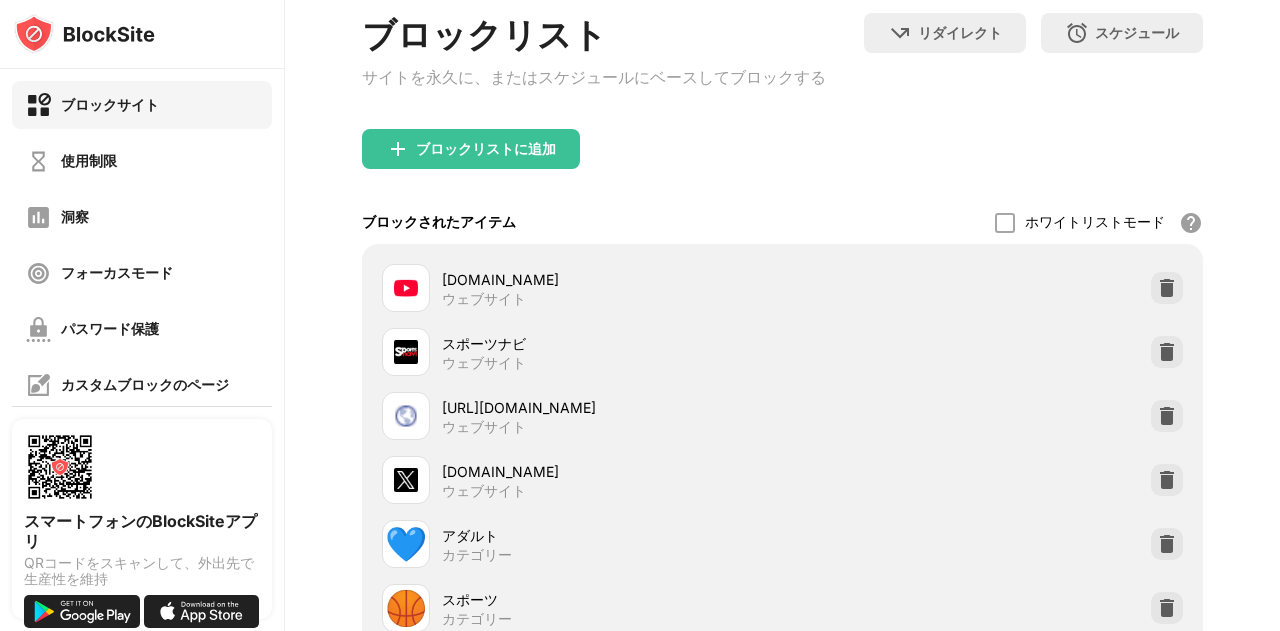 scroll, scrollTop: 0, scrollLeft: 0, axis: both 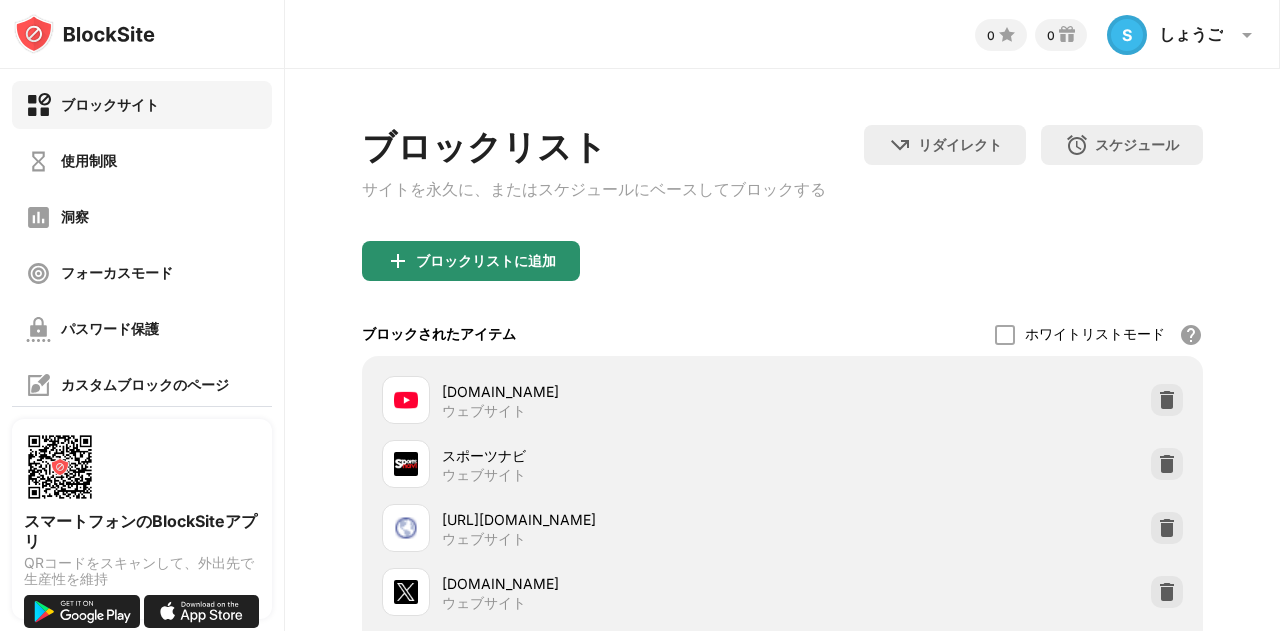 click on "ブロックリストに追加" at bounding box center [471, 261] 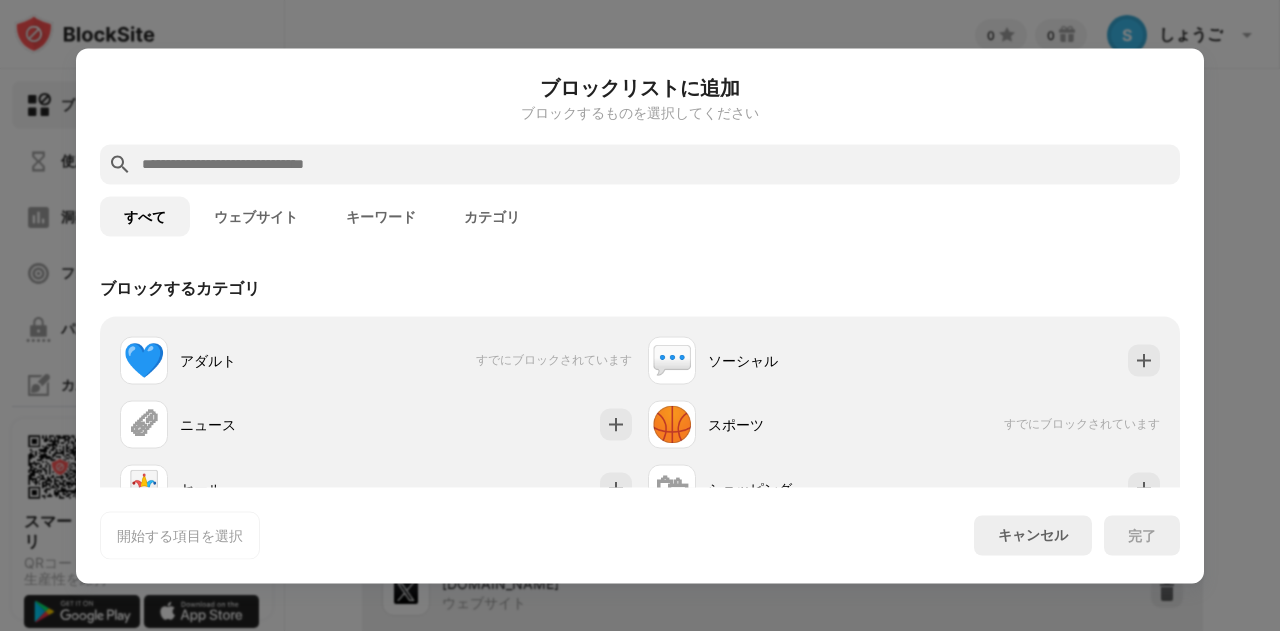 click at bounding box center [640, 164] 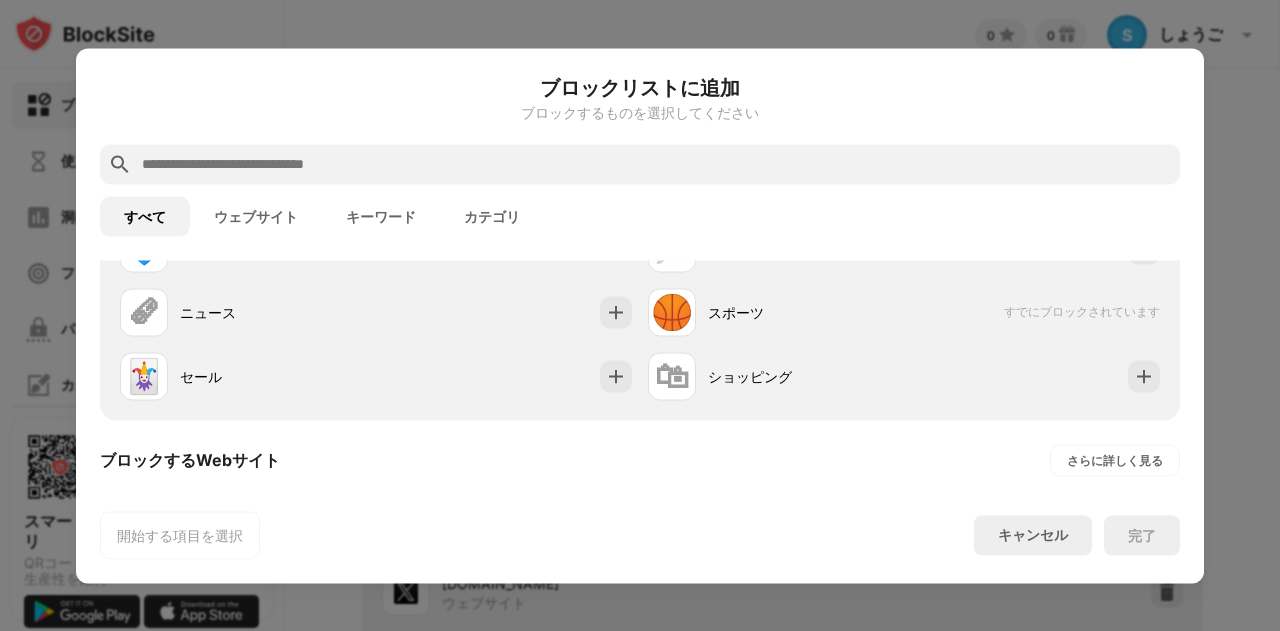 scroll, scrollTop: 200, scrollLeft: 0, axis: vertical 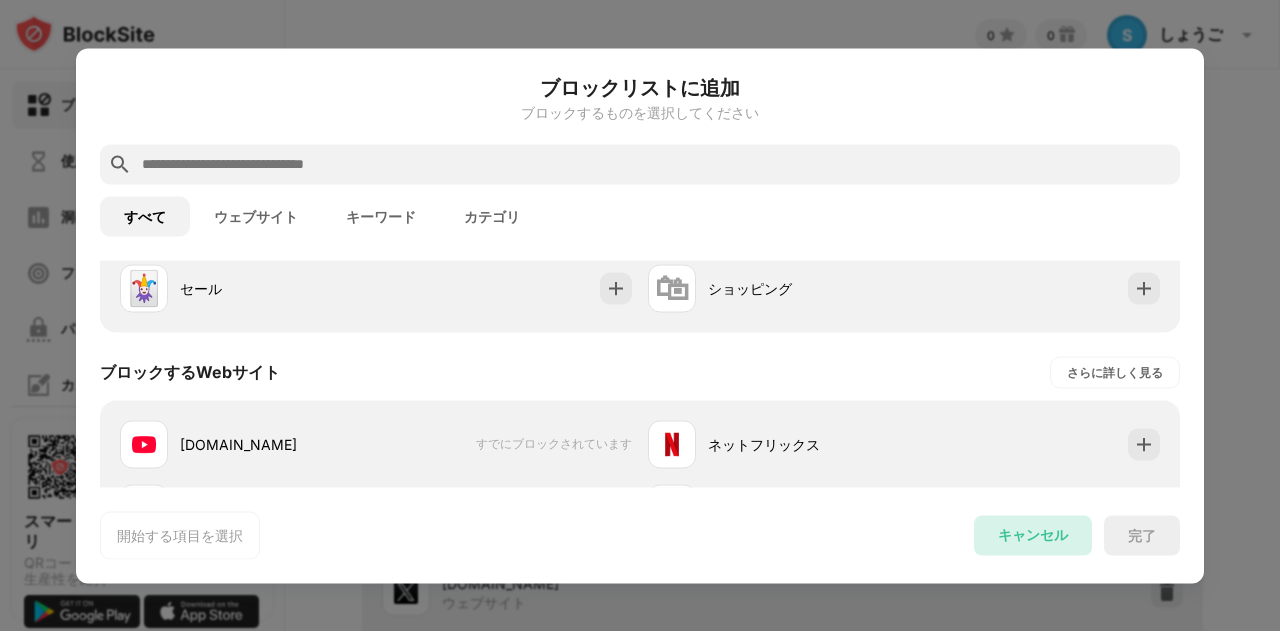 click on "キャンセル" at bounding box center (1033, 534) 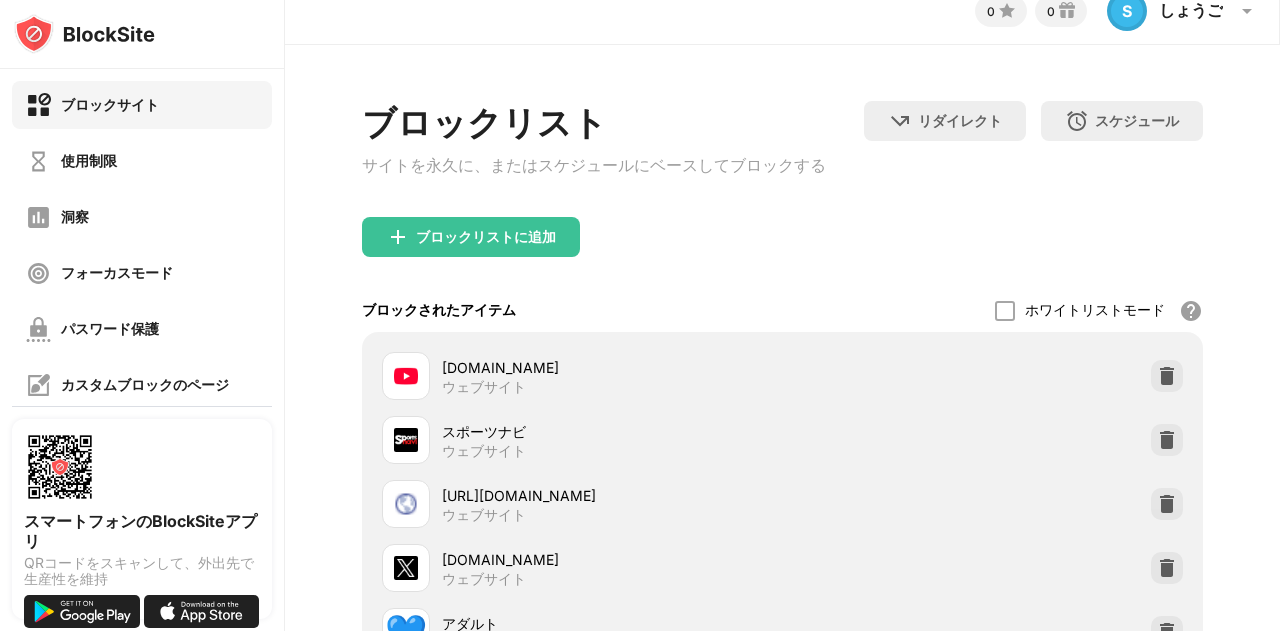 scroll, scrollTop: 0, scrollLeft: 0, axis: both 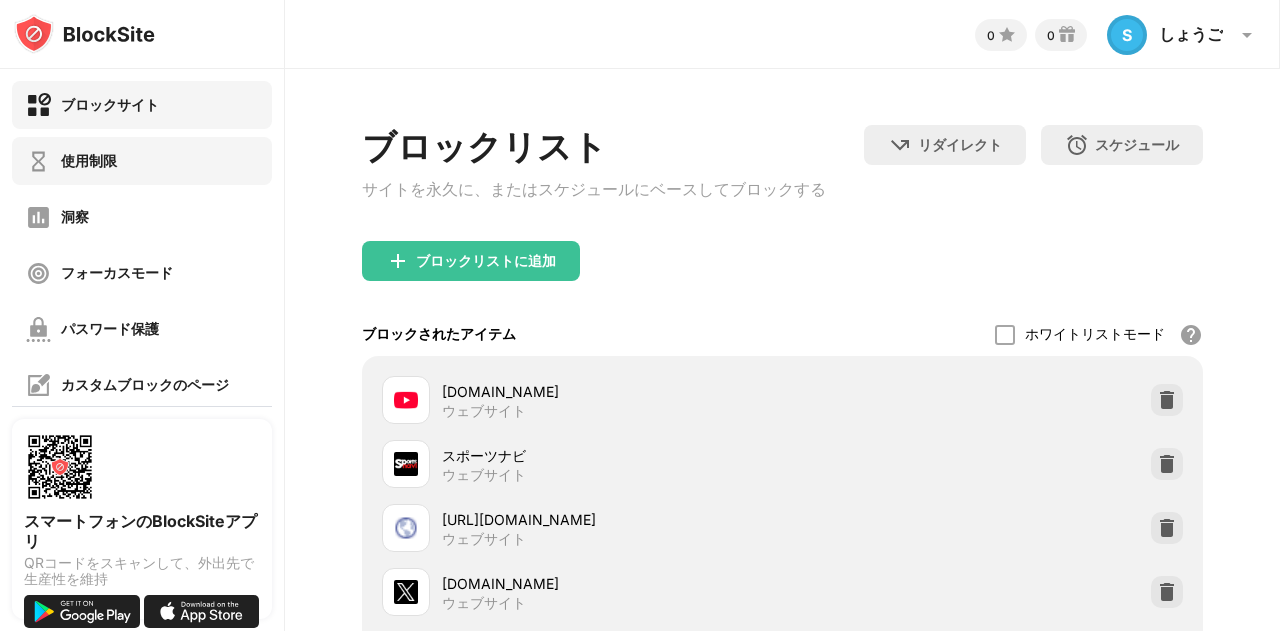 click on "使用制限" at bounding box center (89, 160) 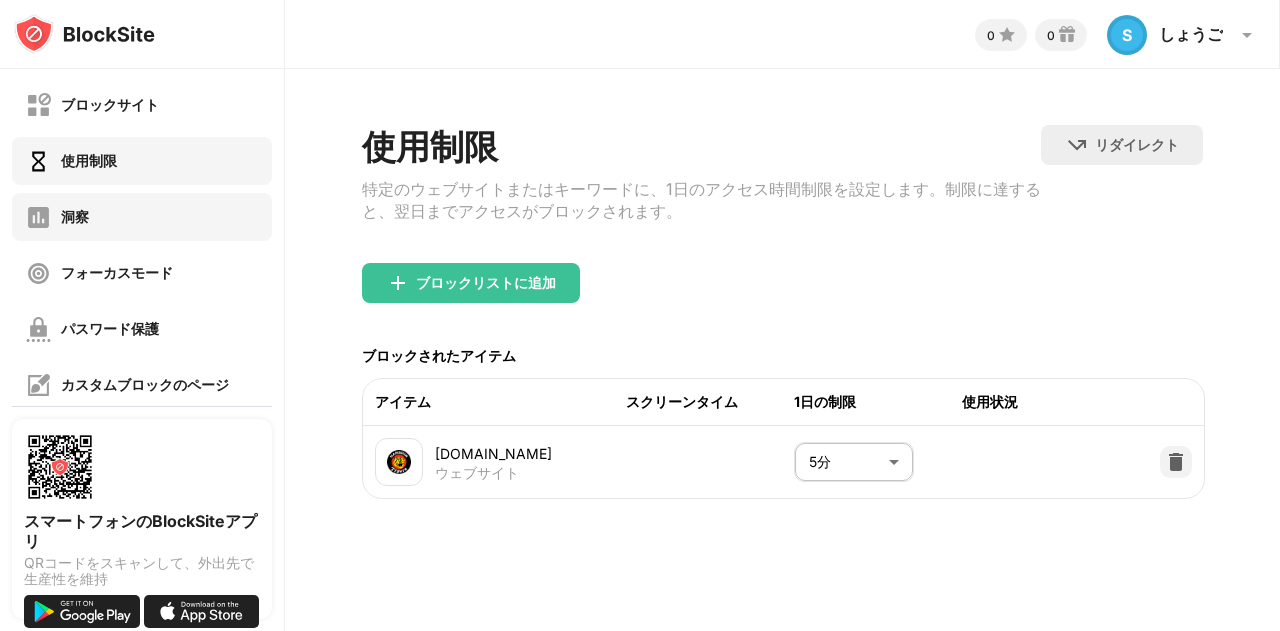 click on "洞察" at bounding box center [142, 217] 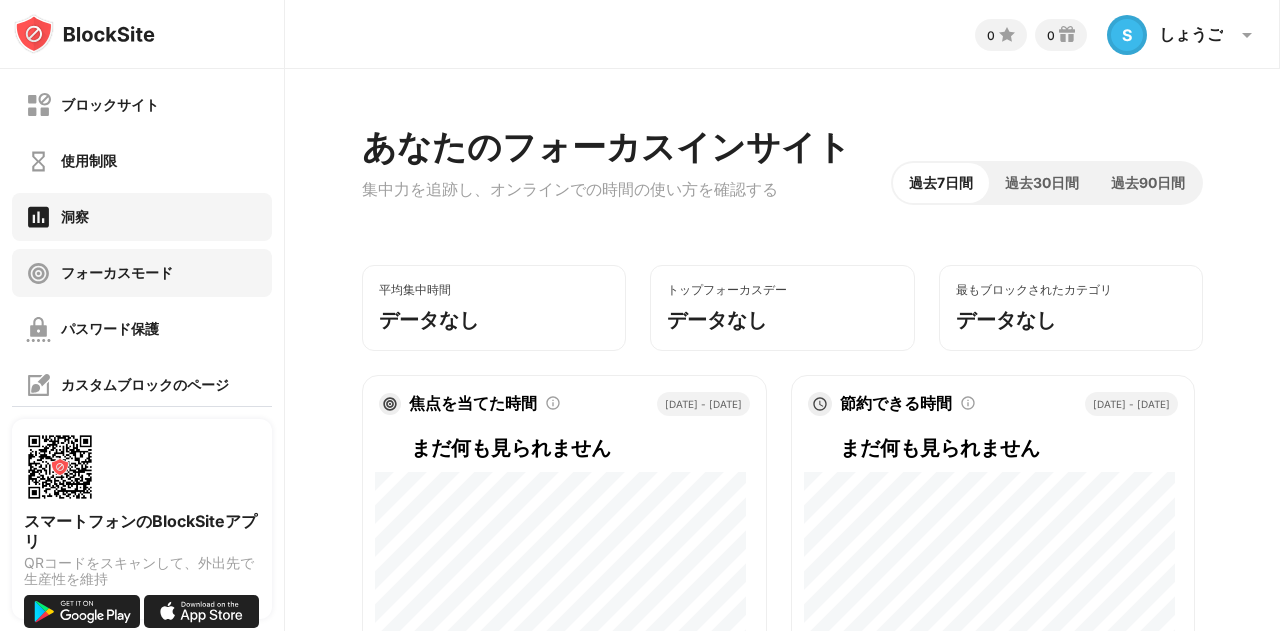 click on "フォーカスモード" at bounding box center (142, 273) 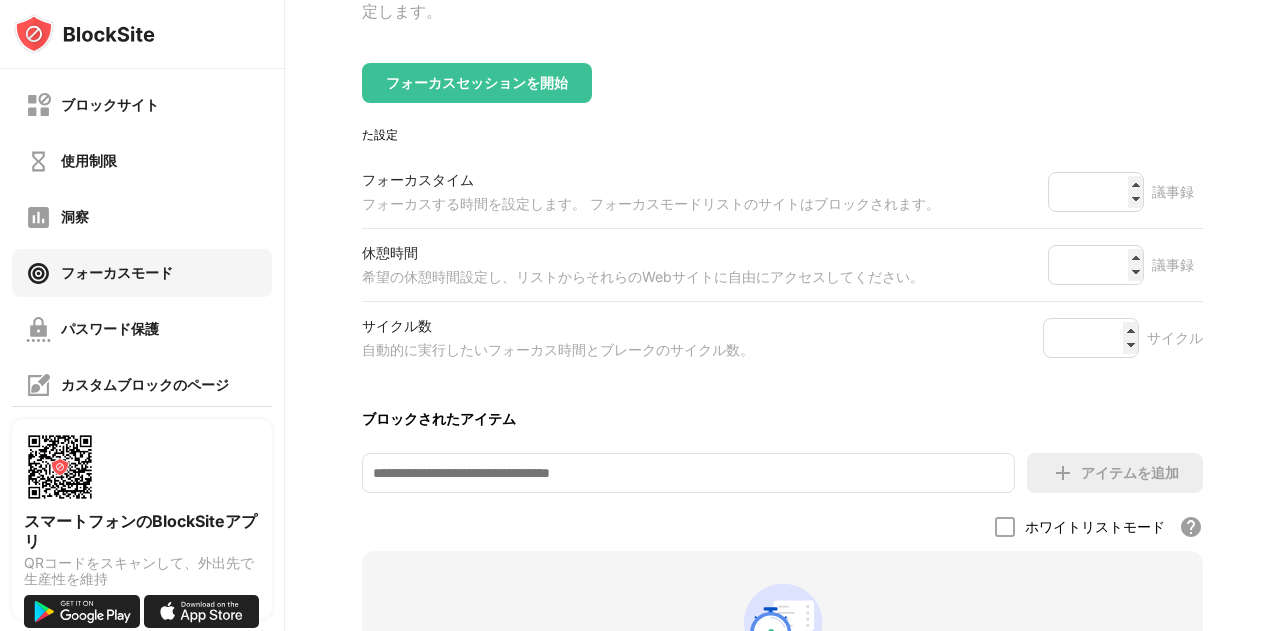 scroll, scrollTop: 400, scrollLeft: 0, axis: vertical 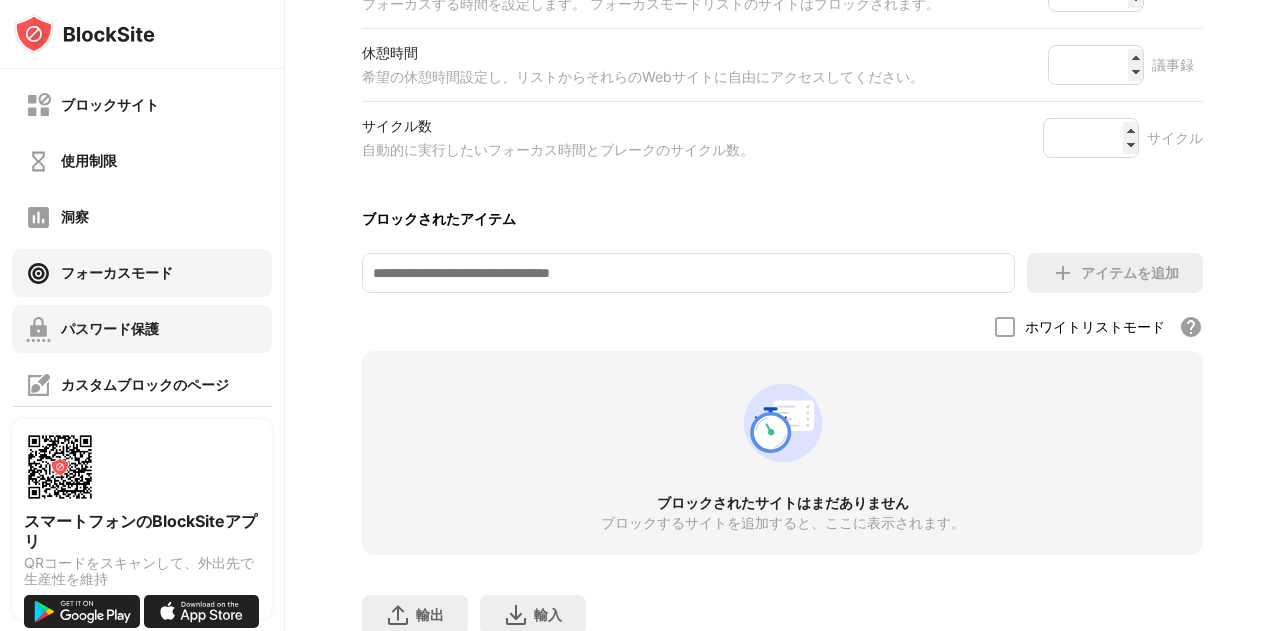 click on "パスワード保護" at bounding box center [142, 329] 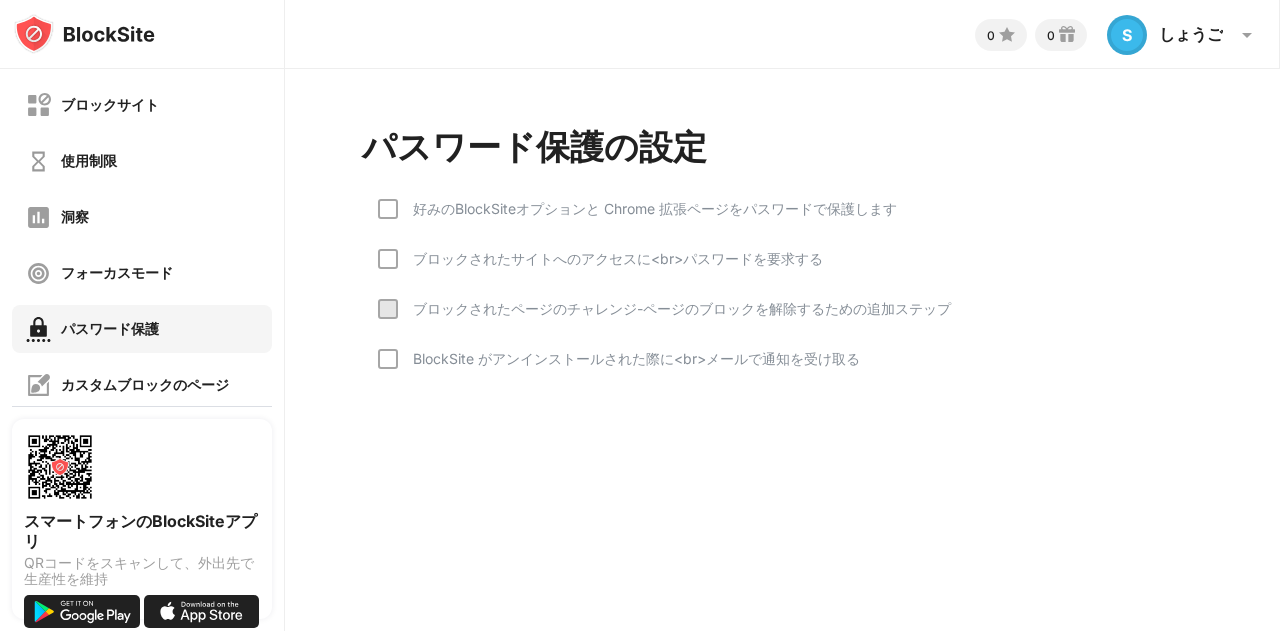 scroll, scrollTop: 0, scrollLeft: 0, axis: both 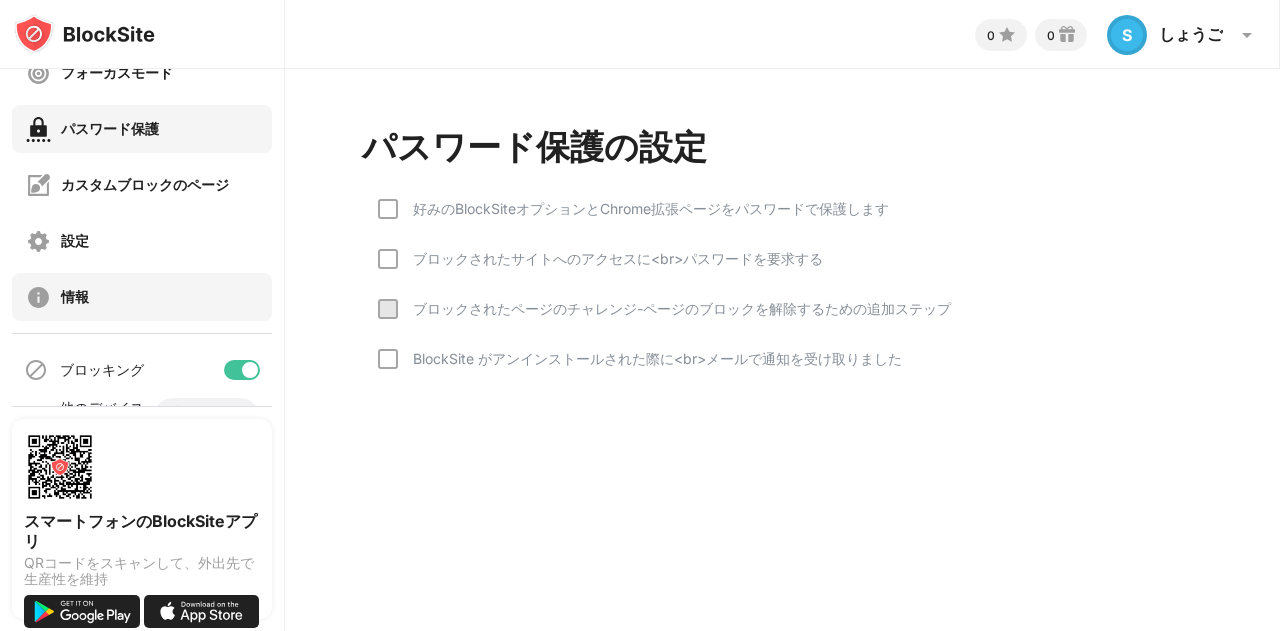 click on "情報" at bounding box center [142, 297] 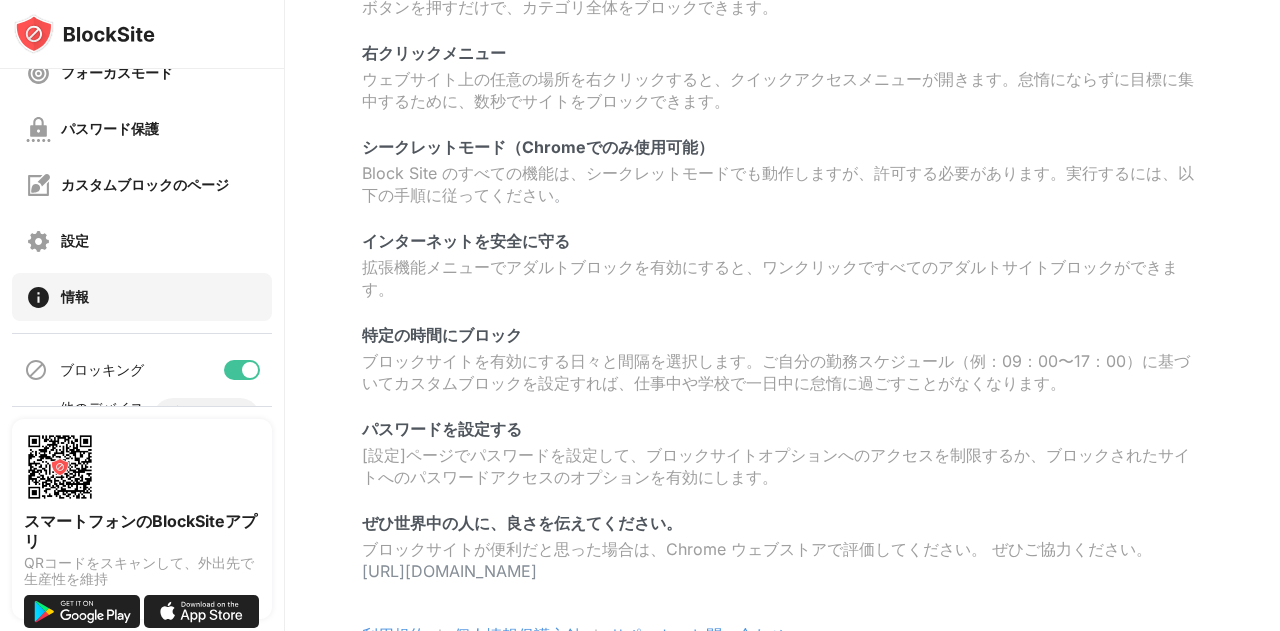scroll, scrollTop: 400, scrollLeft: 0, axis: vertical 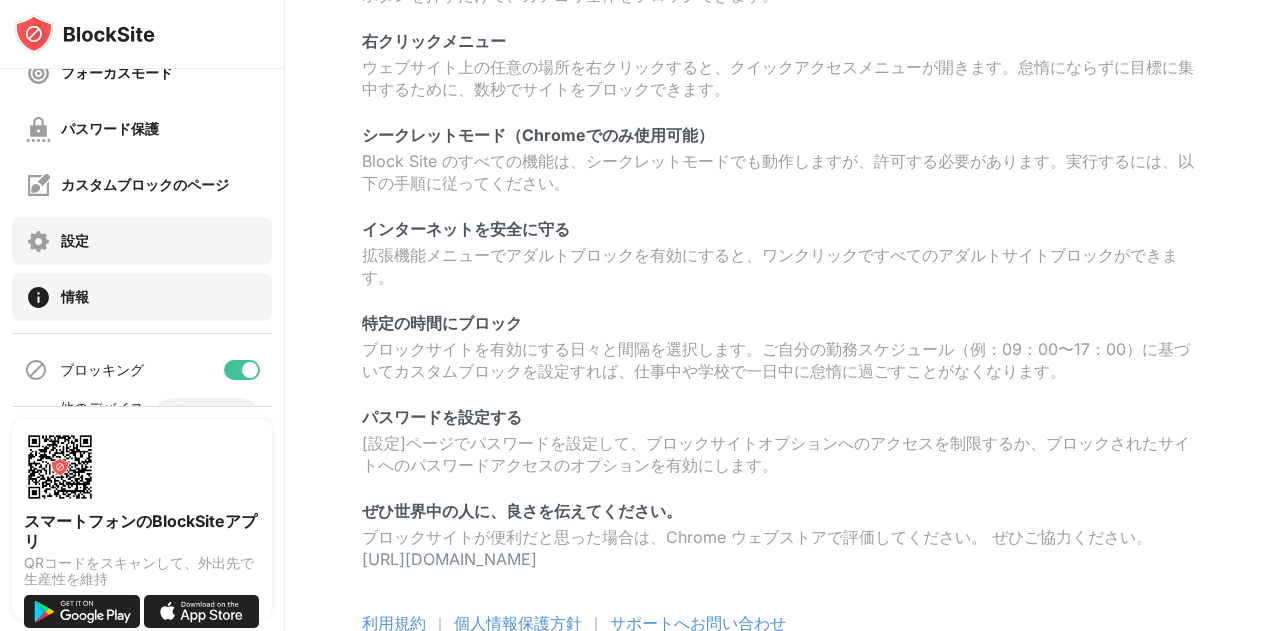 click on "設定" at bounding box center [142, 241] 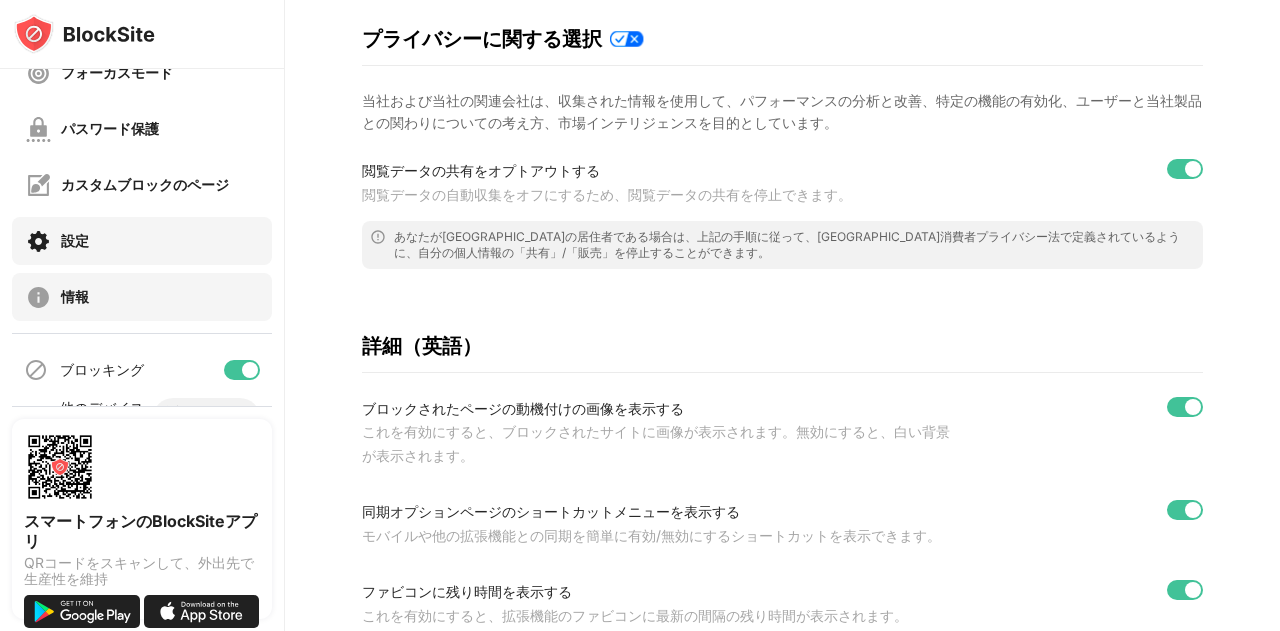click on "情報" at bounding box center (142, 297) 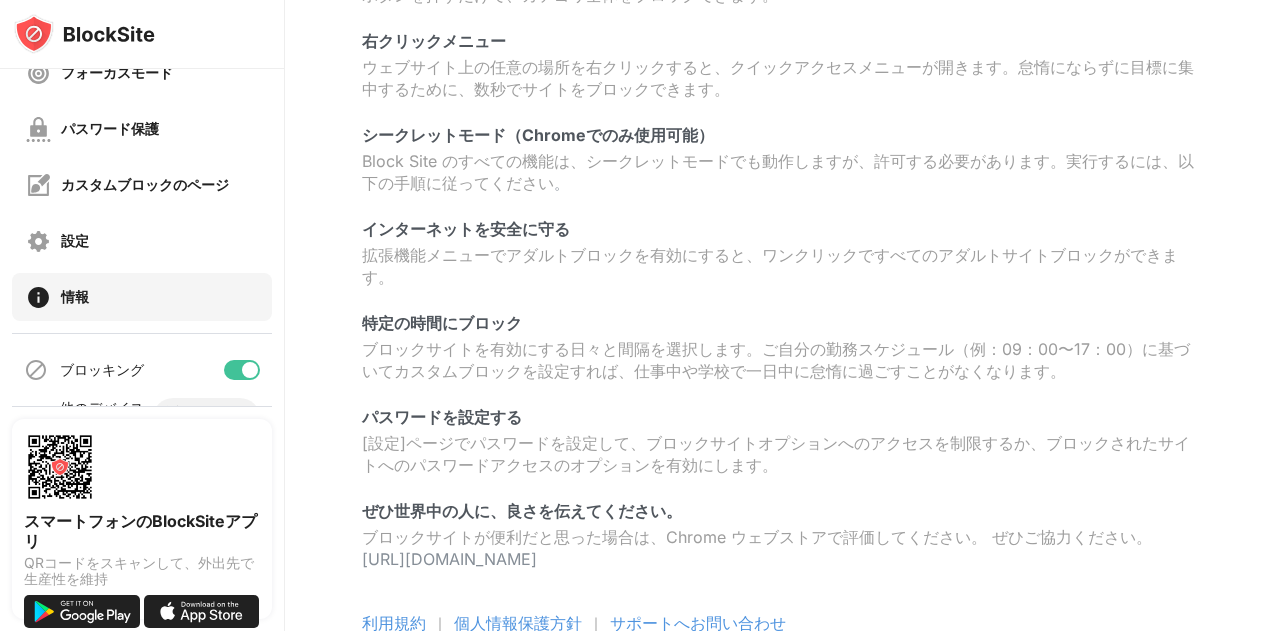 click on "Block Site のすべての機能は、シークレットモードでも動作しますが、許可する必要があります。実行するには、以下の手順に従ってください 。" at bounding box center (782, 173) 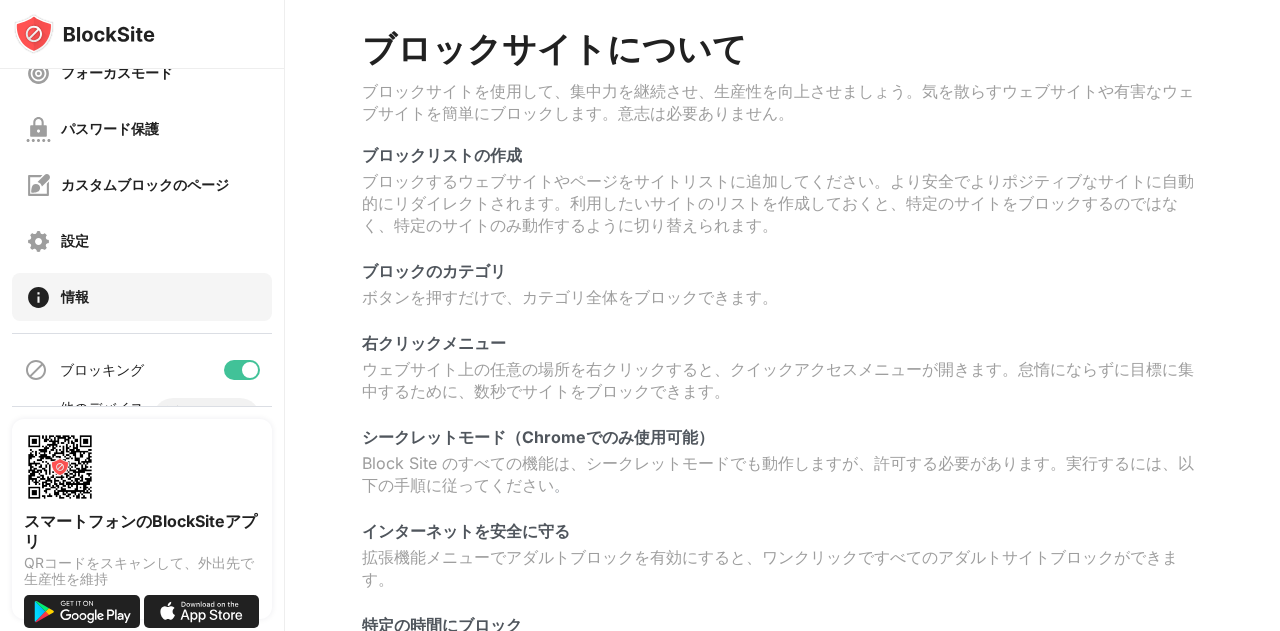 scroll, scrollTop: 0, scrollLeft: 0, axis: both 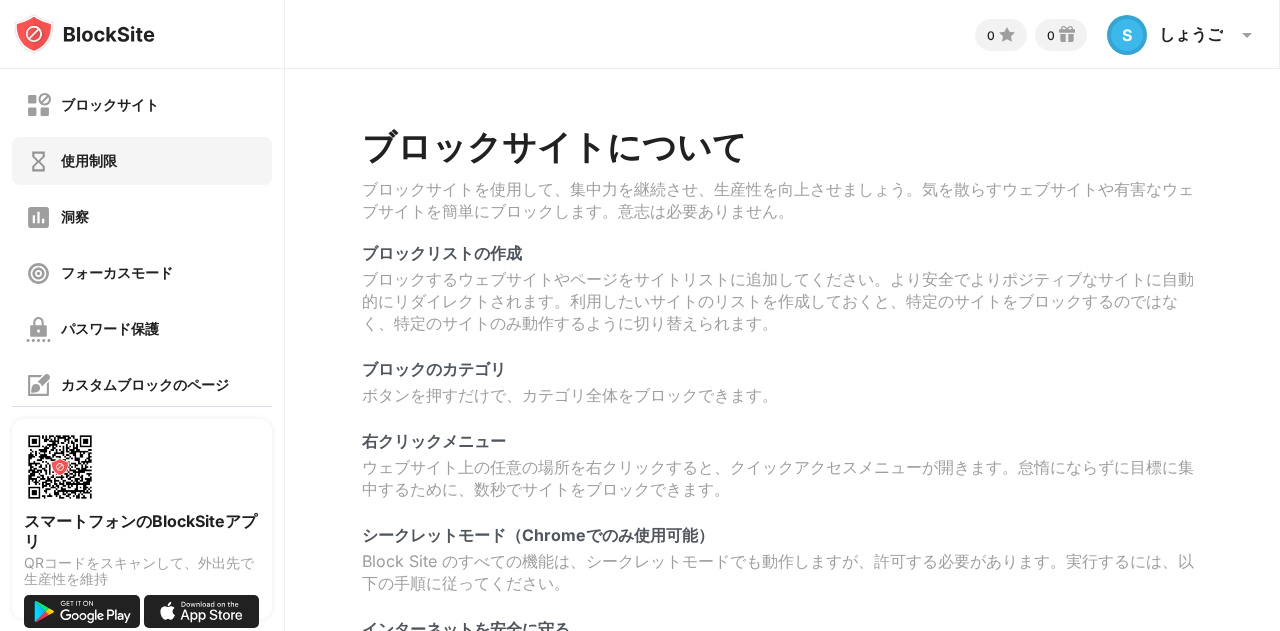 click on "使用制限" at bounding box center [142, 161] 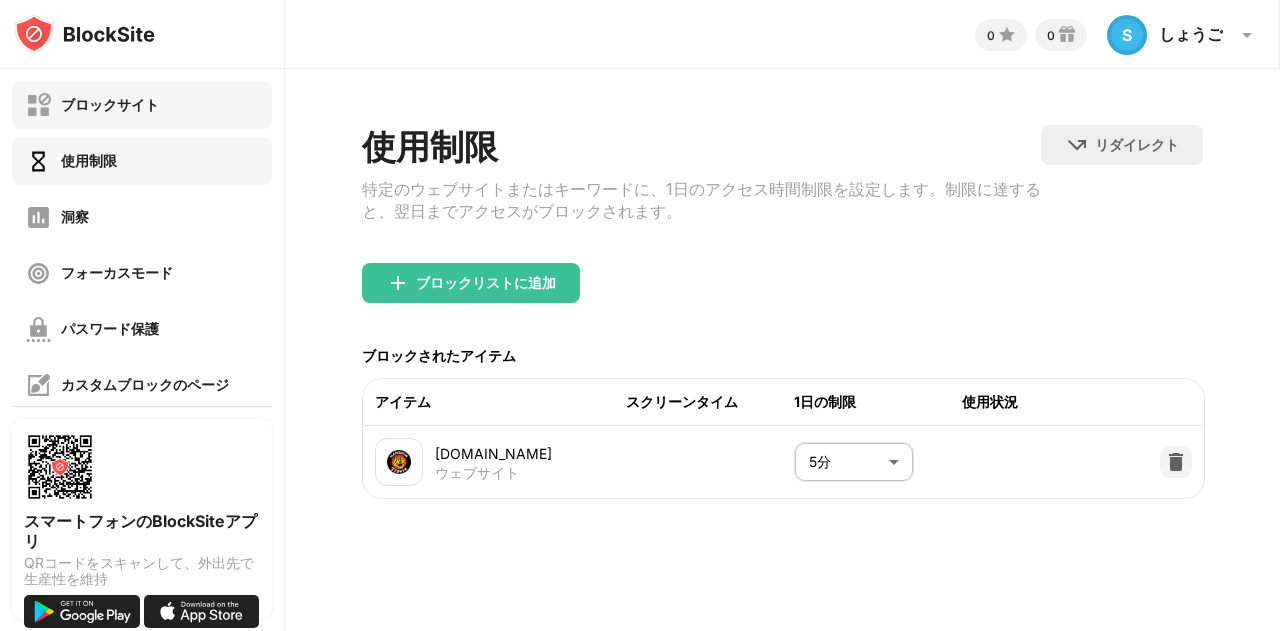 click on "ブロックサイト" at bounding box center (142, 105) 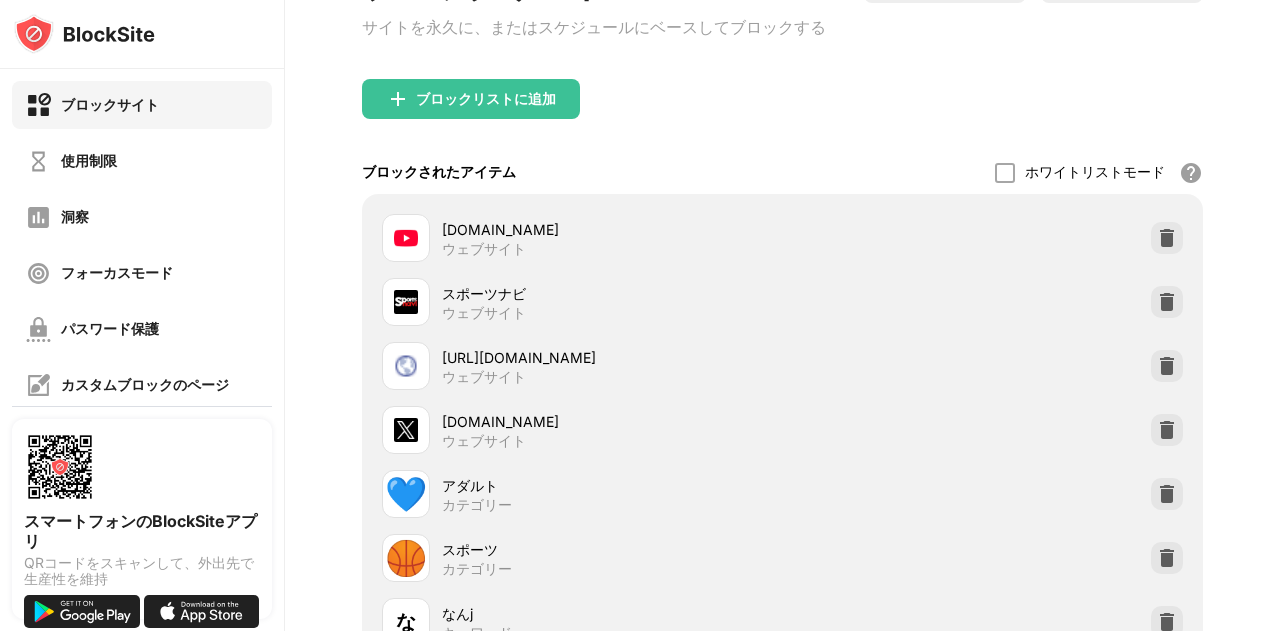 scroll, scrollTop: 0, scrollLeft: 0, axis: both 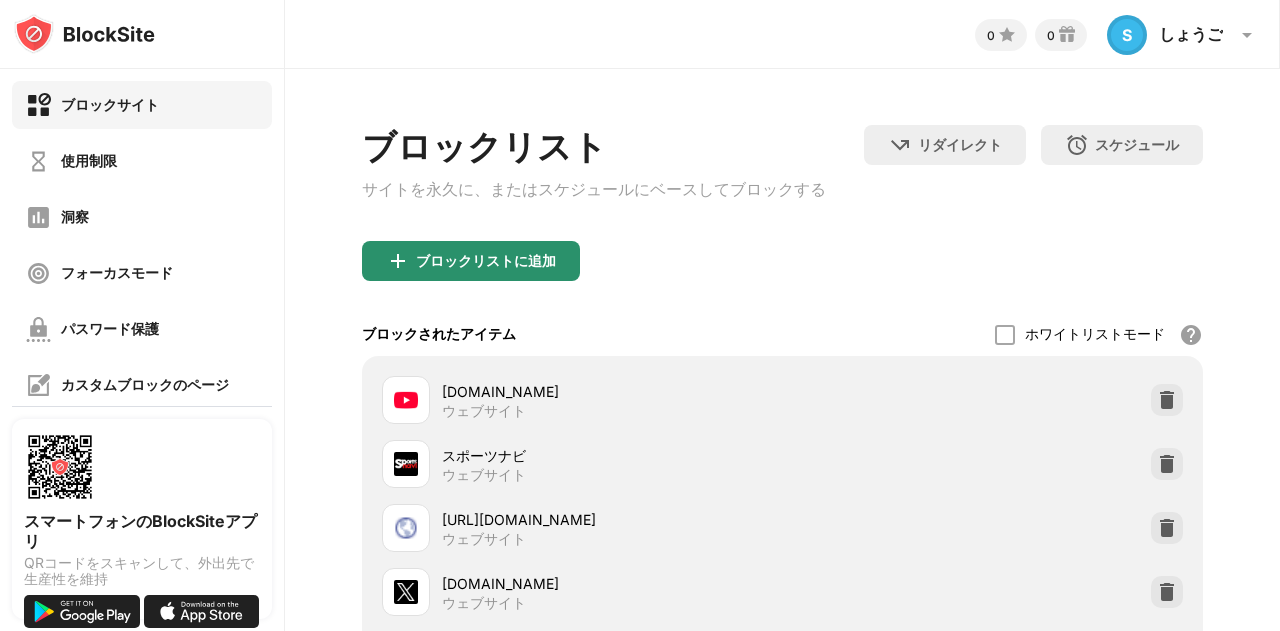 click on "ブロックリストに追加" at bounding box center [486, 260] 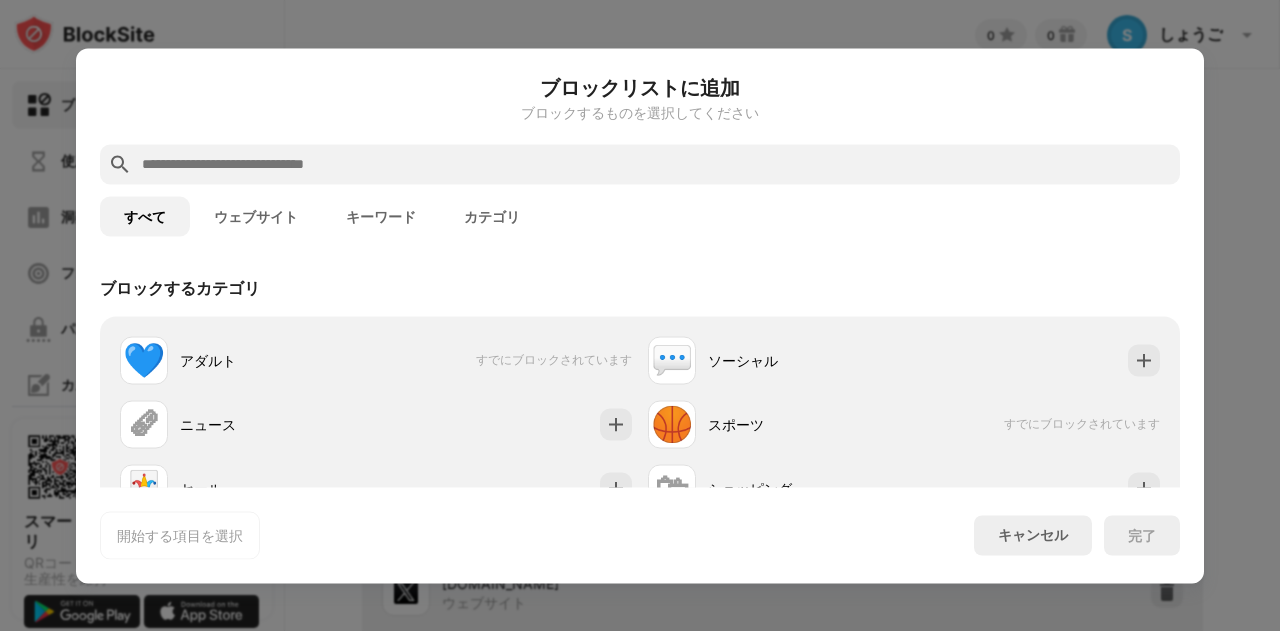 click at bounding box center [656, 164] 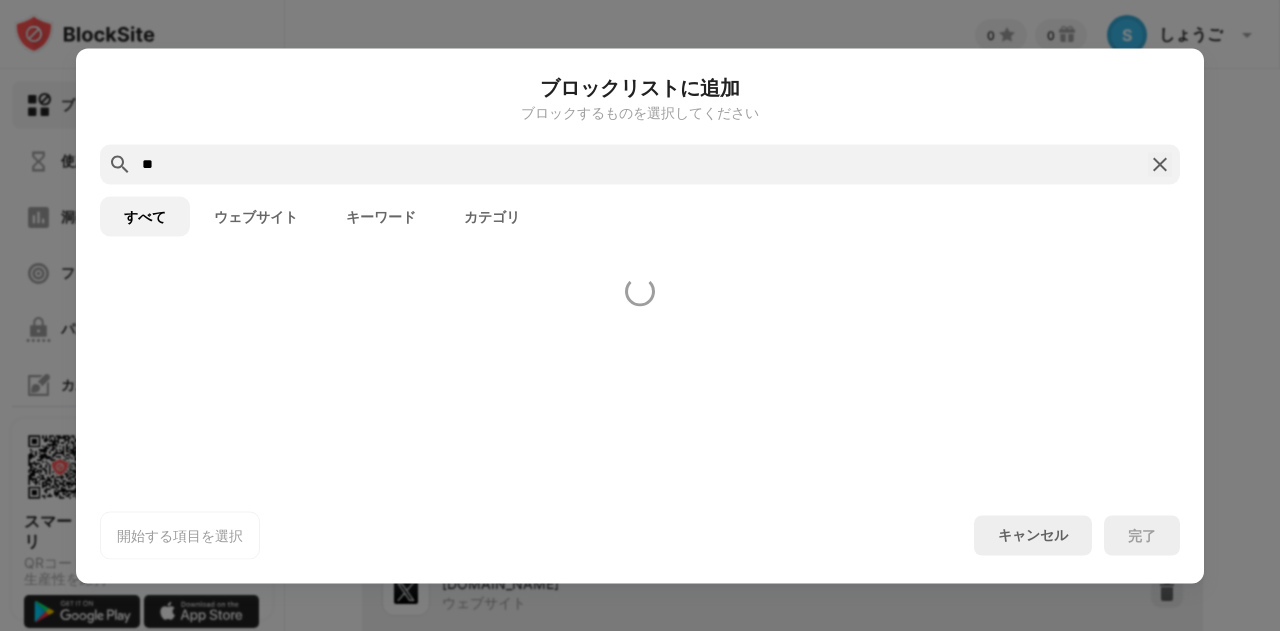 type on "*" 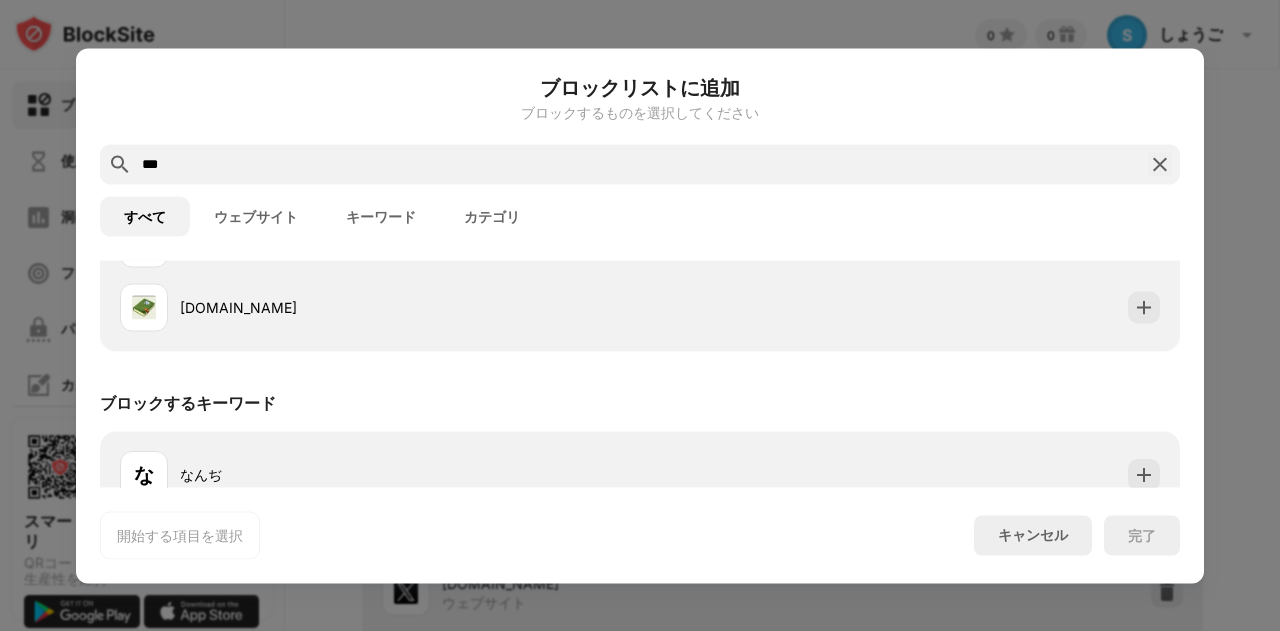 scroll, scrollTop: 404, scrollLeft: 0, axis: vertical 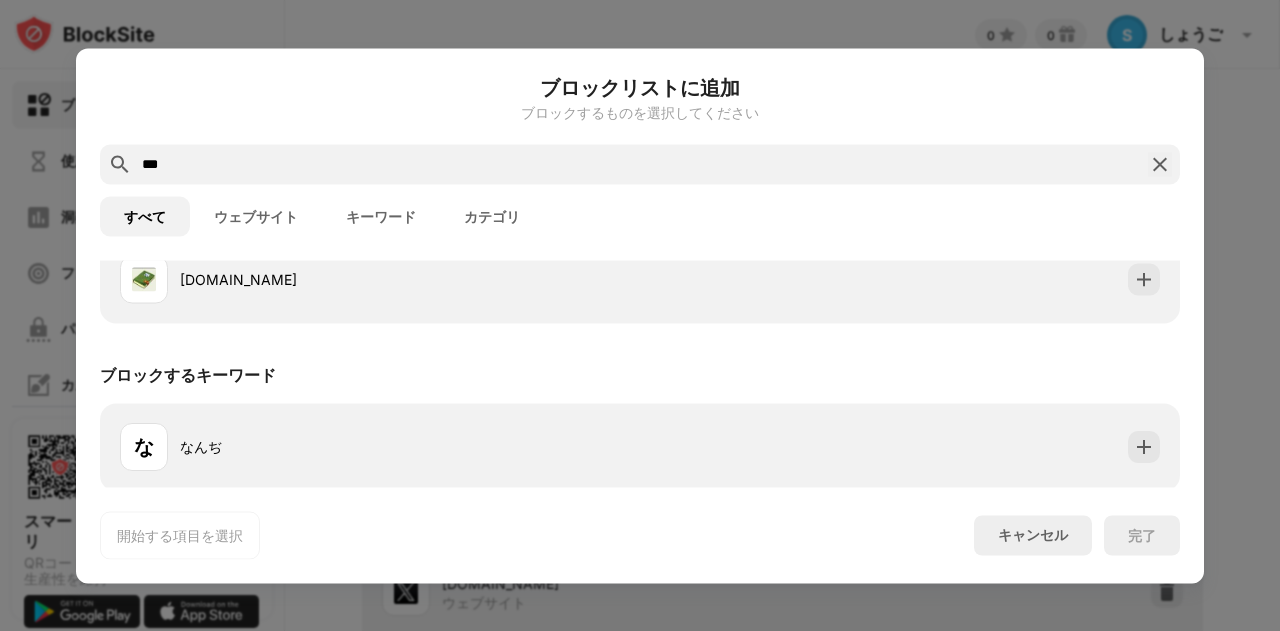 click on "カテゴリ" at bounding box center [492, 216] 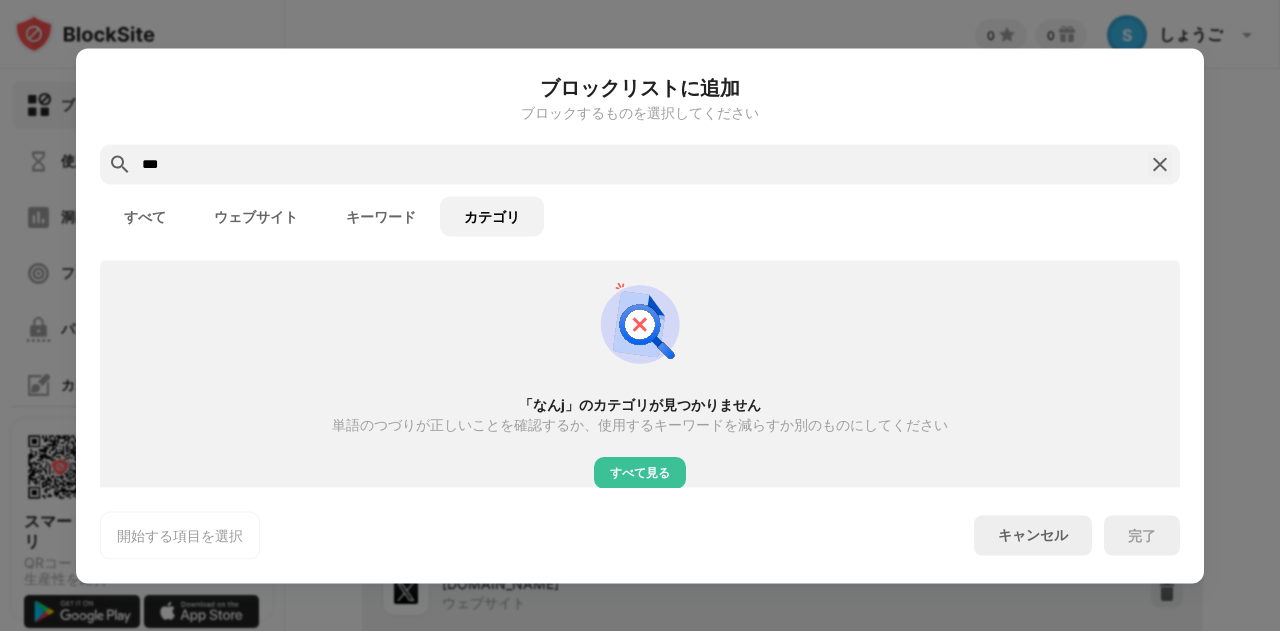 scroll, scrollTop: 0, scrollLeft: 0, axis: both 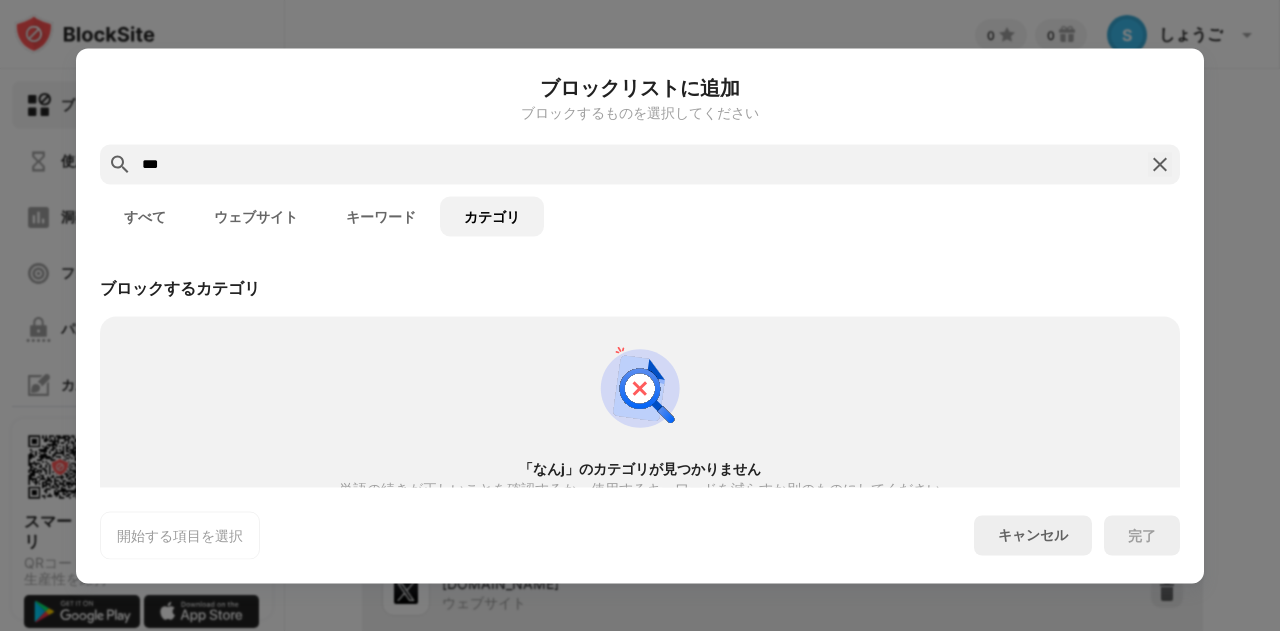 click on "キーワード" at bounding box center (381, 216) 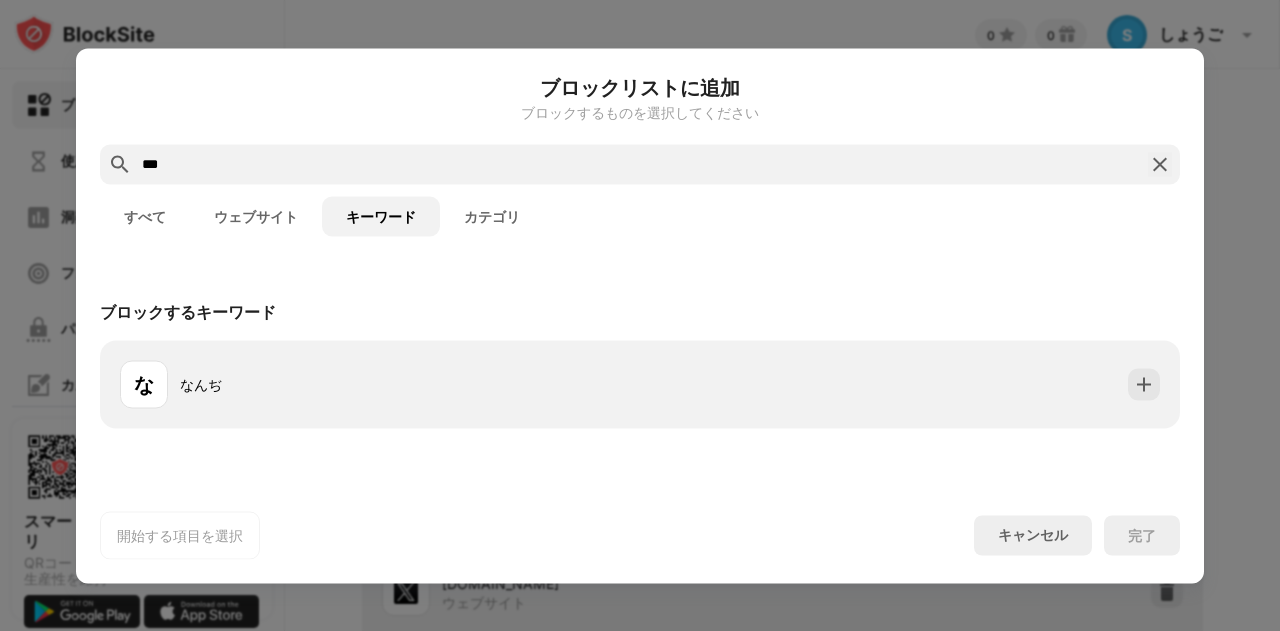 click on "ウェブサイト" at bounding box center (256, 216) 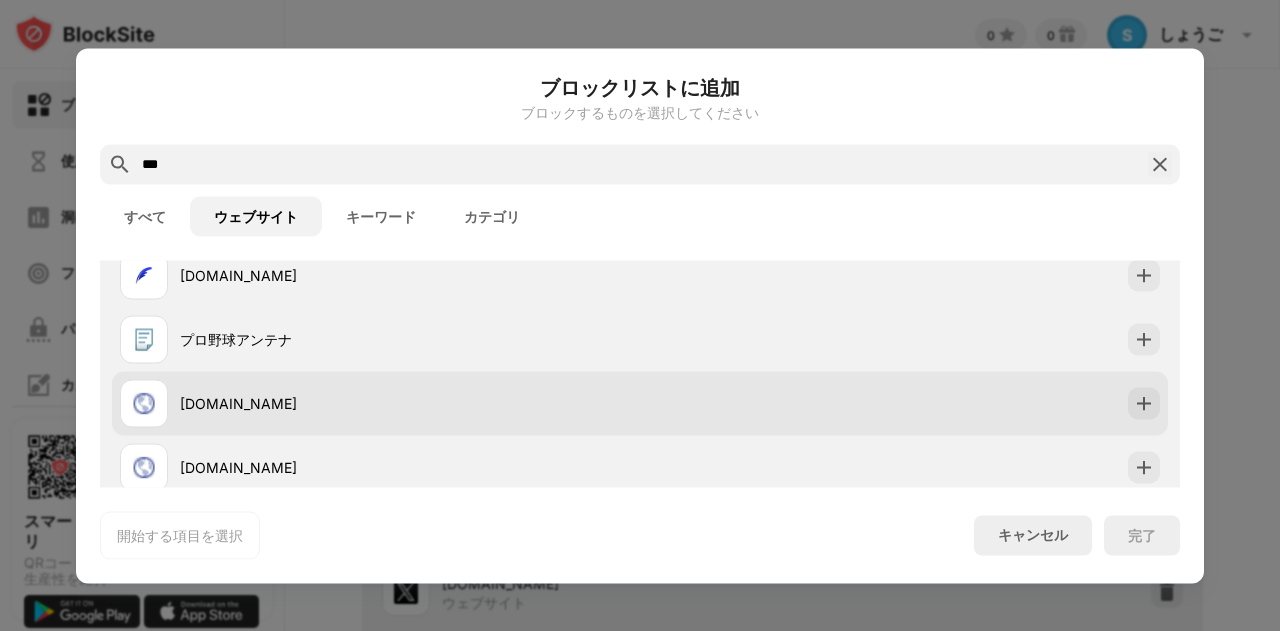 scroll, scrollTop: 248, scrollLeft: 0, axis: vertical 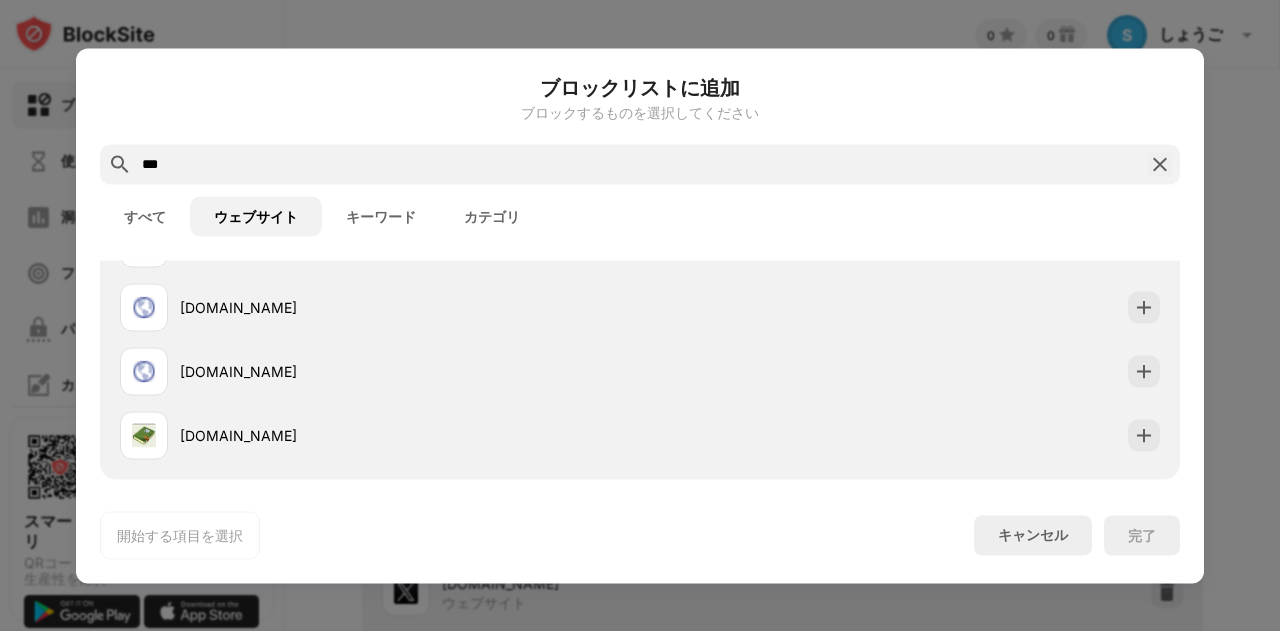 click on "***" at bounding box center [640, 164] 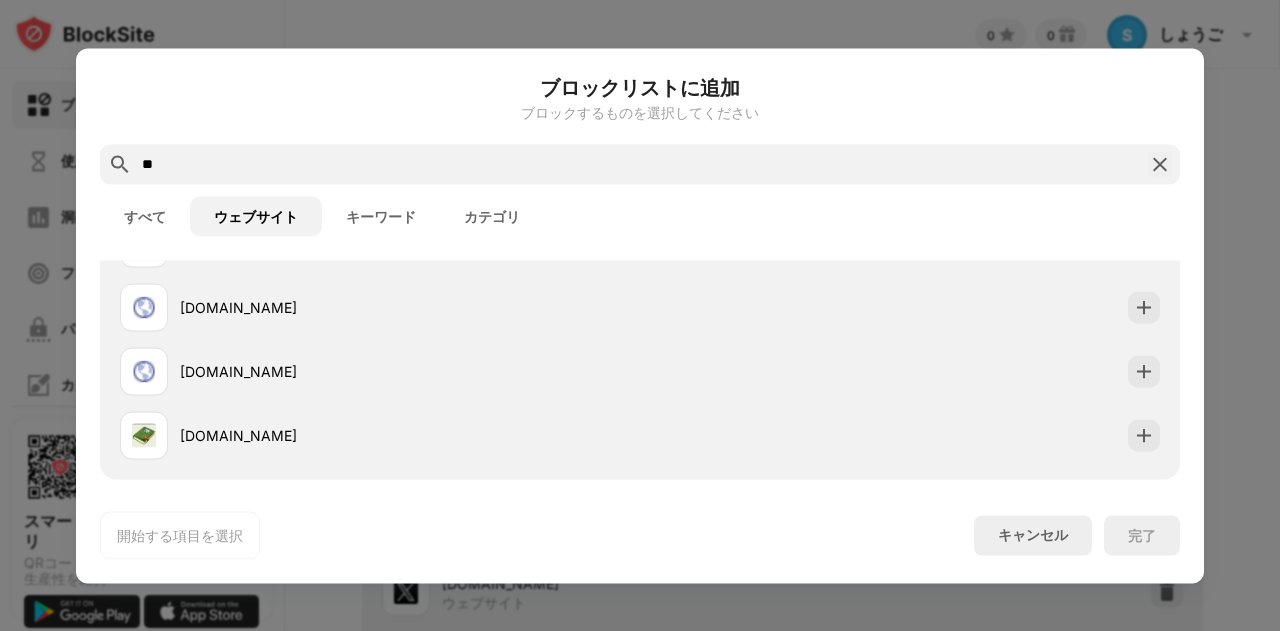 scroll, scrollTop: 0, scrollLeft: 0, axis: both 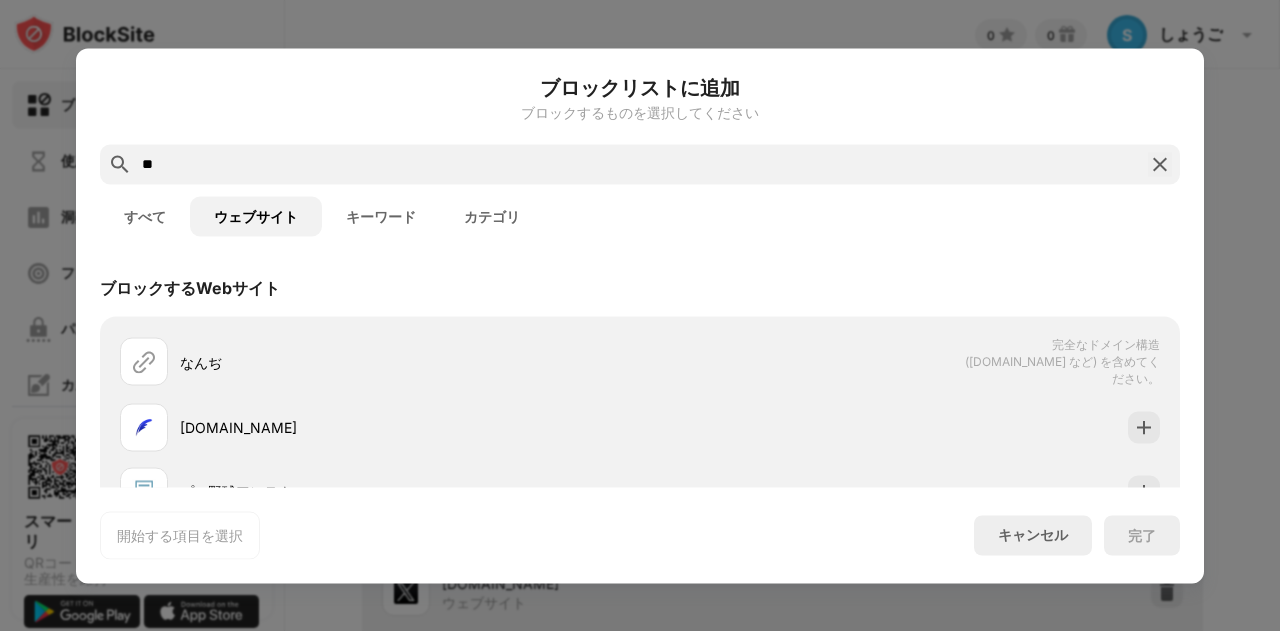type on "*" 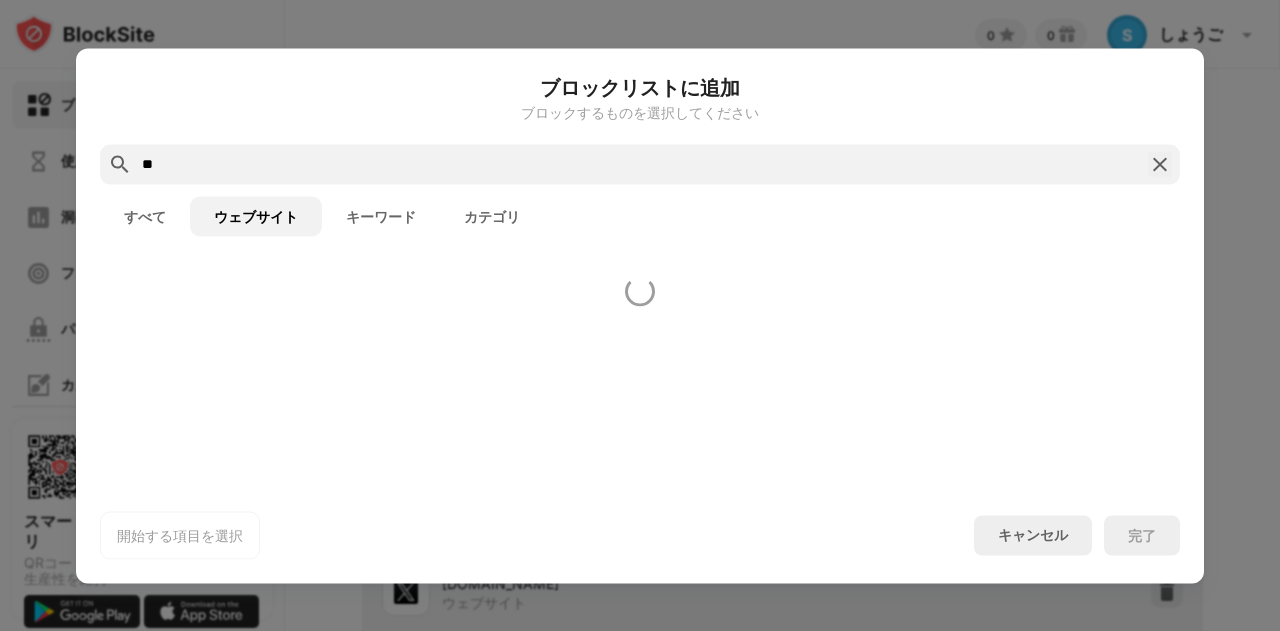 type on "*" 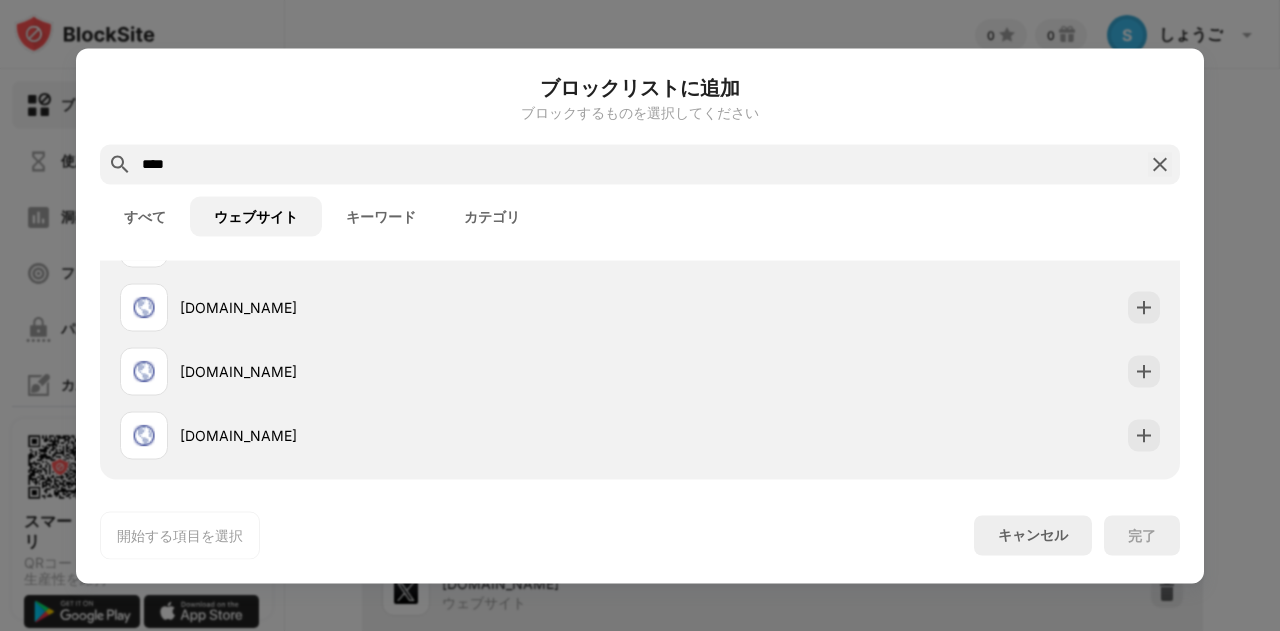click on "すべて" at bounding box center (145, 216) 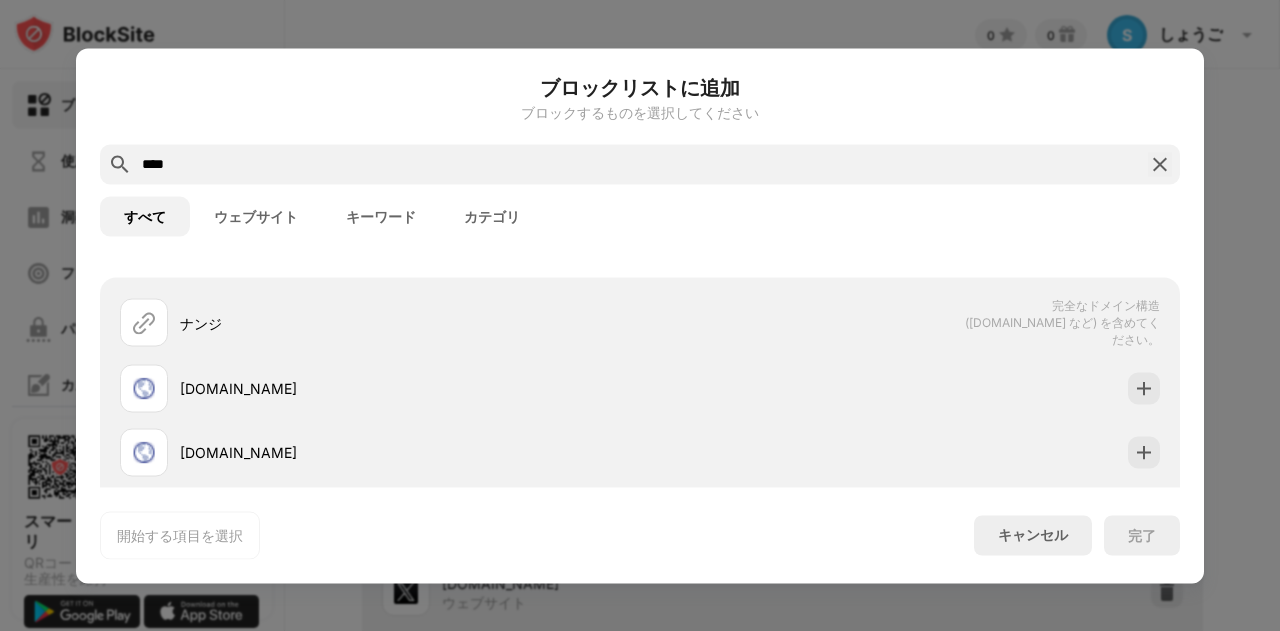 scroll, scrollTop: 0, scrollLeft: 0, axis: both 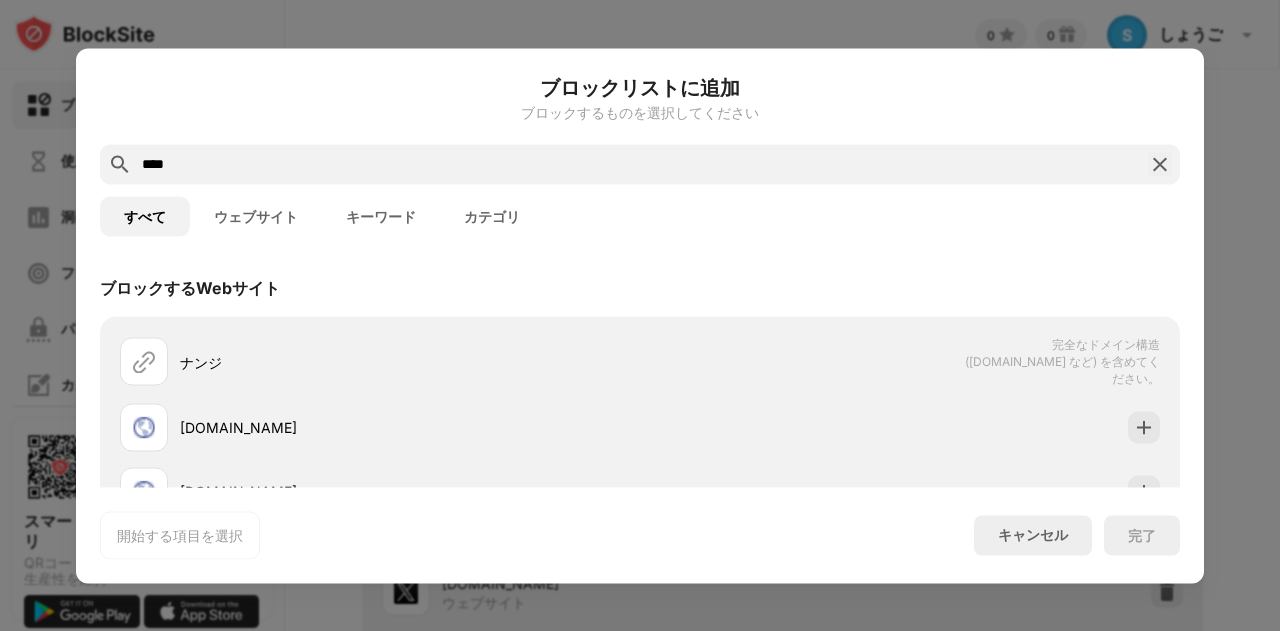 click on "****" at bounding box center [640, 164] 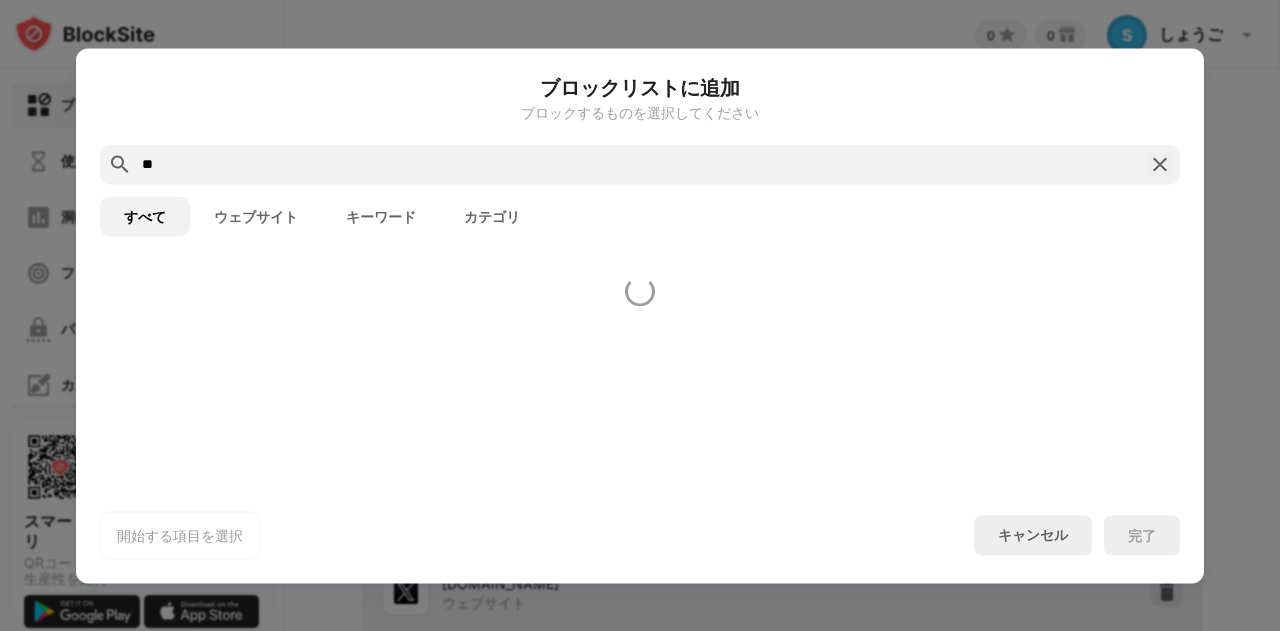 type on "*" 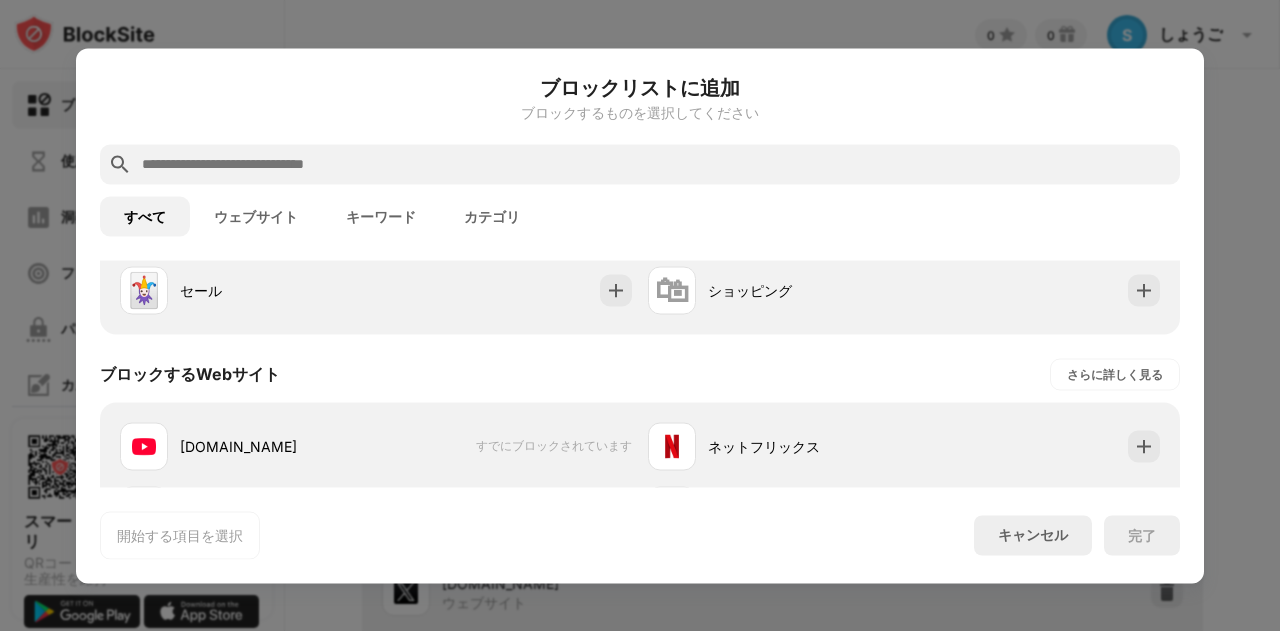 scroll, scrollTop: 200, scrollLeft: 0, axis: vertical 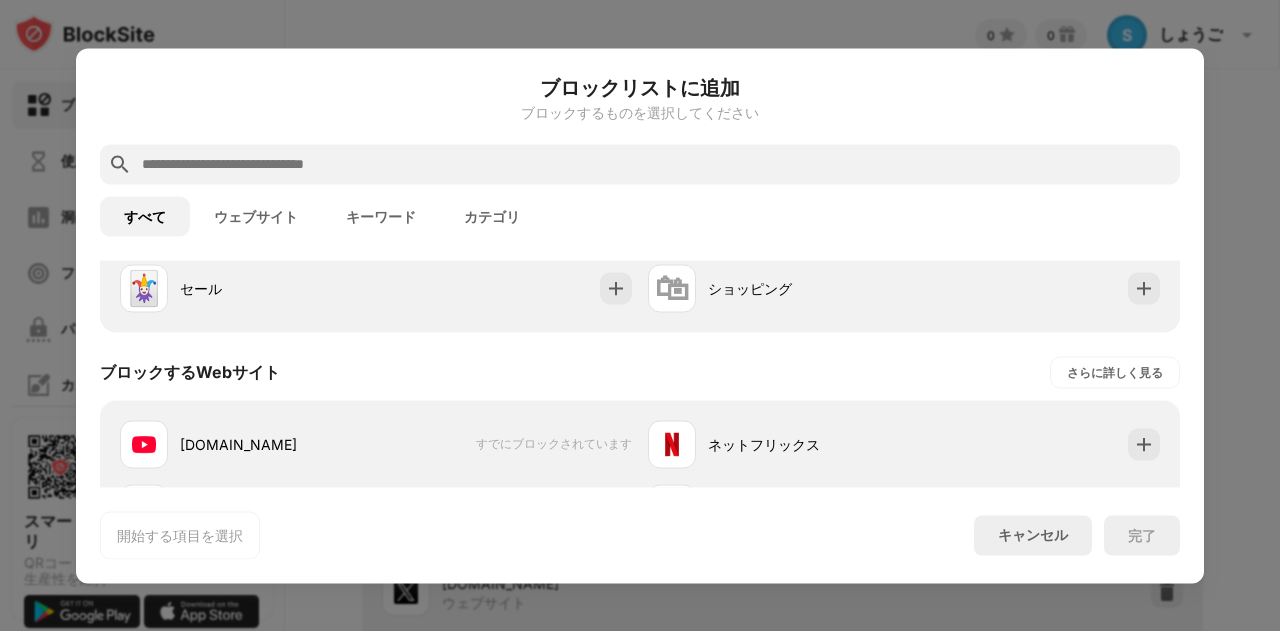 click at bounding box center (656, 164) 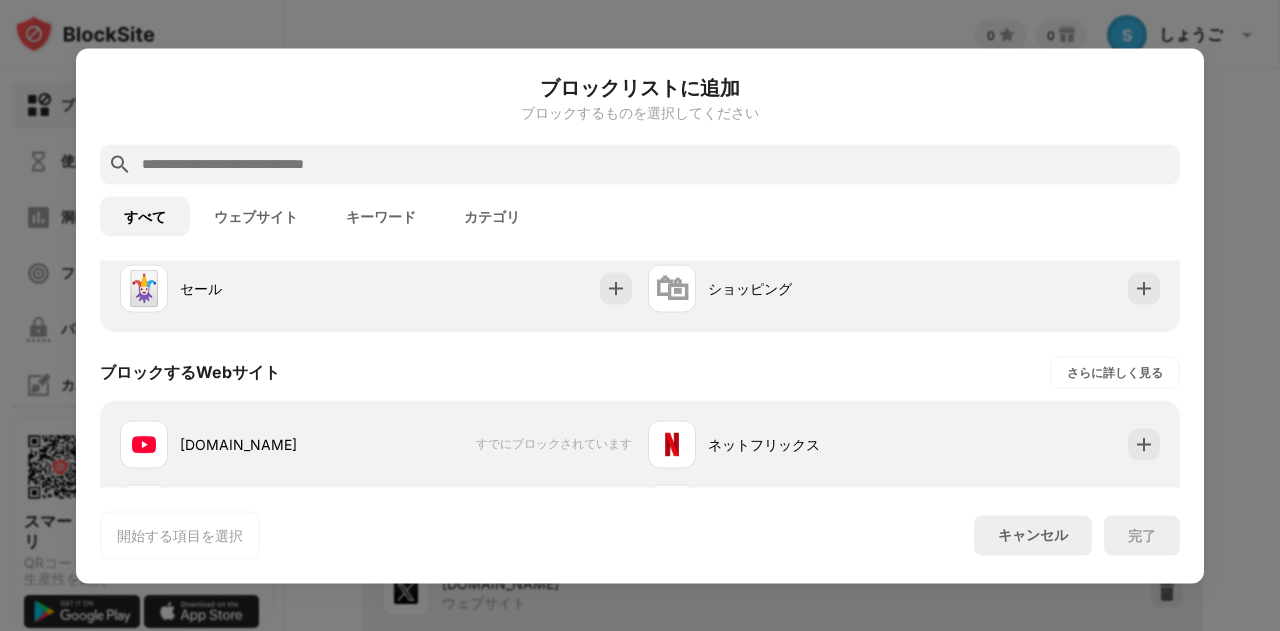 paste on "**********" 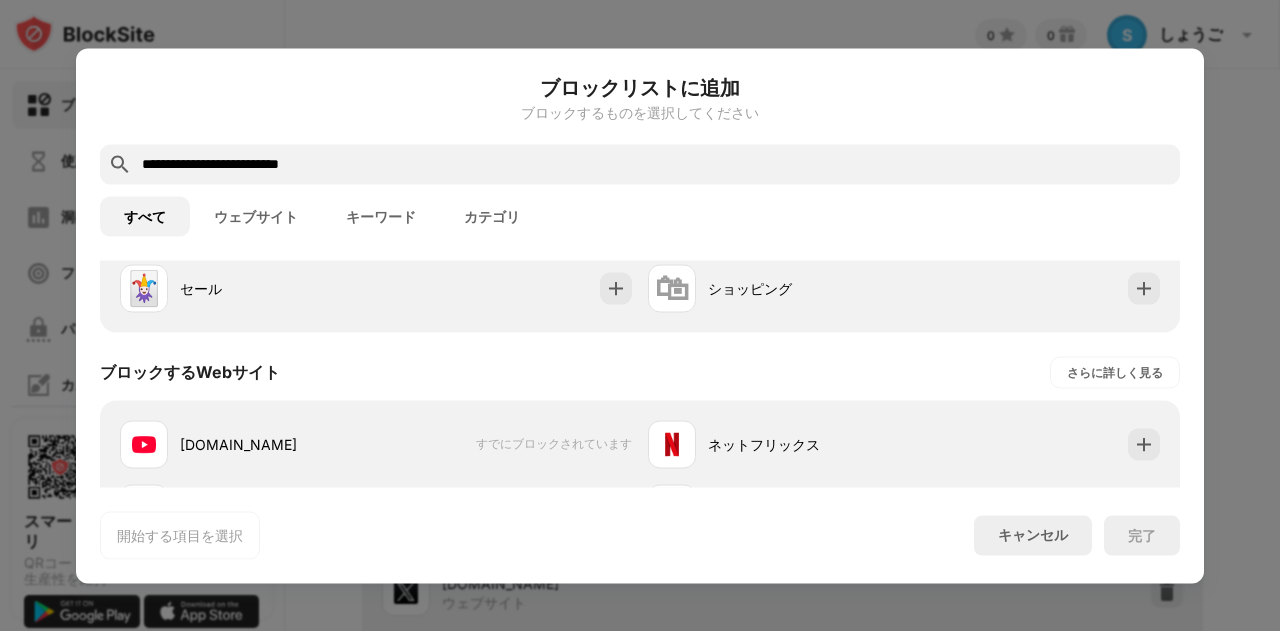 scroll, scrollTop: 0, scrollLeft: 0, axis: both 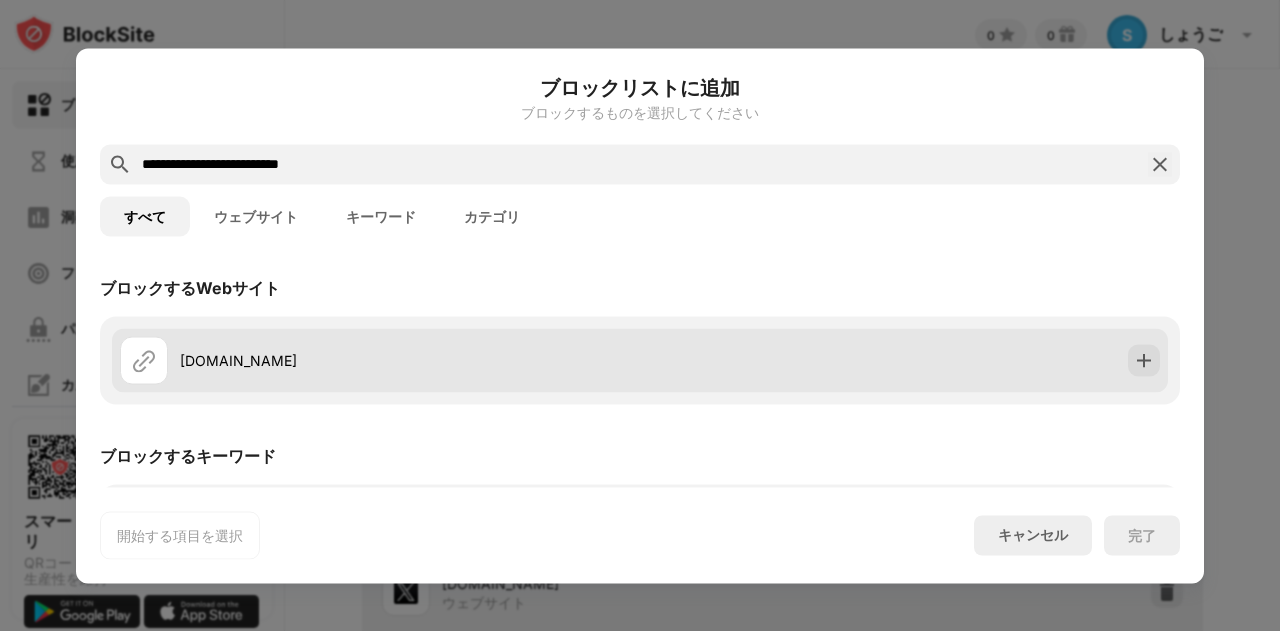 type on "**********" 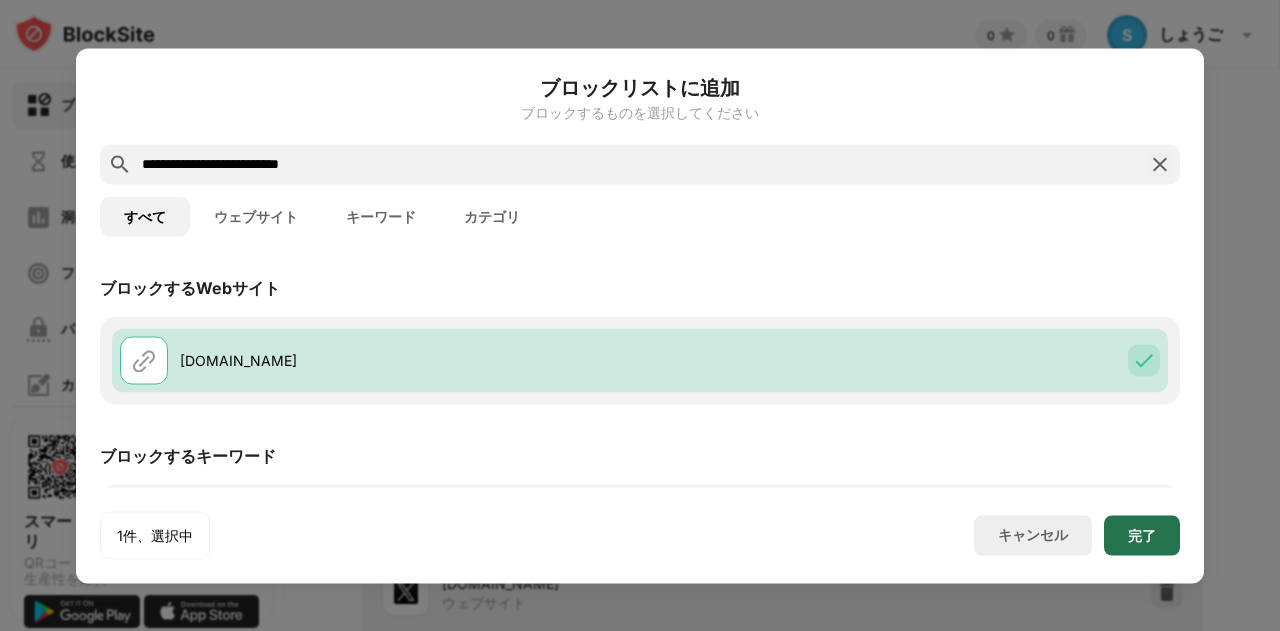 click on "完了" at bounding box center [1142, 534] 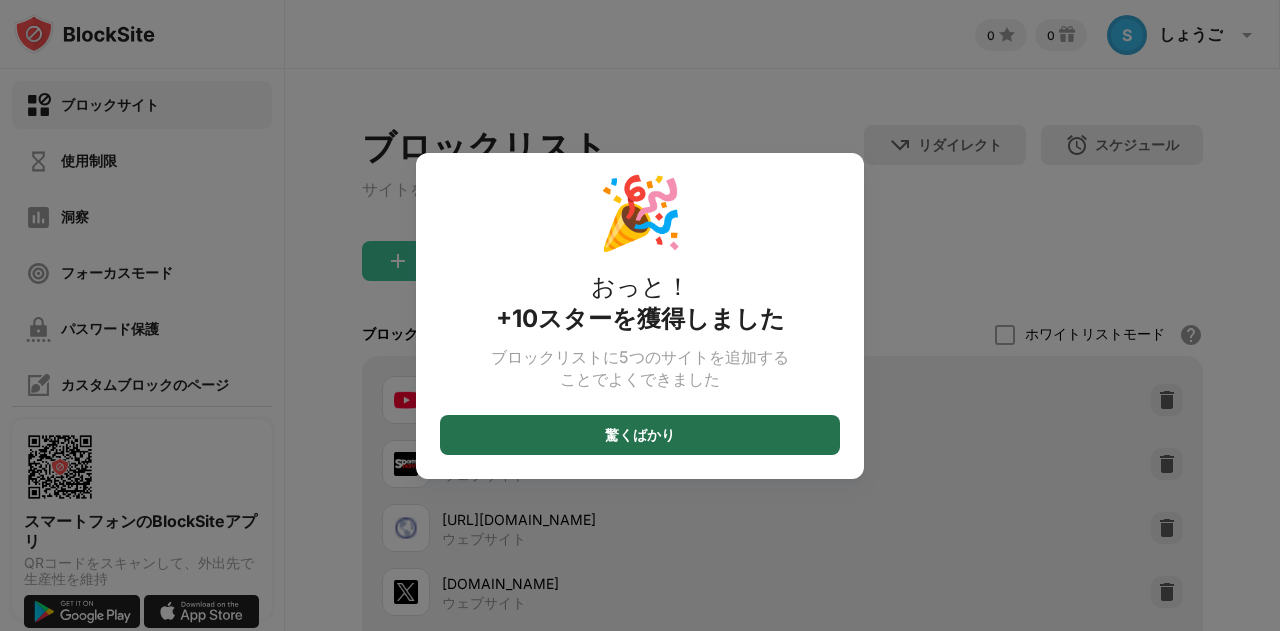 click on "驚くばかり" at bounding box center [640, 435] 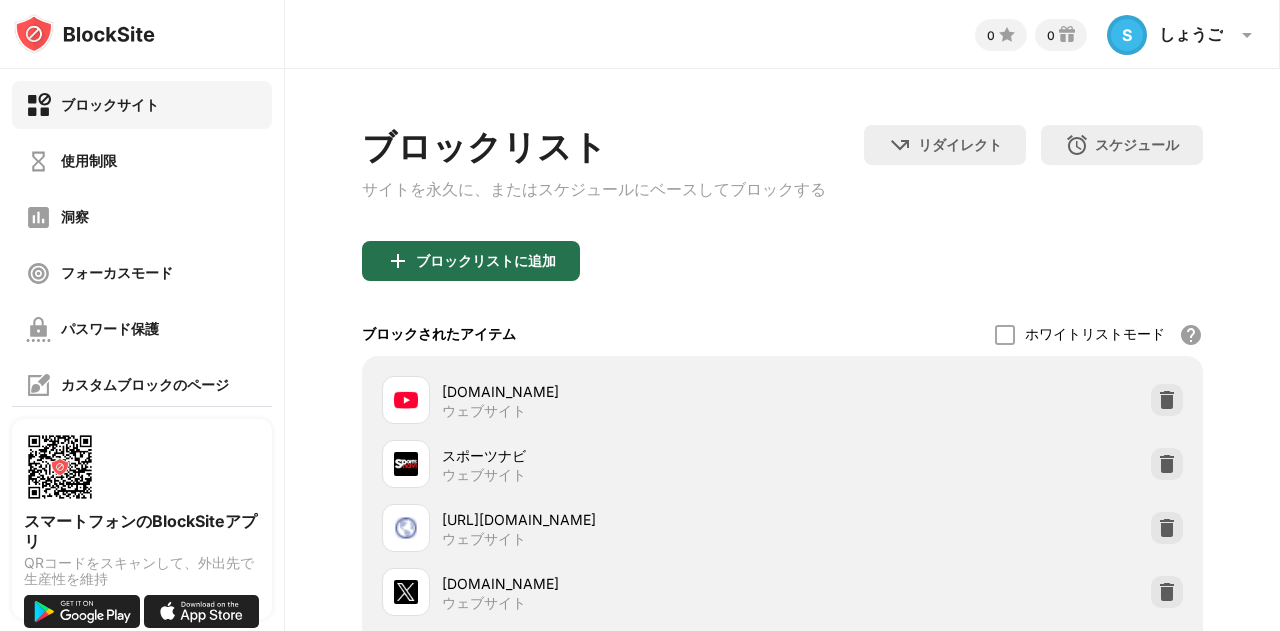 click on "ブロックリストに追加" at bounding box center [471, 261] 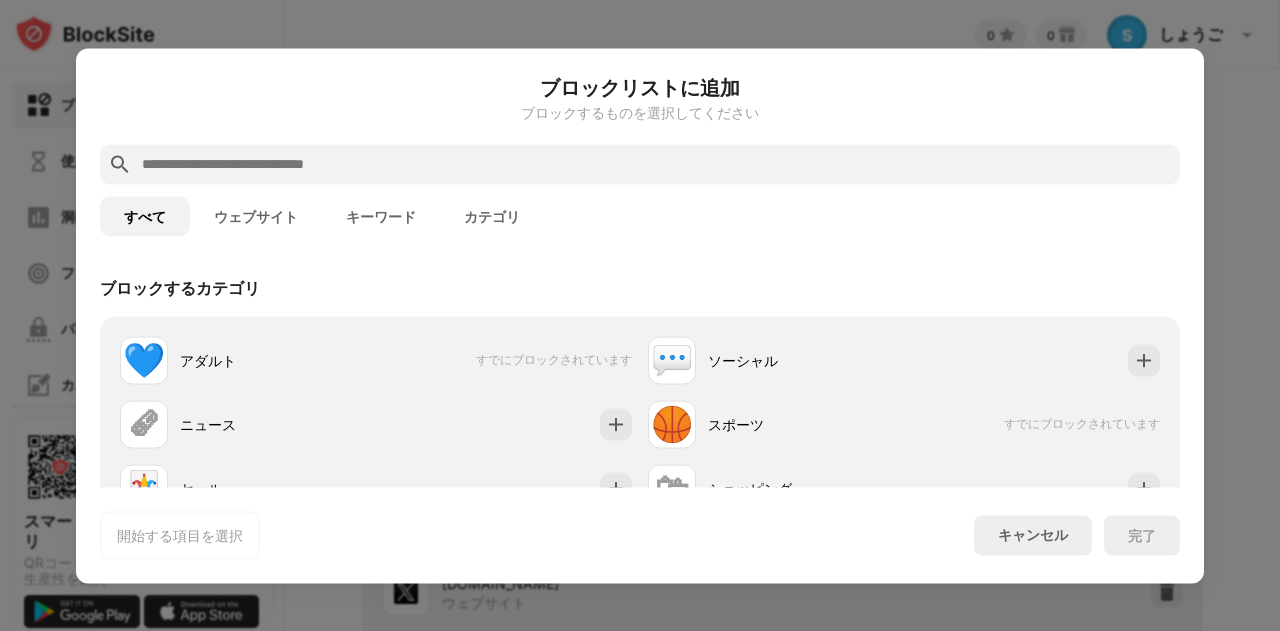 click at bounding box center [640, 164] 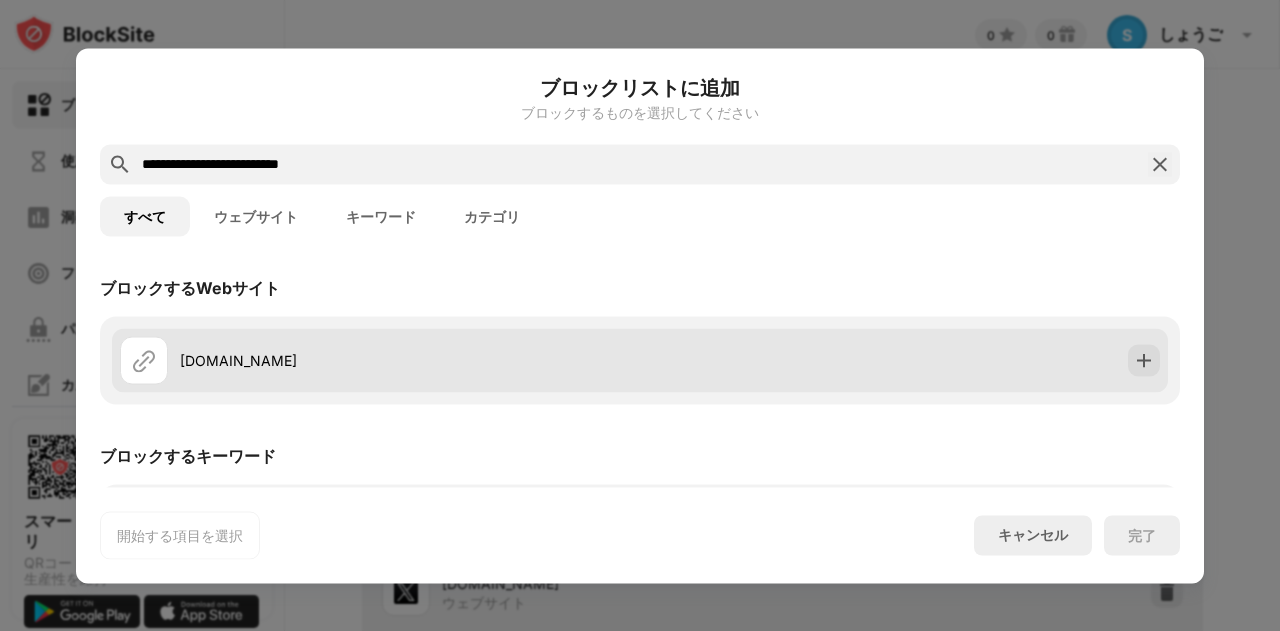 type on "**********" 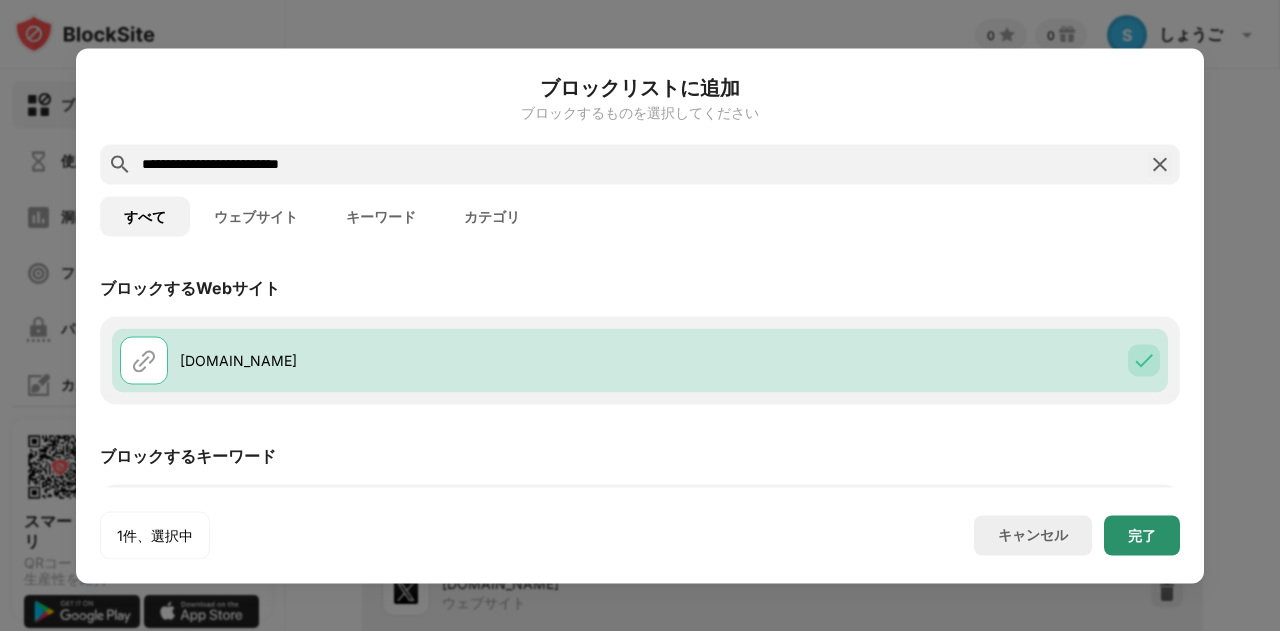 click on "完了" at bounding box center (1142, 534) 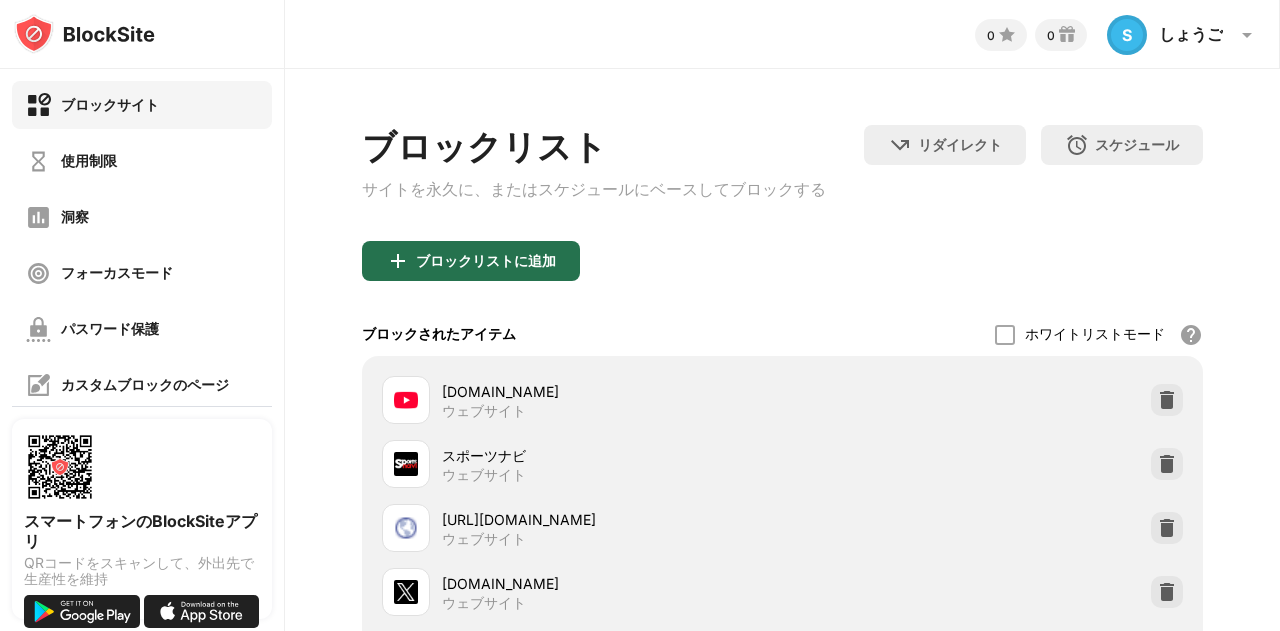 click on "ブロックリストに追加" at bounding box center [471, 261] 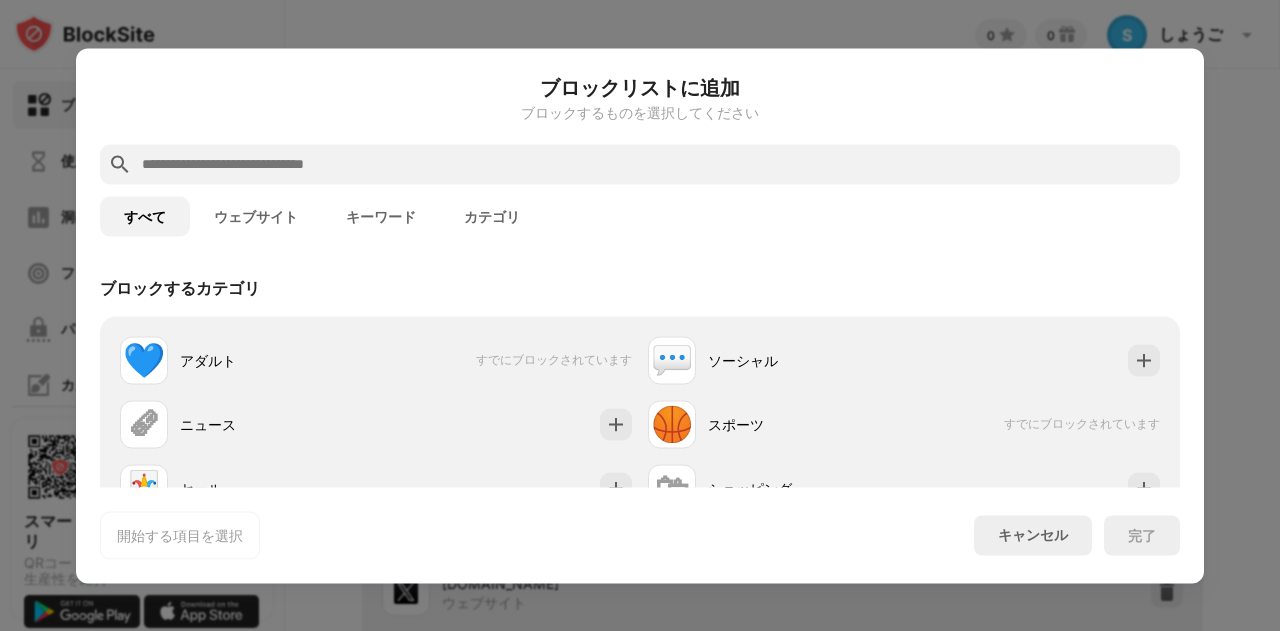 click at bounding box center [656, 164] 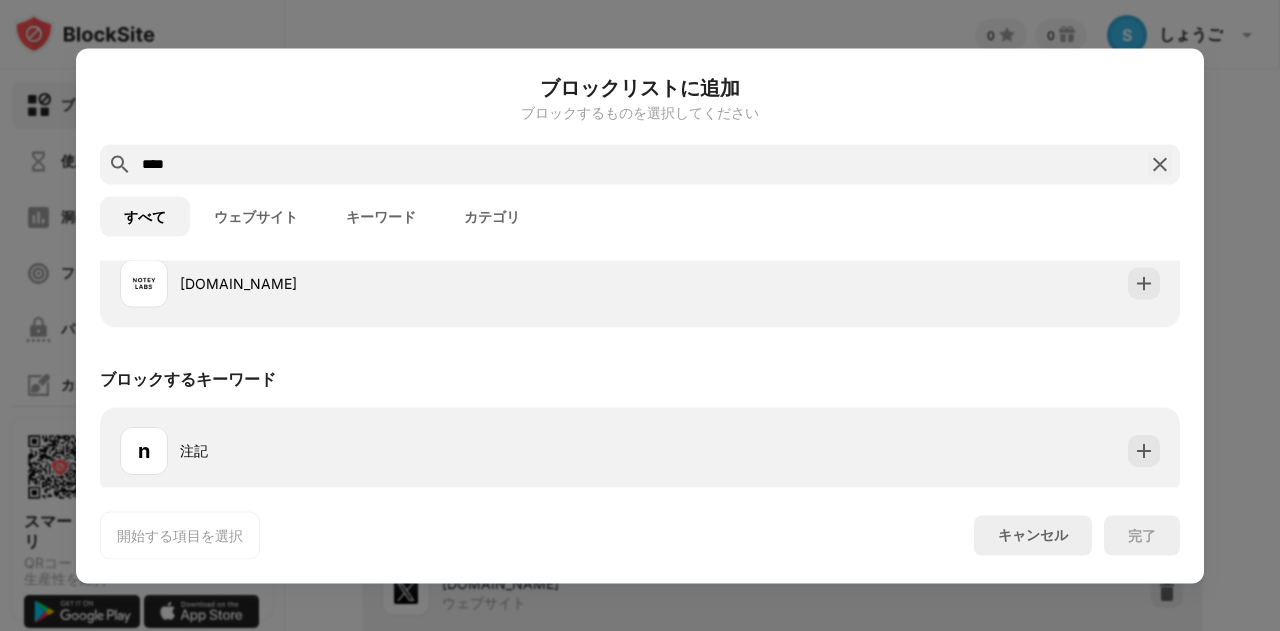 scroll, scrollTop: 404, scrollLeft: 0, axis: vertical 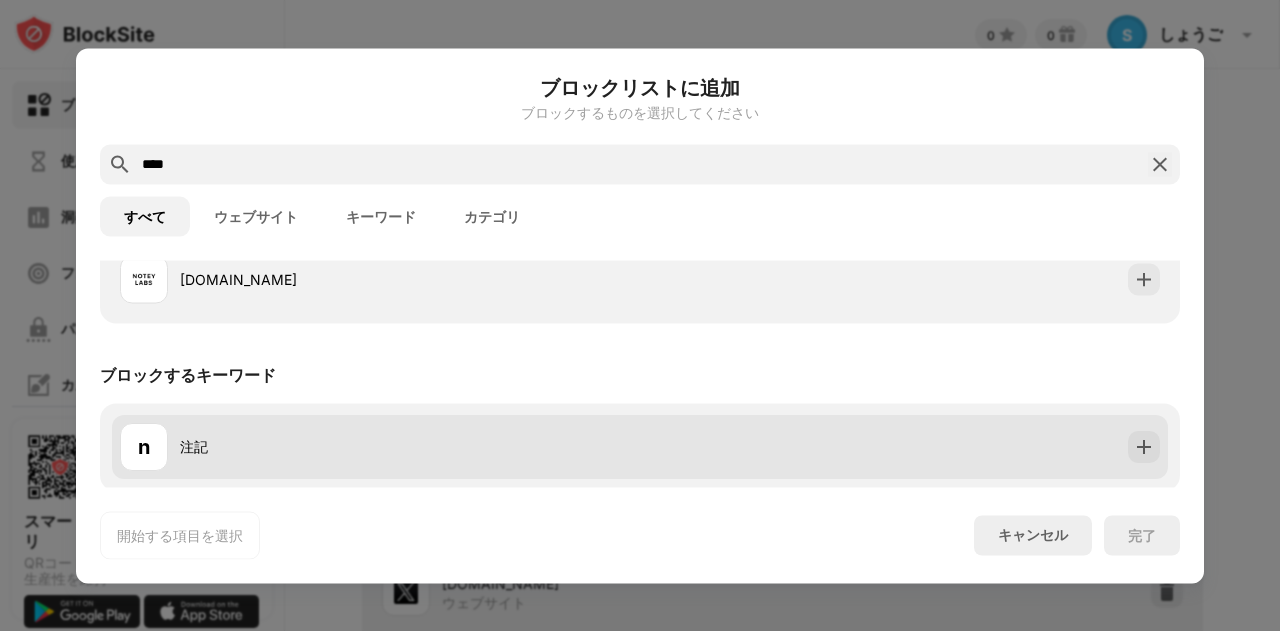 type on "****" 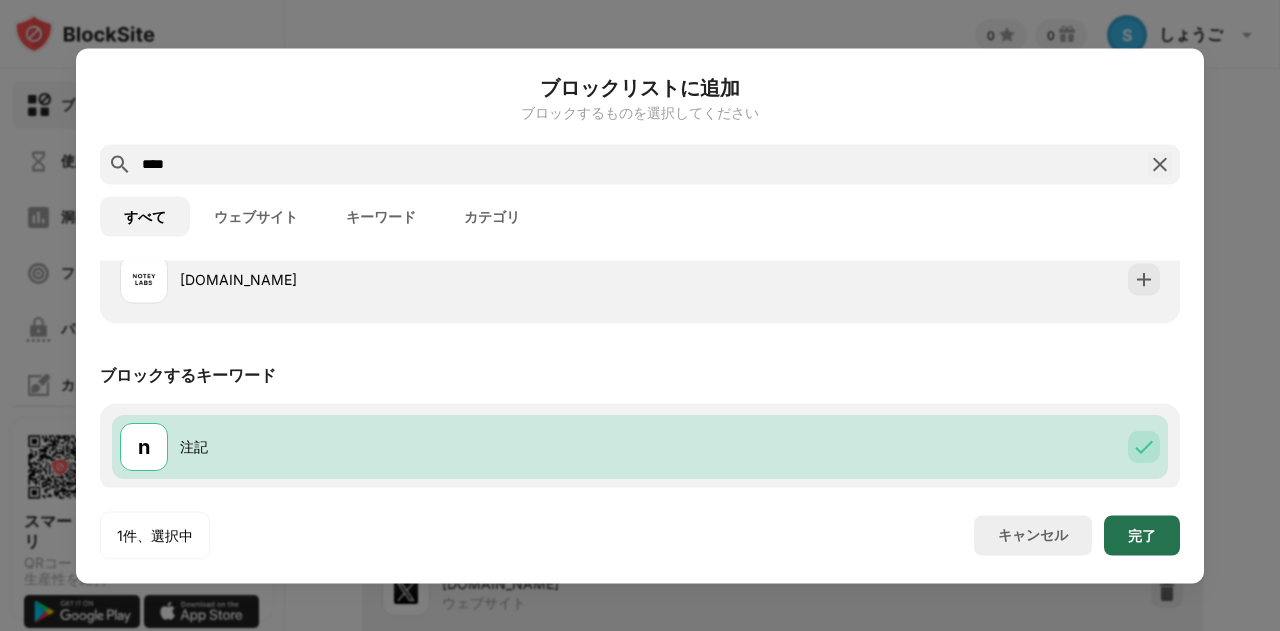 click on "完了" at bounding box center (1142, 535) 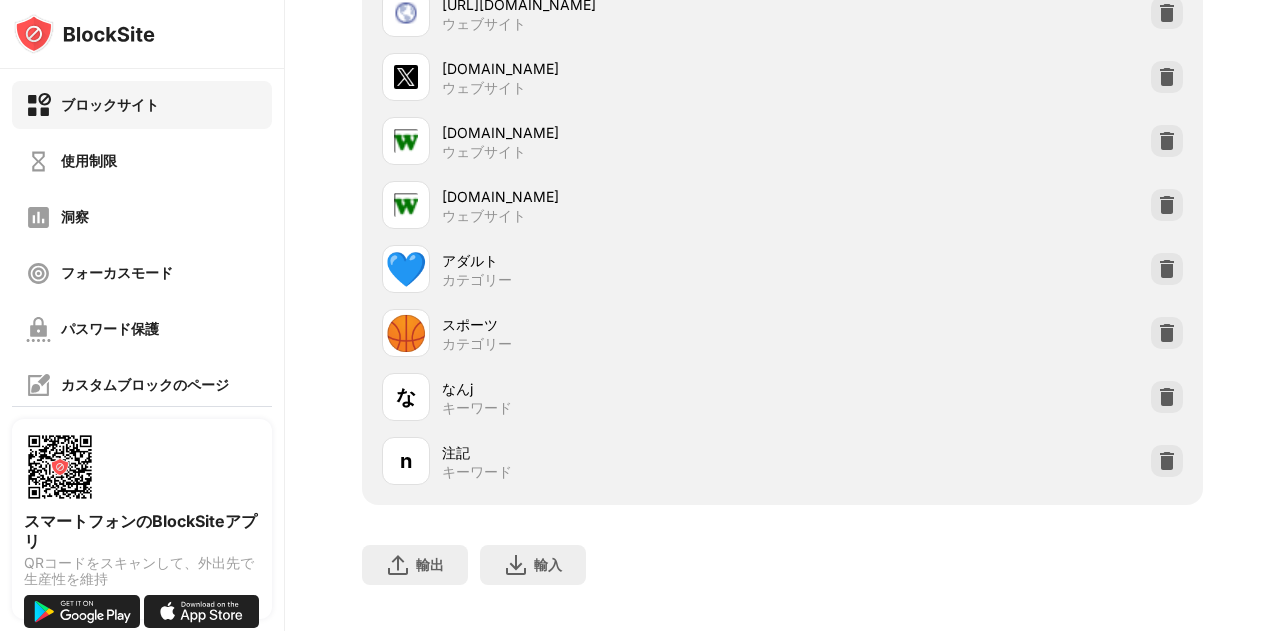 scroll, scrollTop: 566, scrollLeft: 0, axis: vertical 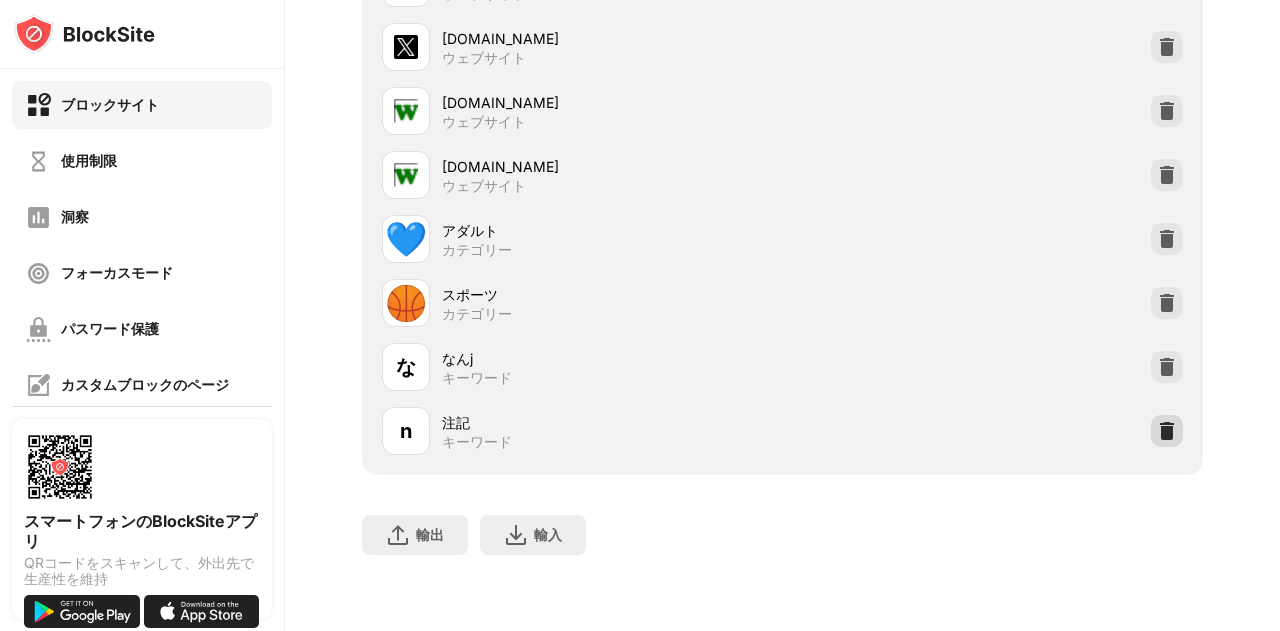 click at bounding box center (1167, 431) 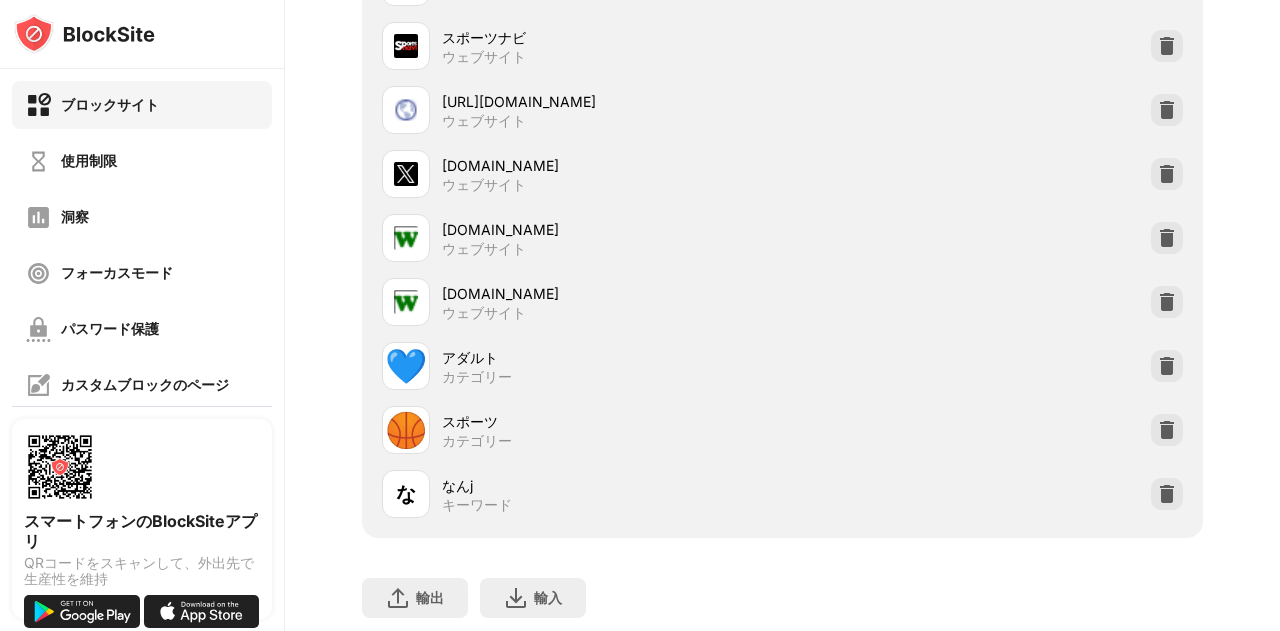 scroll, scrollTop: 0, scrollLeft: 0, axis: both 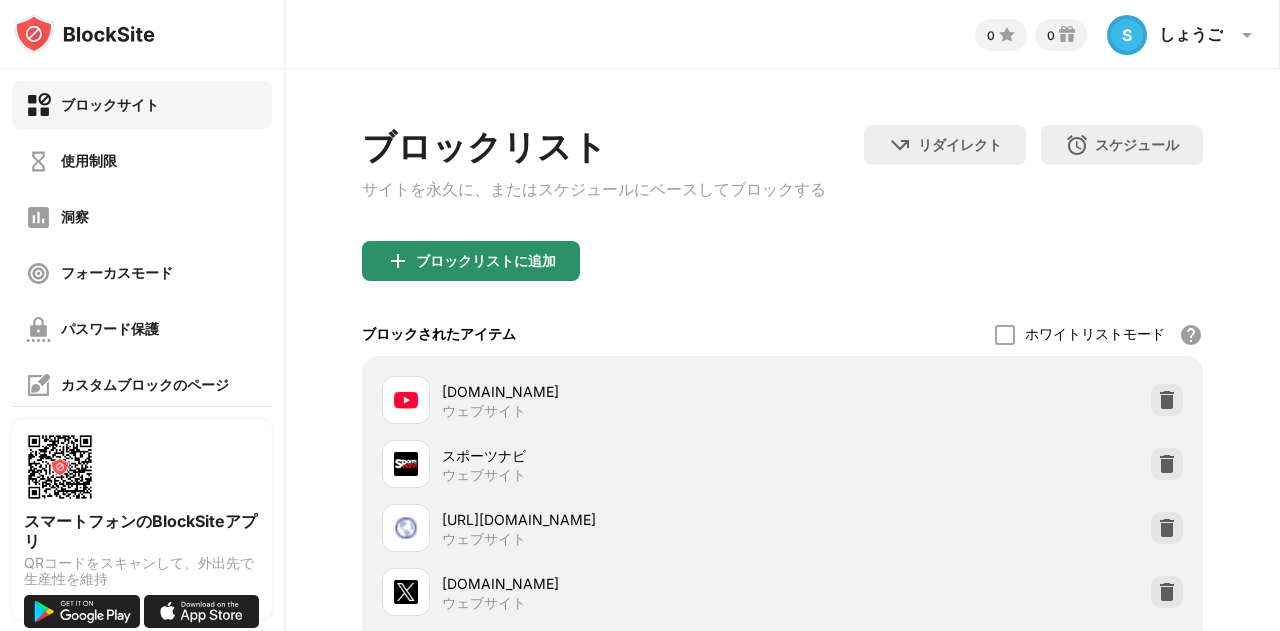 click on "ブロックリストに追加" at bounding box center (486, 260) 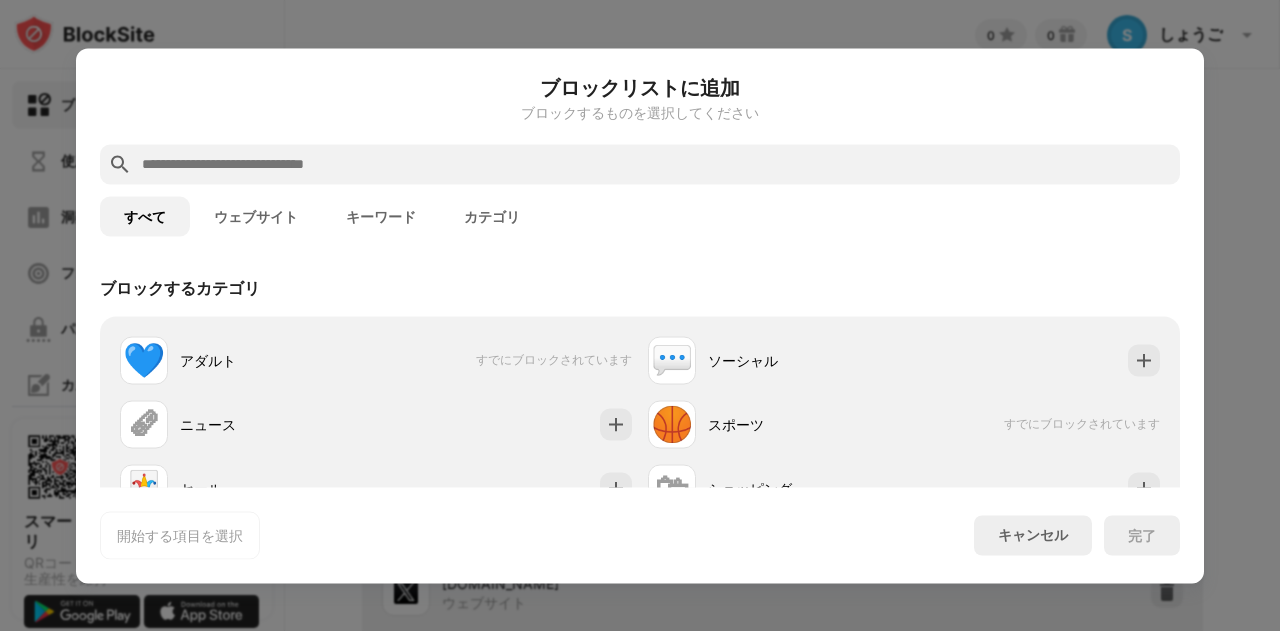 click at bounding box center [656, 164] 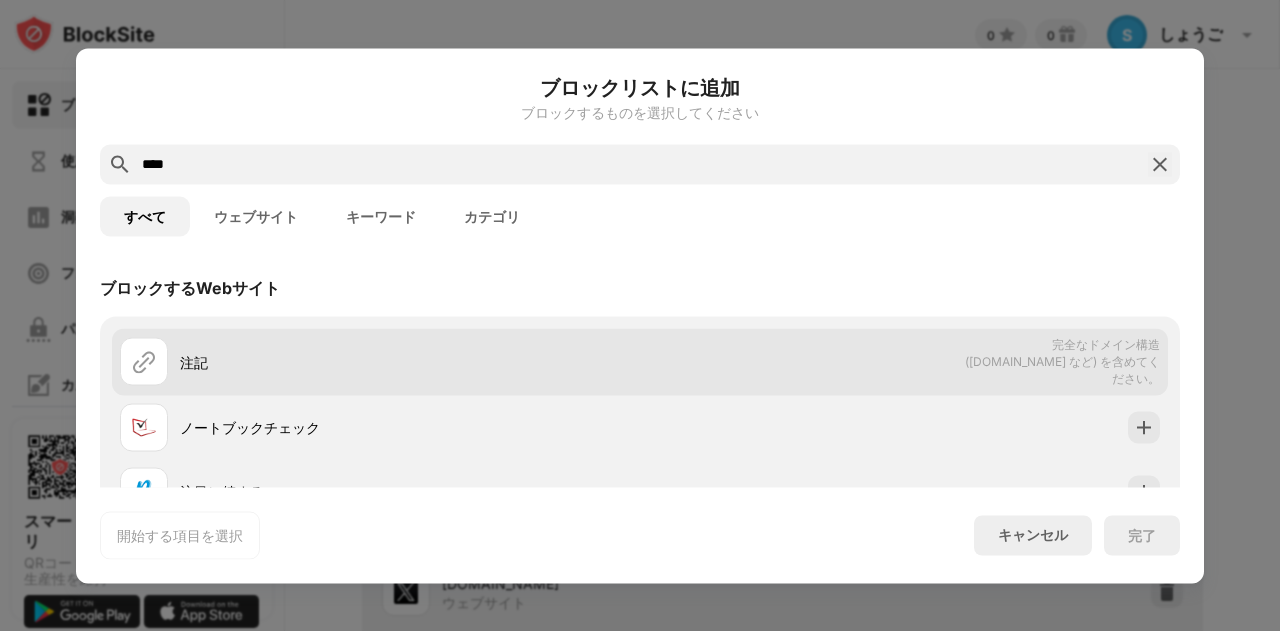 type on "****" 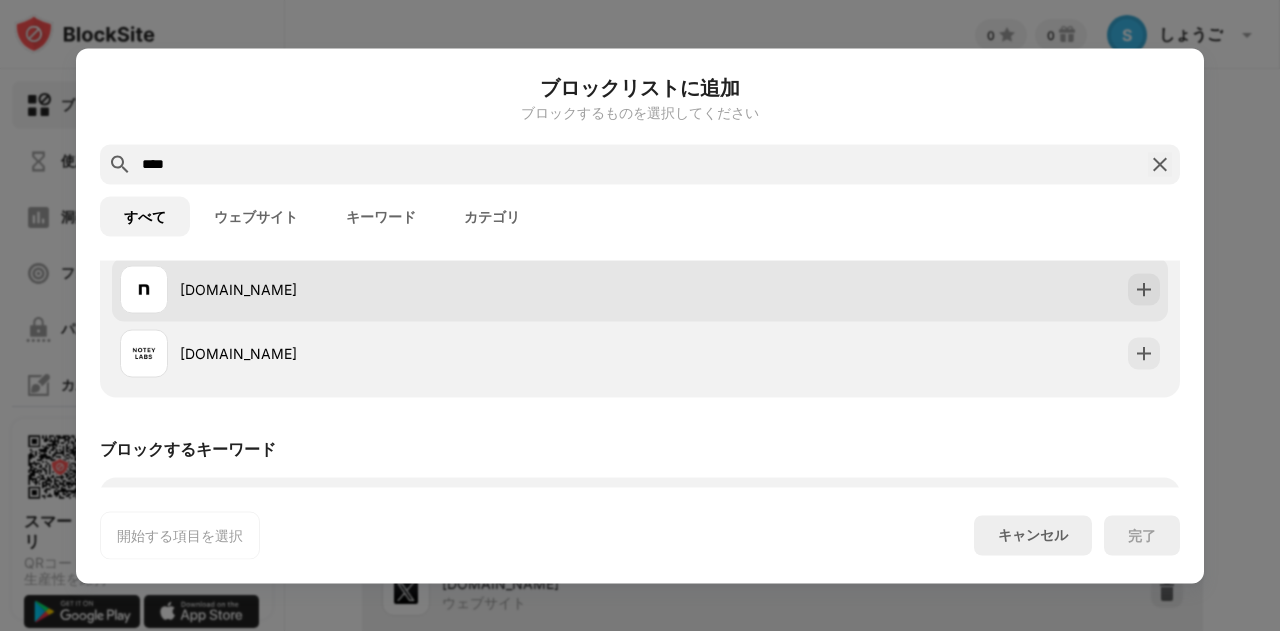 scroll, scrollTop: 300, scrollLeft: 0, axis: vertical 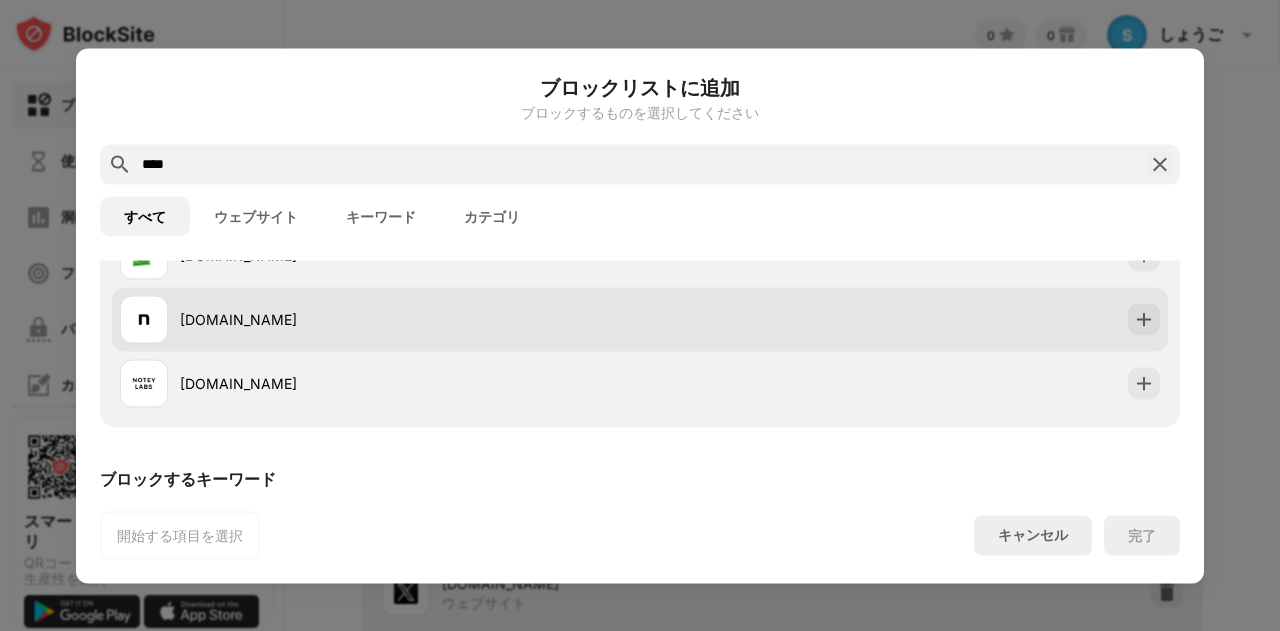 click on "note.com" at bounding box center (380, 319) 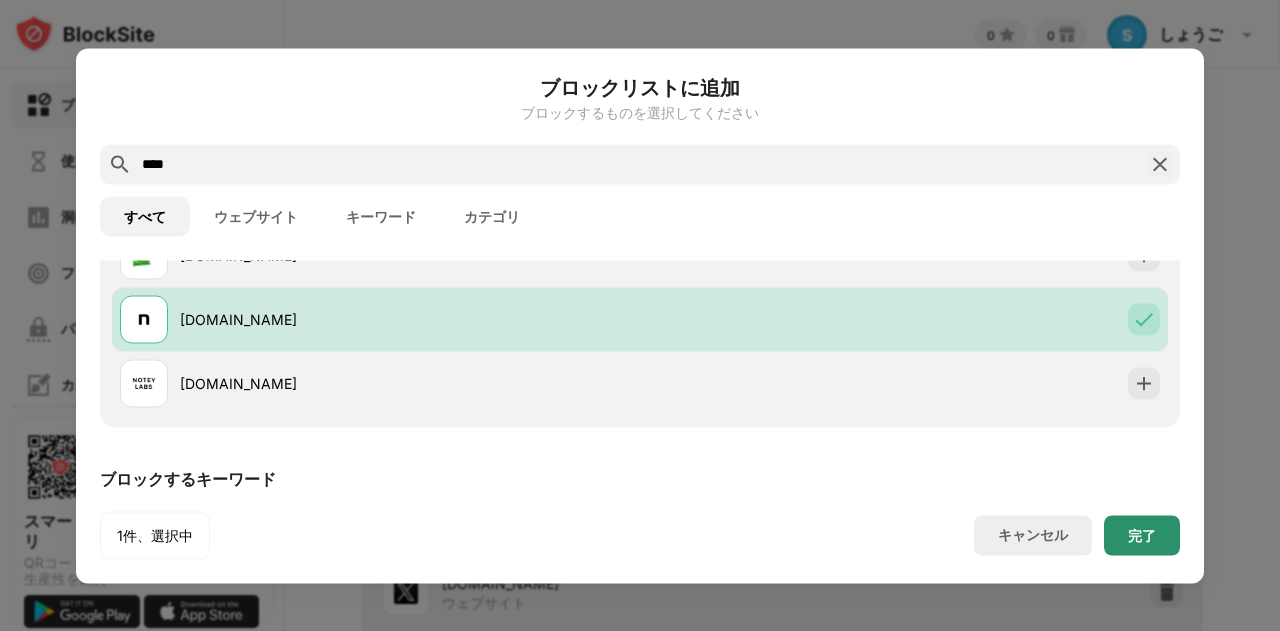 click on "完了" at bounding box center [1142, 534] 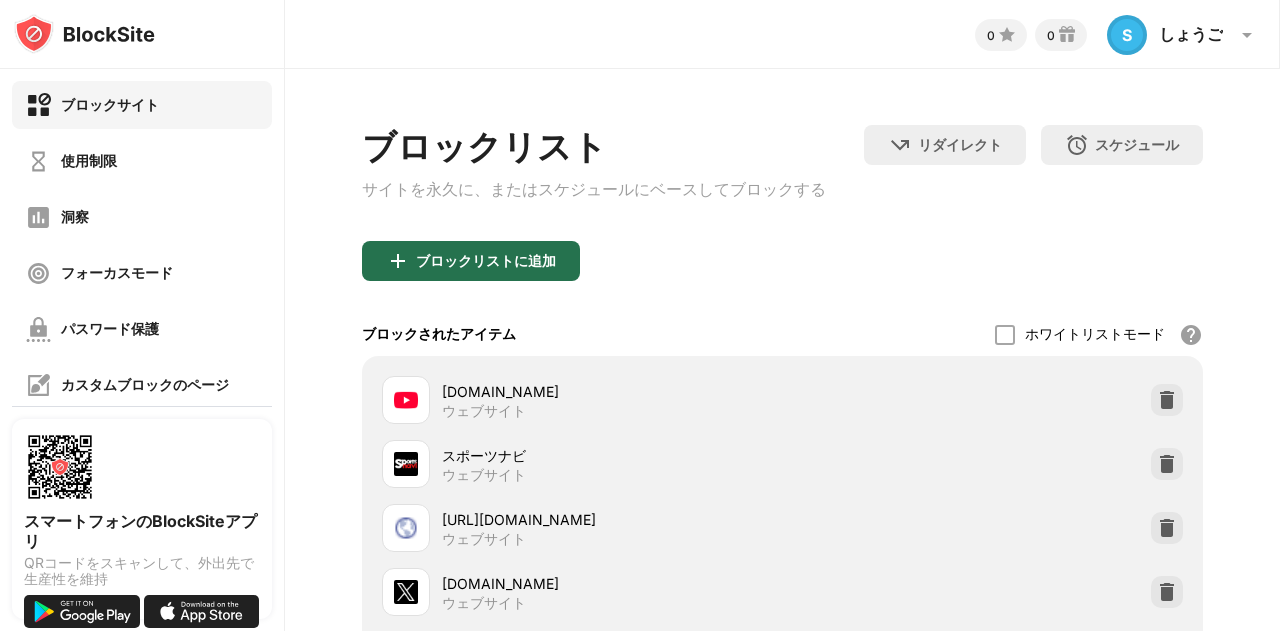 click on "ブロックリストに追加" at bounding box center [486, 260] 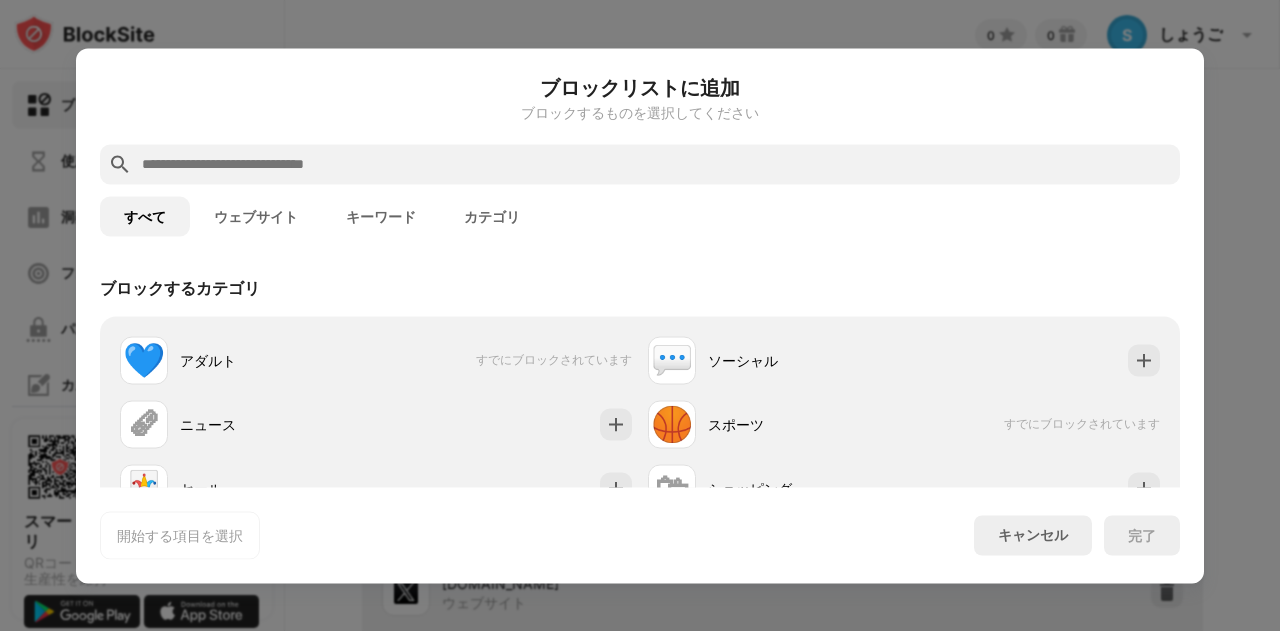 click at bounding box center (656, 164) 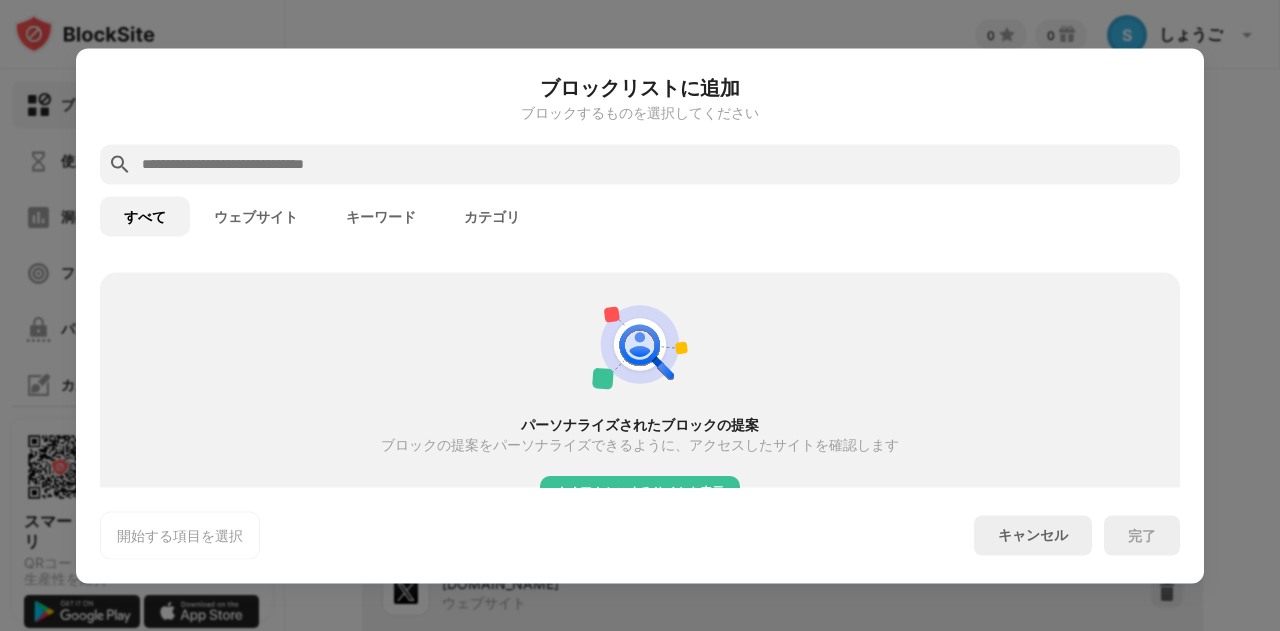 scroll, scrollTop: 500, scrollLeft: 0, axis: vertical 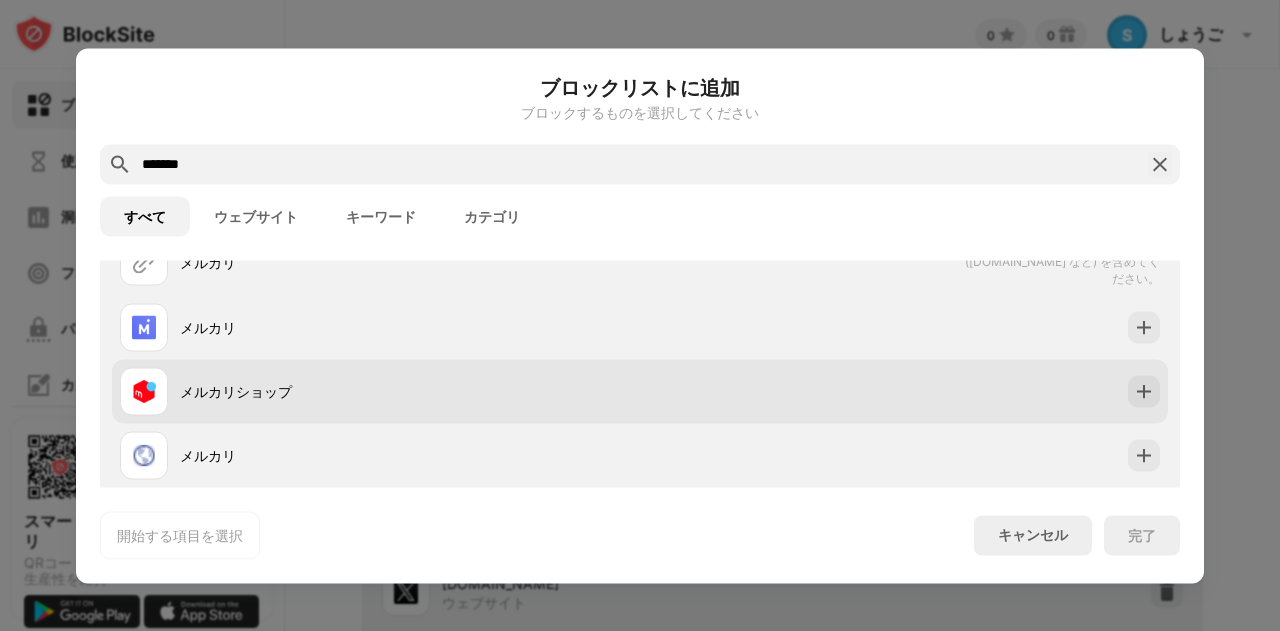 type on "*******" 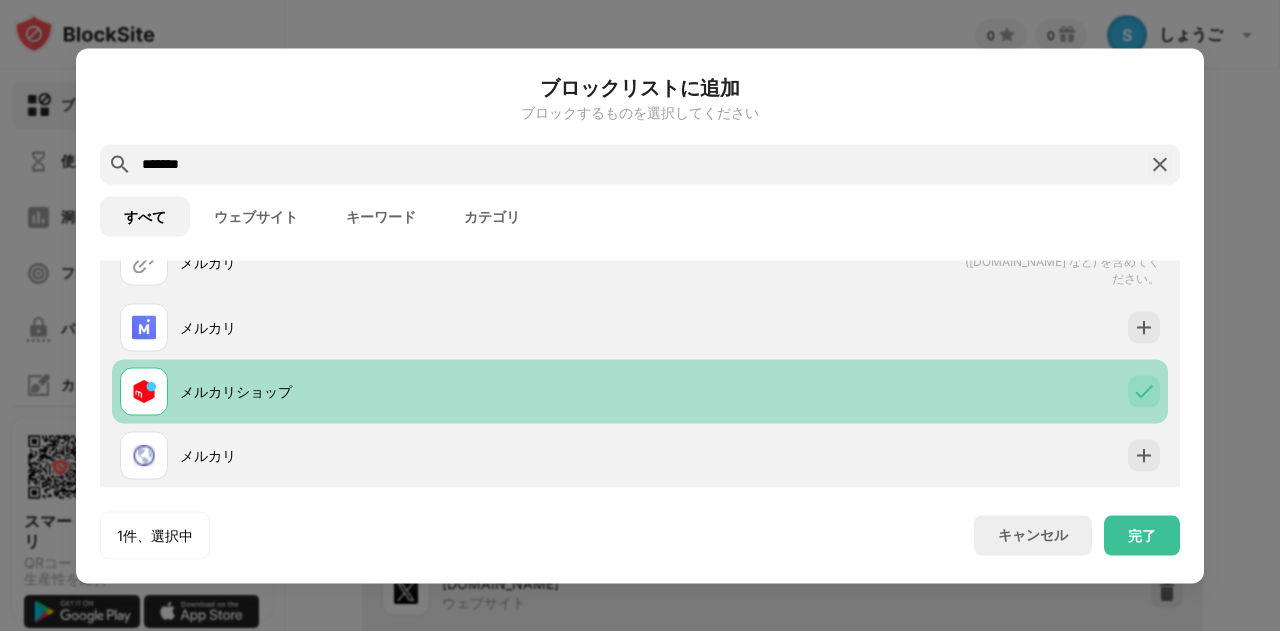 click on "メルカリショップ" at bounding box center (640, 391) 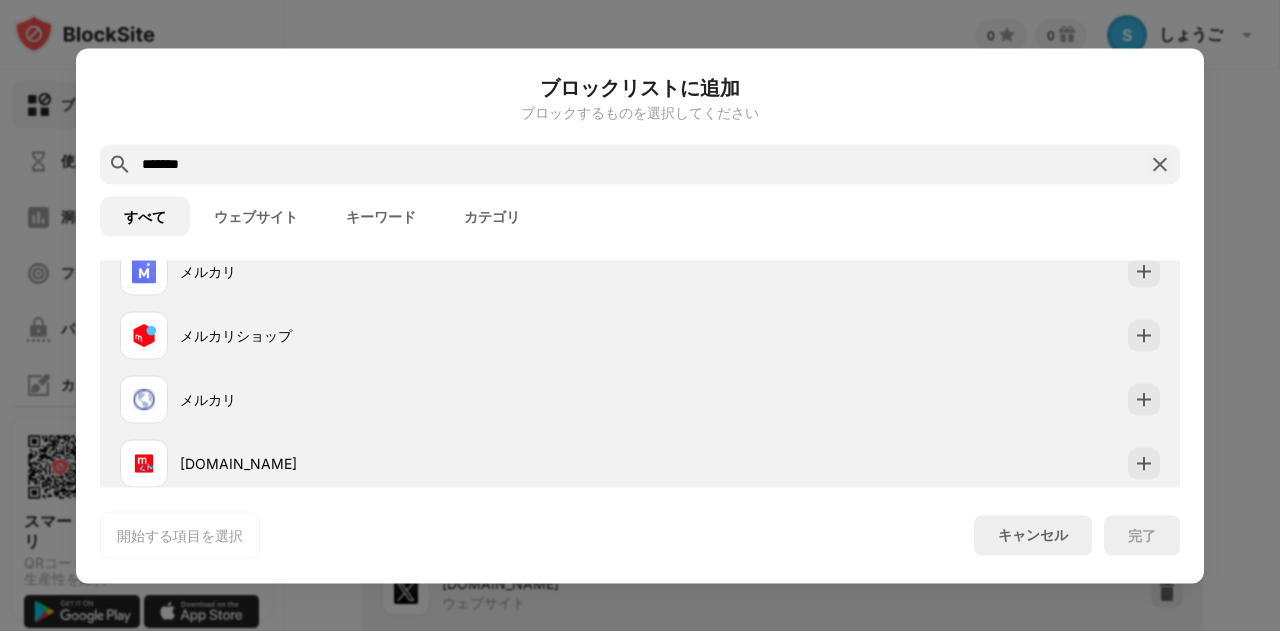 scroll, scrollTop: 404, scrollLeft: 0, axis: vertical 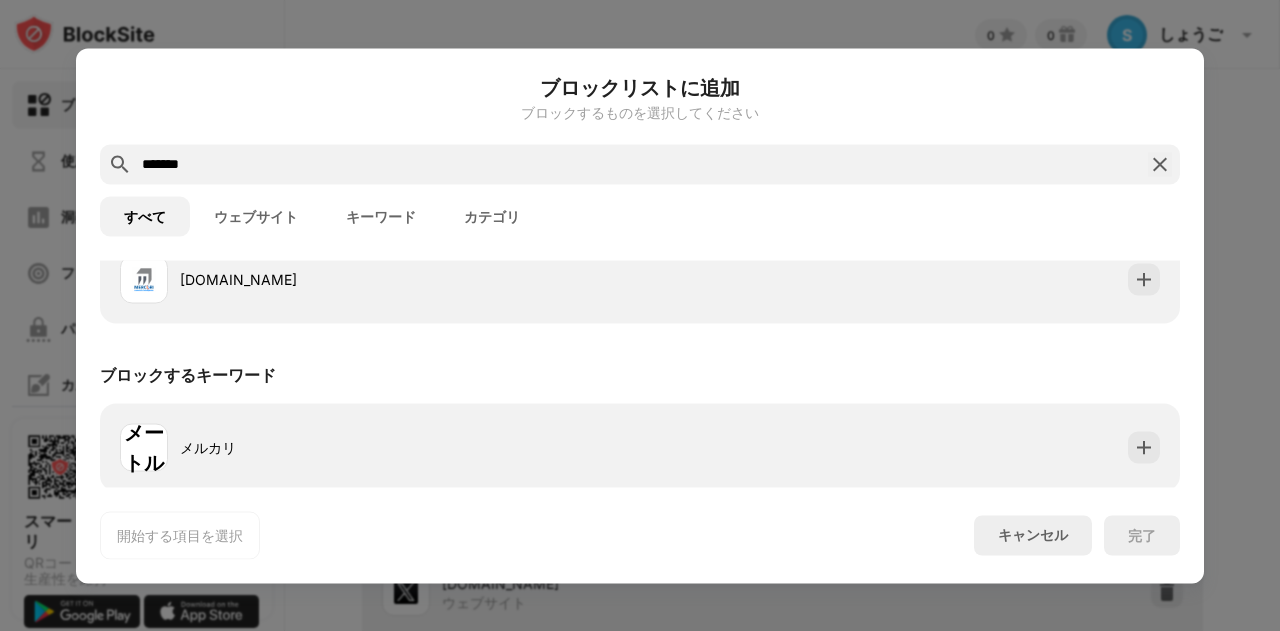 click at bounding box center [1160, 164] 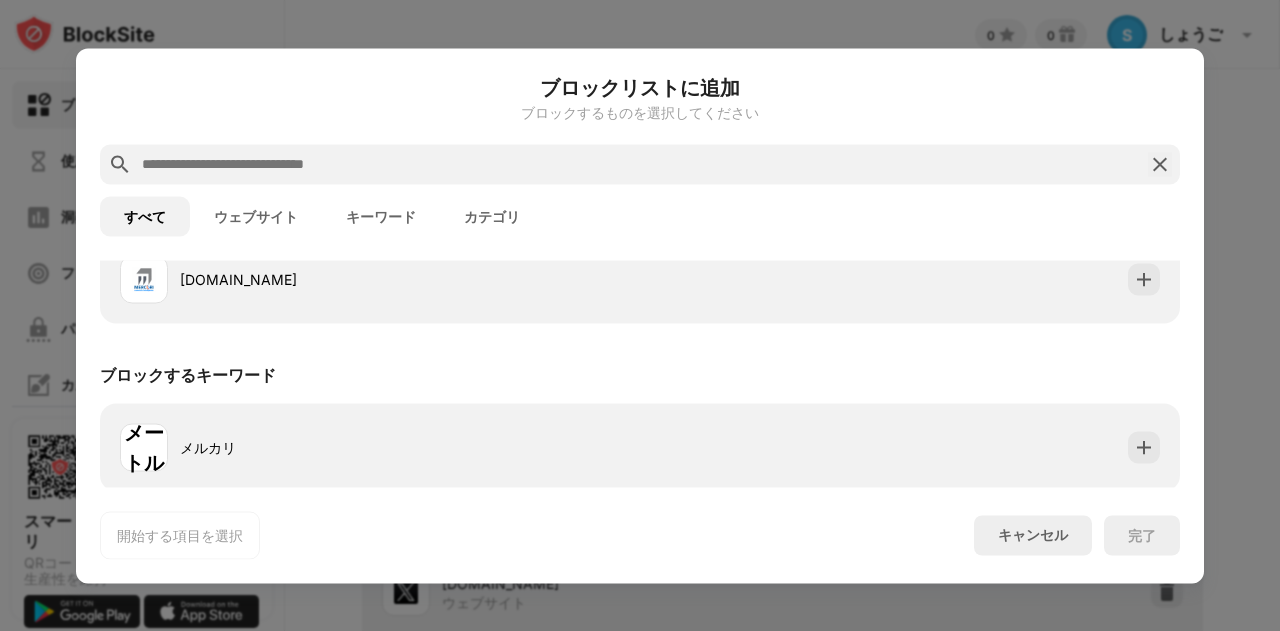 scroll, scrollTop: 0, scrollLeft: 0, axis: both 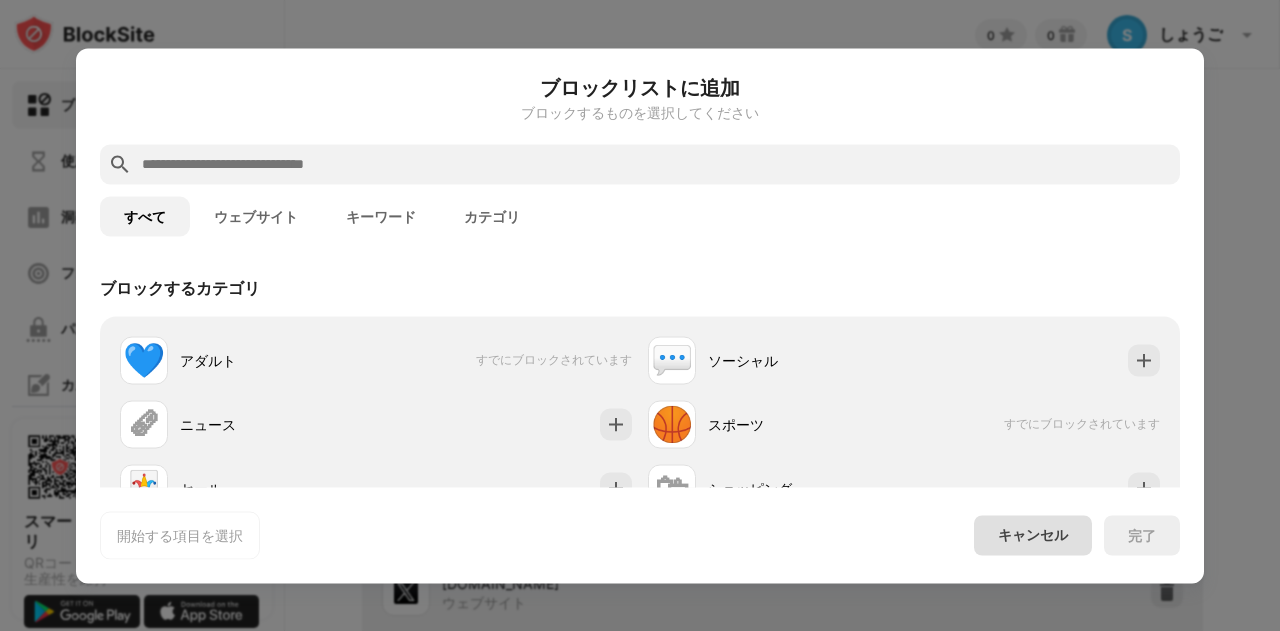 click on "キャンセル" at bounding box center [1033, 534] 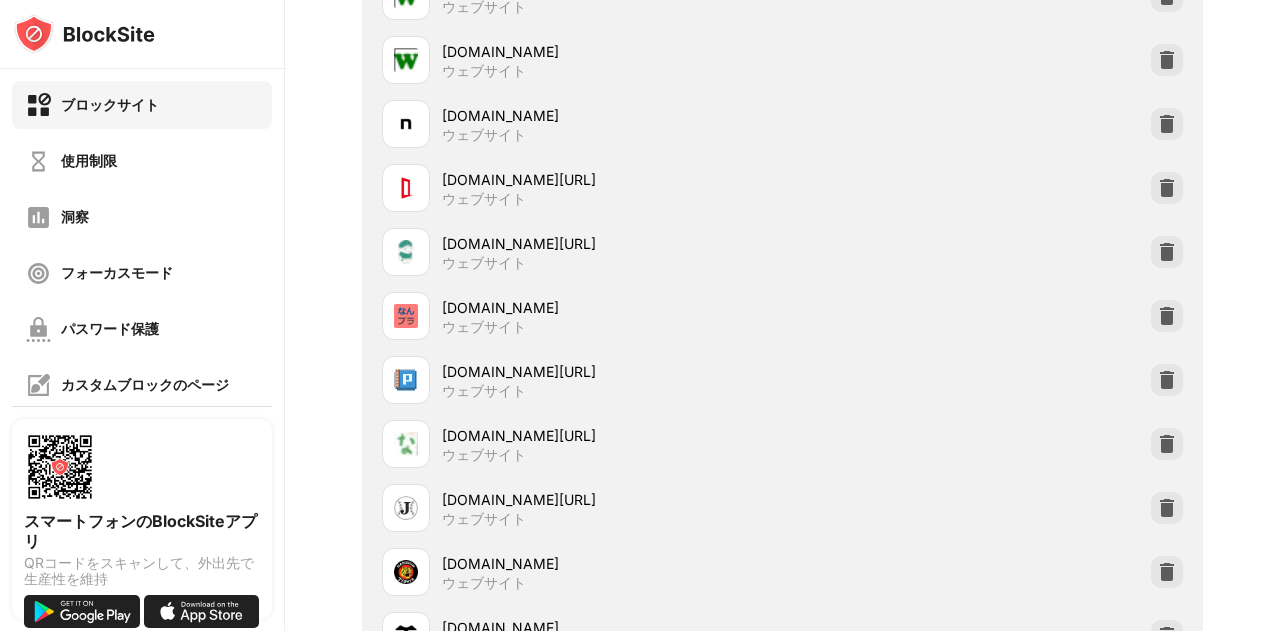 scroll, scrollTop: 800, scrollLeft: 0, axis: vertical 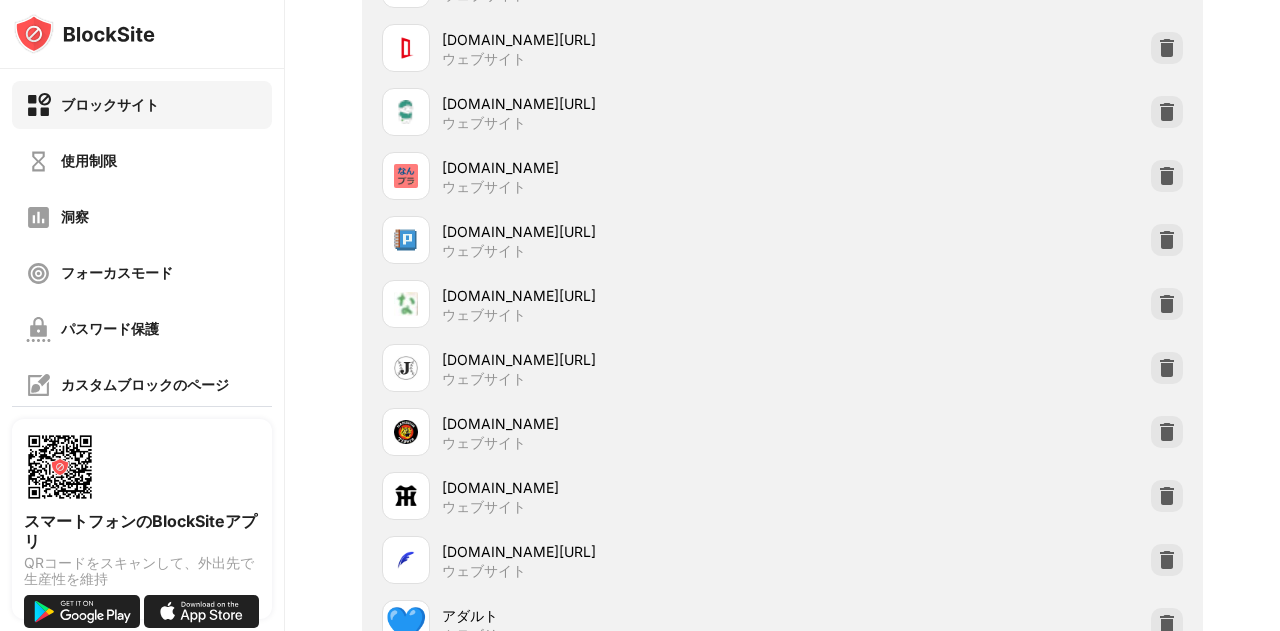 click on "wikiwiki.jp/livejupiter/%E3%81%8A%E3%81%A3%E2%97%8B%E2%97%8B%E3%82%84%E3%82%93%E3%81%91%EF%BC%81" at bounding box center [612, 295] 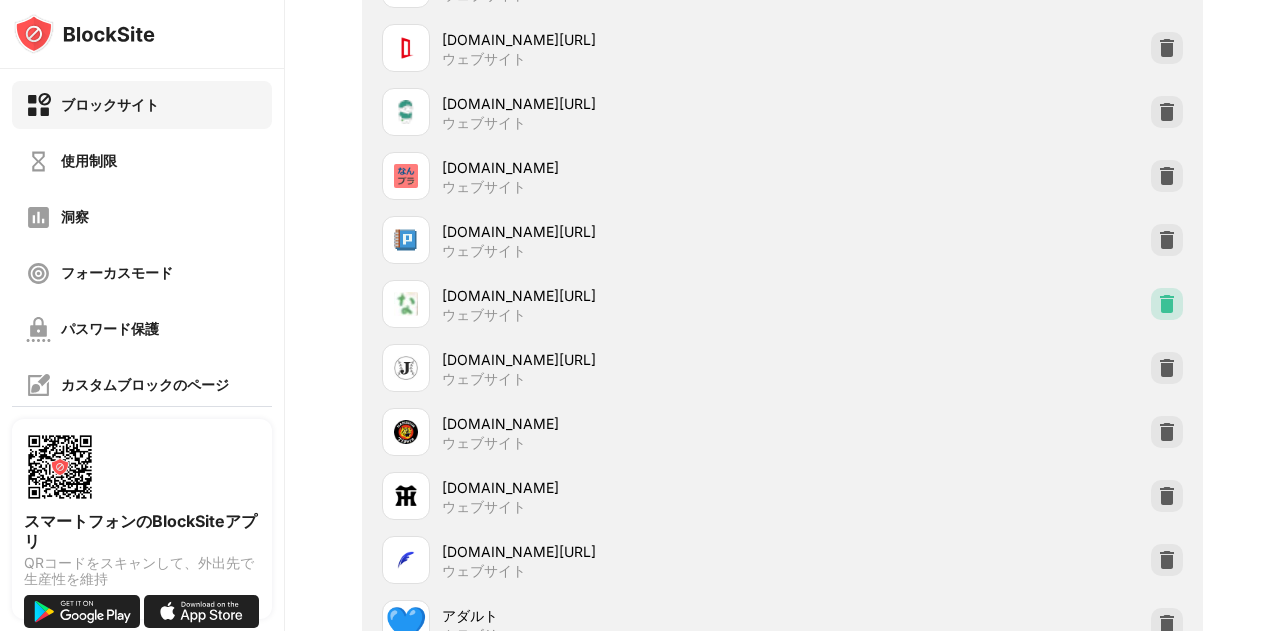 click at bounding box center (1167, 304) 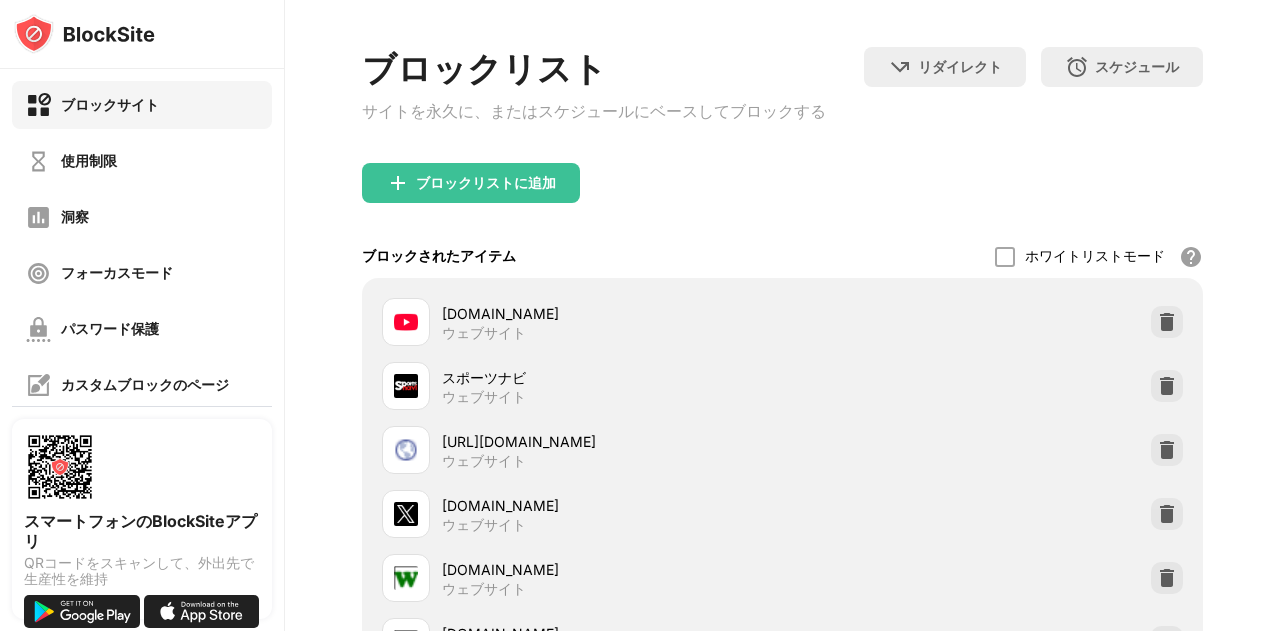 scroll, scrollTop: 78, scrollLeft: 0, axis: vertical 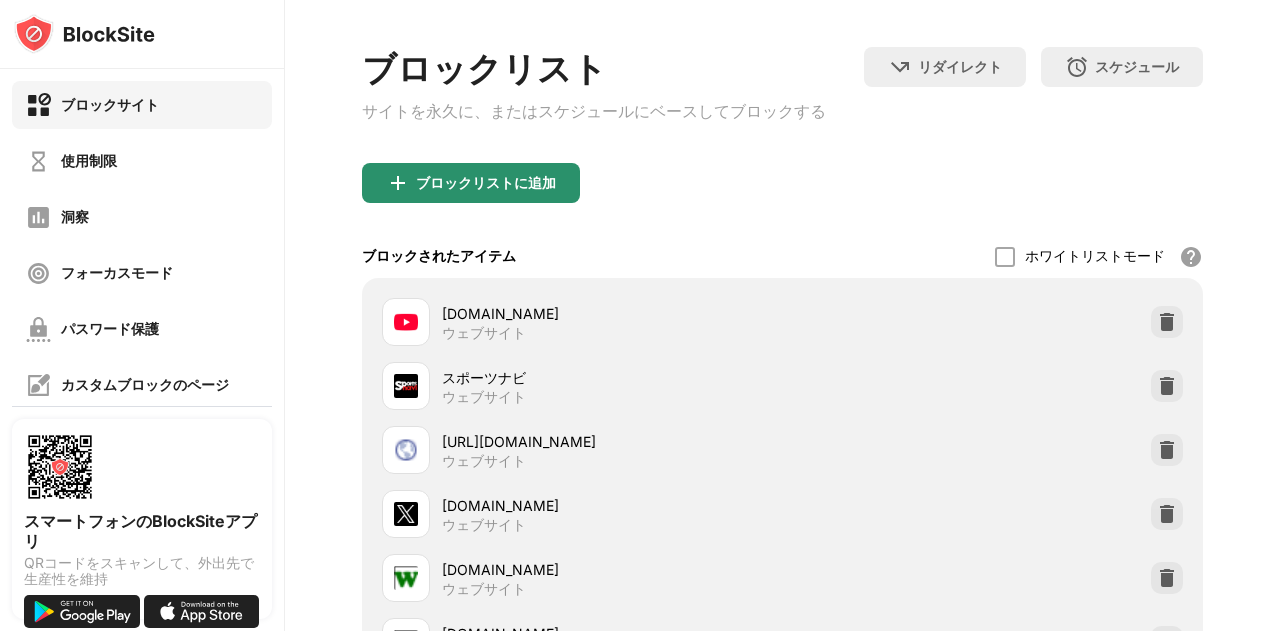 click on "ブロックリストに追加" at bounding box center [471, 183] 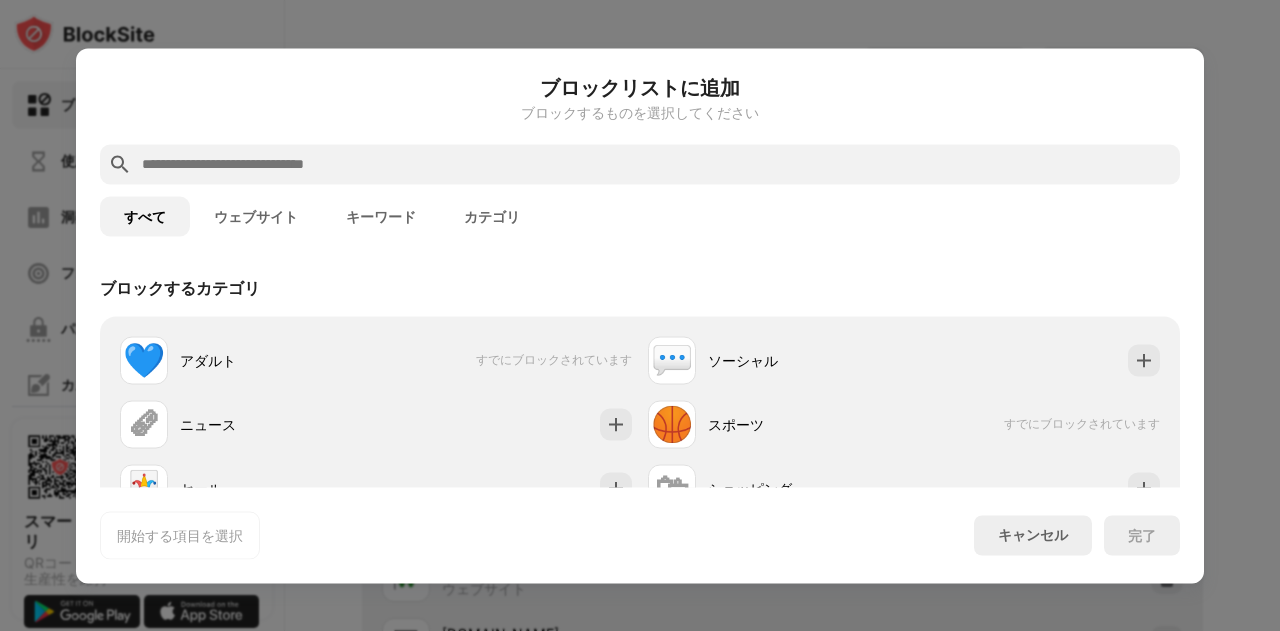click at bounding box center (656, 164) 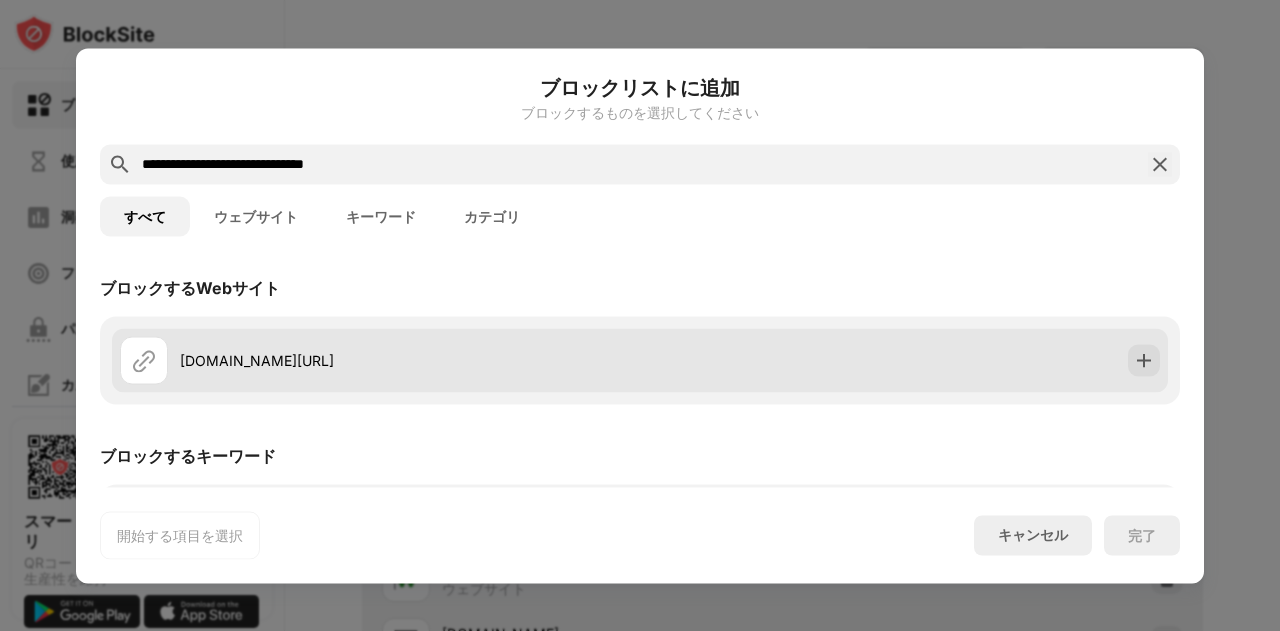 type on "**********" 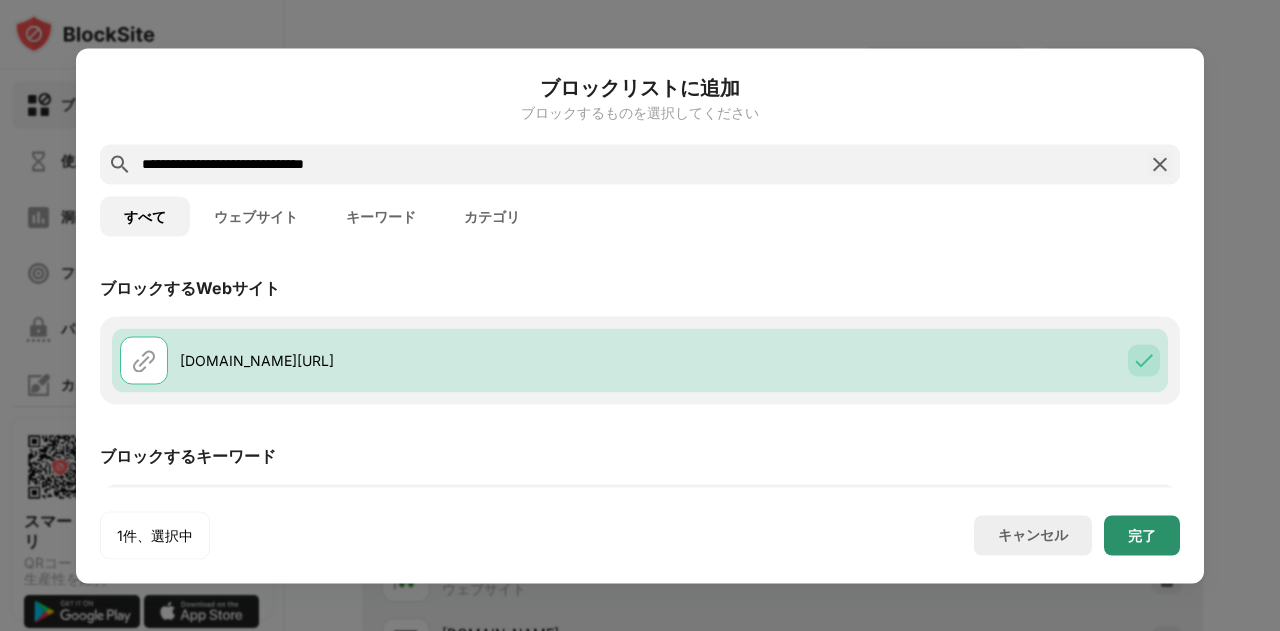click on "完了" at bounding box center [1142, 535] 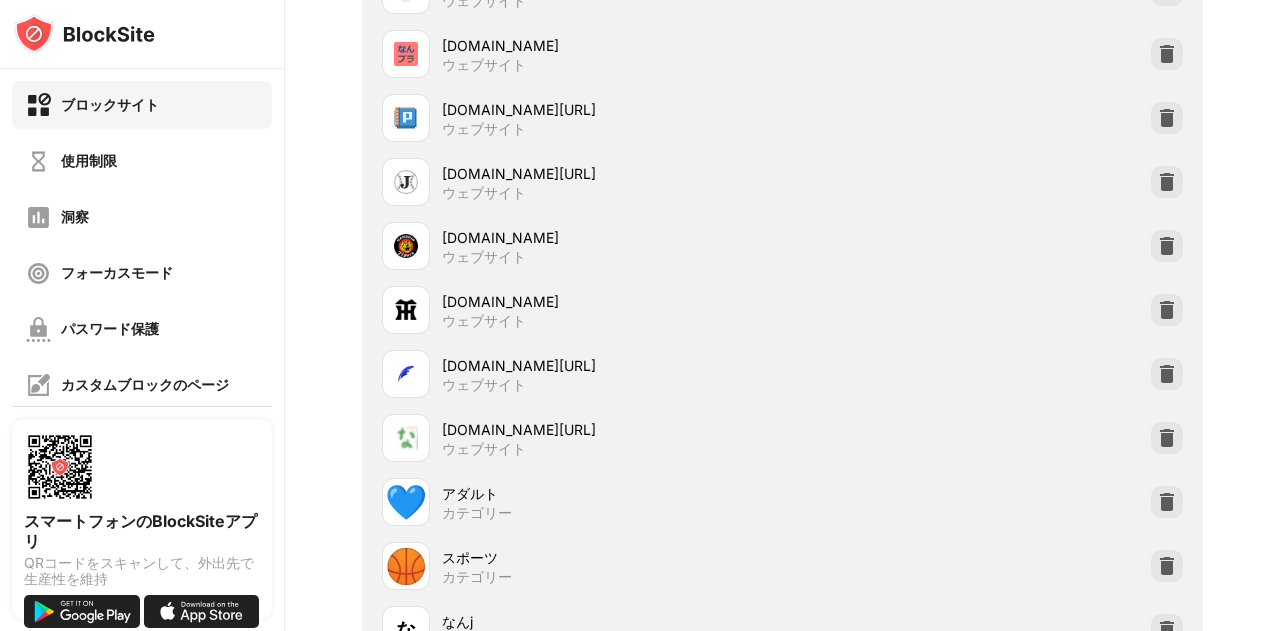 scroll, scrollTop: 878, scrollLeft: 0, axis: vertical 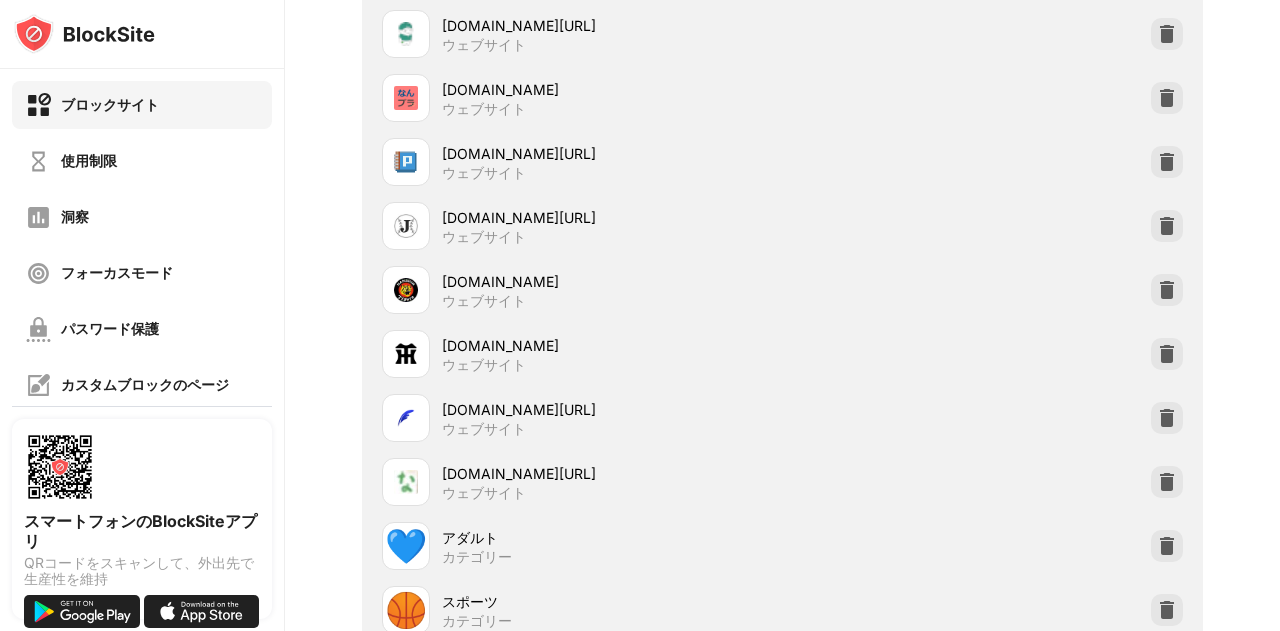 click on "livejupiter2.blog.jp/archives/cat_202367.html ウェブサイト" at bounding box center [782, 418] 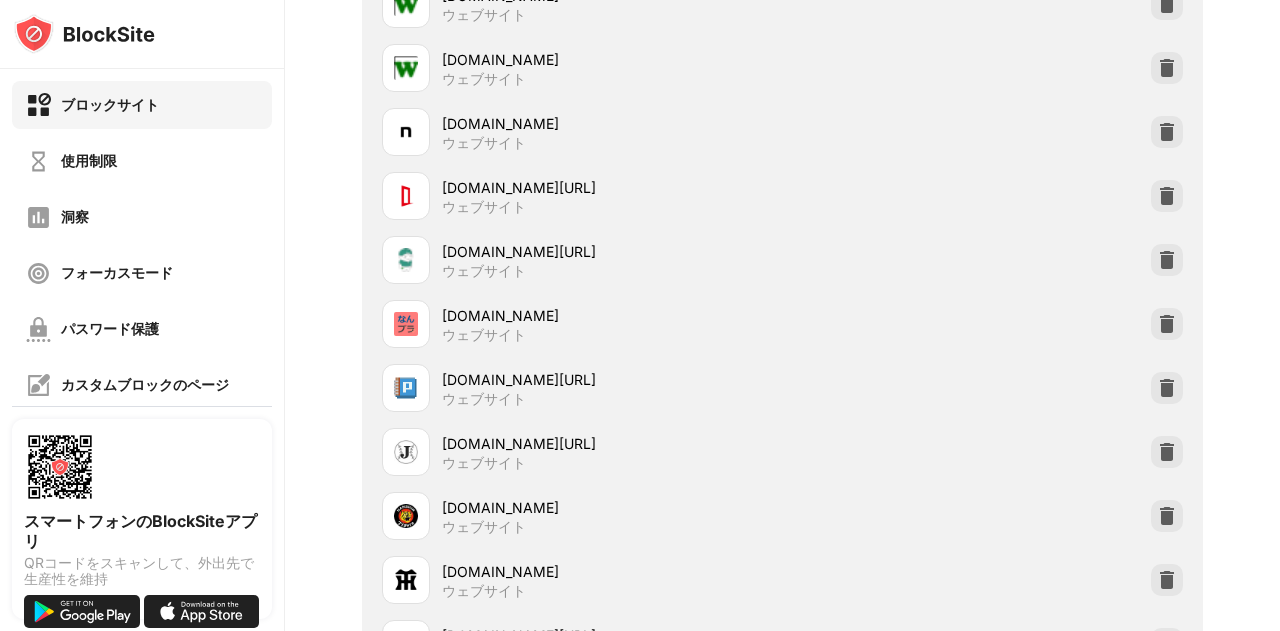 scroll, scrollTop: 642, scrollLeft: 0, axis: vertical 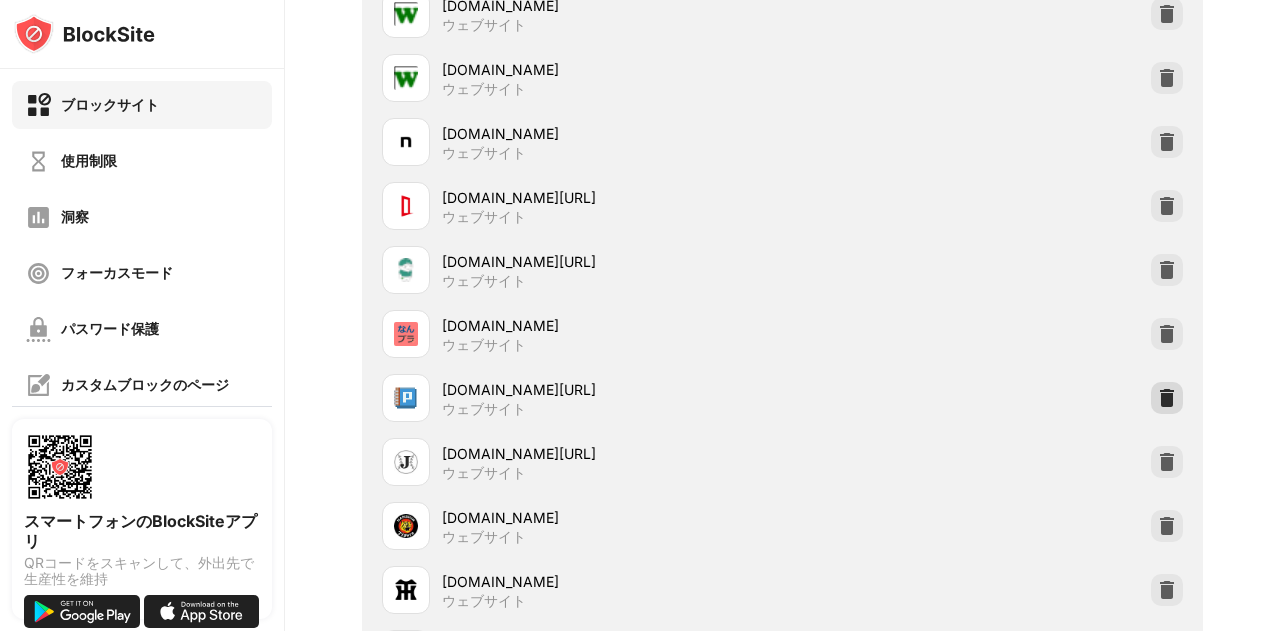 click at bounding box center [1167, 398] 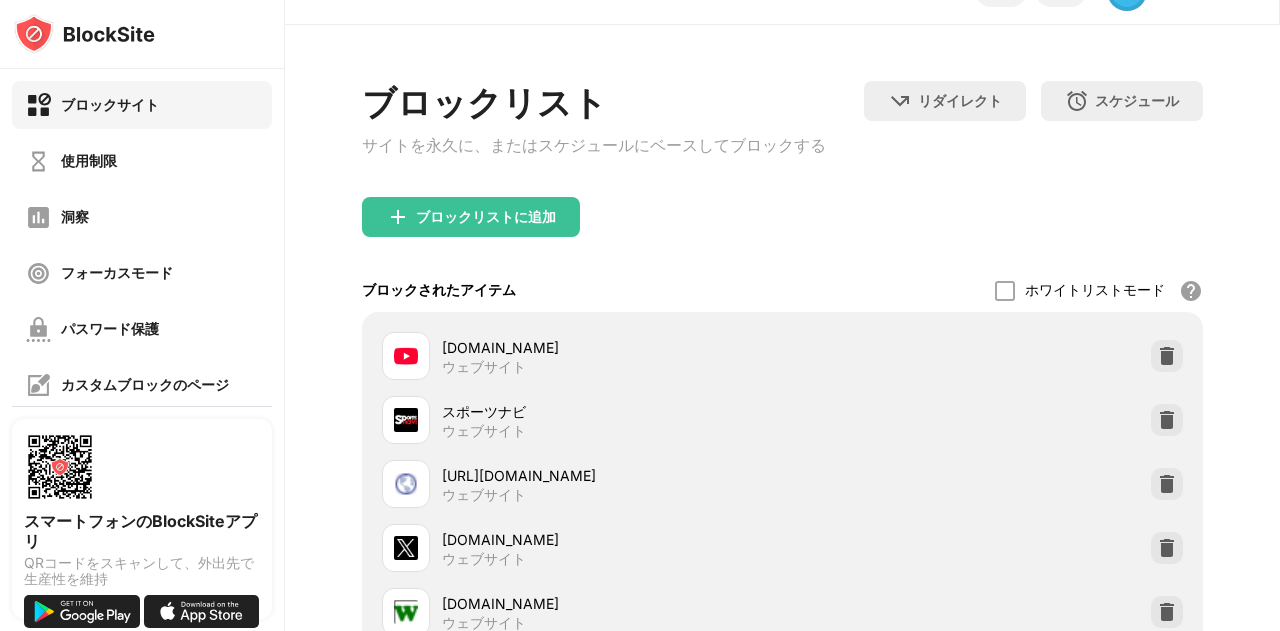 scroll, scrollTop: 42, scrollLeft: 0, axis: vertical 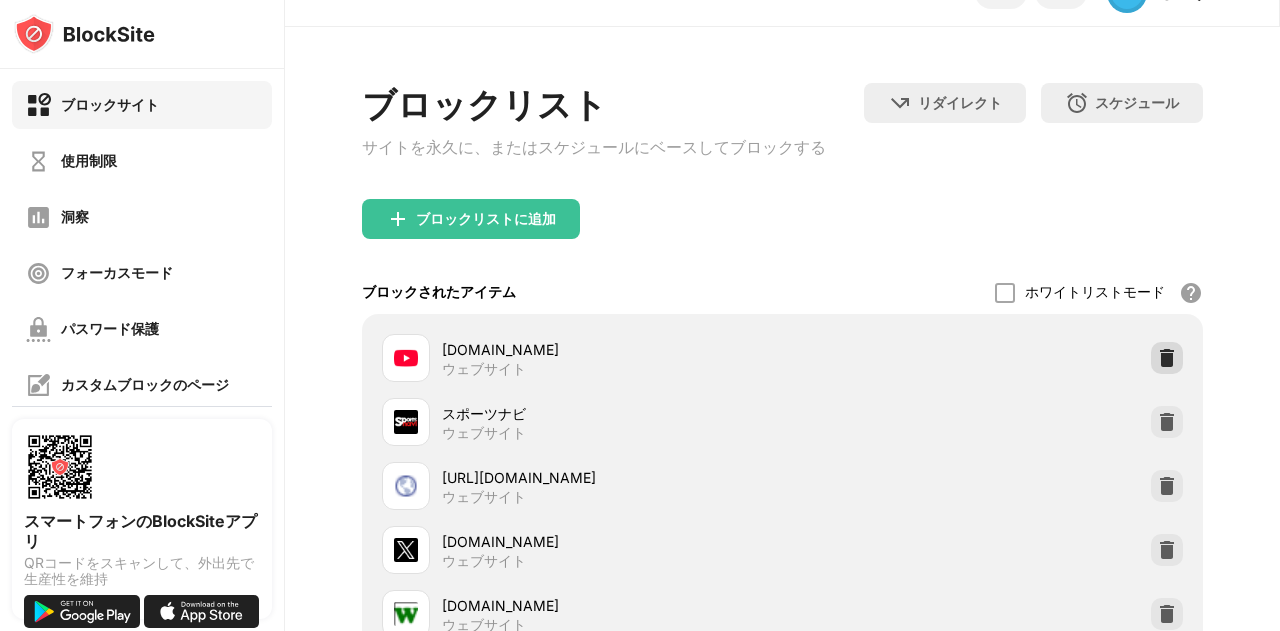 click at bounding box center [1167, 358] 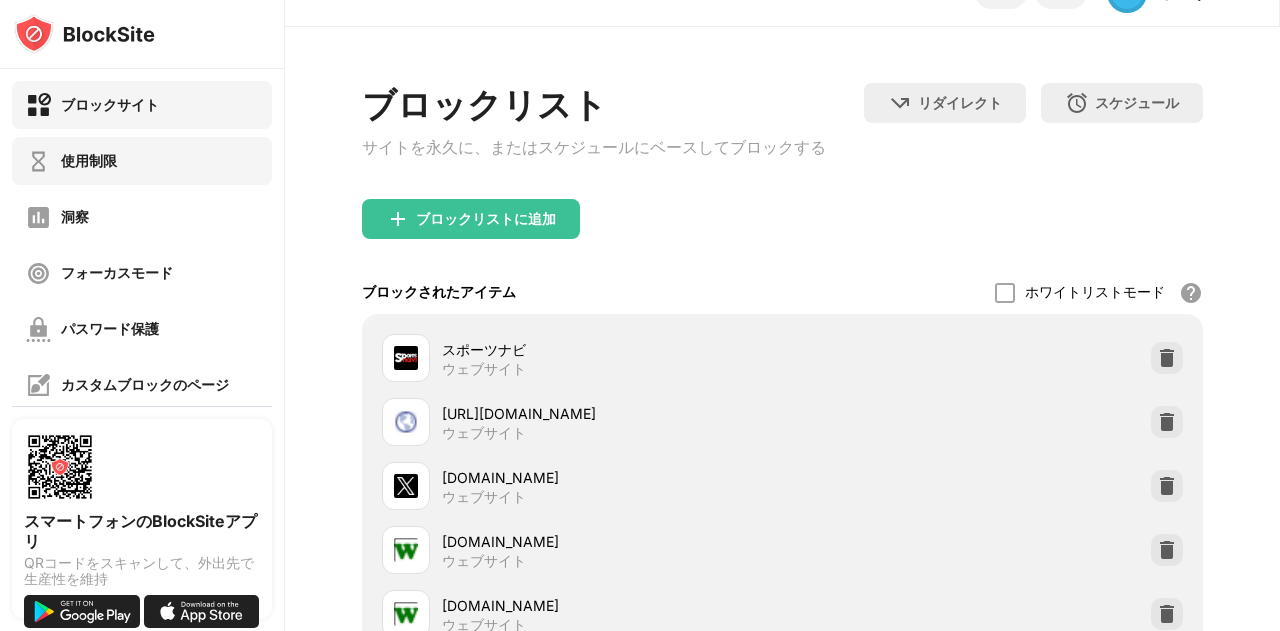 click on "使用制限" at bounding box center [142, 161] 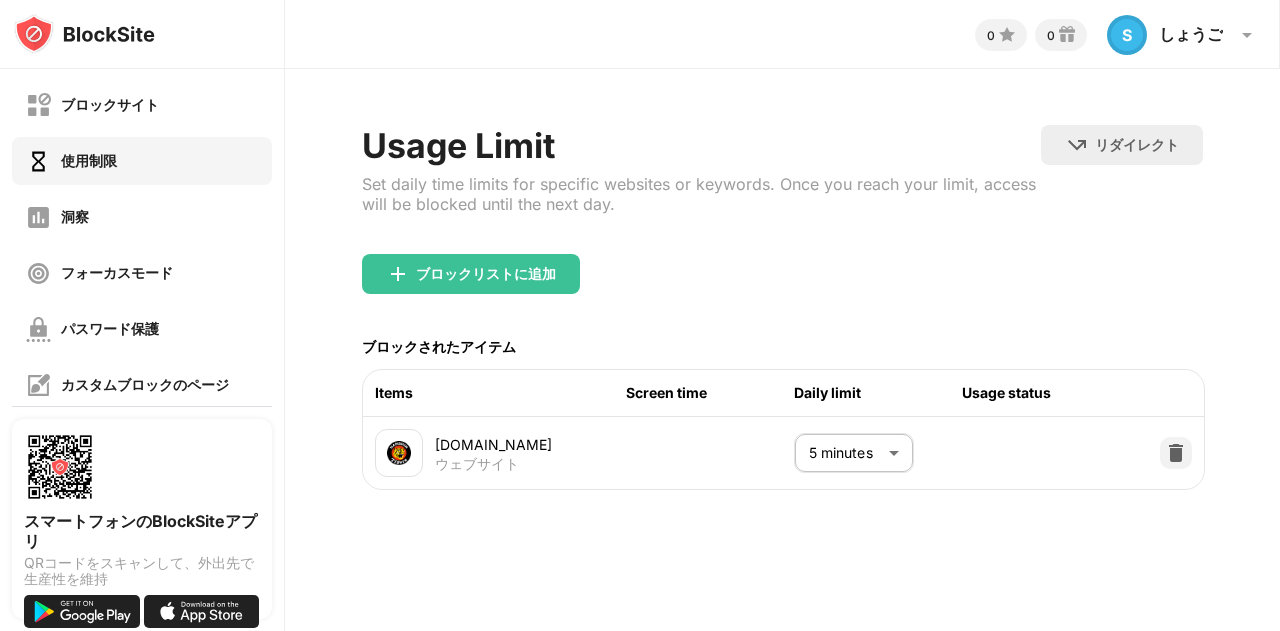 scroll, scrollTop: 0, scrollLeft: 0, axis: both 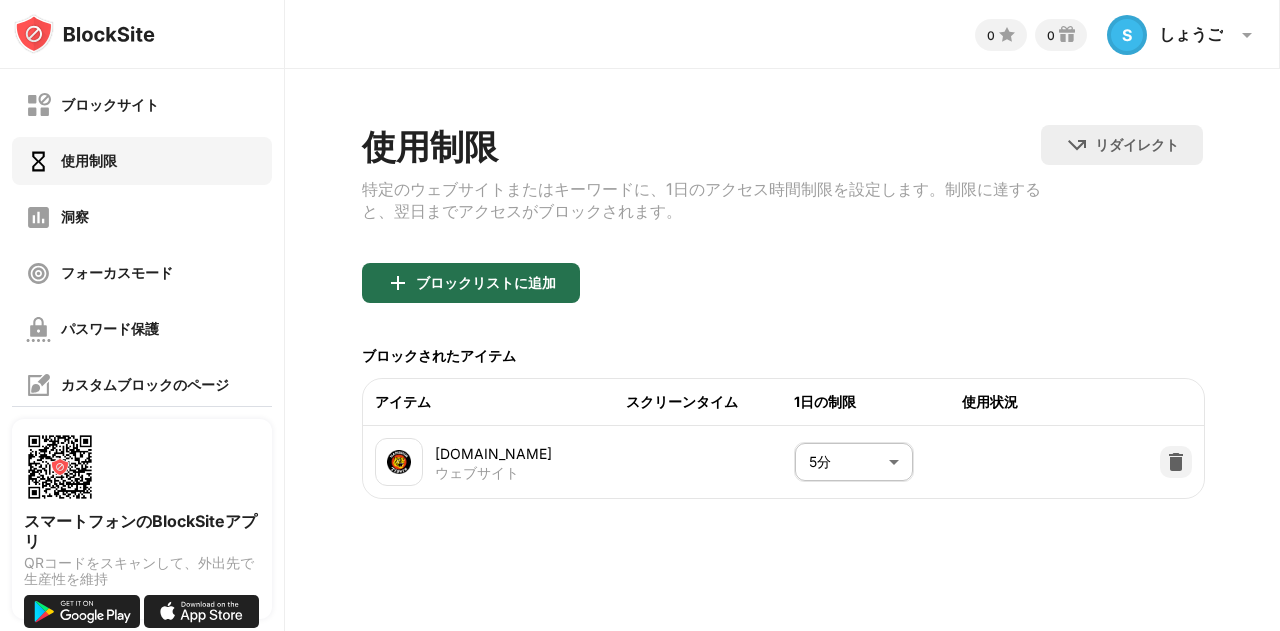 click on "ブロックリストに追加" at bounding box center (486, 282) 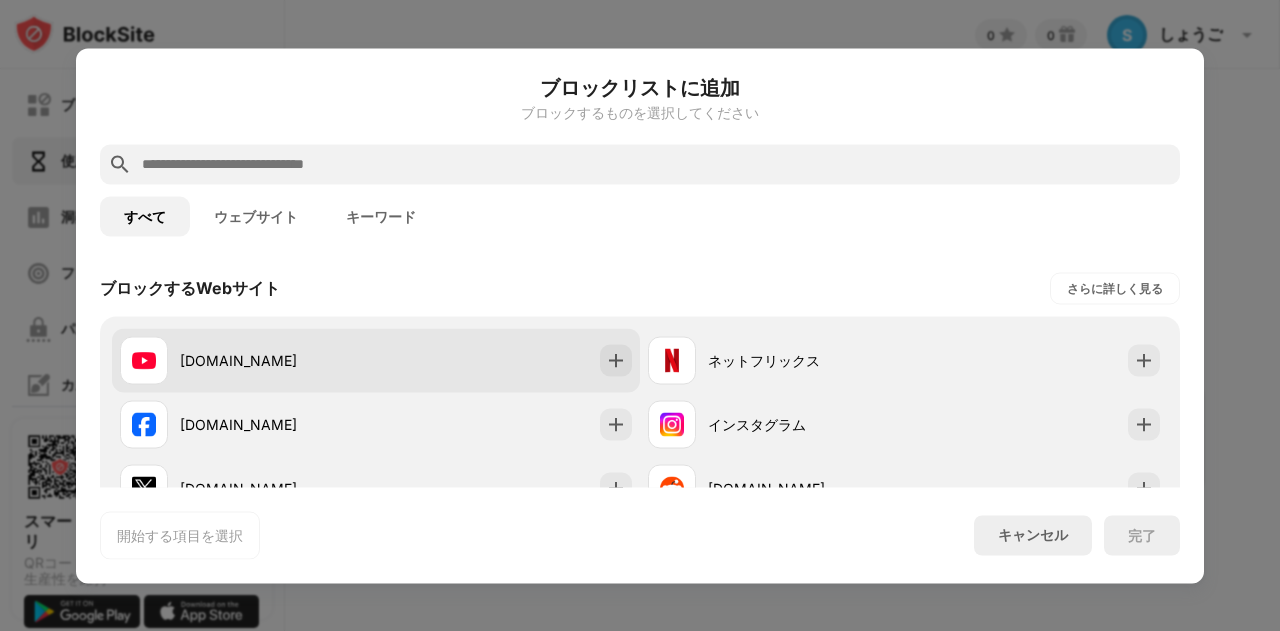 click on "youtube.com" at bounding box center [278, 360] 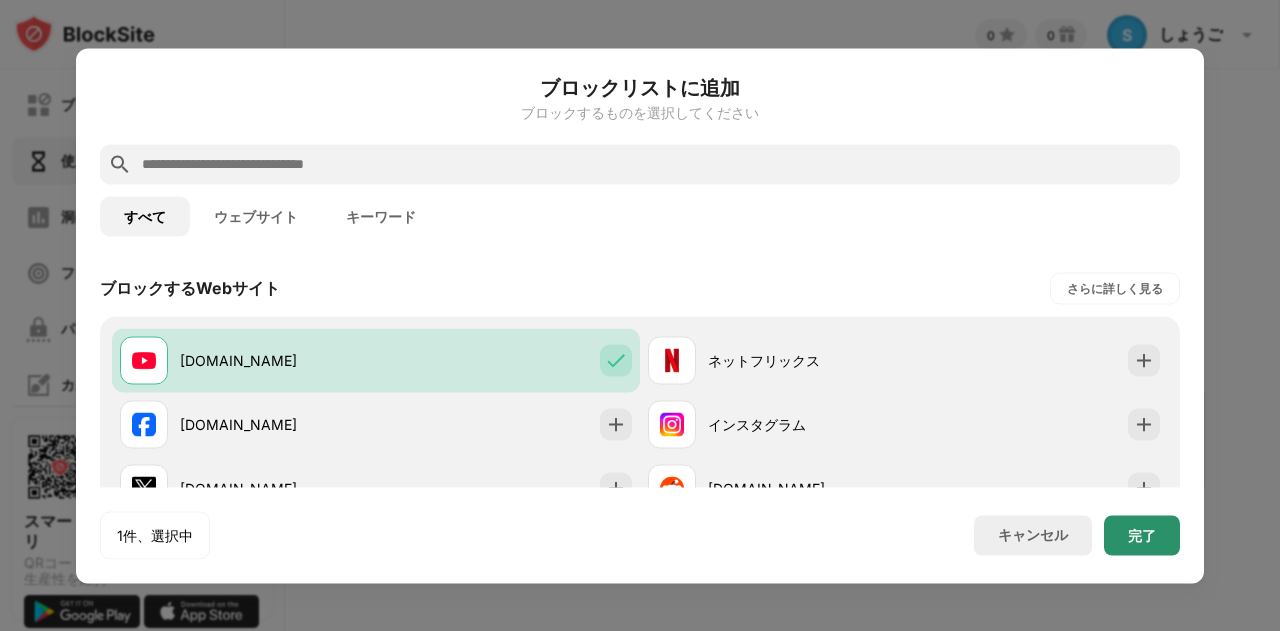 click on "完了" at bounding box center [1142, 535] 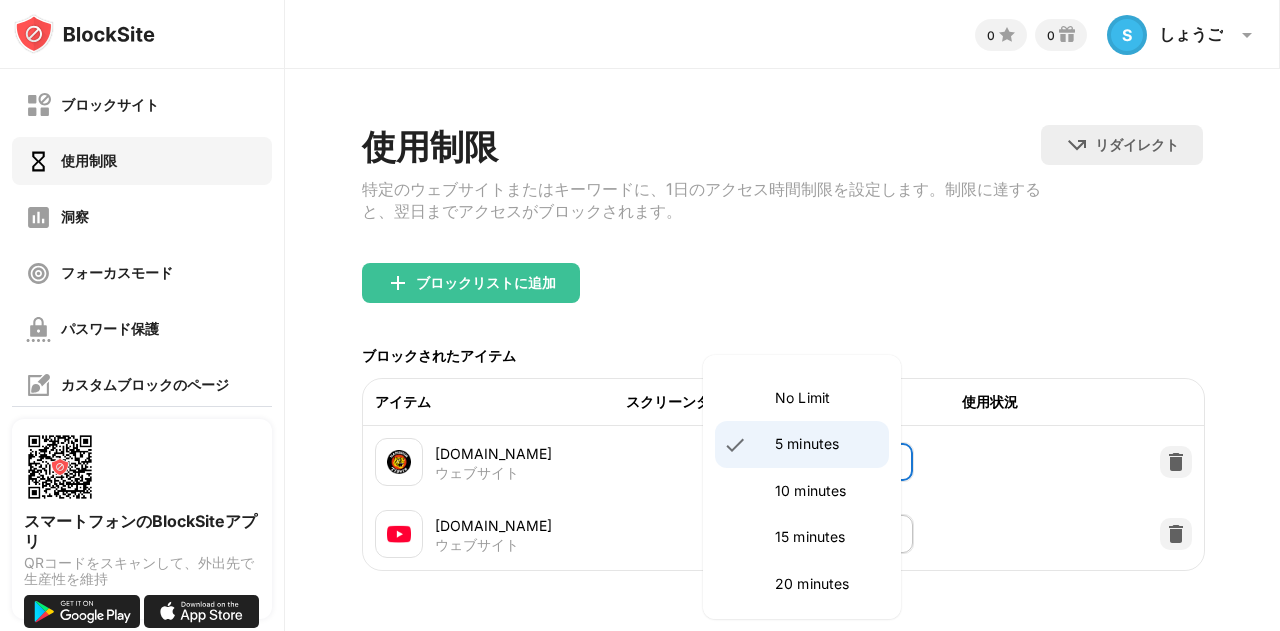 click on "ブロックサイト 使用制限 洞察 フォーカスモード パスワード保護 カスタムブロックのページ 設定 情報 ブロッキング 他のデバイスと同期する 無効になっています スマートフォンのBlockSiteアプリ QRコードをスキャンして、外出先で生産性を維持 0 0 S しょうご S しょうご アカウントを表示 洞察 報酬 設定 サポート ログアウト 使用制限 特定のウェブサイトまたはキーワードに、1日のアクセス時間制限を設定します。制限に達すると、翌日までアクセスがブロックされます。 リダイレクト クリックしてリダイレクトのウェブサイトを設定する ブロックリストに追加 ブロックされたアイテム アイテム スクリーンタイム 1日の制限 使用状況 hanshintigers.jp ウェブサイト 5分 * ​ youtube.com ウェブサイト 制限なし ******** ​
原文 この翻訳を評価してください" at bounding box center [640, 315] 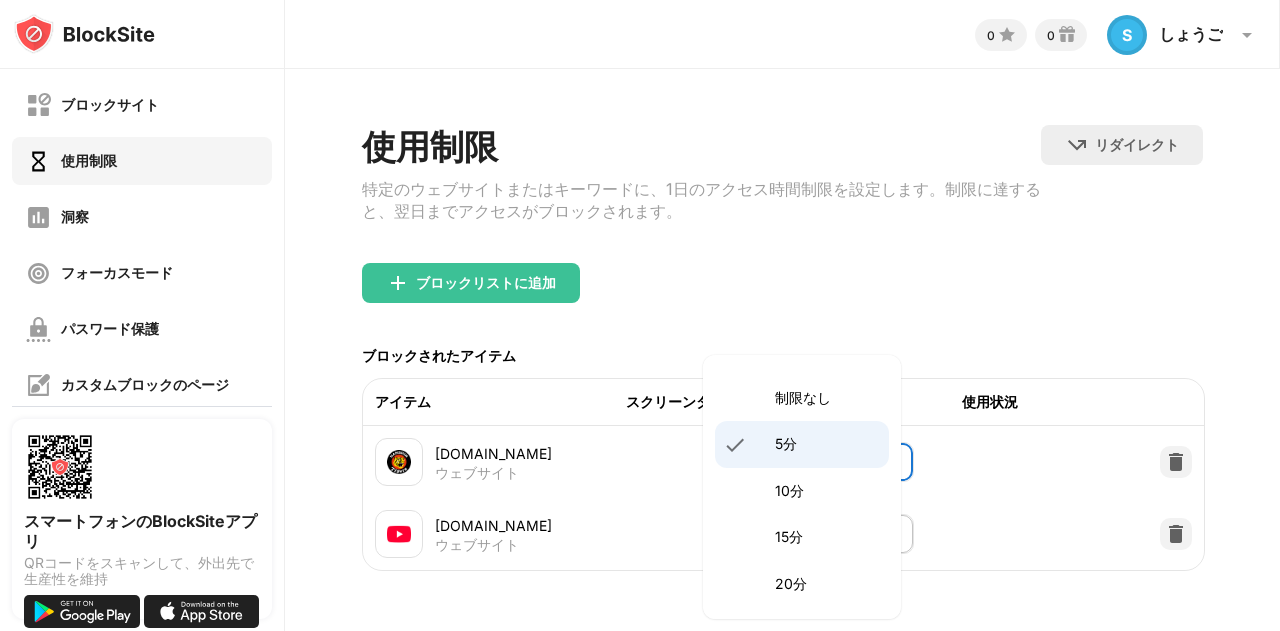 click at bounding box center [640, 315] 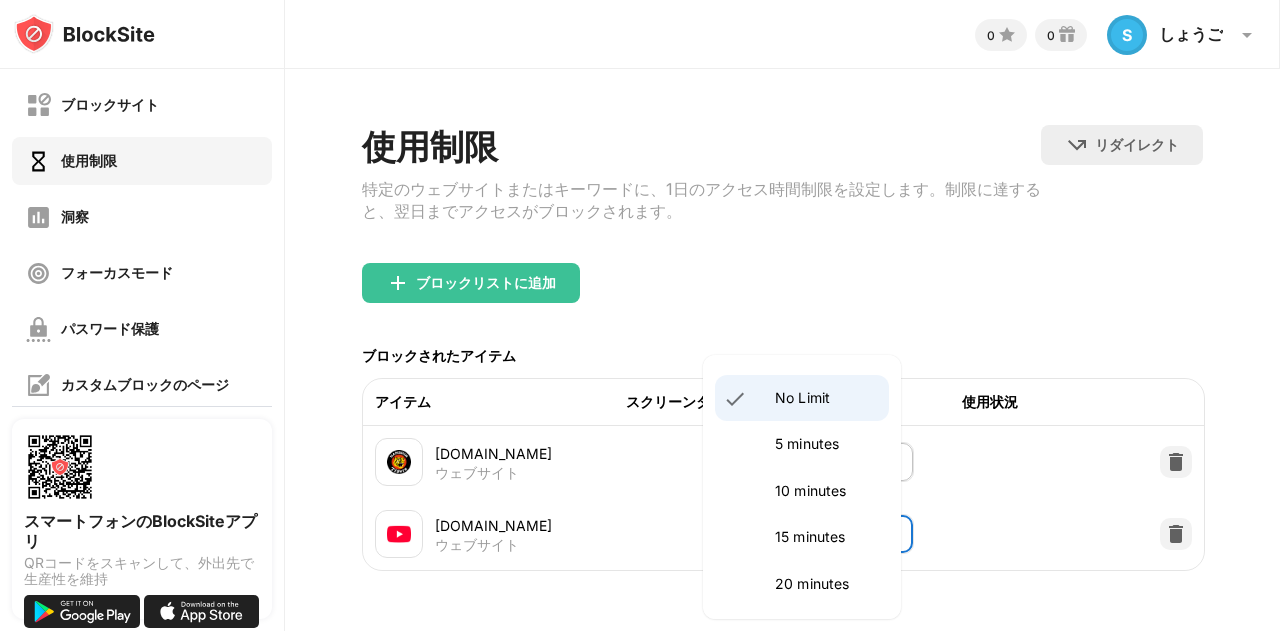 click on "ブロックサイト 使用制限 洞察 フォーカスモード パスワード保護 カスタムブロックのページ 設定 情報 ブロッキング 他のデバイスと同期する 無効になっています スマートフォンのBlockSiteアプリ QRコードをスキャンして、外出先で生産性を維持 0 0 S しょうご S しょうご アカウントを表示 洞察 報酬 設定 サポート ログアウト 使用制限 特定のウェブサイトまたはキーワードに、1日のアクセス時間制限を設定します。制限に達すると、翌日までアクセスがブロックされます。 リダイレクト クリックしてリダイレクトのウェブサイトを設定する ブロックリストに追加 ブロックされたアイテム アイテム スクリーンタイム 1日の制限 使用状況 hanshintigers.jp ウェブサイト 5分 * ​ youtube.com ウェブサイト 制限なし ******** ​
原文 この翻訳を評価してください" at bounding box center [640, 315] 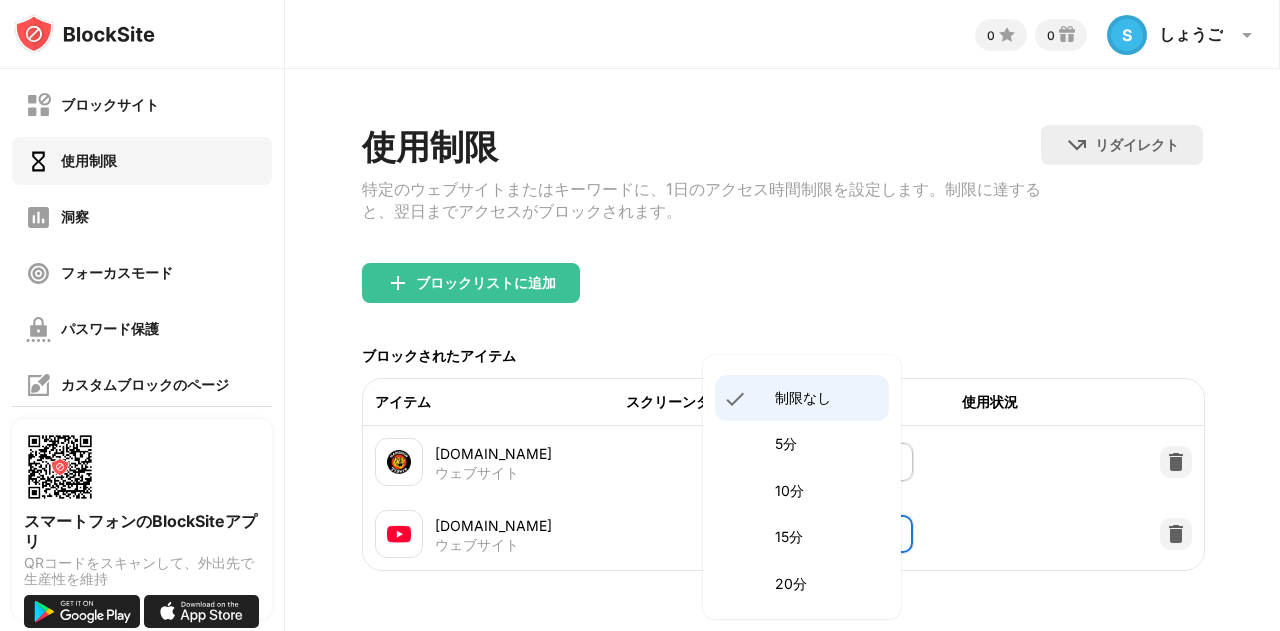 click on "10分" at bounding box center (826, 491) 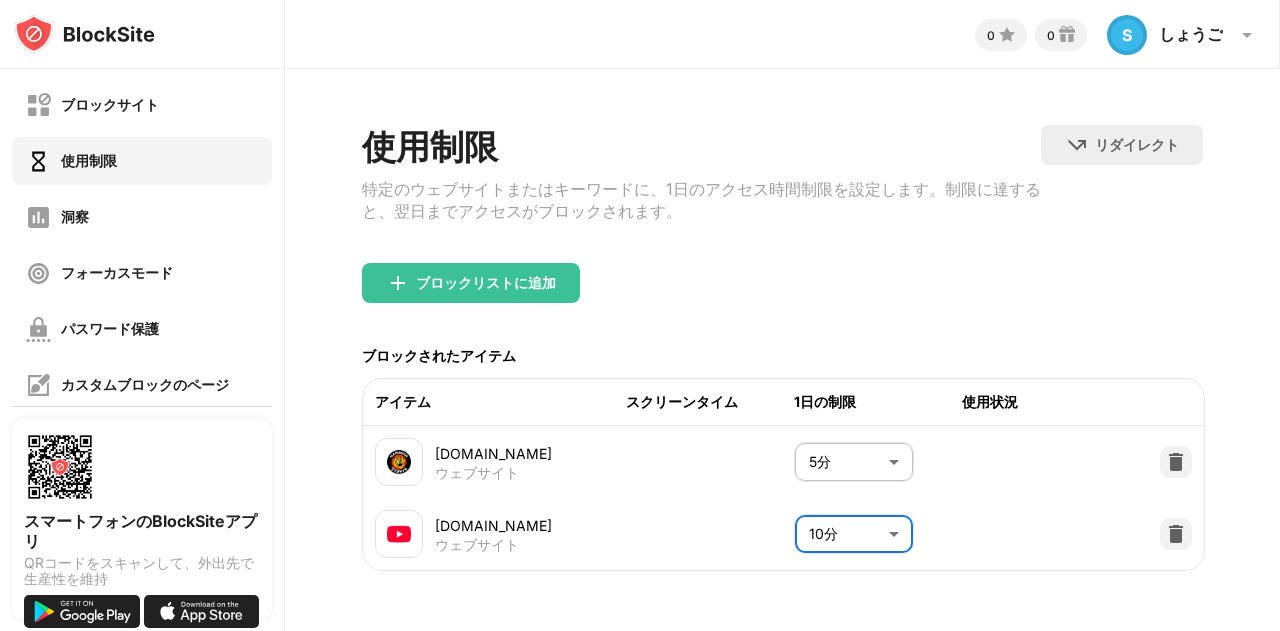 scroll, scrollTop: 25, scrollLeft: 0, axis: vertical 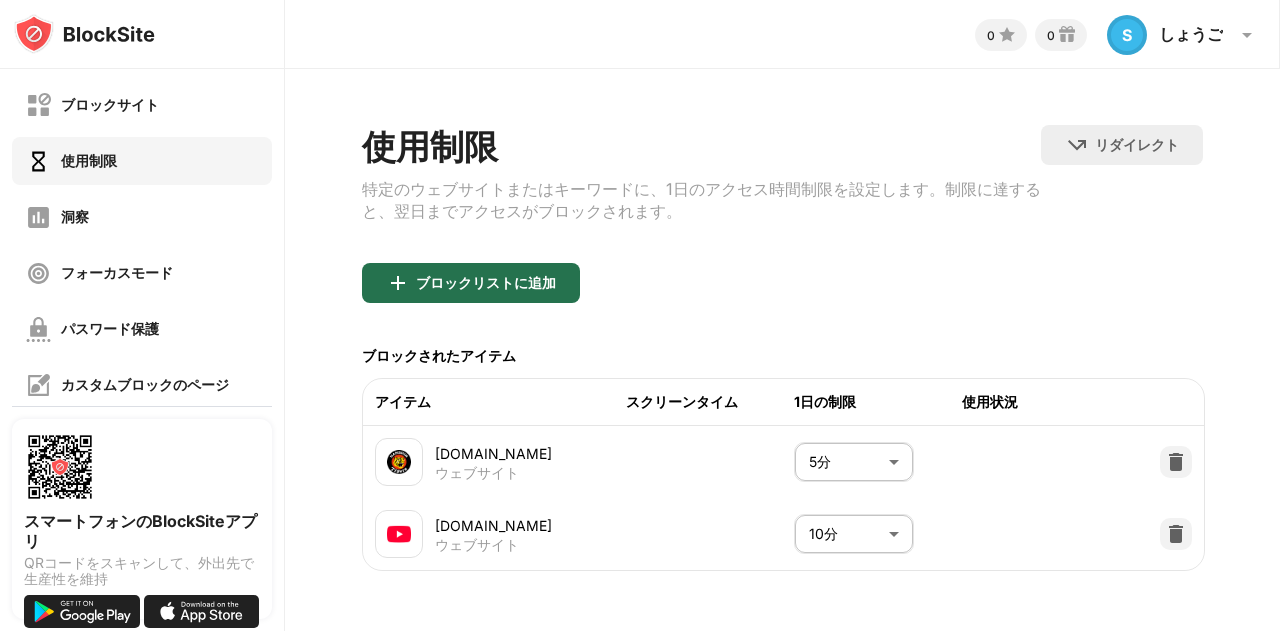 click on "ブロックリストに追加" at bounding box center [471, 283] 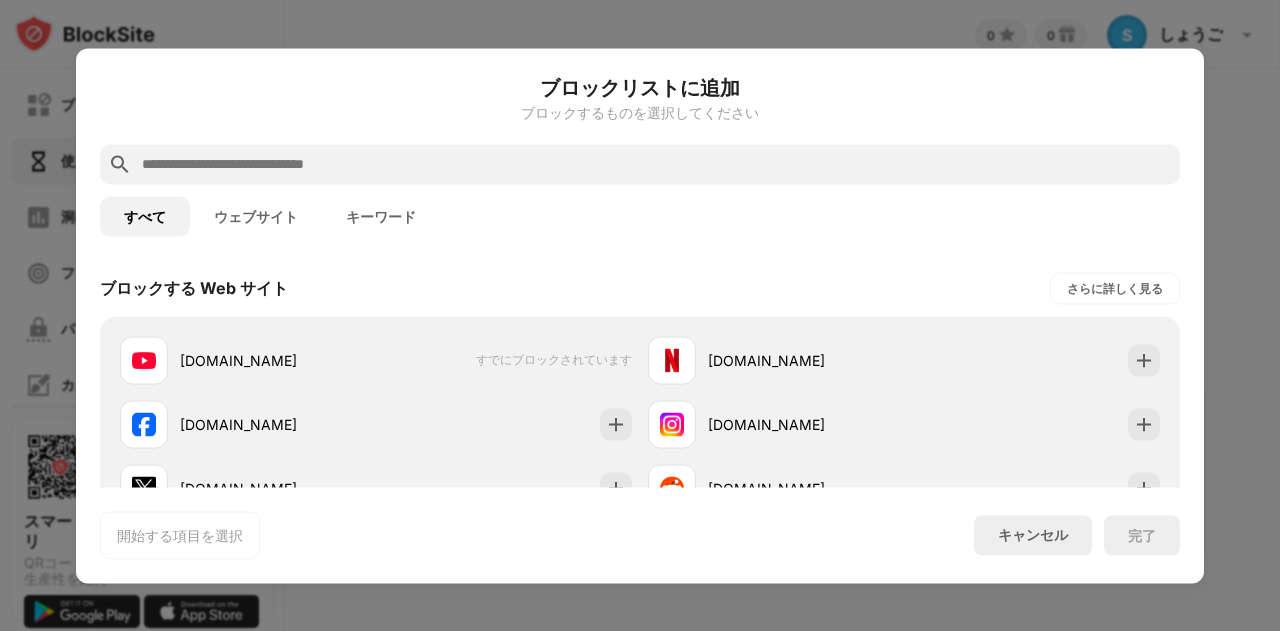 click on "すべて ウェブサイト キーワード" at bounding box center [640, 216] 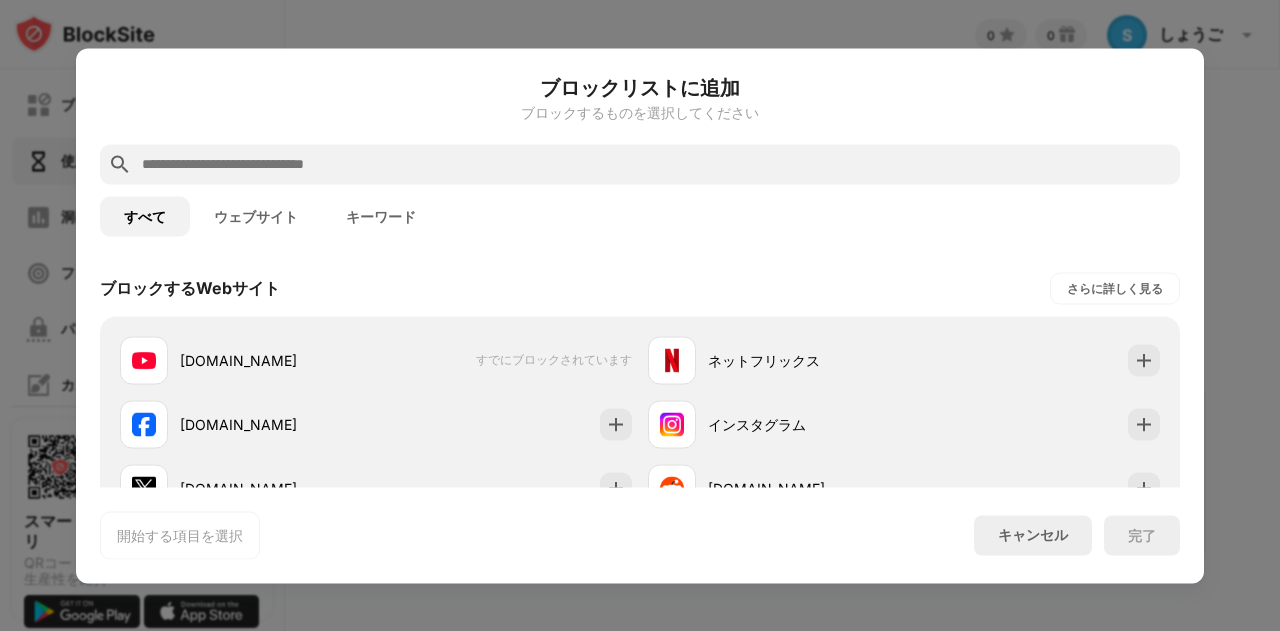 click at bounding box center [640, 164] 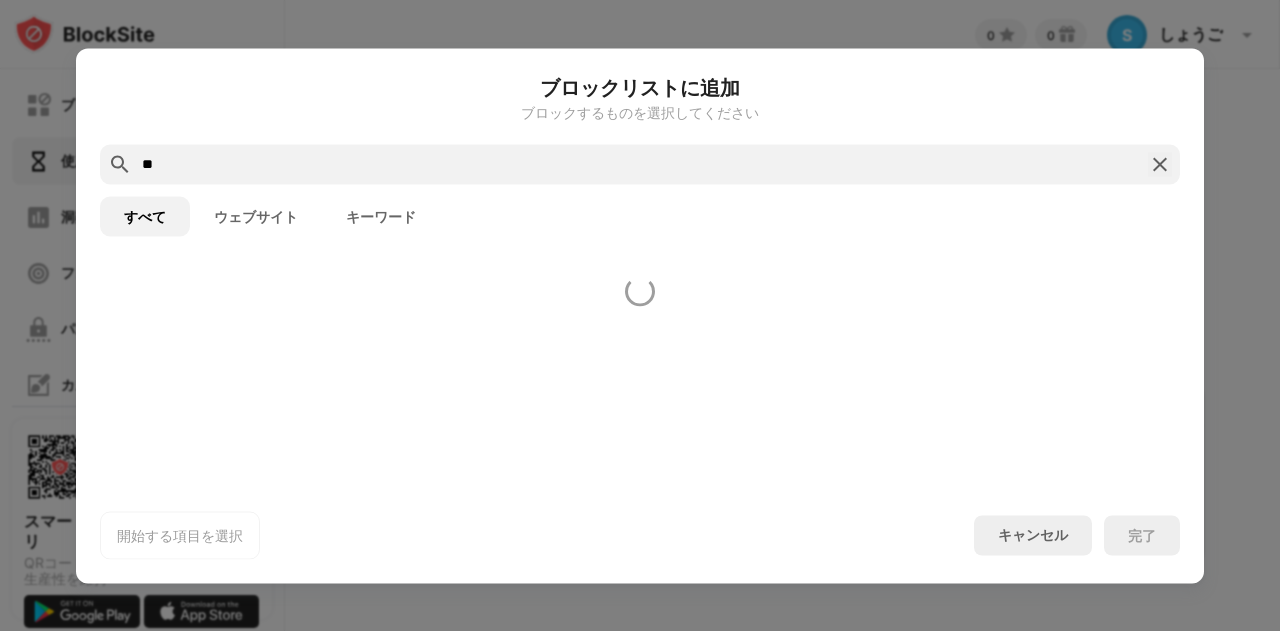 type on "**" 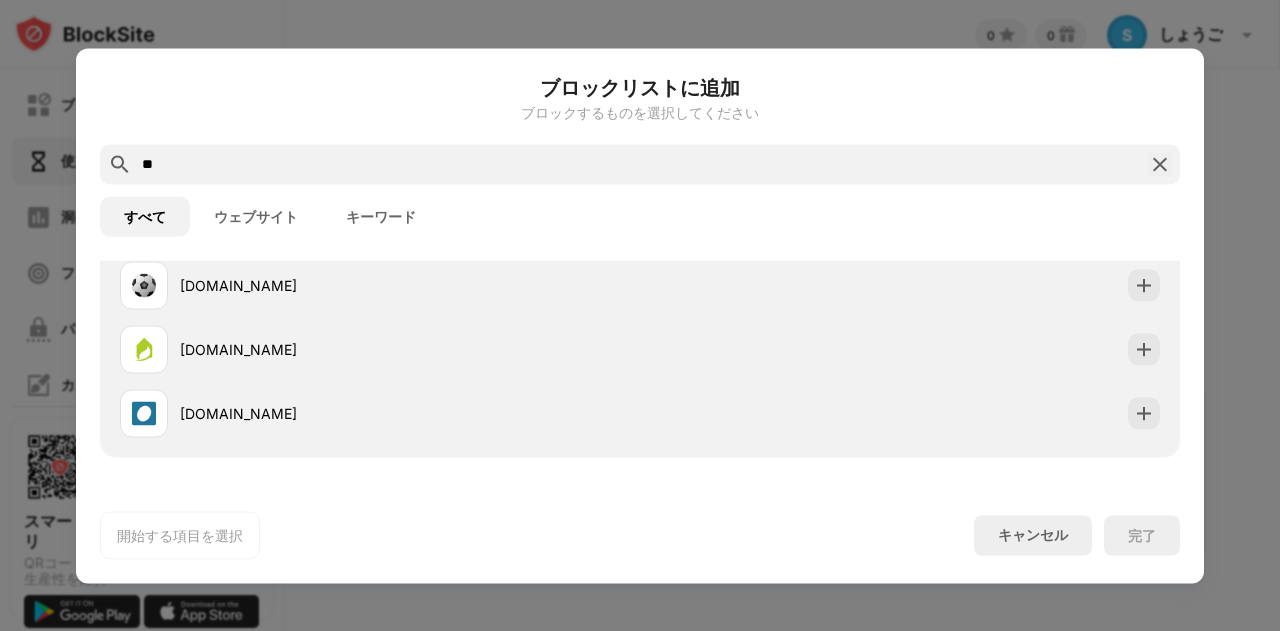 scroll, scrollTop: 404, scrollLeft: 0, axis: vertical 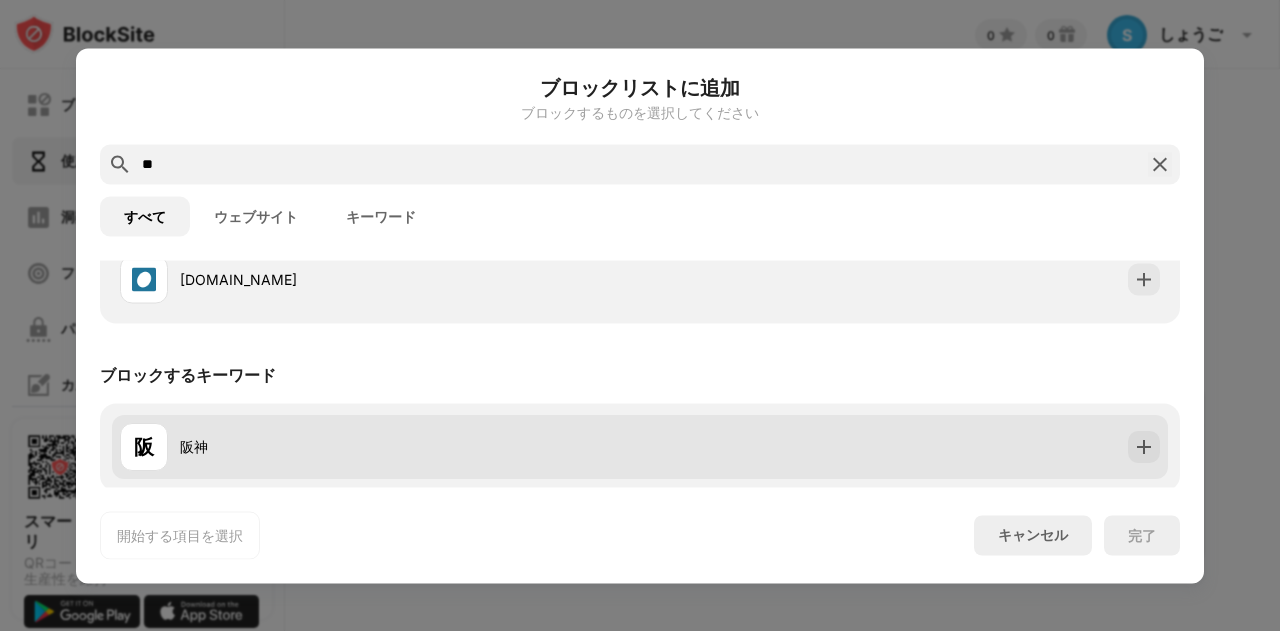 click on "阪 阪神" at bounding box center [640, 447] 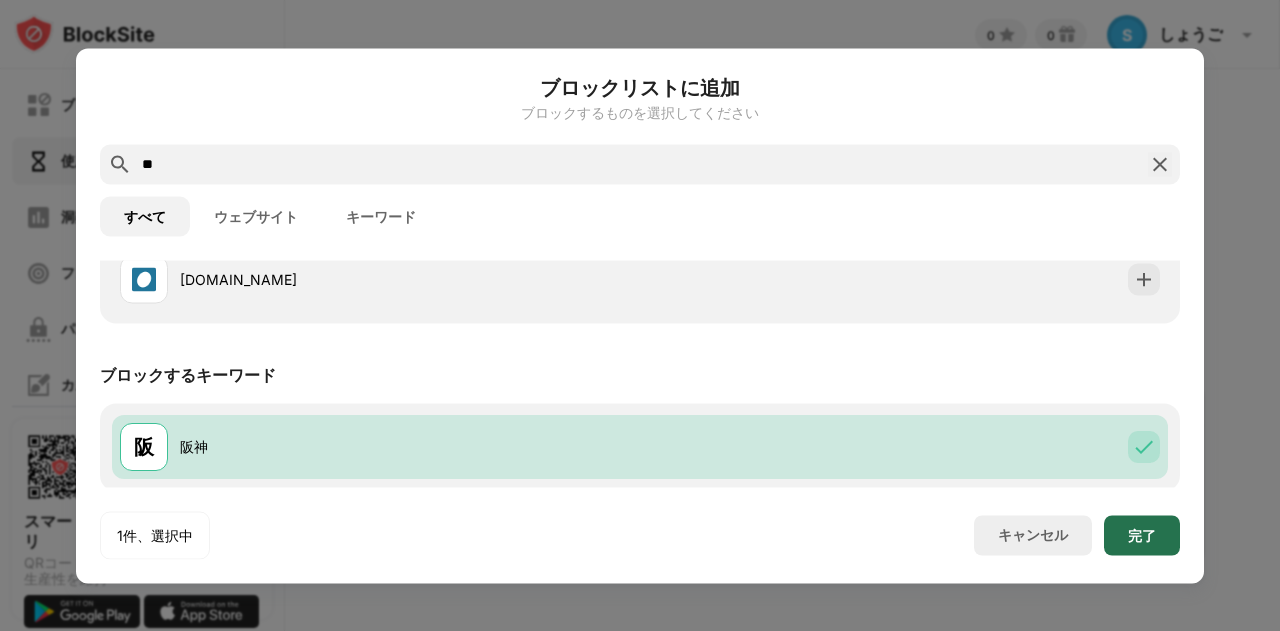 click on "完了" at bounding box center [1142, 534] 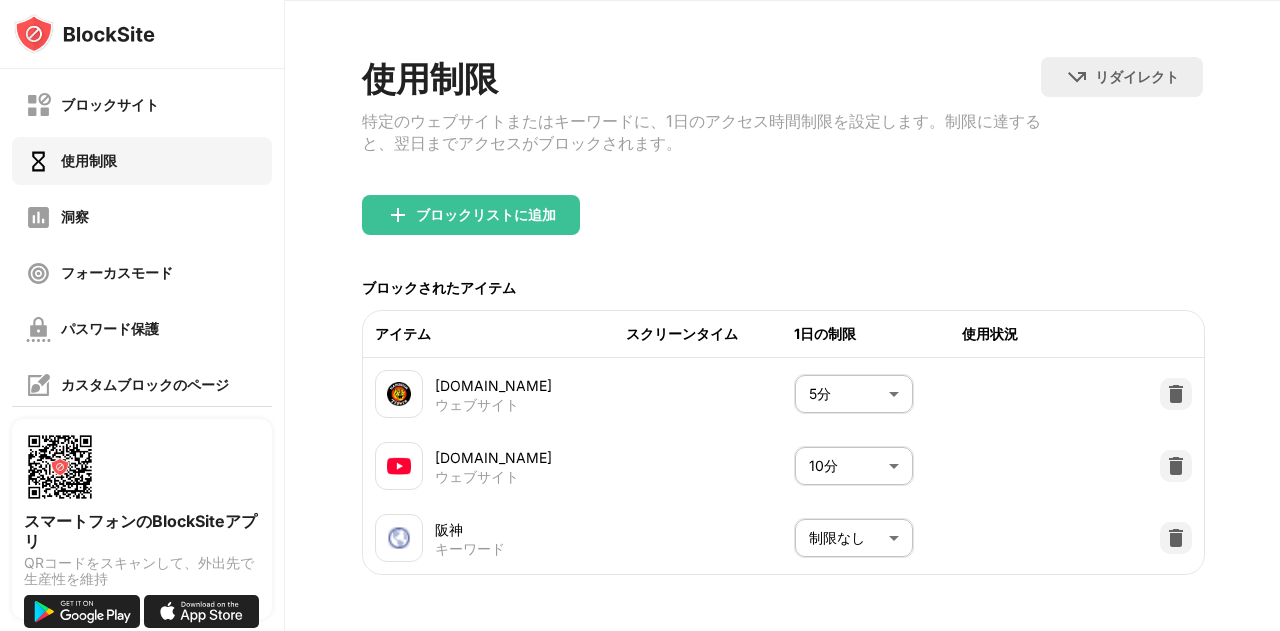 scroll, scrollTop: 97, scrollLeft: 0, axis: vertical 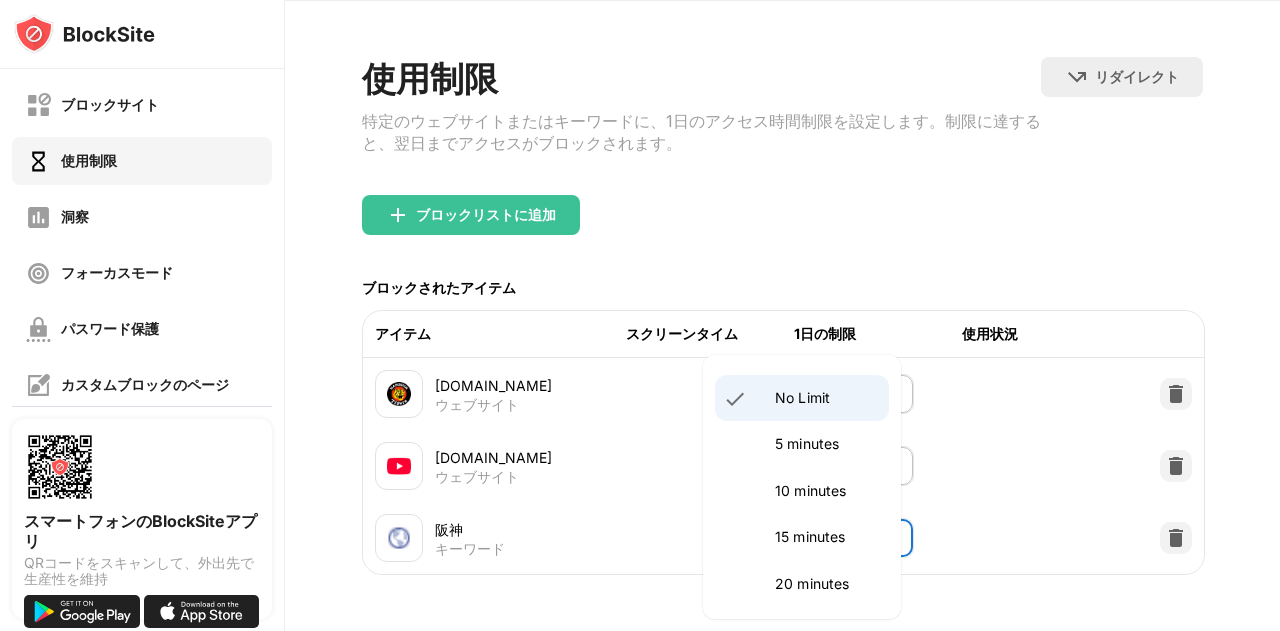 click on "ブロックサイト 使用制限 洞察 フォーカスモード パスワード保護 カスタムブロックのページ 設定 情報 ブロッキング 他のデバイスと同期する 無効になっています スマートフォンのBlockSiteアプリ QRコードをスキャンして、外出先で生産性を維持 0 0 S しょうご S しょうご アカウントを表示 洞察 報酬 設定 サポート ログアウト 使用制限 特定のウェブサイトまたはキーワードに、1日のアクセス時間制限を設定します。制限に達すると、翌日までアクセスがブロックされます。 リダイレクト クリックしてリダイレクトのウェブサイトを設定する ブロックリストに追加 ブロックされたアイテム アイテム スクリーンタイム 1日の制限 使用状況 hanshintigers.jp ウェブサイト 5分 * ​ youtube.com ウェブサイト 10分 ** ​ 阪神 キーワード 制限なし ******** ​
原文 2 hours" at bounding box center [640, 315] 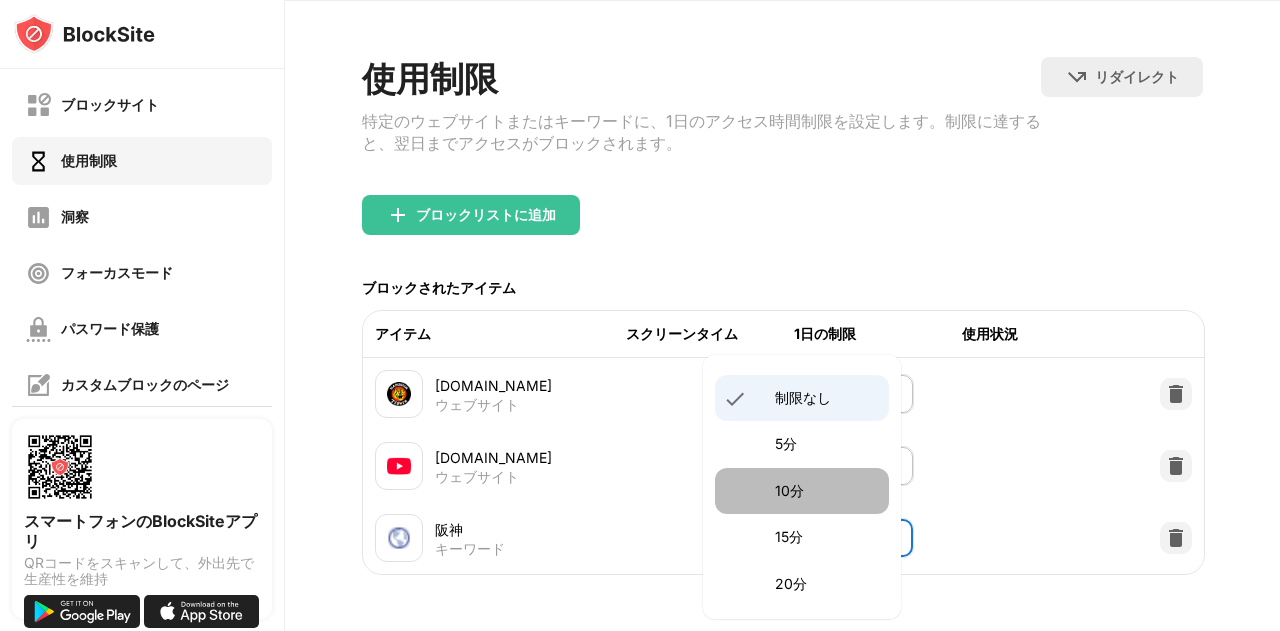 click on "10分" at bounding box center (826, 491) 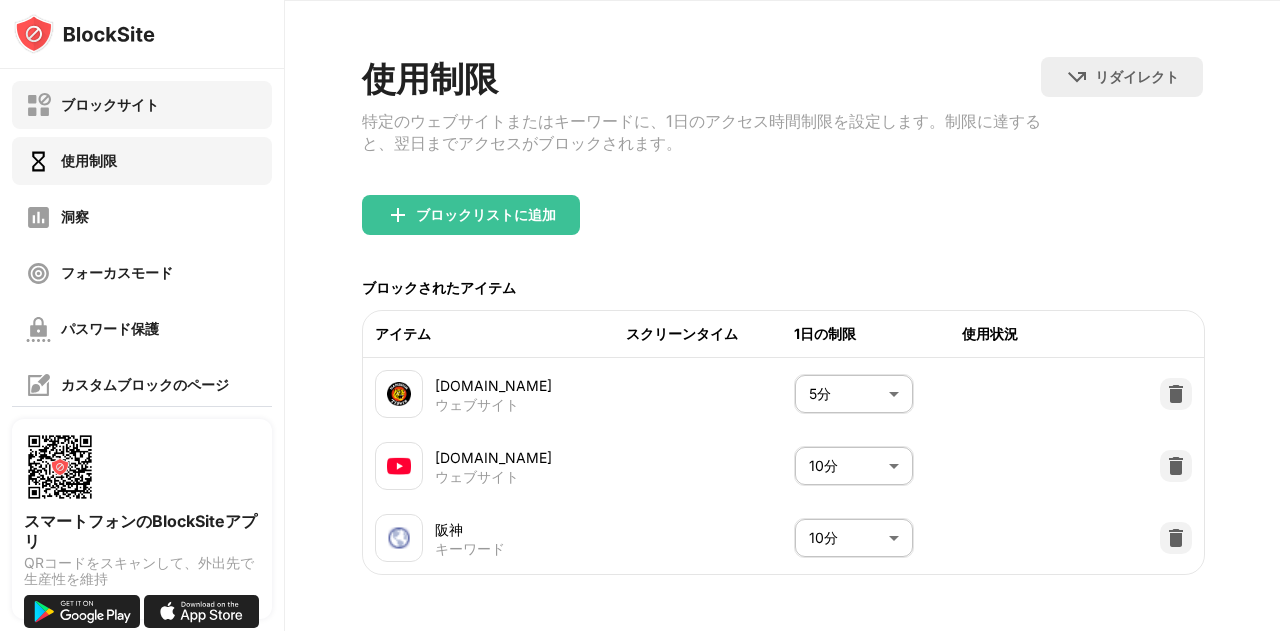 click on "ブロックサイト" at bounding box center (110, 104) 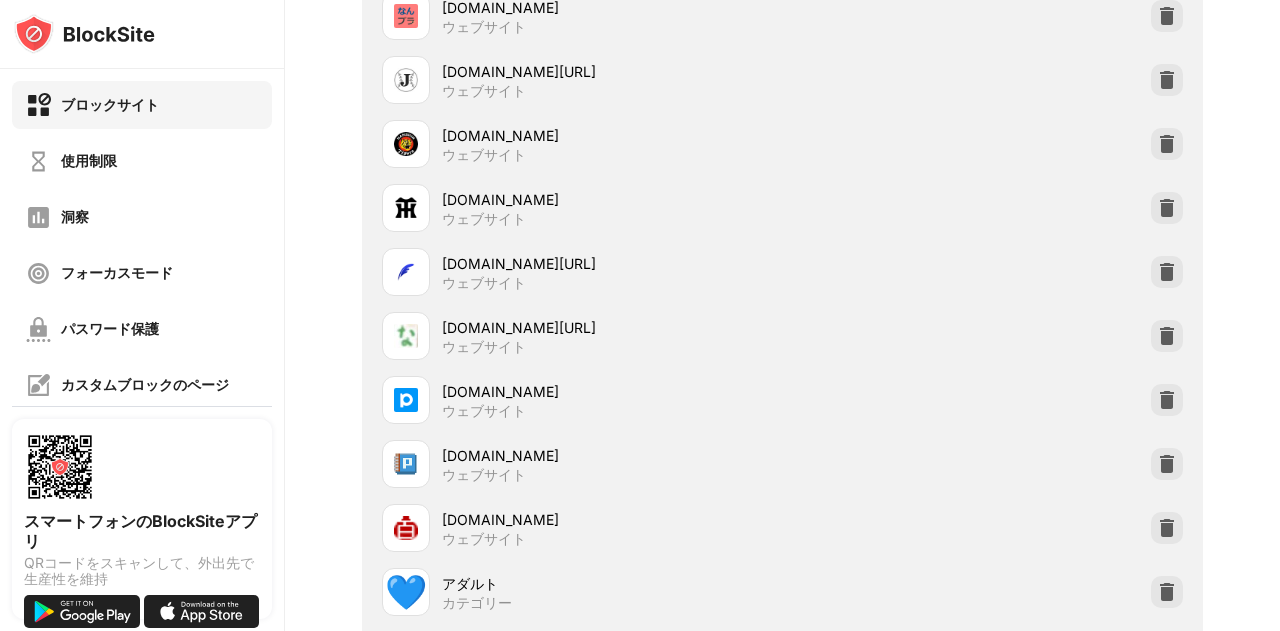 scroll, scrollTop: 897, scrollLeft: 0, axis: vertical 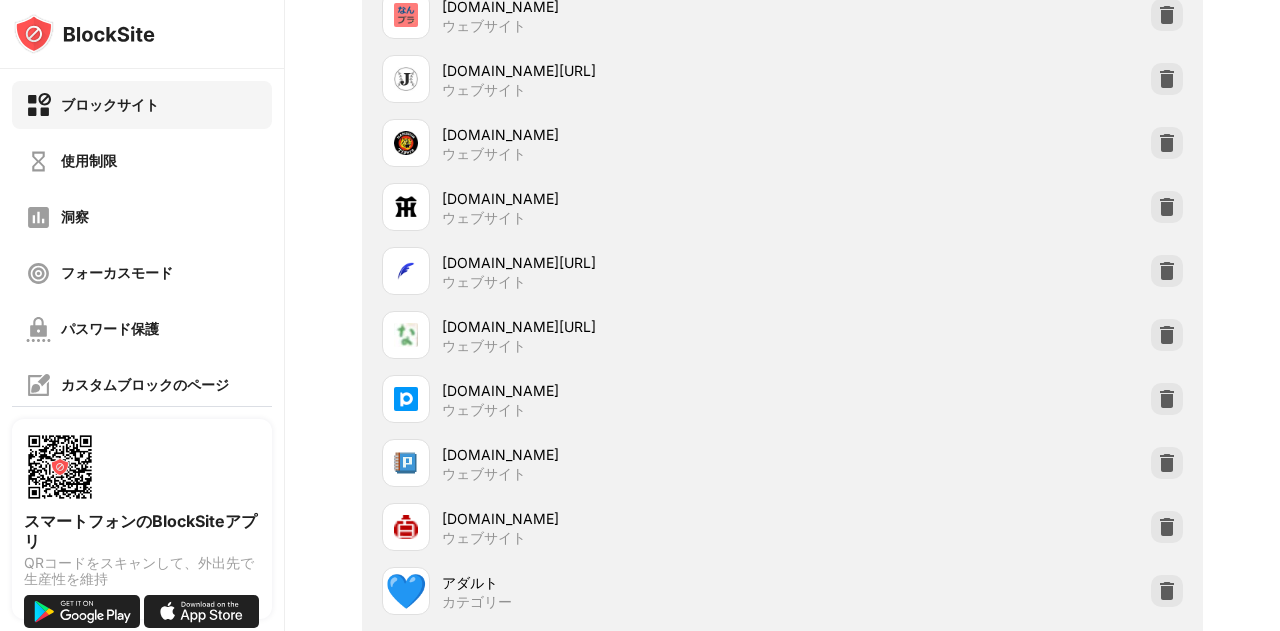 click on "livejupiter2.blog.jp/archives/cat_202367.html" at bounding box center (519, 262) 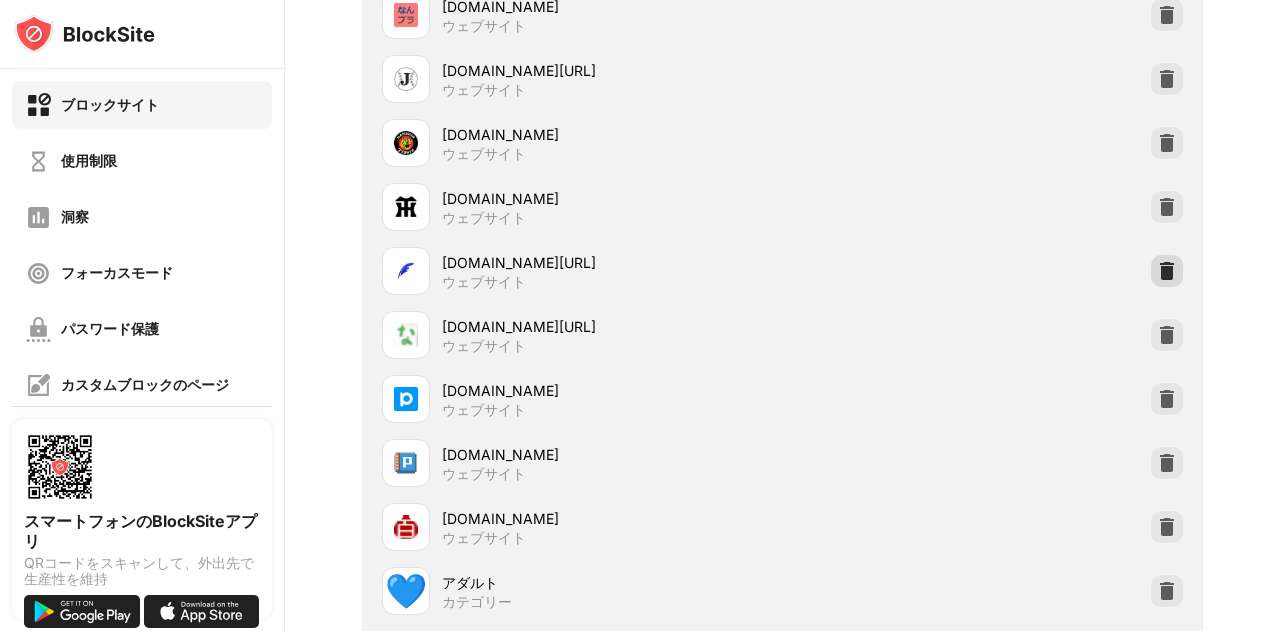 click at bounding box center [1167, 271] 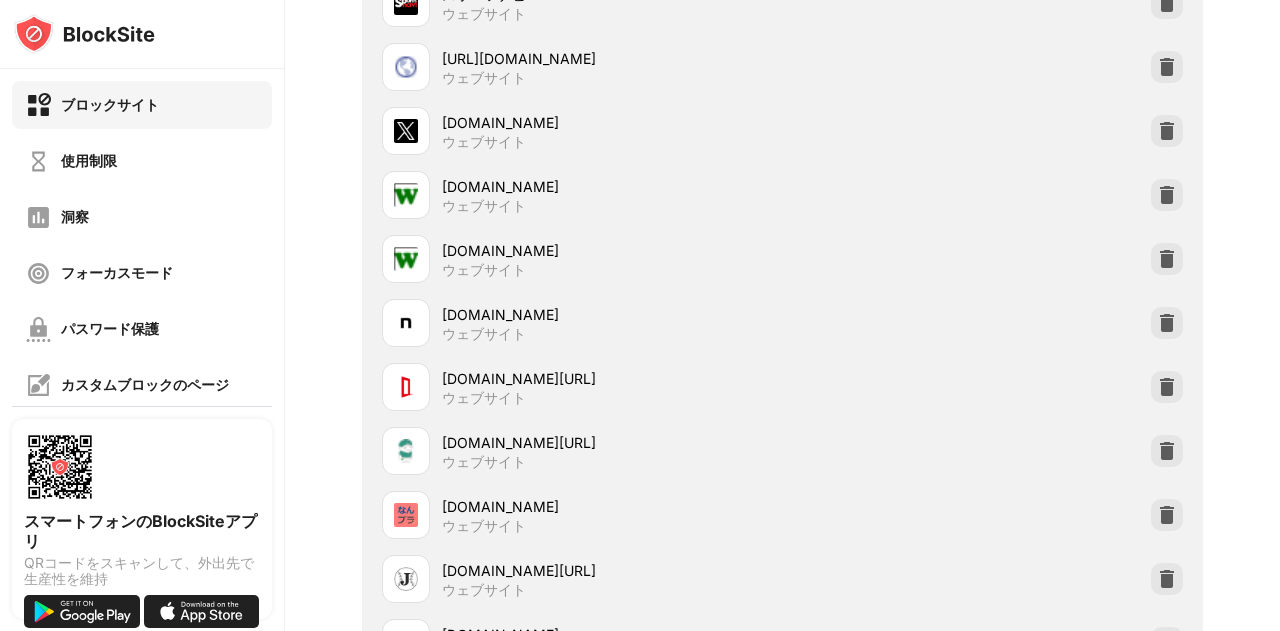 scroll, scrollTop: 0, scrollLeft: 0, axis: both 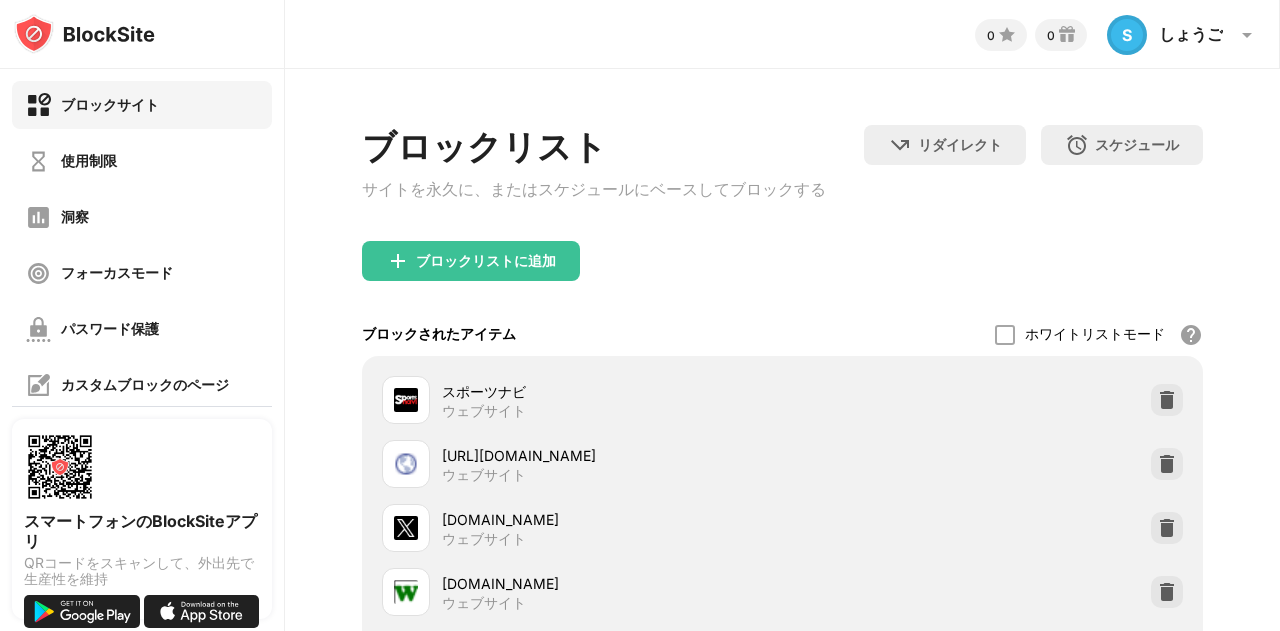 click on "ブロックリスト" at bounding box center [484, 146] 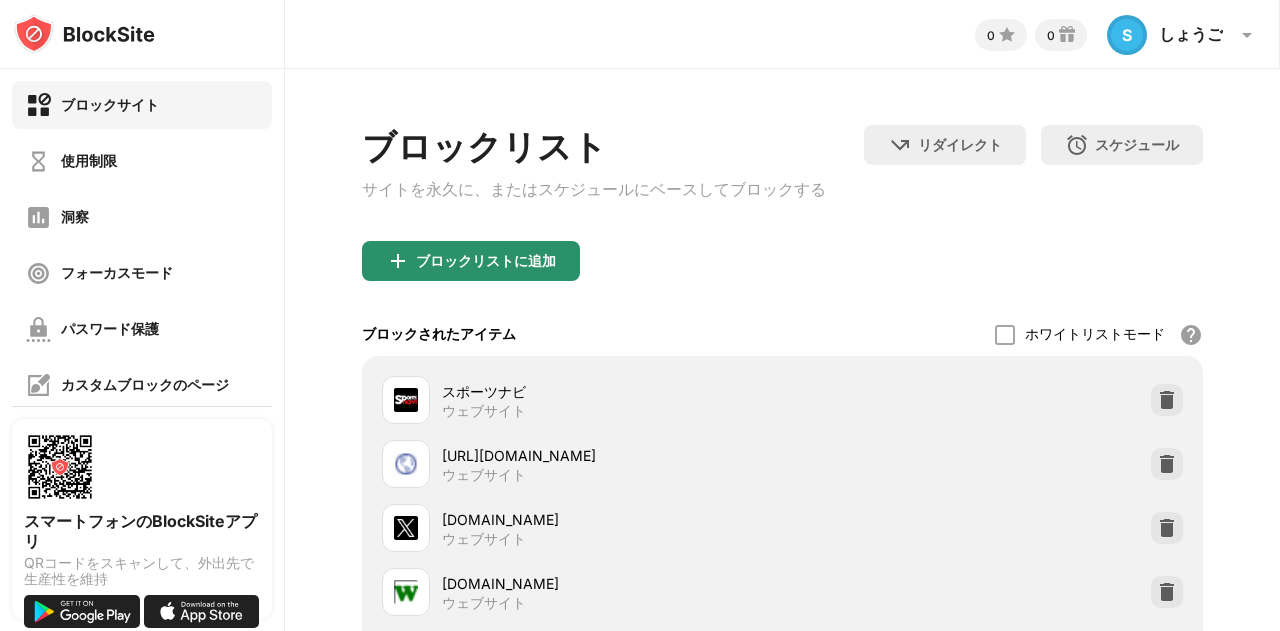 click on "ブロックリストに追加" at bounding box center (486, 260) 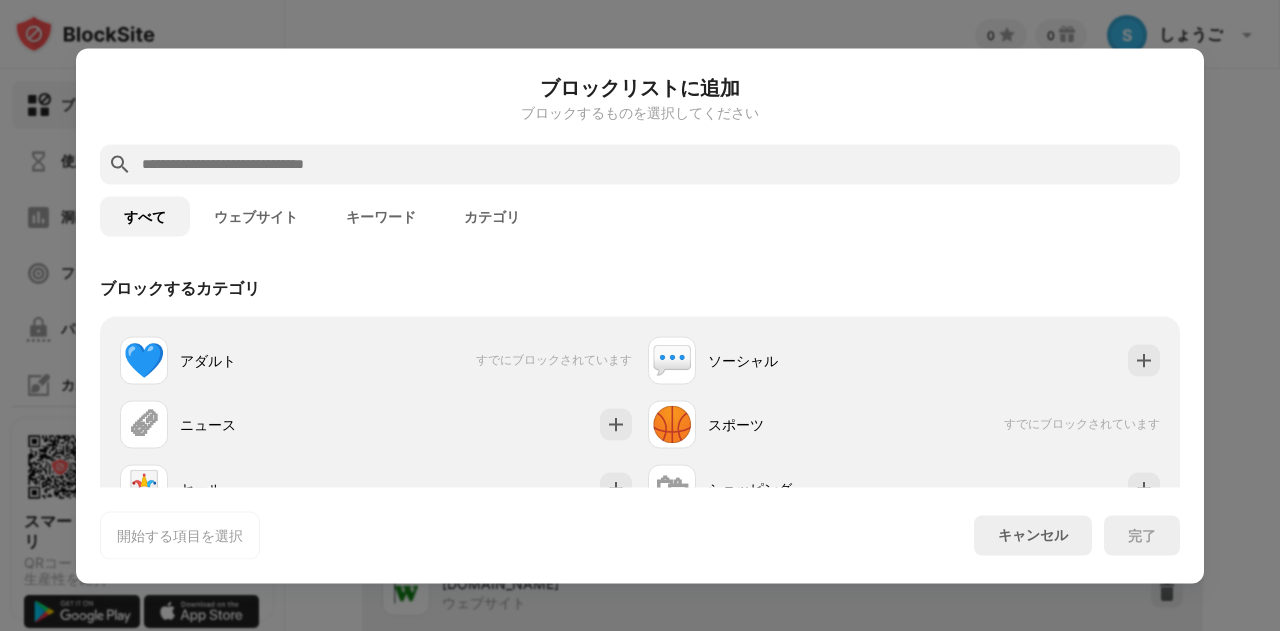 click at bounding box center [656, 164] 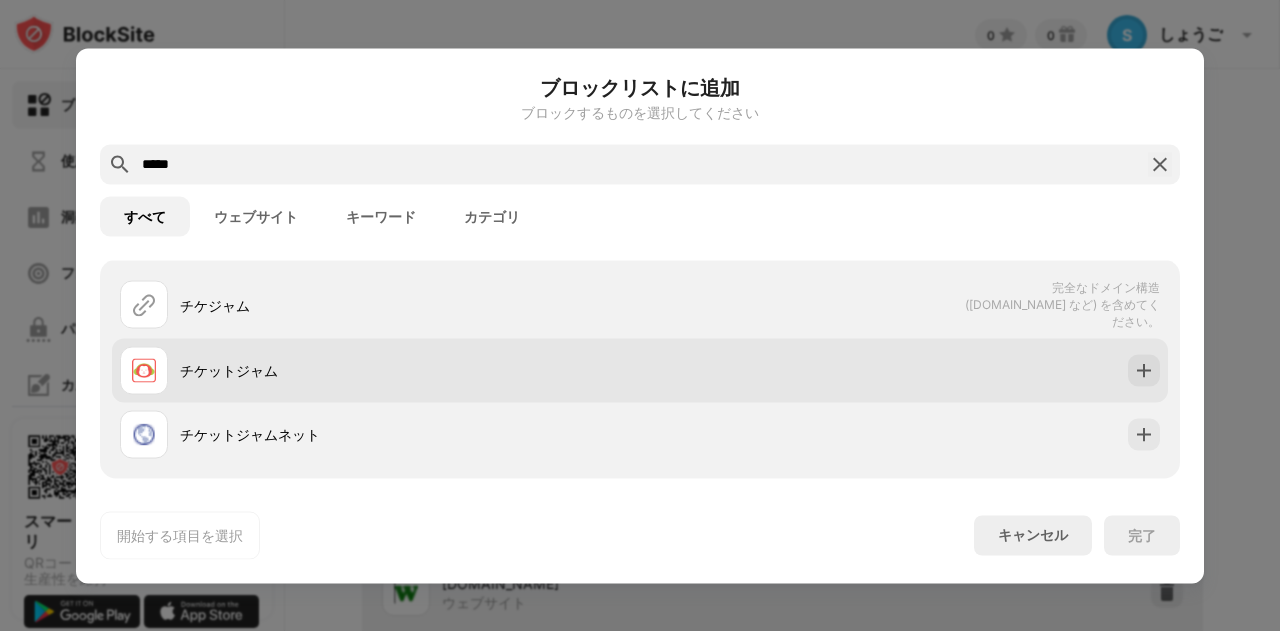 scroll, scrollTop: 100, scrollLeft: 0, axis: vertical 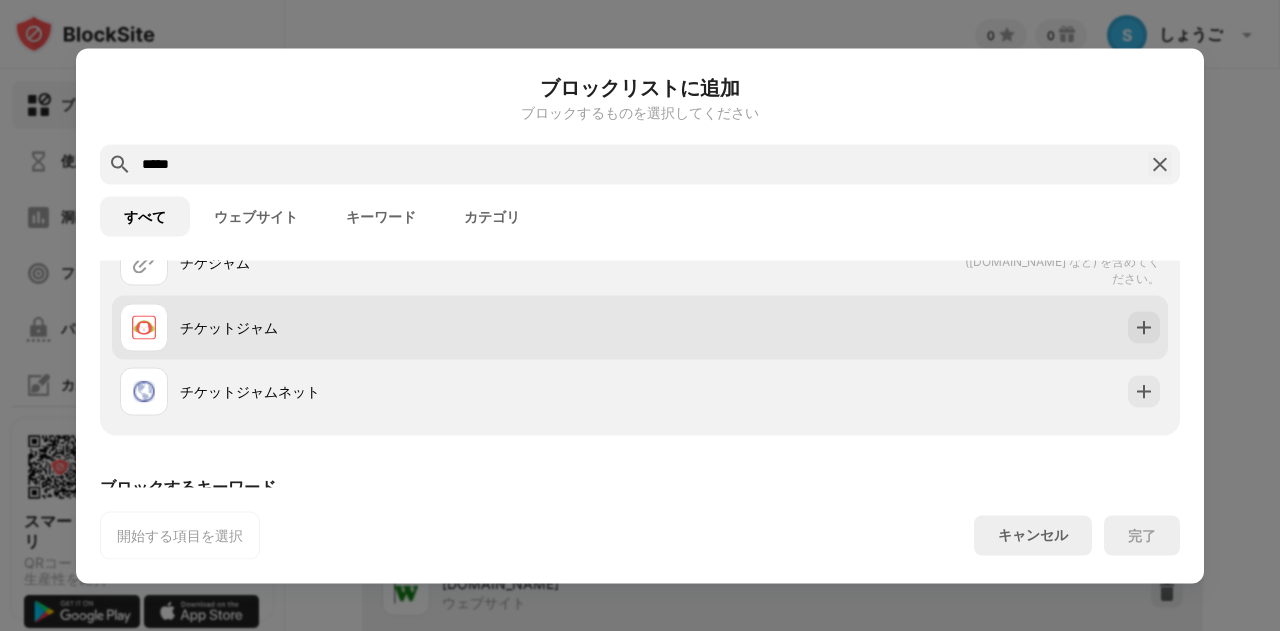 type on "*****" 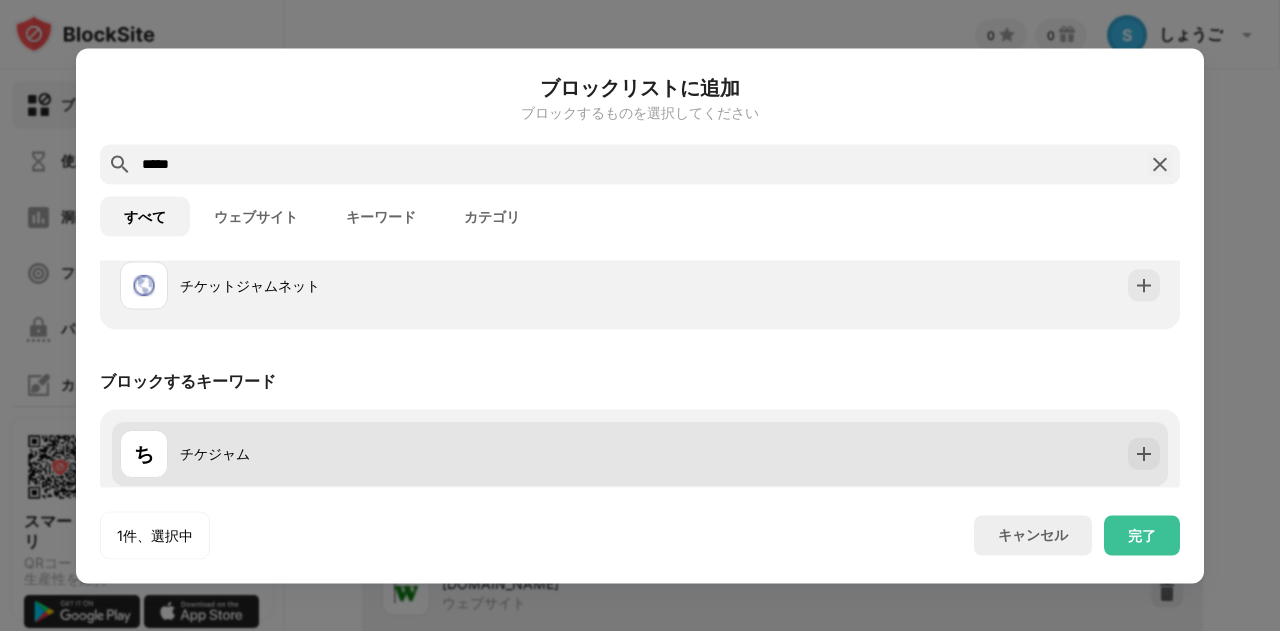 scroll, scrollTop: 212, scrollLeft: 0, axis: vertical 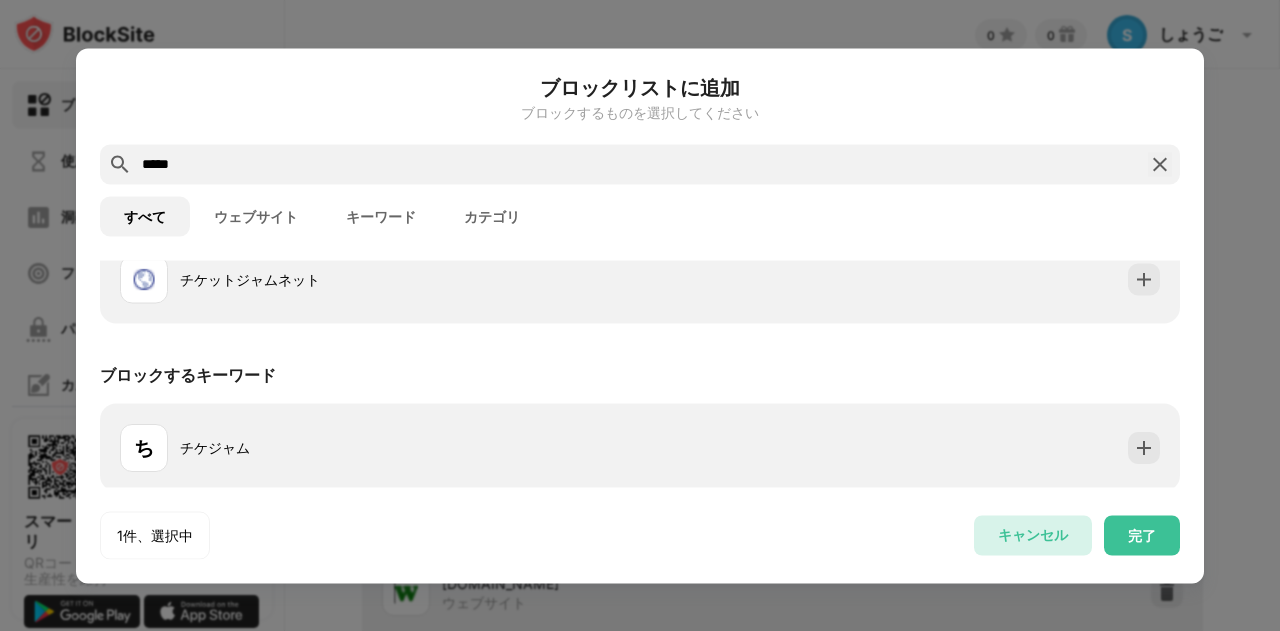 click on "キャンセル" at bounding box center (1033, 534) 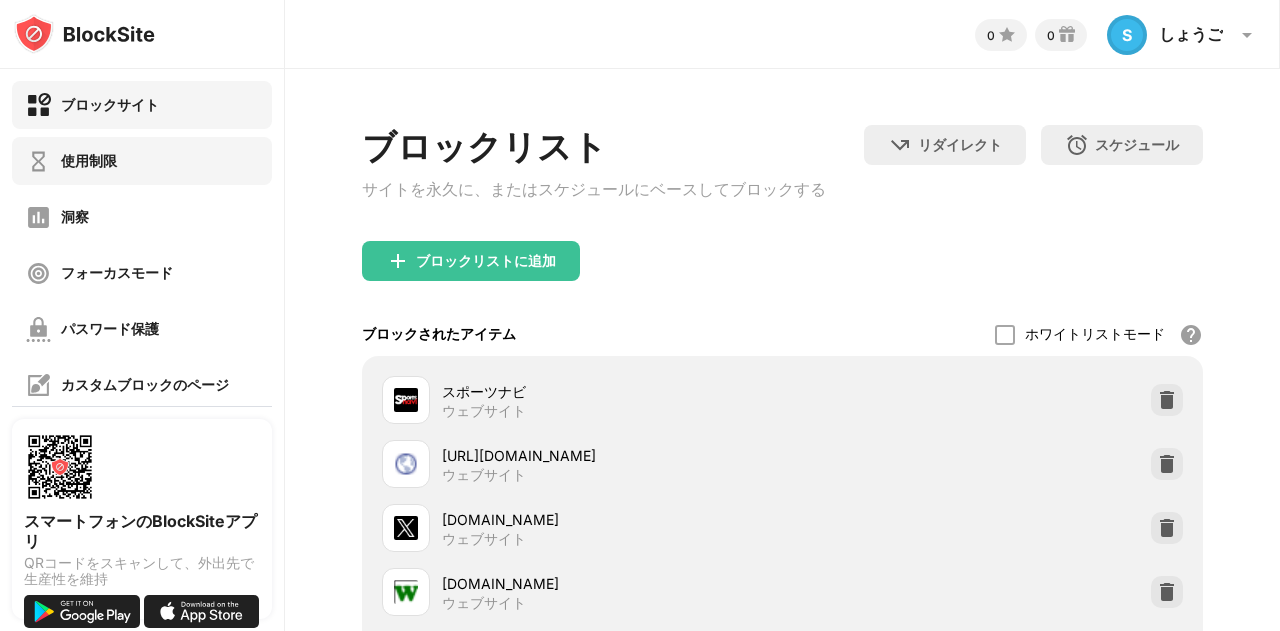 click on "使用制限" at bounding box center [142, 161] 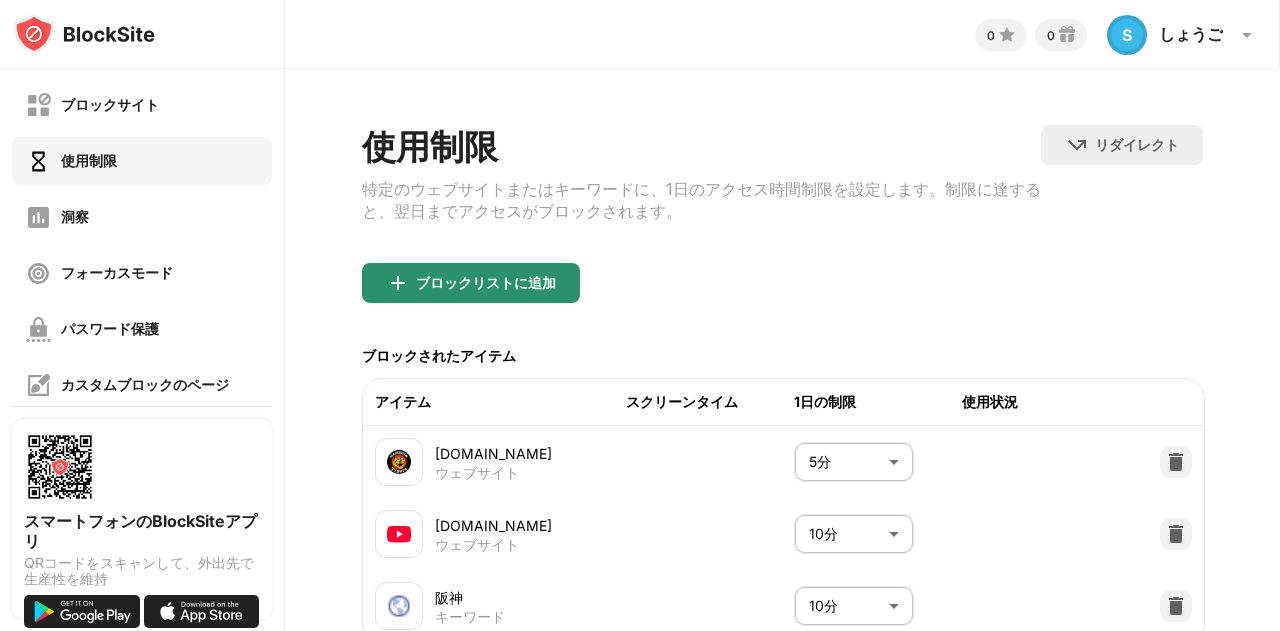 click on "ブロックリストに追加" at bounding box center [486, 282] 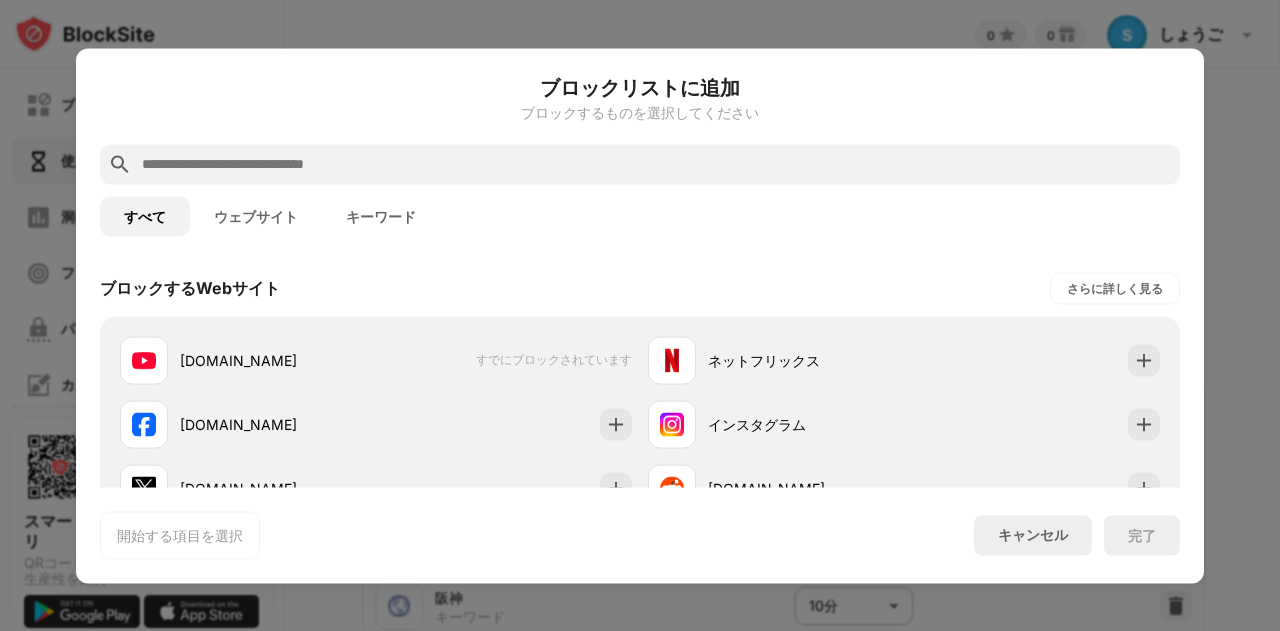 drag, startPoint x: 341, startPoint y: 157, endPoint x: 326, endPoint y: 169, distance: 19.209373 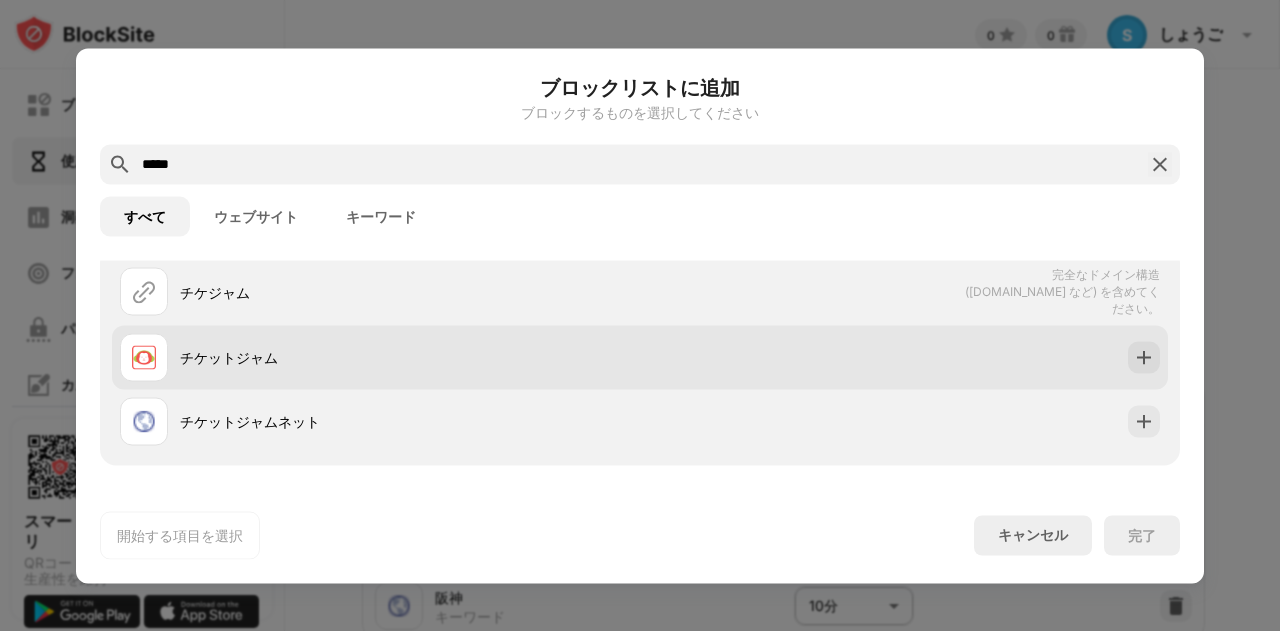 scroll, scrollTop: 100, scrollLeft: 0, axis: vertical 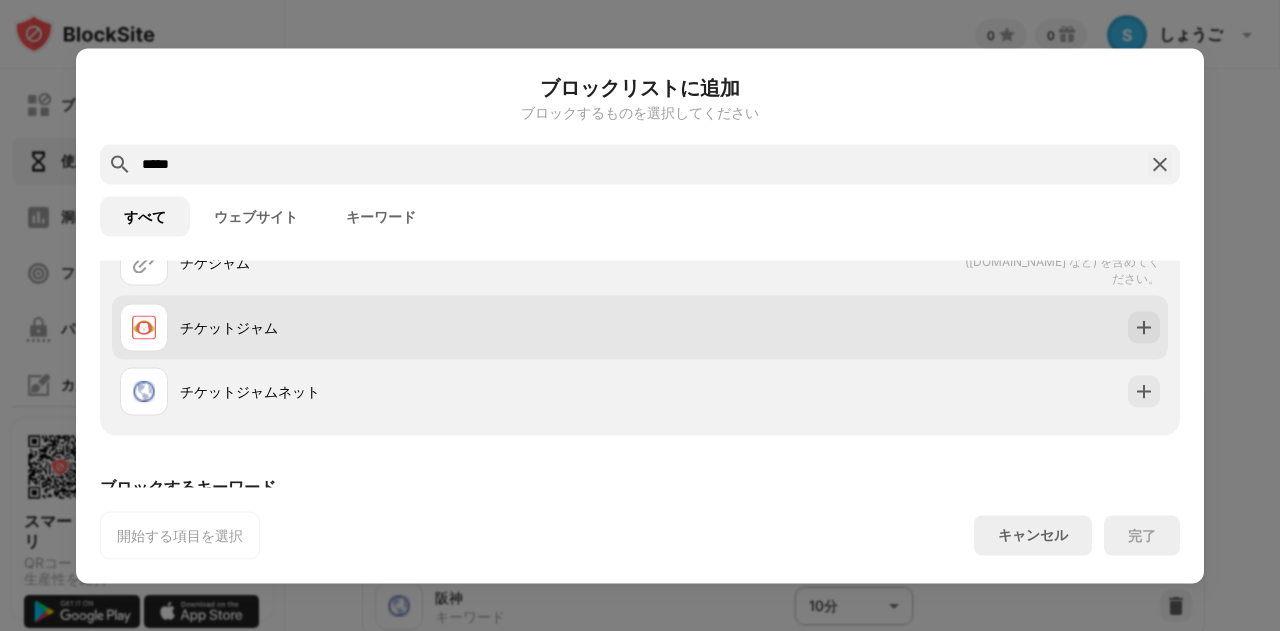 type on "*****" 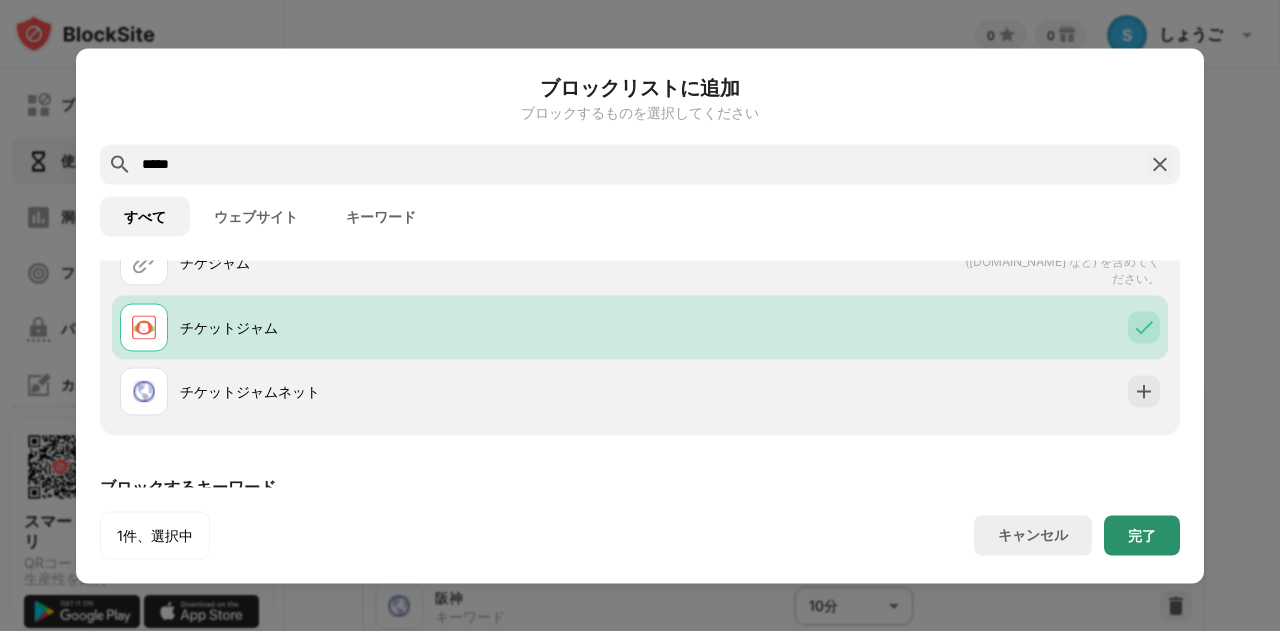 click on "完了" at bounding box center [1142, 534] 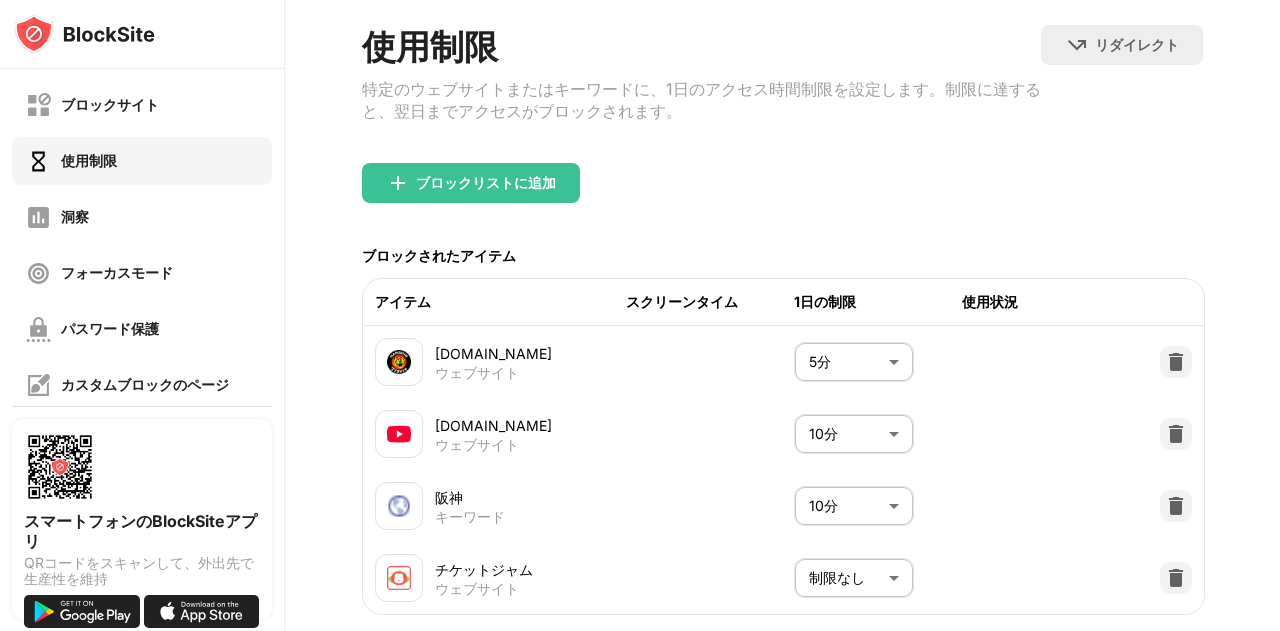 scroll, scrollTop: 169, scrollLeft: 0, axis: vertical 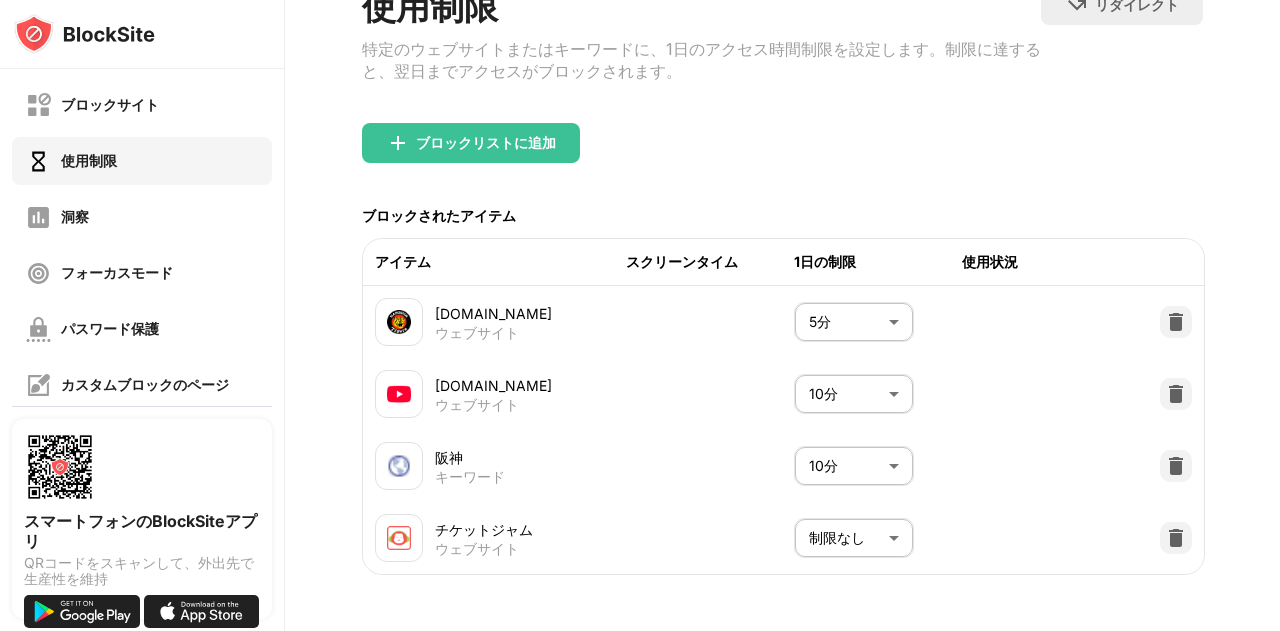 click on "ブロックサイト 使用制限 洞察 フォーカスモード パスワード保護 カスタムブロックのページ 設定 情報 ブロッキング 他のデバイスと同期する 無効になっています スマートフォンのBlockSiteアプリ QRコードをスキャンして、外出先で生産性を維持 0 0 S しょうご S しょうご アカウントを表示 洞察 報酬 設定 サポート ログアウト 使用制限 特定のウェブサイトまたはキーワードに、1日のアクセス時間制限を設定します。制限に達すると、翌日までアクセスがブロックされます。 リダイレクト クリックしてリダイレクトのウェブサイトを設定する ブロックリストに追加 ブロックされたアイテム アイテム スクリーンタイム 1日の制限 使用状況 hanshintigers.jp ウェブサイト 5分 * ​ youtube.com ウェブサイト 10分 ** ​ 阪神 キーワード 10分 ** ​ チケットジャム 制限なし" at bounding box center (640, 315) 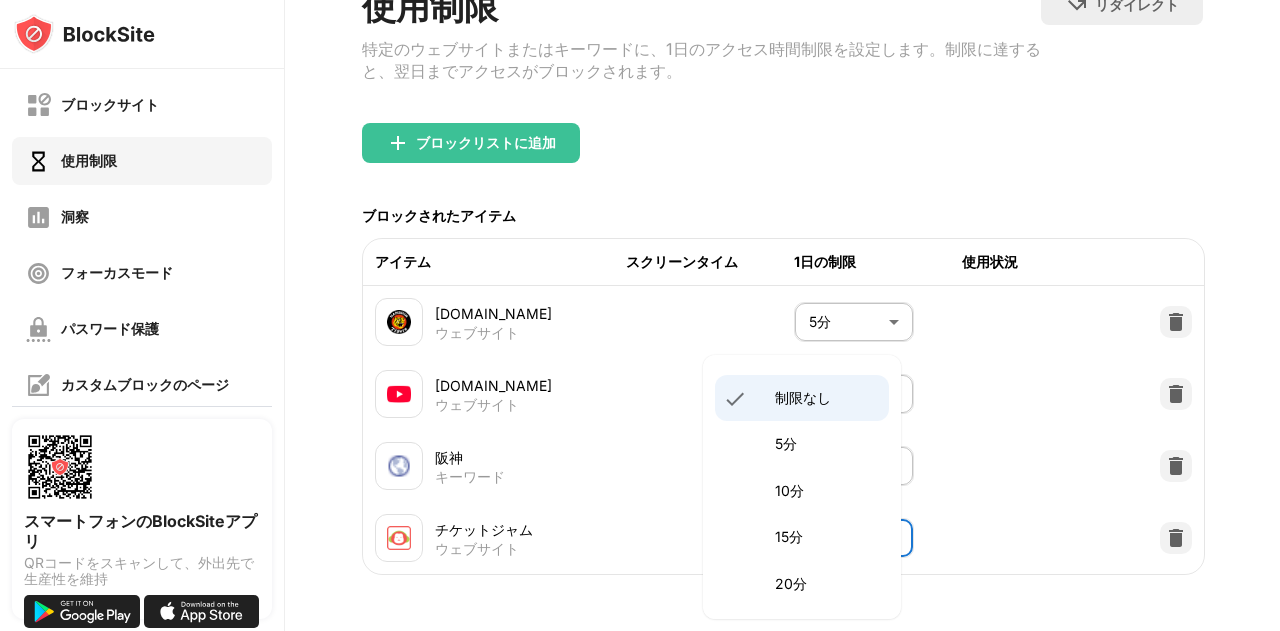 click on "5分" at bounding box center (826, 444) 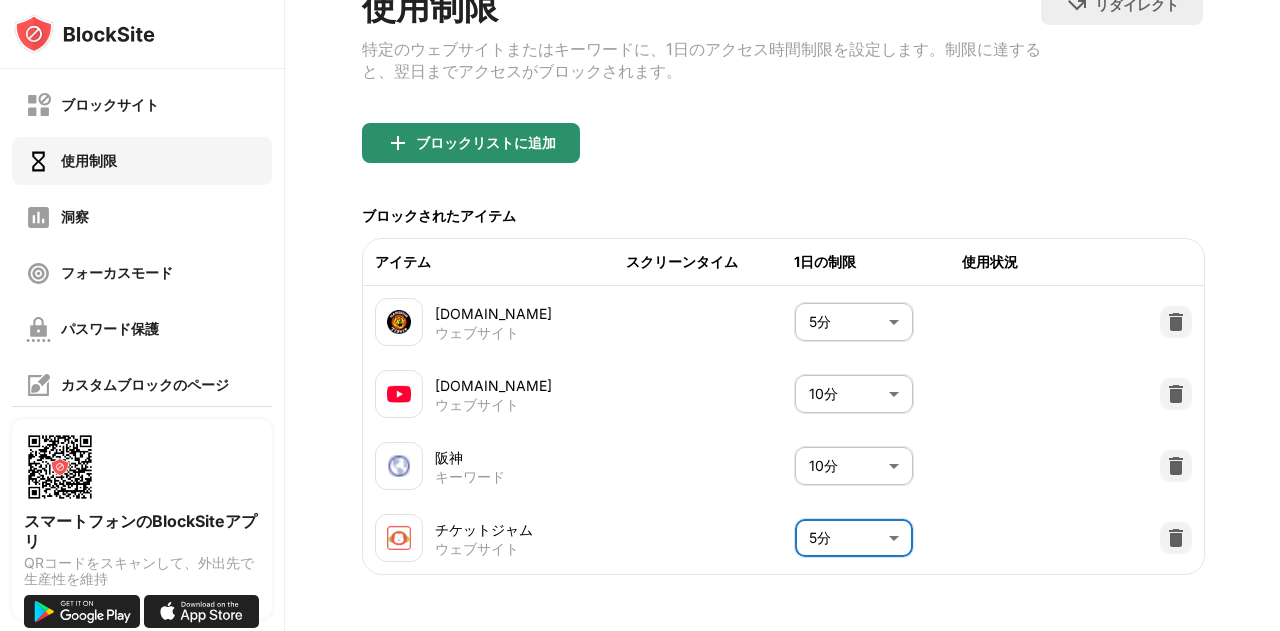 click on "ブロックリストに追加" at bounding box center (471, 143) 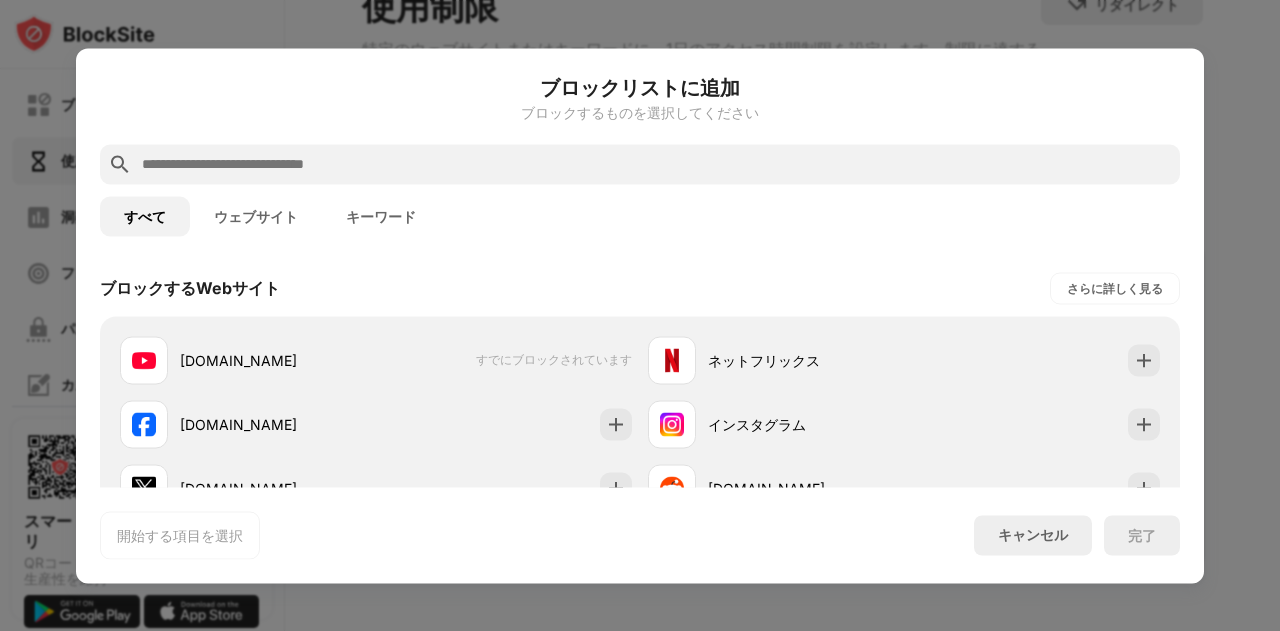 click at bounding box center (656, 164) 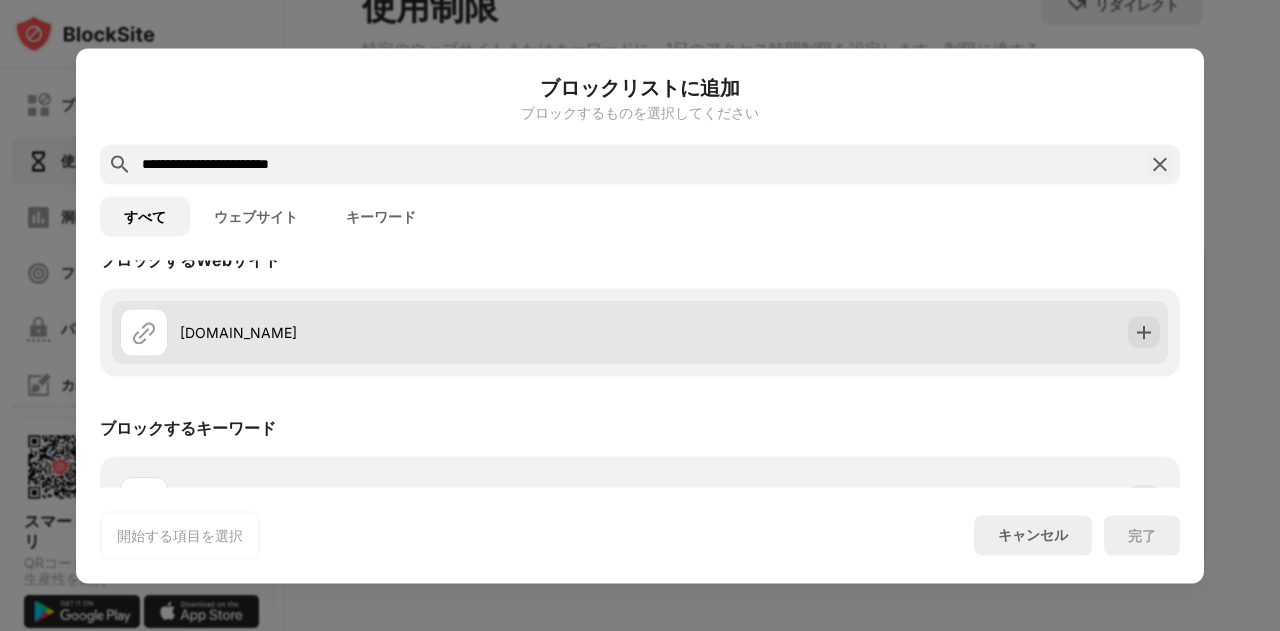 scroll, scrollTop: 0, scrollLeft: 0, axis: both 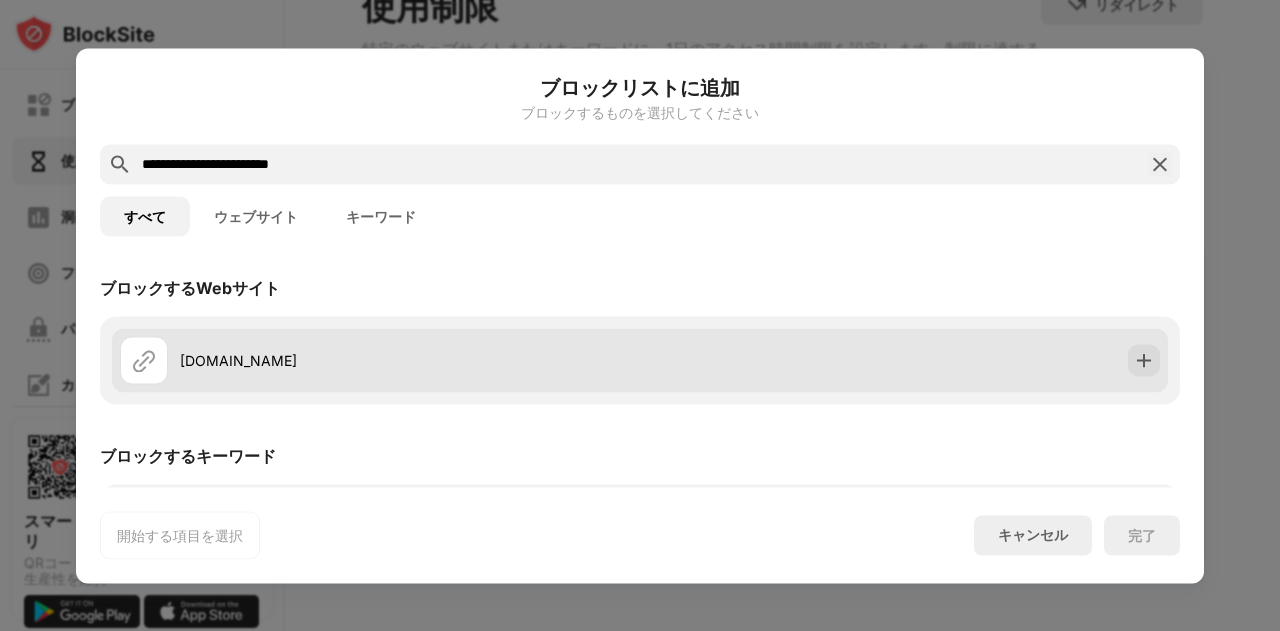 type on "**********" 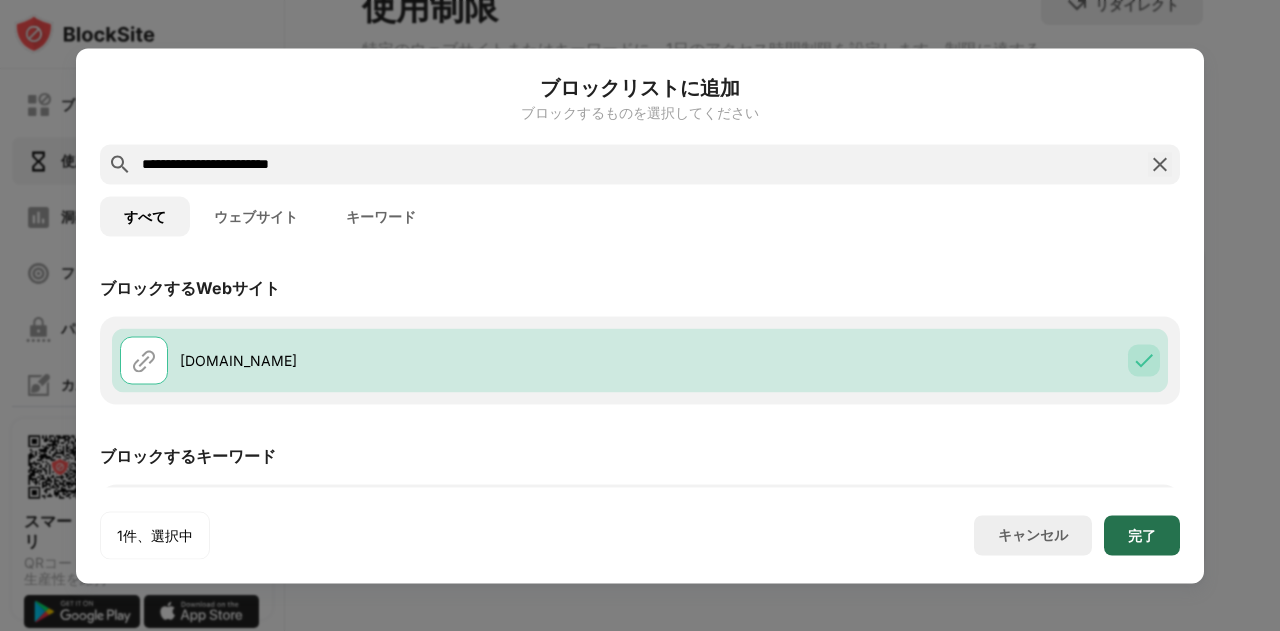click on "完了" at bounding box center [1142, 534] 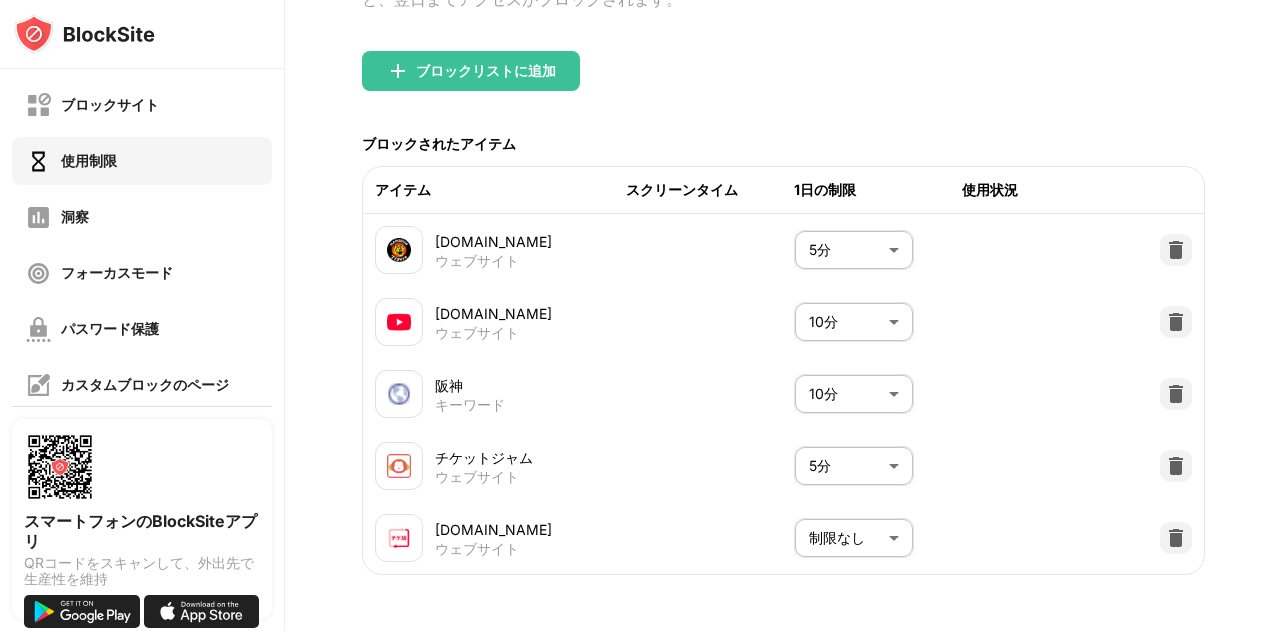 scroll, scrollTop: 241, scrollLeft: 0, axis: vertical 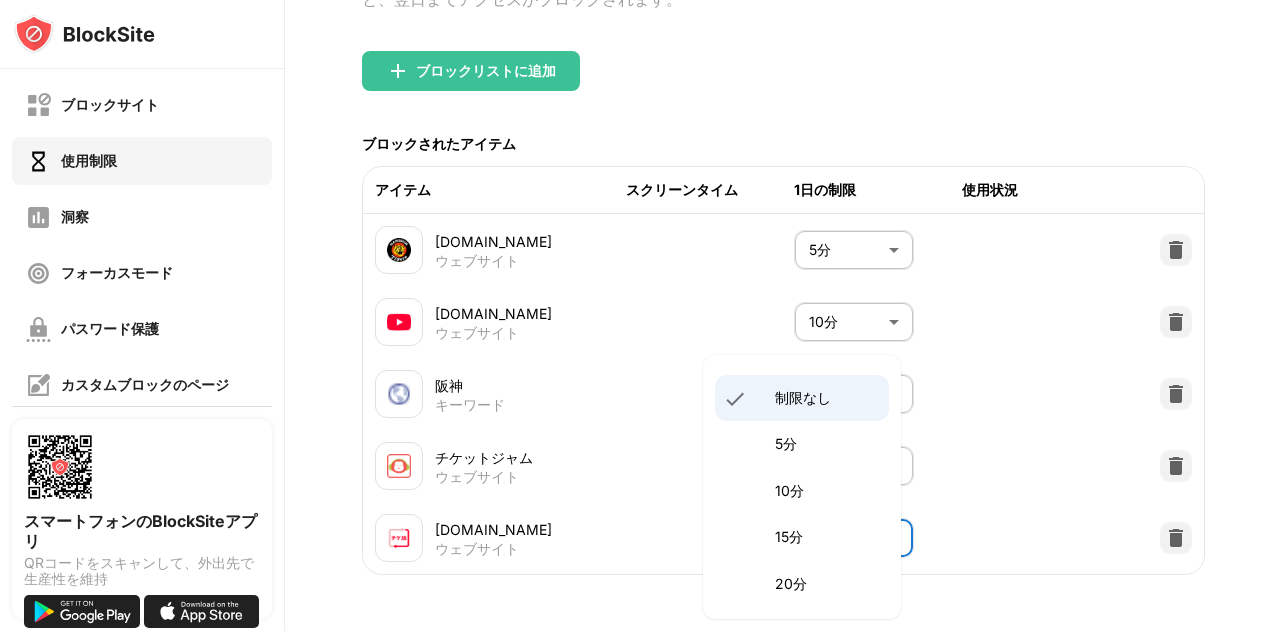 click on "5分" at bounding box center [802, 444] 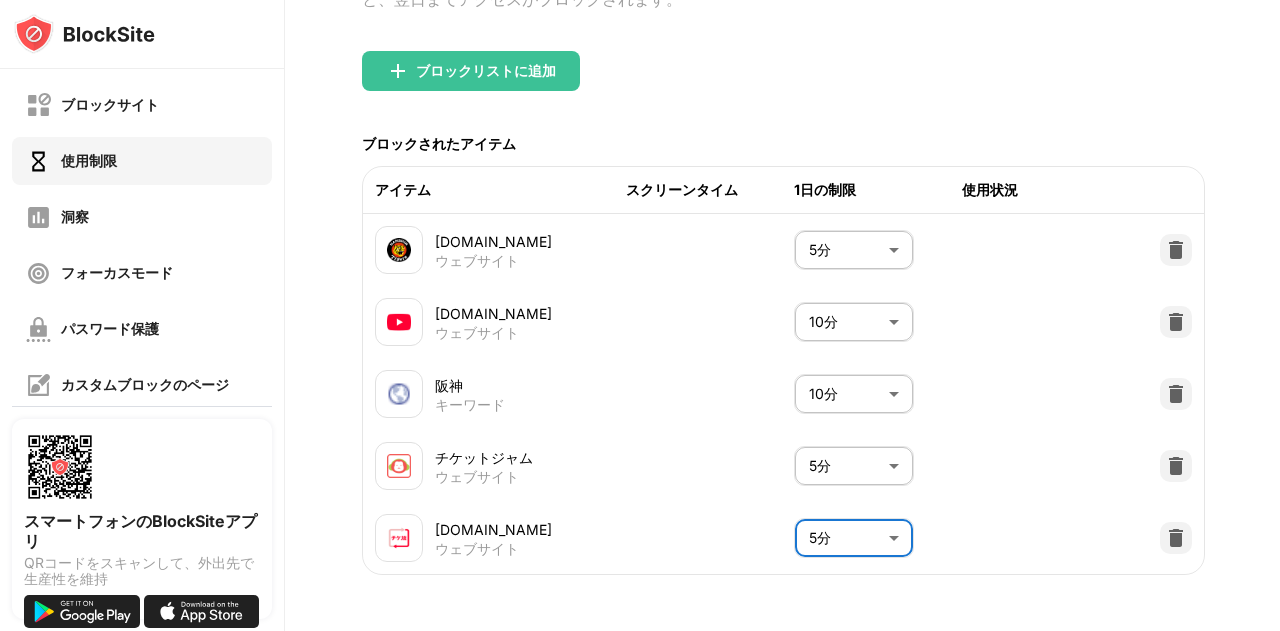 click on "ブロックサイト 使用制限 洞察 フォーカスモード パスワード保護 カスタムブロックのページ 設定 情報 ブロッキング 他のデバイスと同期する 無効になっています スマートフォンのBlockSiteアプリ QRコードをスキャンして、外出先で生産性を維持 0 0 S しょうご S しょうご アカウントを表示 洞察 報酬 設定 サポート ログアウト 使用制限 特定のウェブサイトまたはキーワードに、1日のアクセス時間制限を設定します。制限に達すると、翌日までアクセスがブロックされます。 リダイレクト クリックしてリダイレクトのウェブサイトを設定する ブロックリストに追加 ブロックされたアイテム アイテム スクリーンタイム 1日の制限 使用状況 hanshintigers.jp ウェブサイト 5分 * ​ youtube.com ウェブサイト 10分 ** ​ 阪神 キーワード 10分 ** ​ チケットジャム 5分 * ​ *" at bounding box center [640, 315] 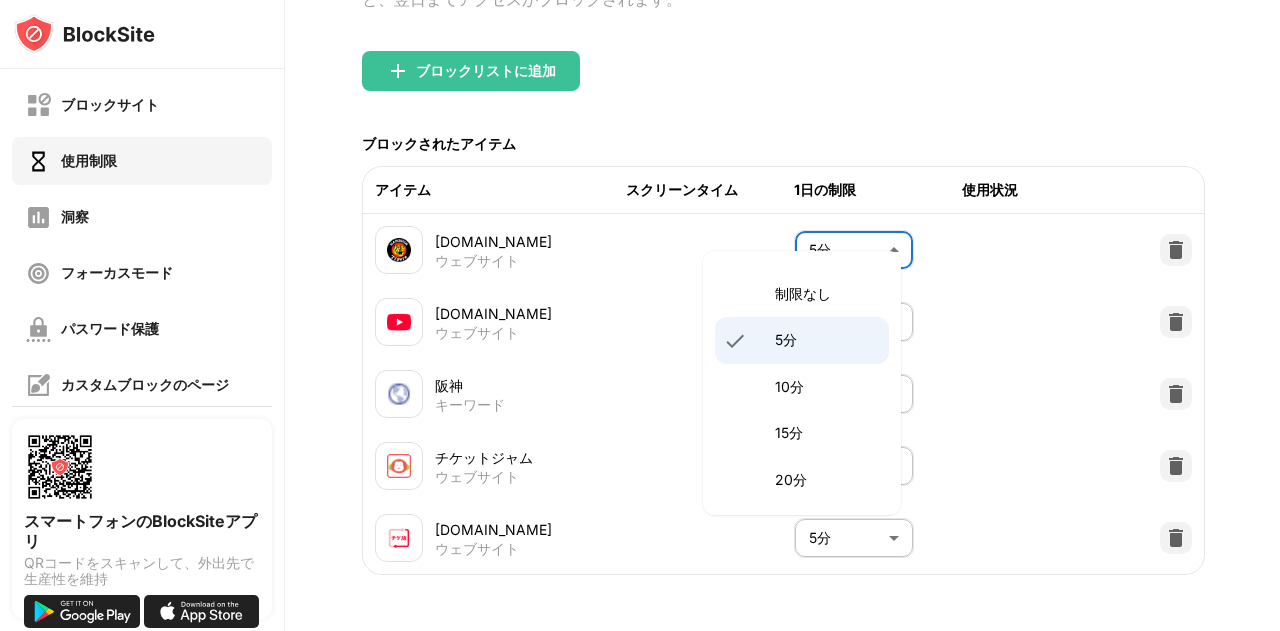 click at bounding box center (640, 315) 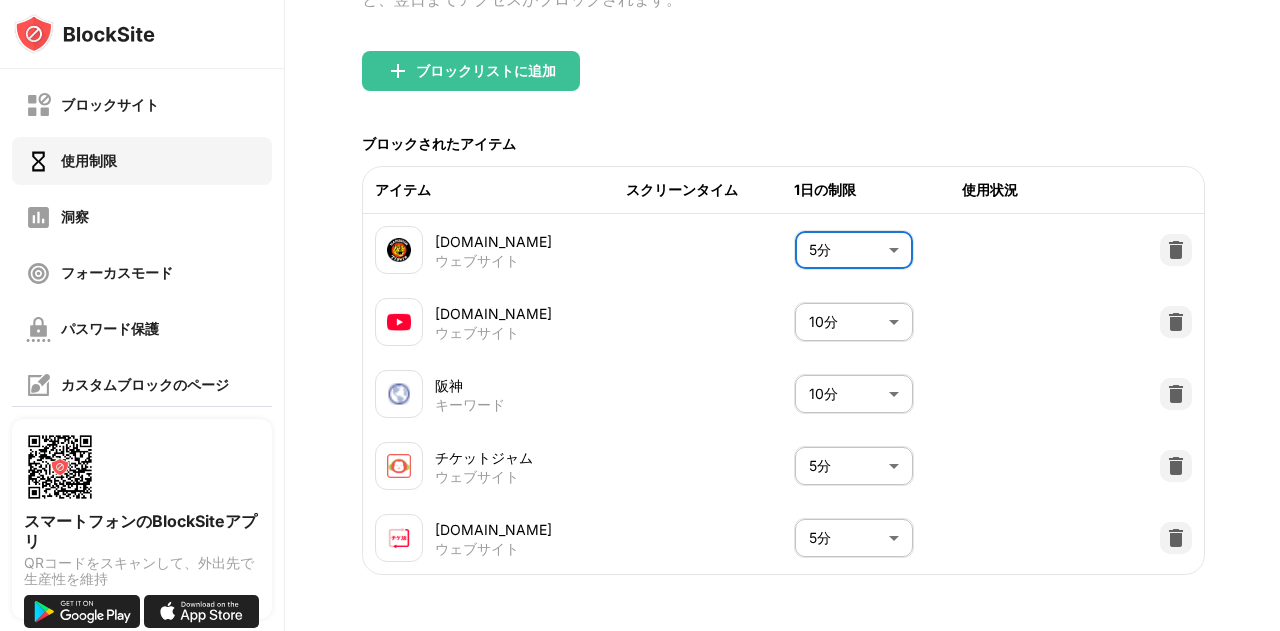click at bounding box center (1176, 250) 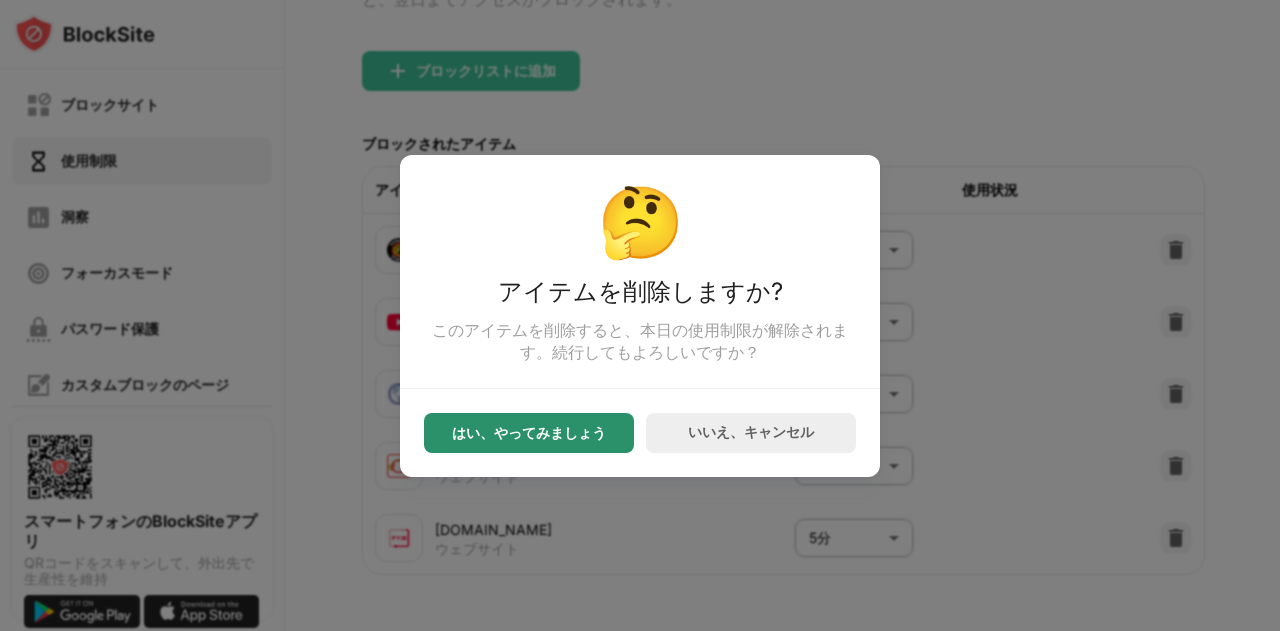 click on "はい、やってみましょう" at bounding box center (529, 433) 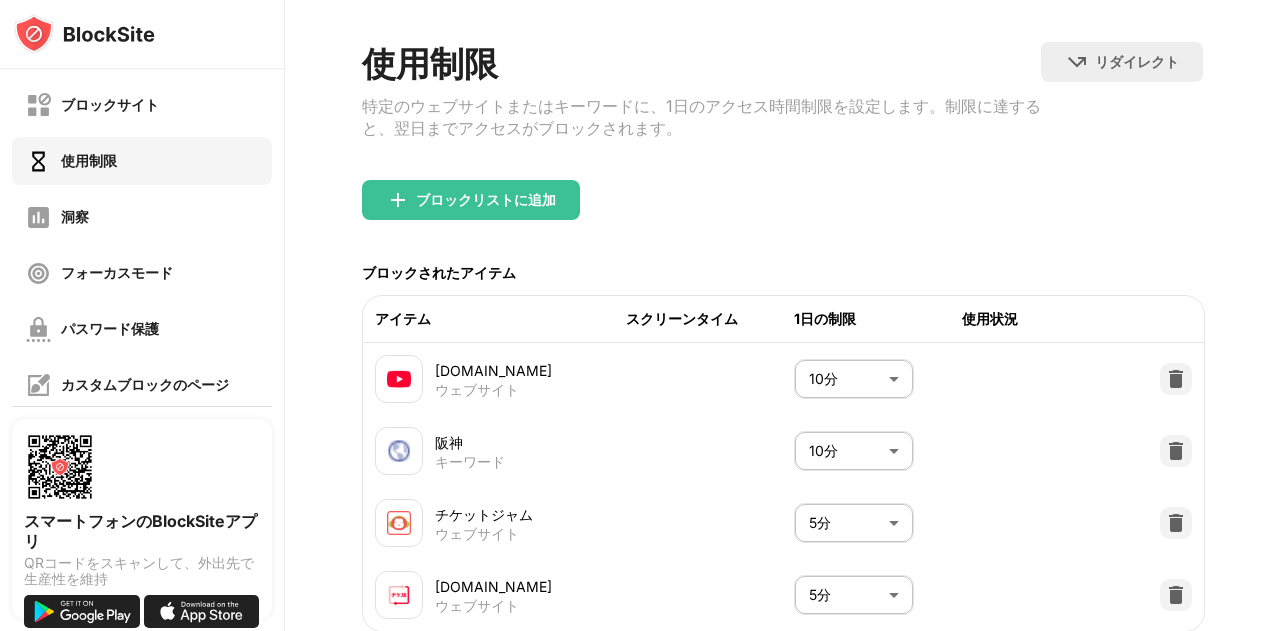 scroll, scrollTop: 0, scrollLeft: 0, axis: both 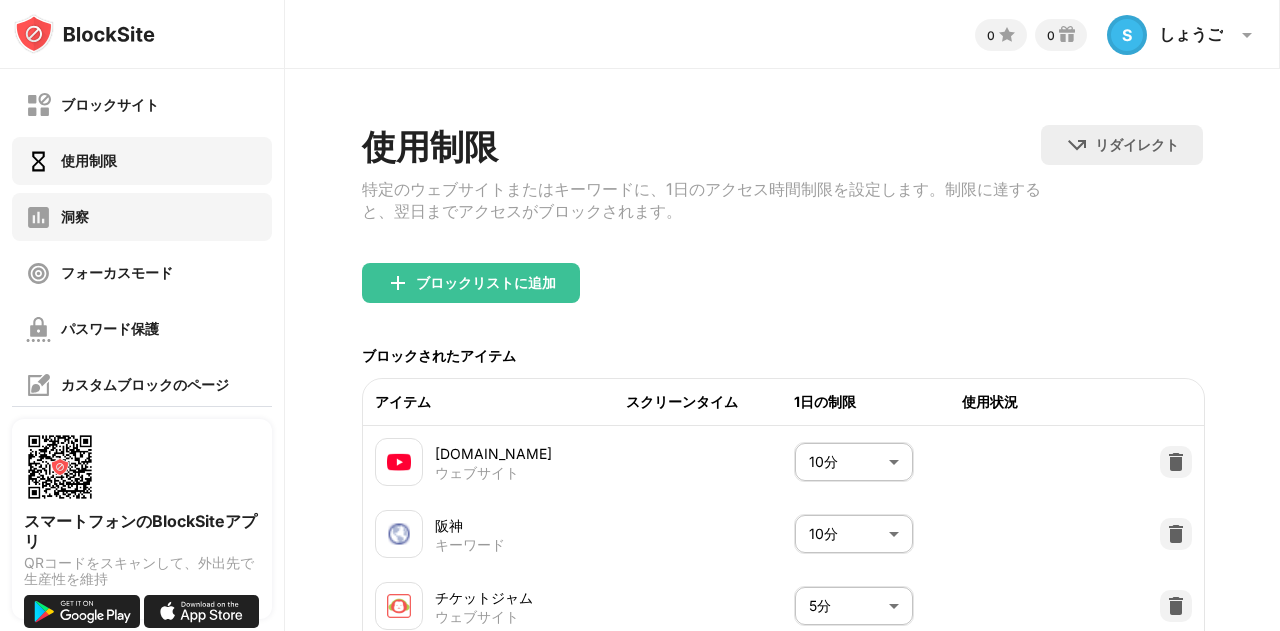 click on "洞察" at bounding box center [142, 217] 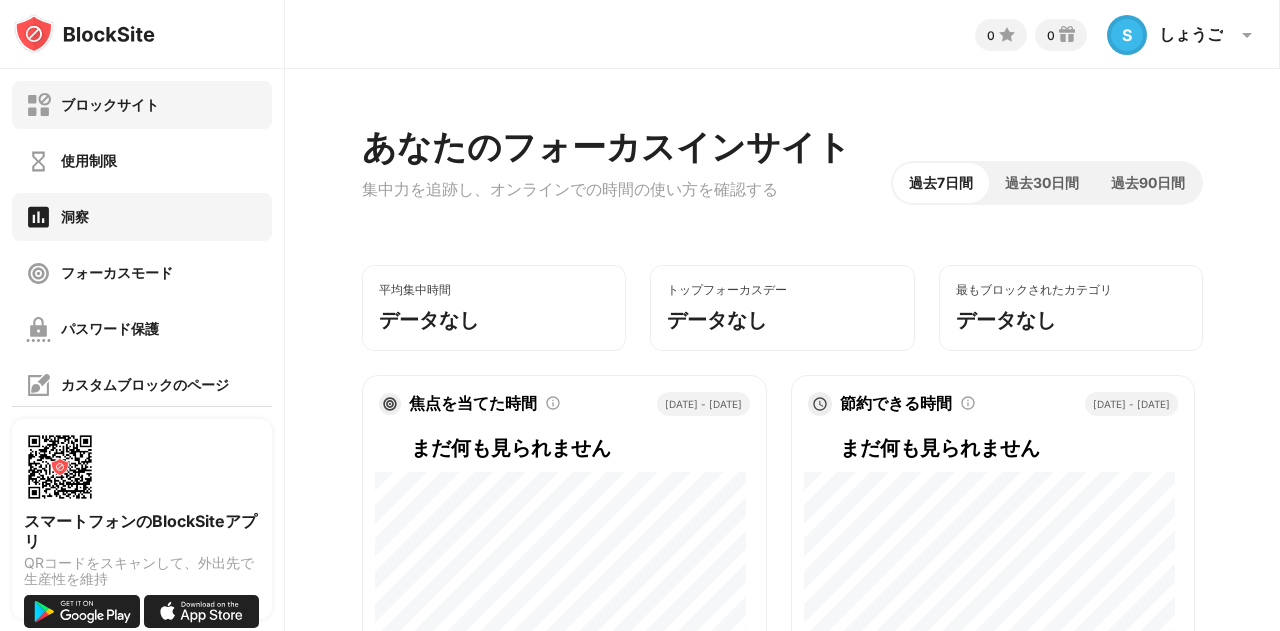 click on "ブロックサイト" at bounding box center (142, 105) 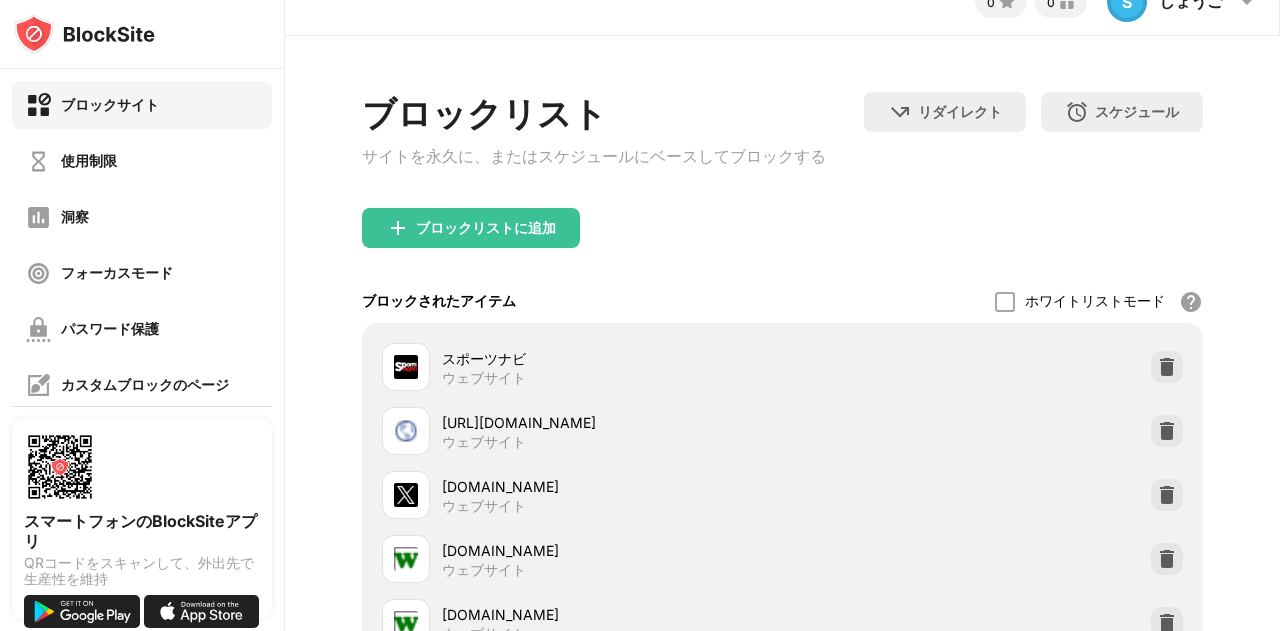 scroll, scrollTop: 0, scrollLeft: 0, axis: both 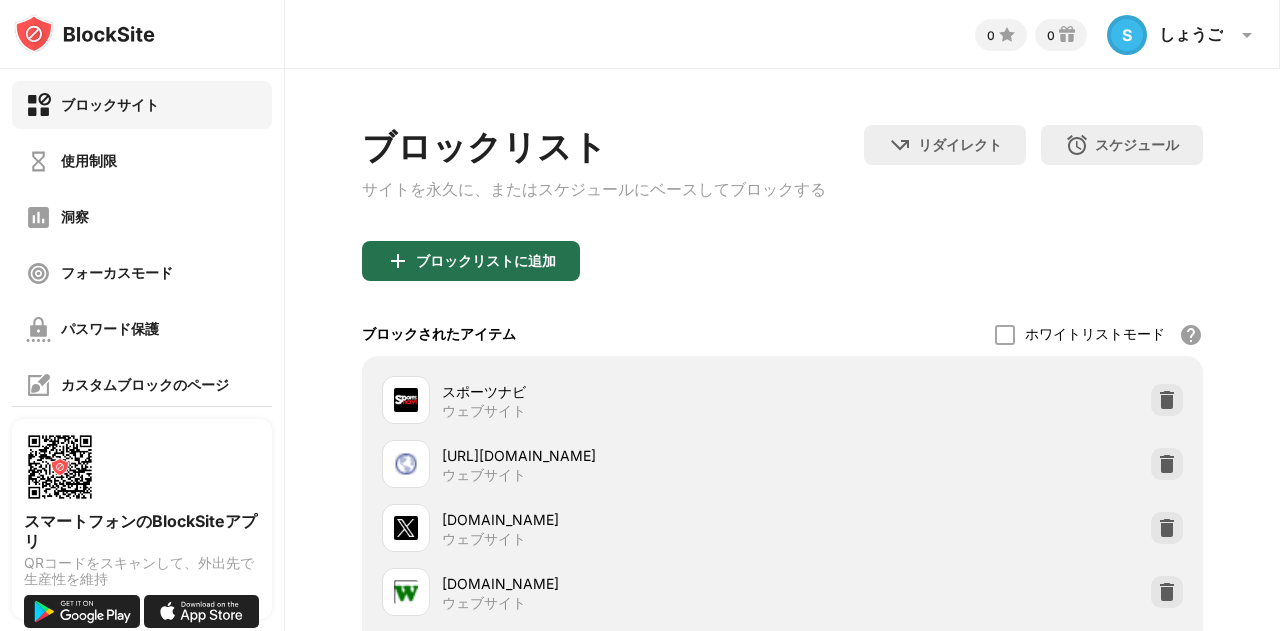 click on "ブロックリストに追加" at bounding box center (471, 261) 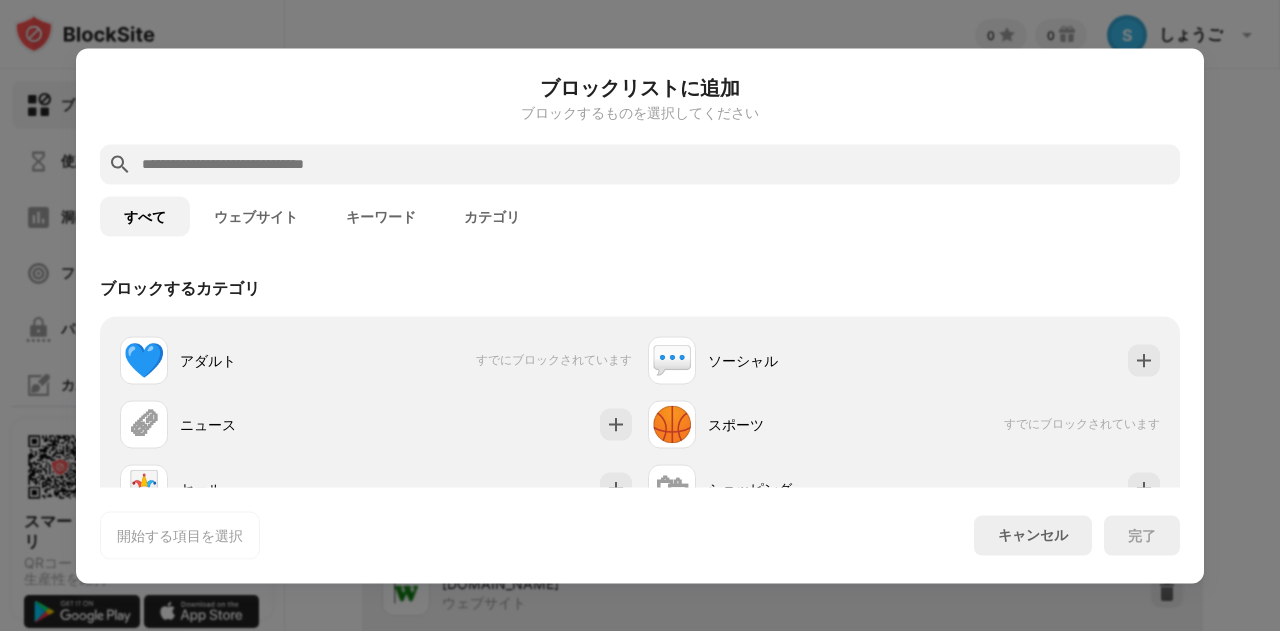 click at bounding box center [656, 164] 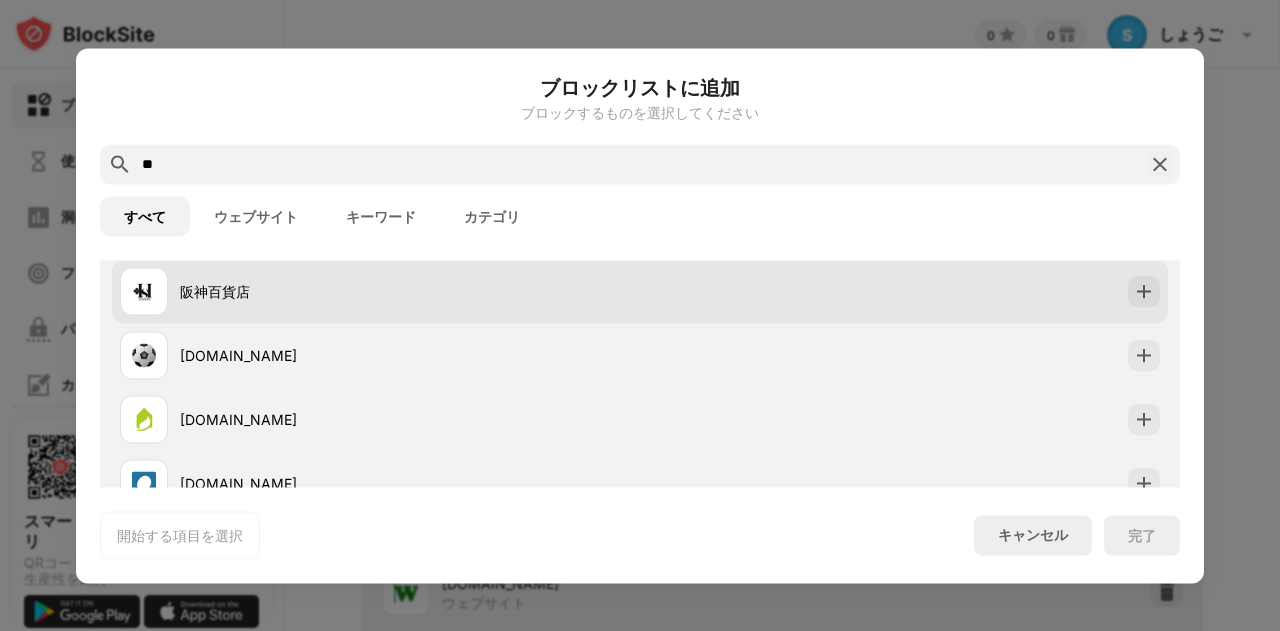 scroll, scrollTop: 100, scrollLeft: 0, axis: vertical 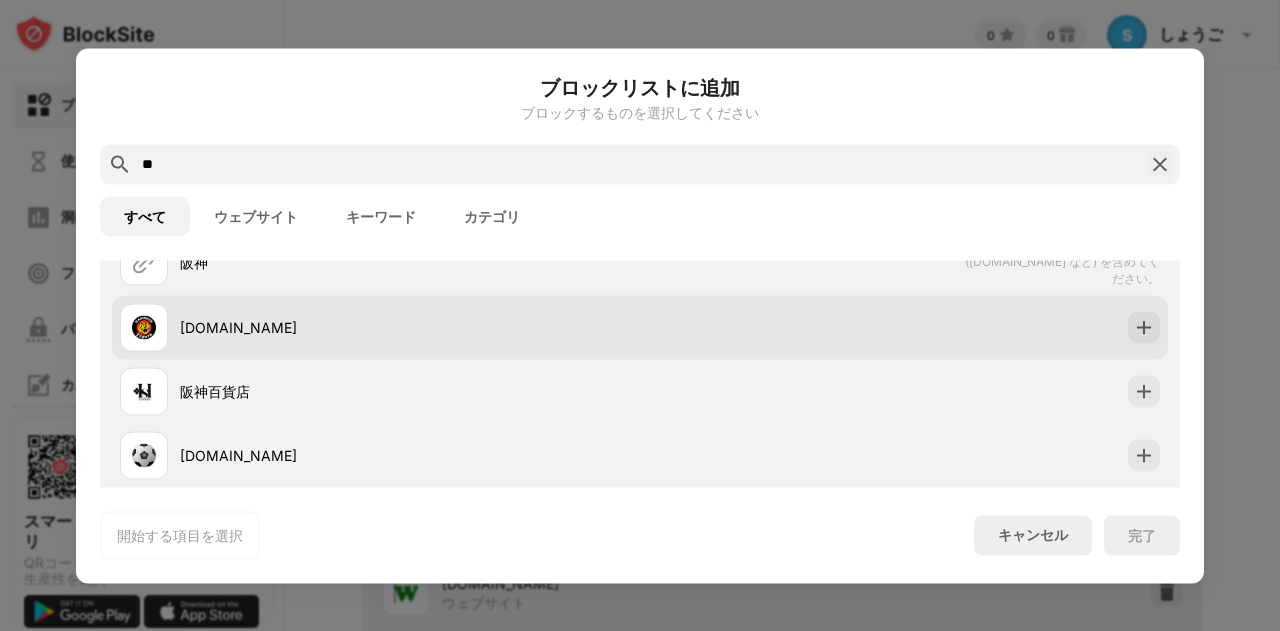 type on "**" 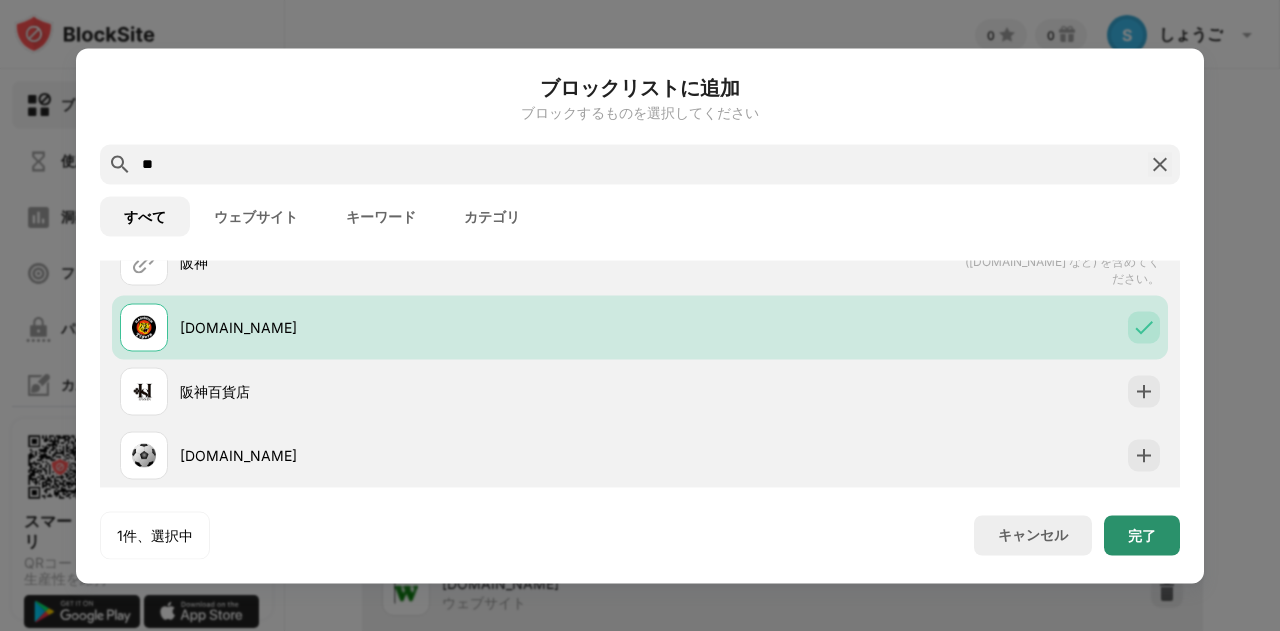 click on "完了" at bounding box center [1142, 535] 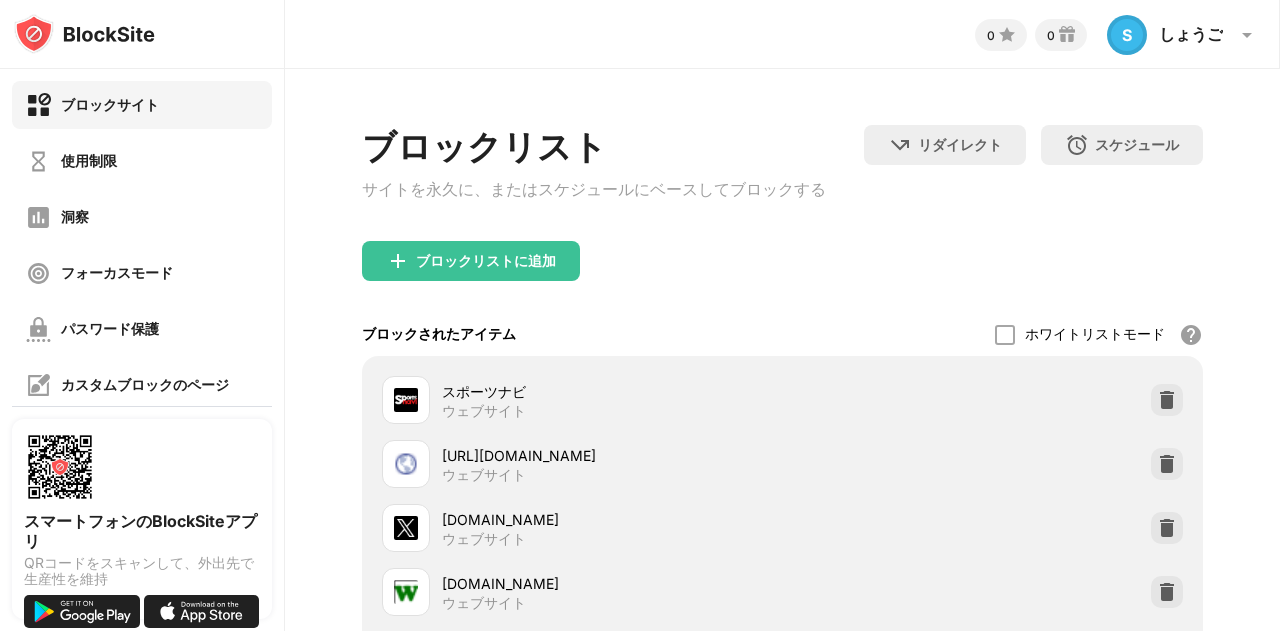 click on "ブロックリストに追加" at bounding box center (471, 261) 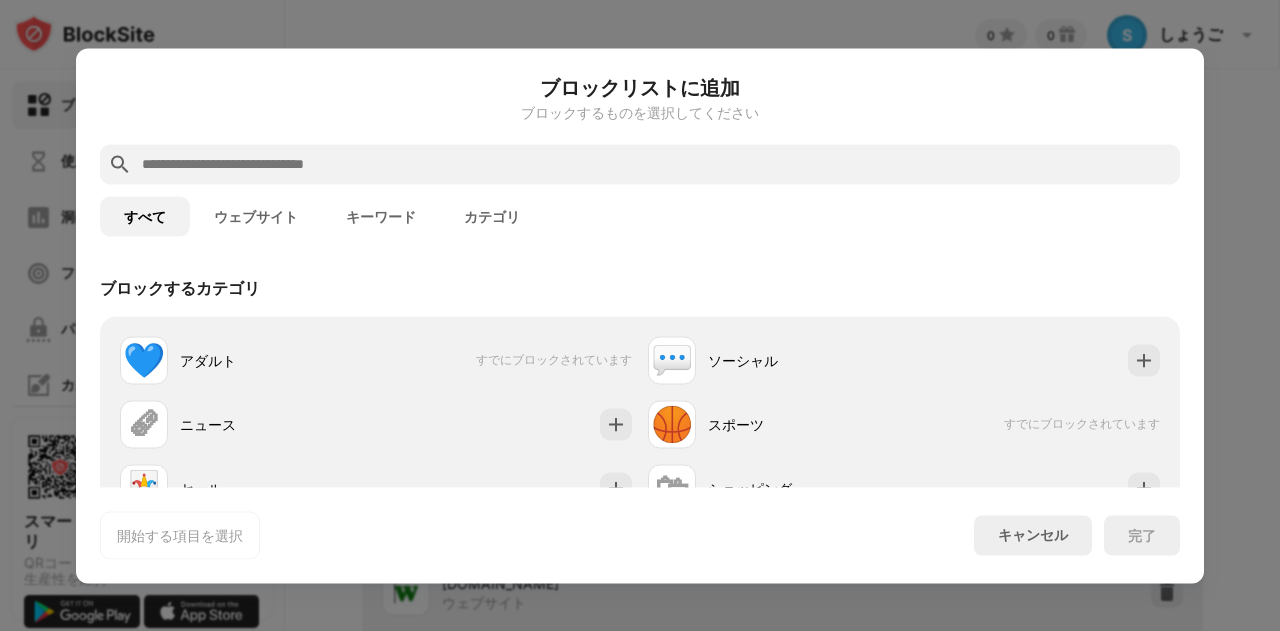 click at bounding box center [640, 164] 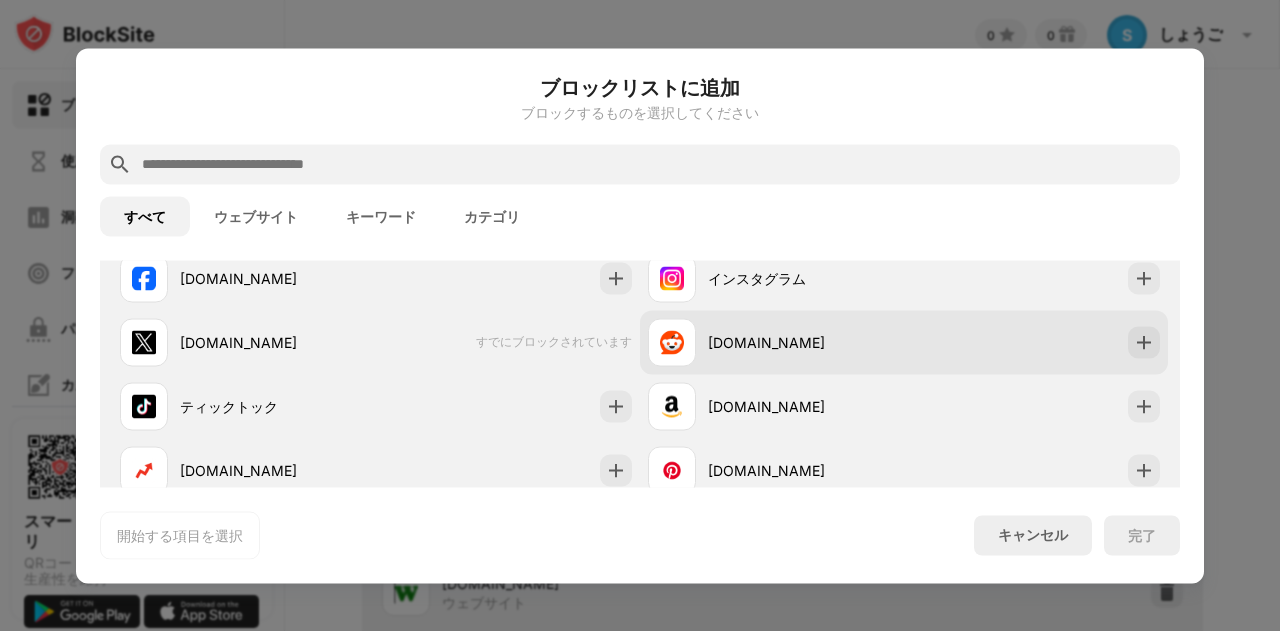 scroll, scrollTop: 400, scrollLeft: 0, axis: vertical 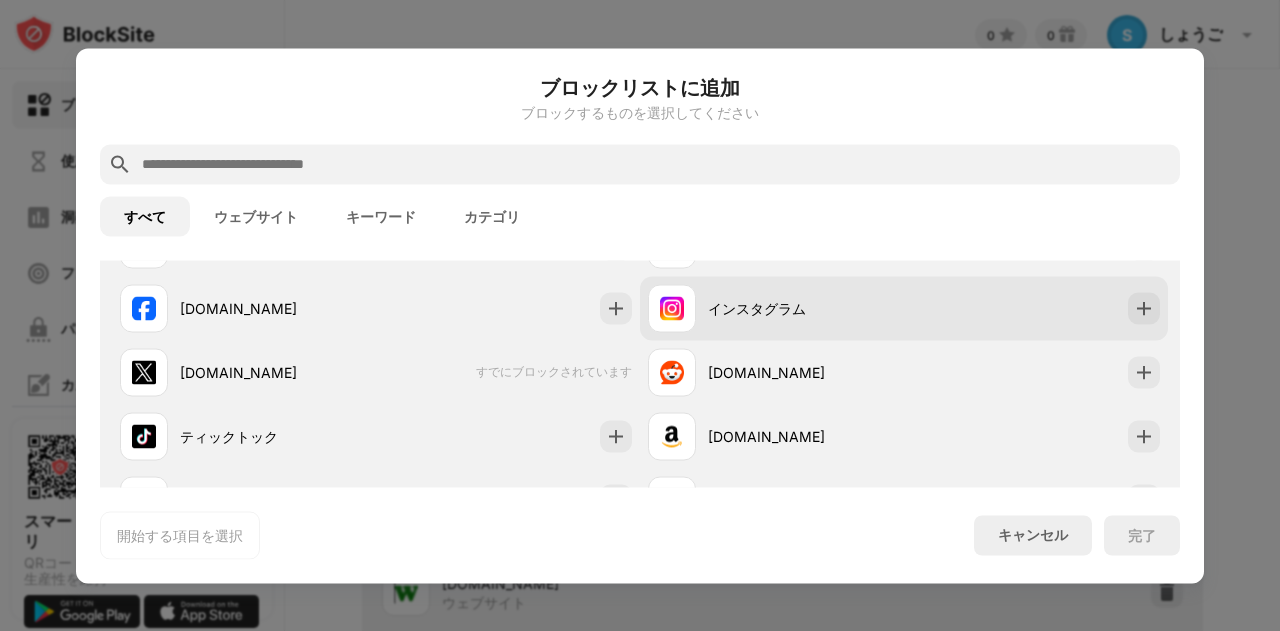 click on "インスタグラム" at bounding box center (776, 308) 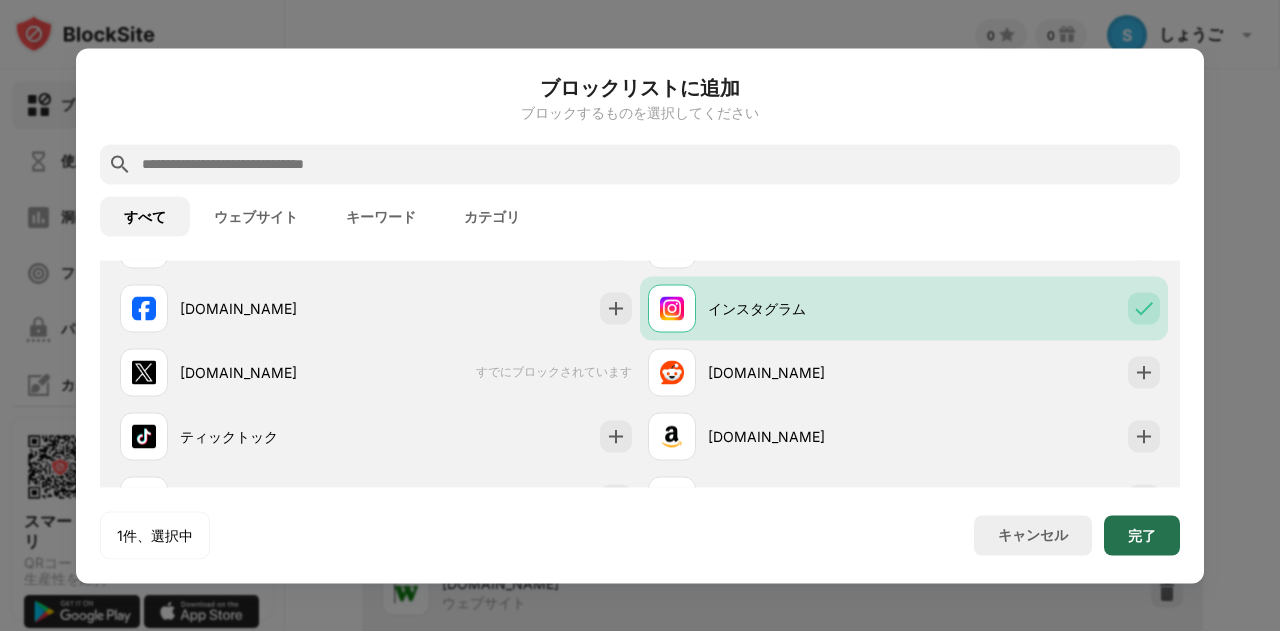click on "完了" at bounding box center (1142, 535) 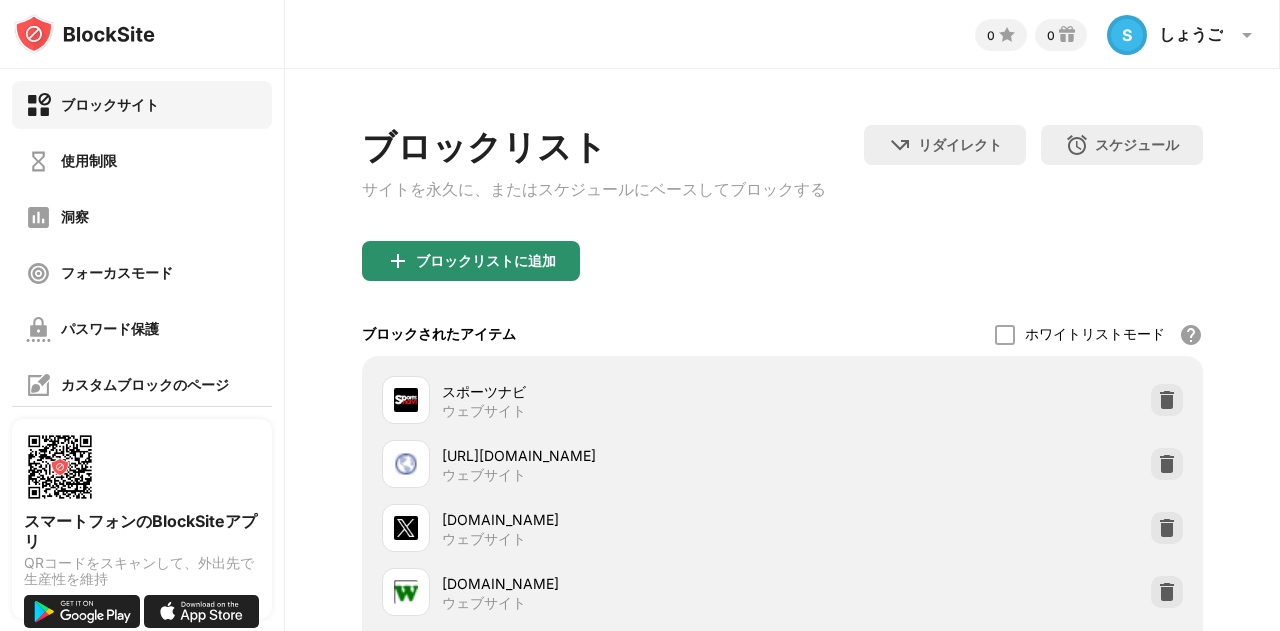 click on "ブロックリストに追加" at bounding box center (471, 261) 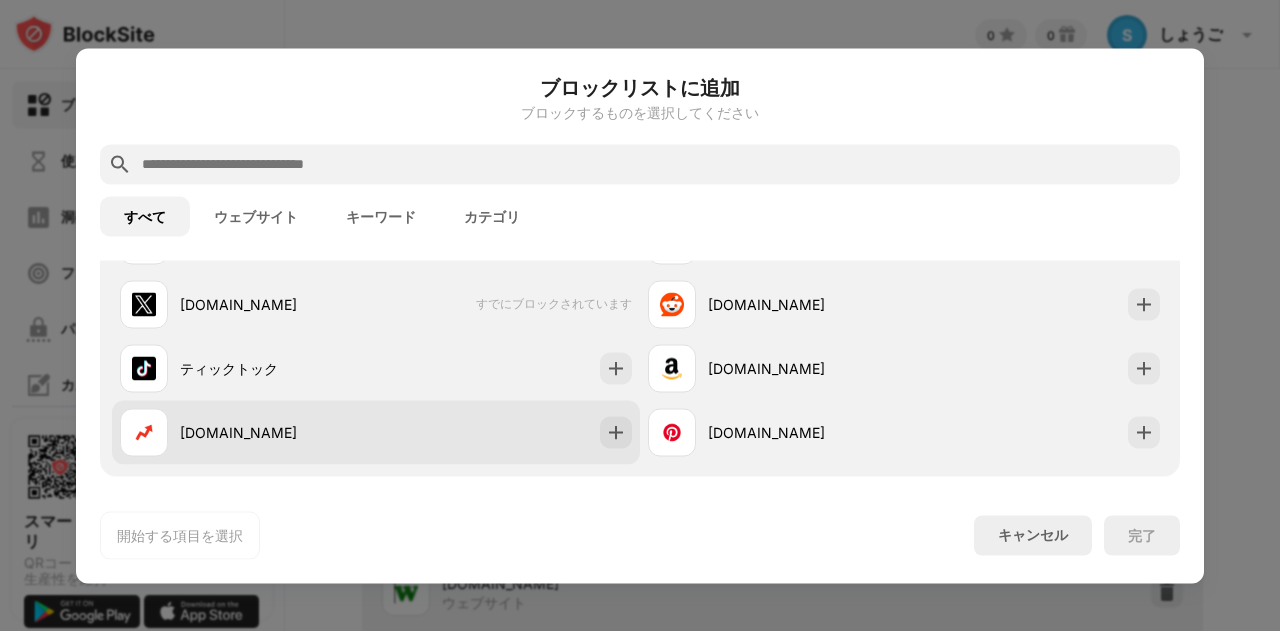 scroll, scrollTop: 500, scrollLeft: 0, axis: vertical 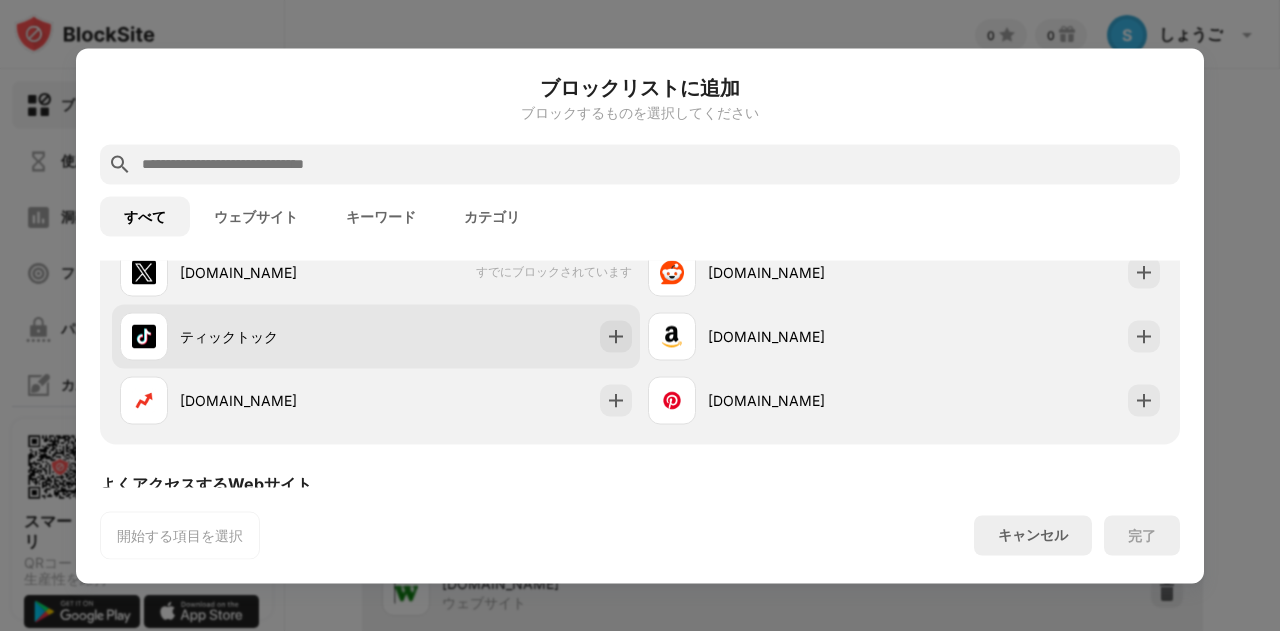 click on "ティックトック" at bounding box center [376, 336] 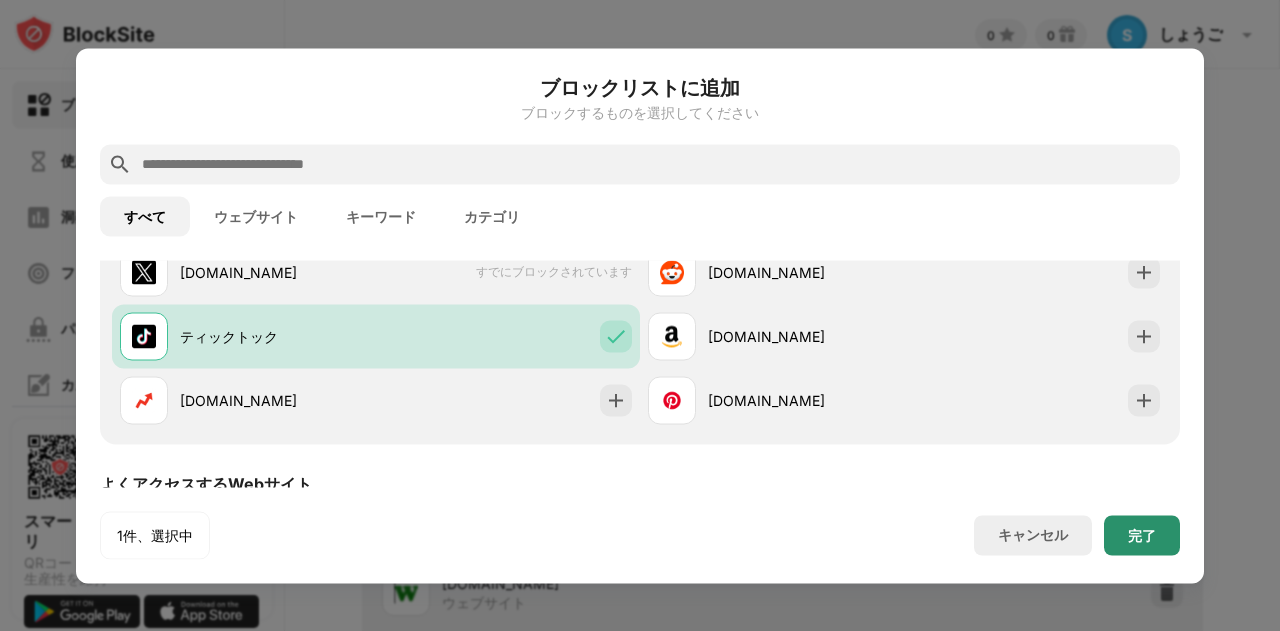 click on "完了" at bounding box center [1142, 534] 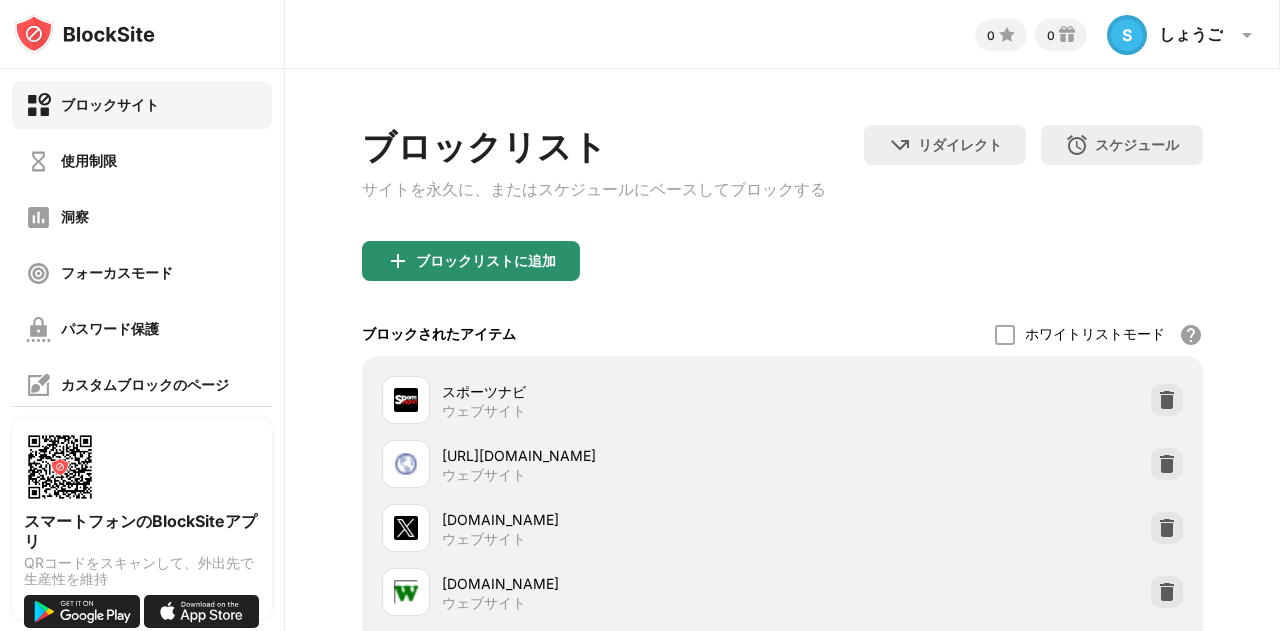 click on "ブロックリストに追加" at bounding box center (471, 261) 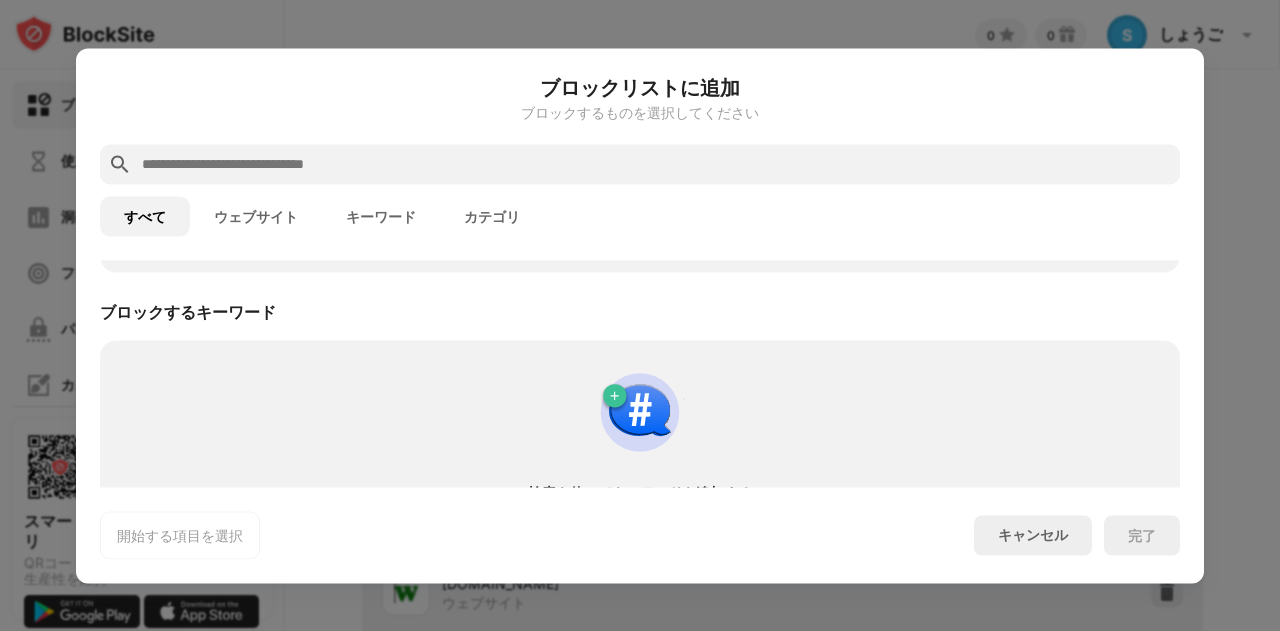 scroll, scrollTop: 1056, scrollLeft: 0, axis: vertical 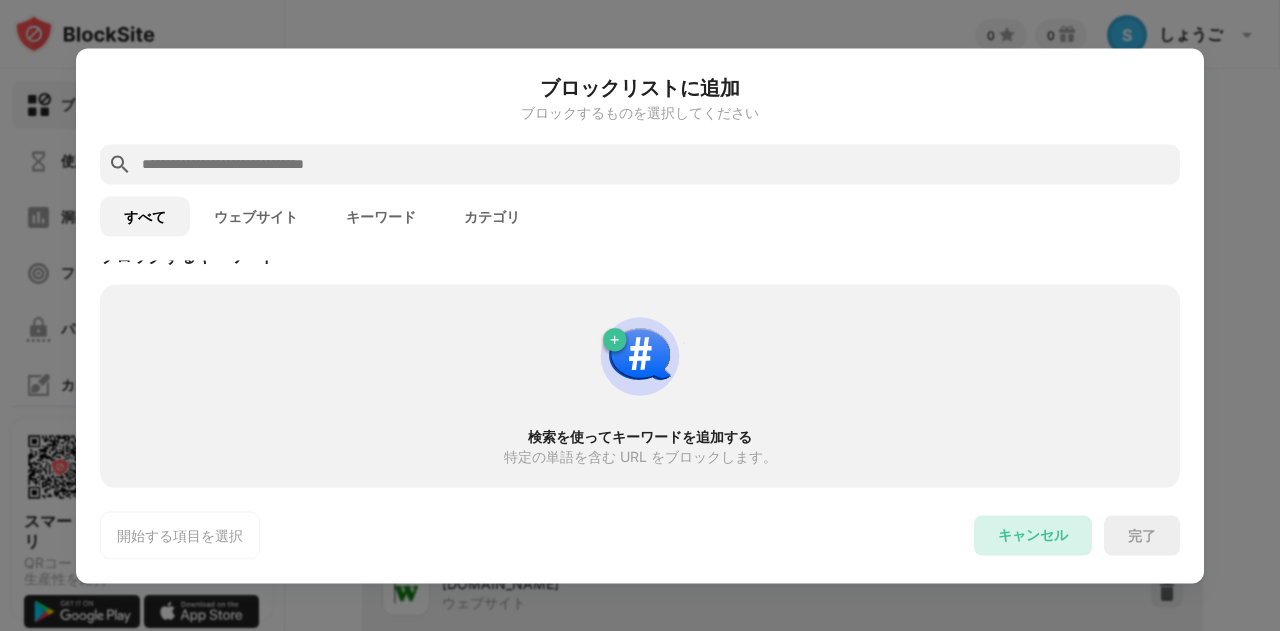 click on "キャンセル" at bounding box center (1033, 534) 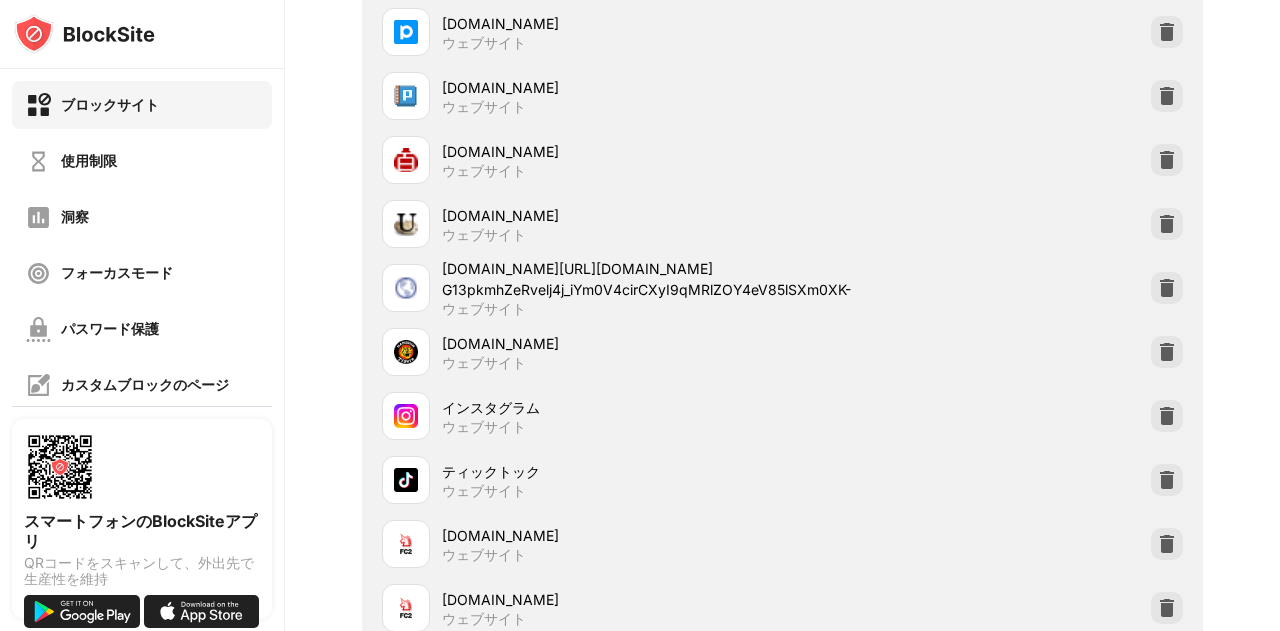 scroll, scrollTop: 1600, scrollLeft: 0, axis: vertical 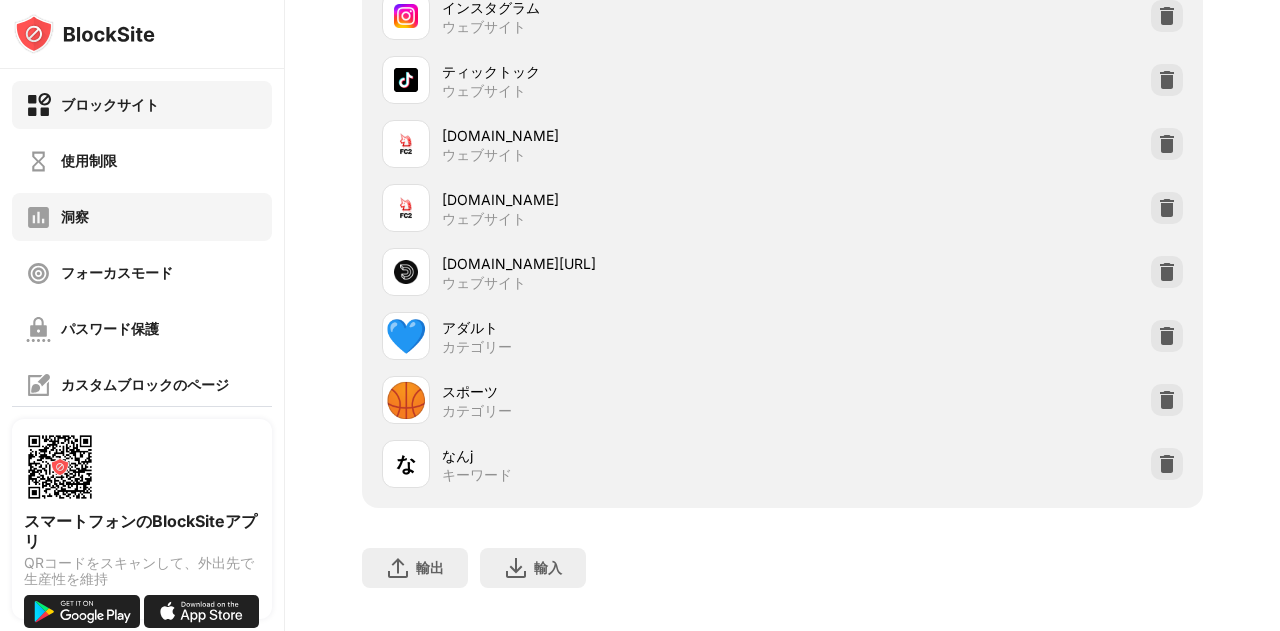 click on "洞察" at bounding box center (142, 217) 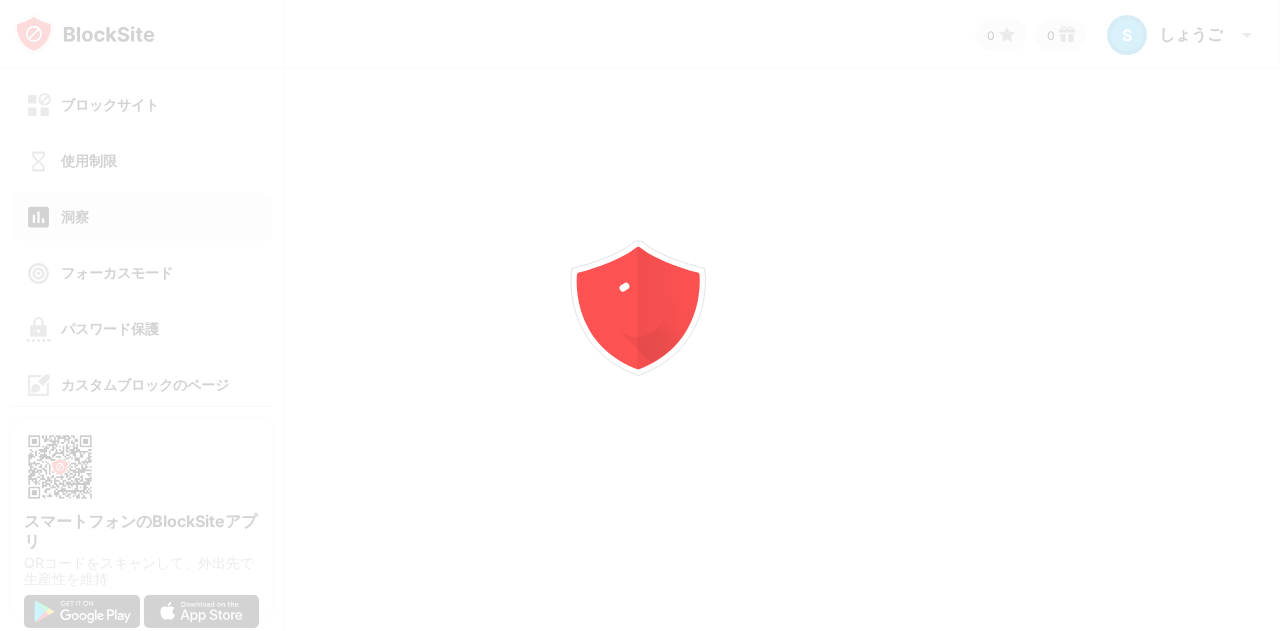 scroll, scrollTop: 0, scrollLeft: 0, axis: both 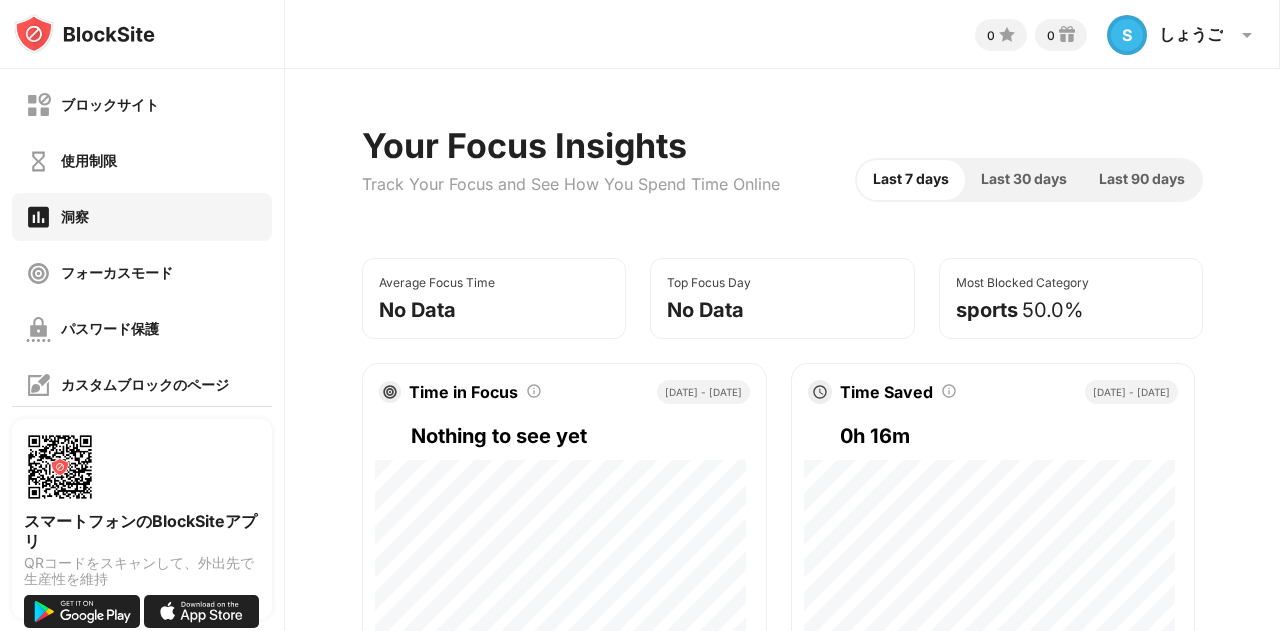 click on "使用制限" at bounding box center (142, 161) 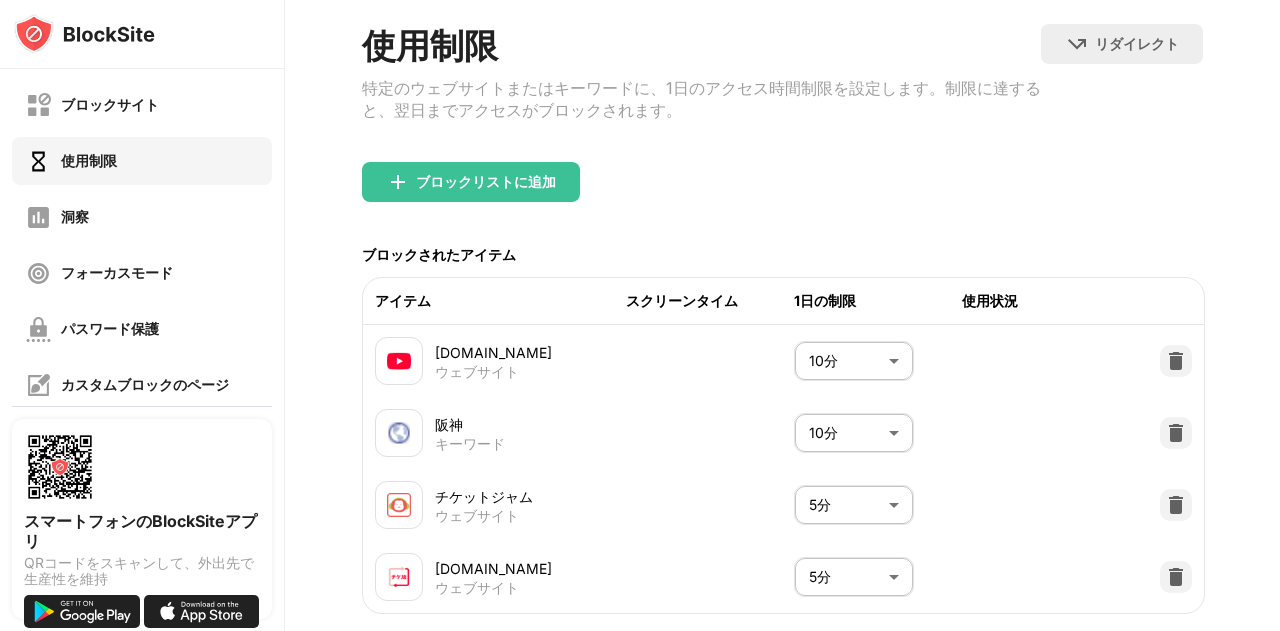 scroll, scrollTop: 169, scrollLeft: 0, axis: vertical 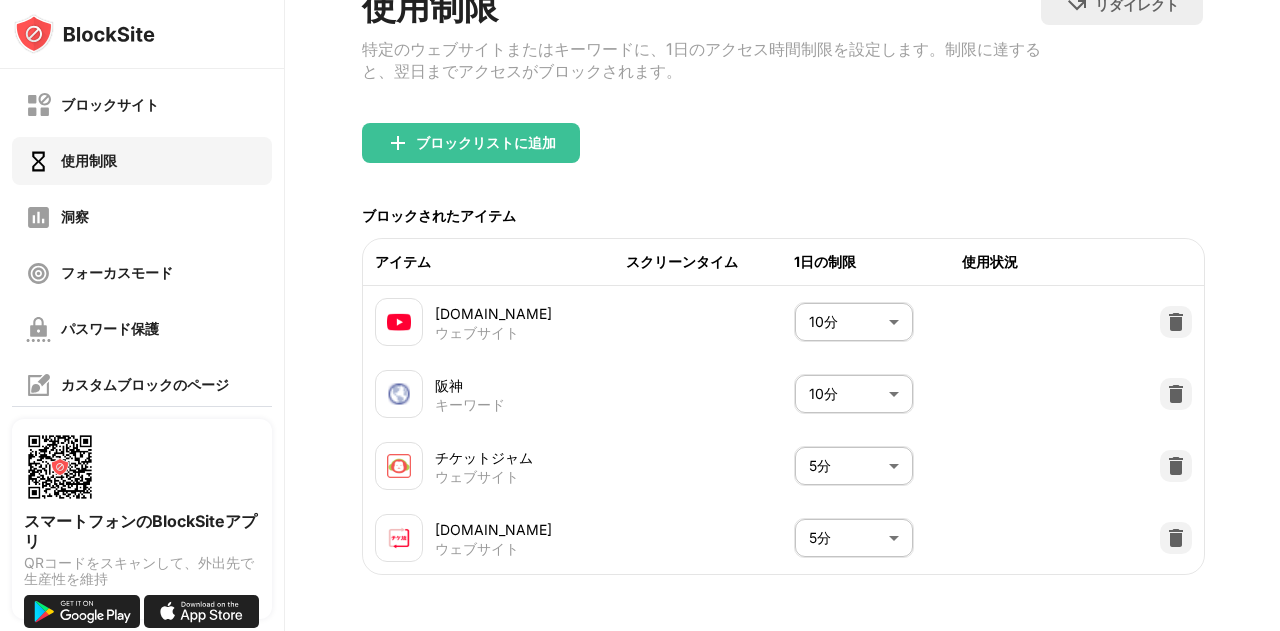 click on "ブロックサイト 使用制限 洞察 フォーカスモード パスワード保護 カスタムブロックのページ 設定 情報 ブロッキング 他のデバイスと同期する 無効になっています スマートフォンのBlockSiteアプリ QRコードをスキャンして、外出先で生産性を維持 0 0 S しょうご S しょうご アカウントを表示 洞察 報酬 設定 サポート ログアウト 使用制限 特定のウェブサイトまたはキーワードに、1日のアクセス時間制限を設定します。制限に達すると、翌日までアクセスがブロックされます。 リダイレクト クリックしてリダイレクトのウェブサイトを設定する ブロックリストに追加 ブロックされたアイテム アイテム スクリーンタイム 1日の制限 使用状況 youtube.com ウェブサイト 10分 ** ​ 阪神 キーワード 10分 ** ​ チケットジャム ウェブサイト 5分 * ​ チケット.co.jp 5分 * ​" at bounding box center (640, 315) 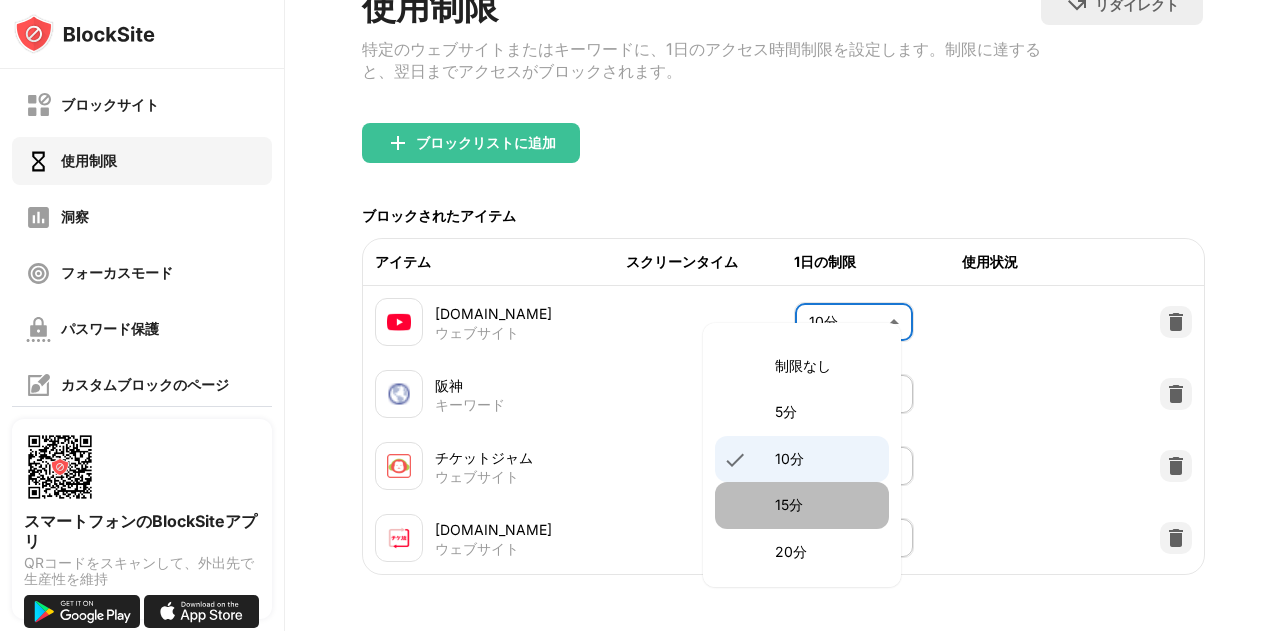 click on "15分" at bounding box center (826, 505) 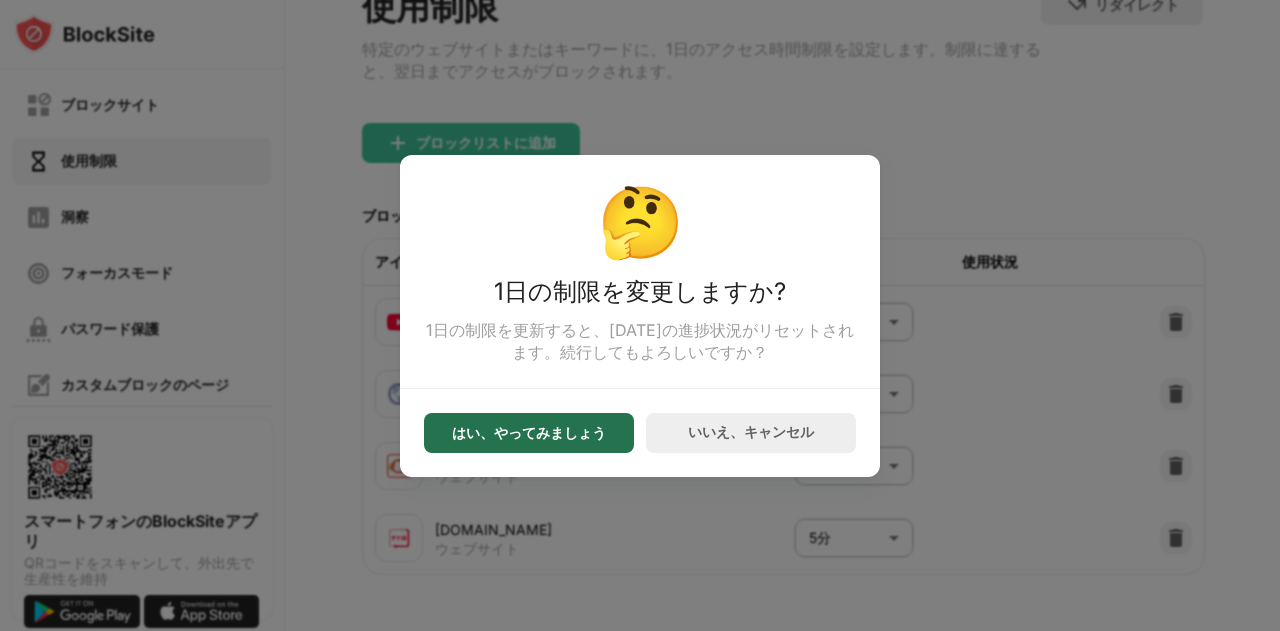 click on "はい、やってみましょう" at bounding box center [529, 432] 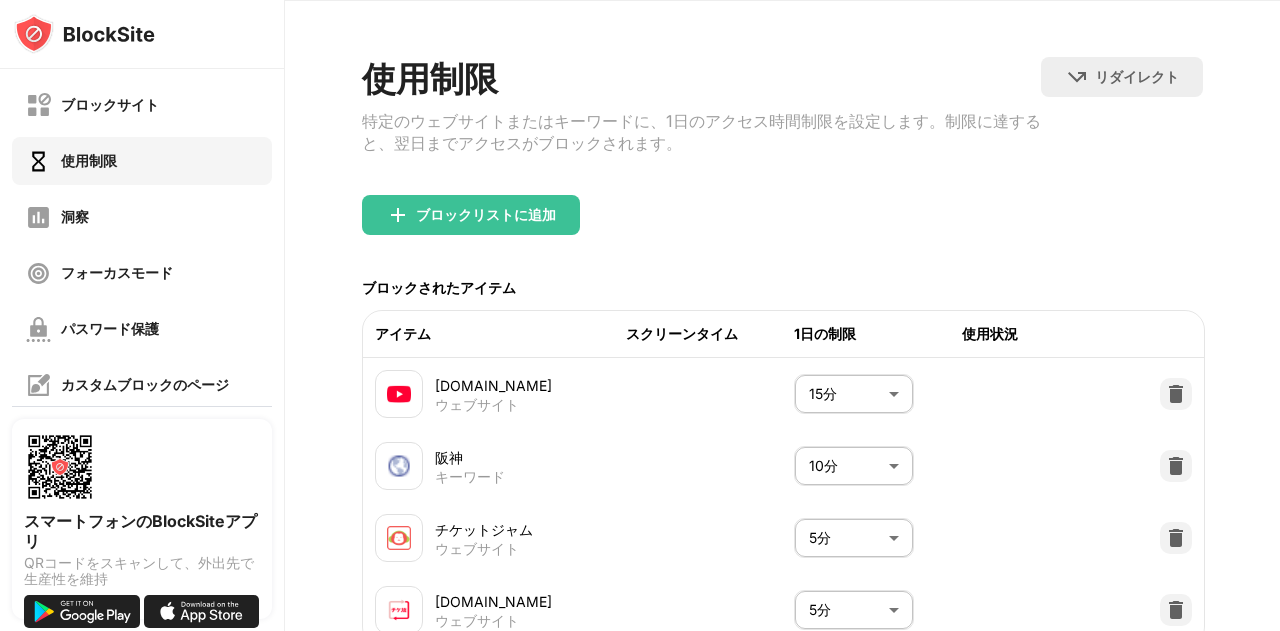 scroll, scrollTop: 0, scrollLeft: 0, axis: both 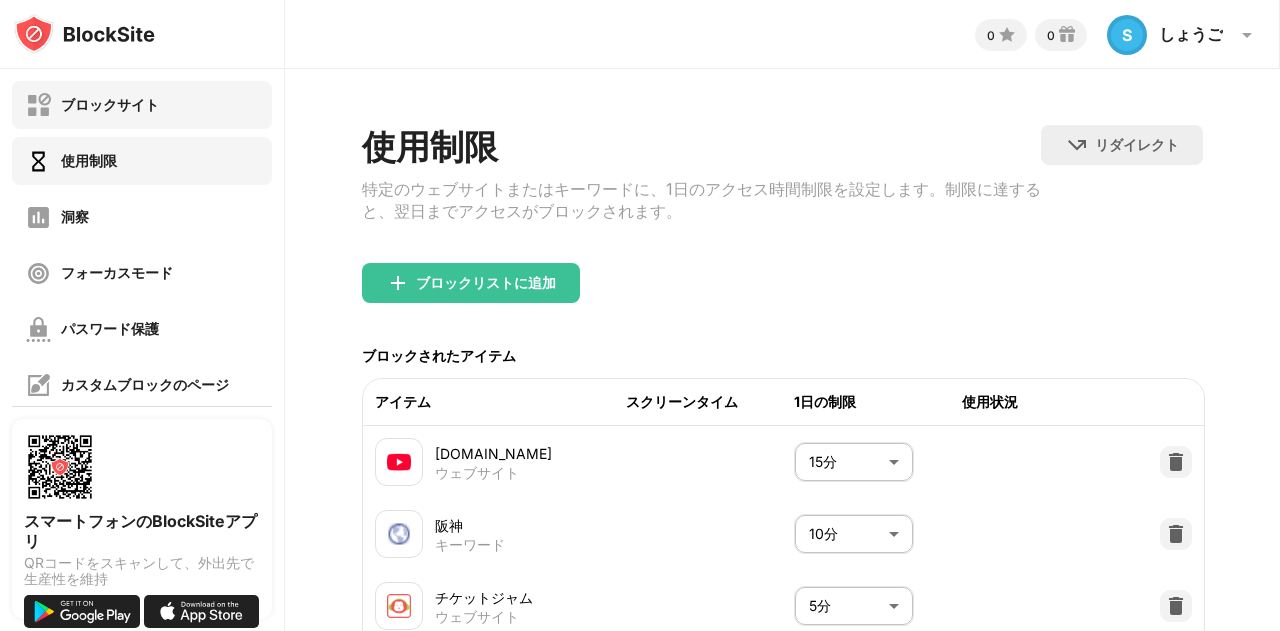 click on "ブロックサイト" at bounding box center (142, 105) 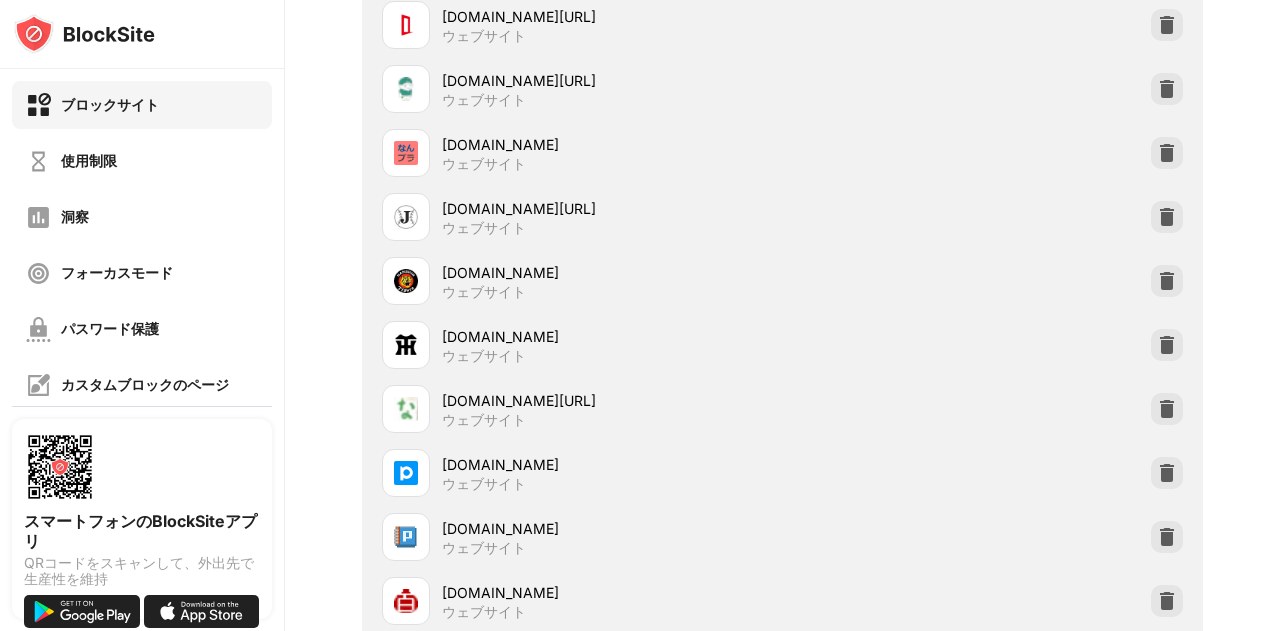 scroll, scrollTop: 554, scrollLeft: 0, axis: vertical 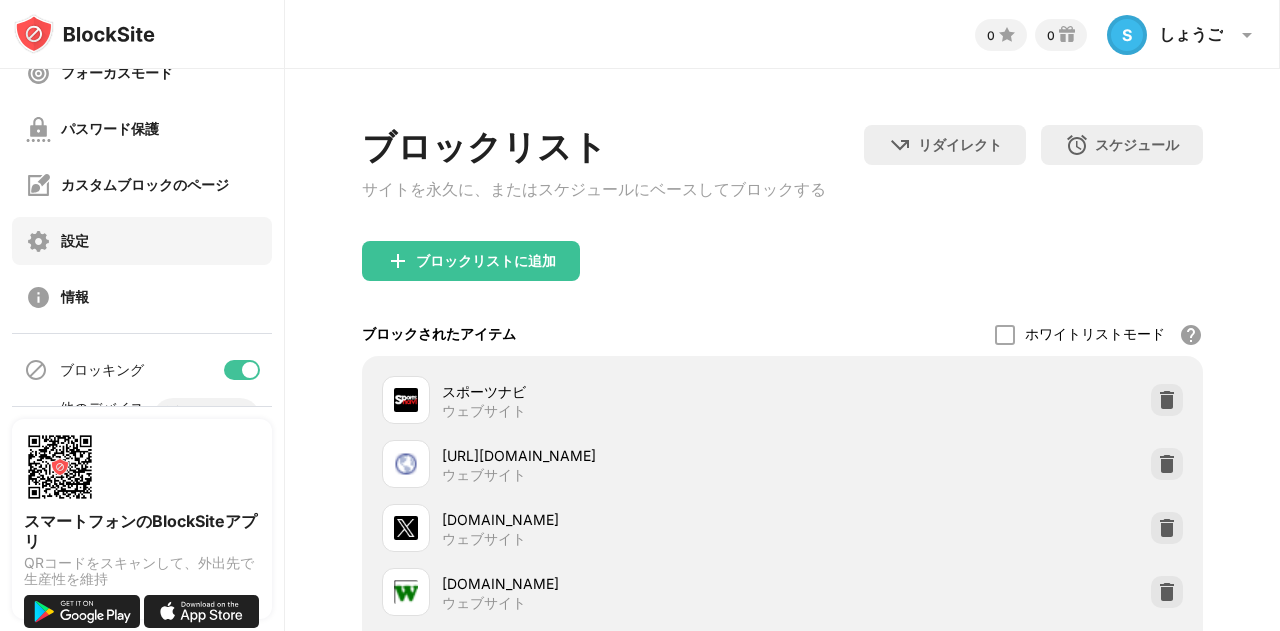 click on "設定" at bounding box center (142, 241) 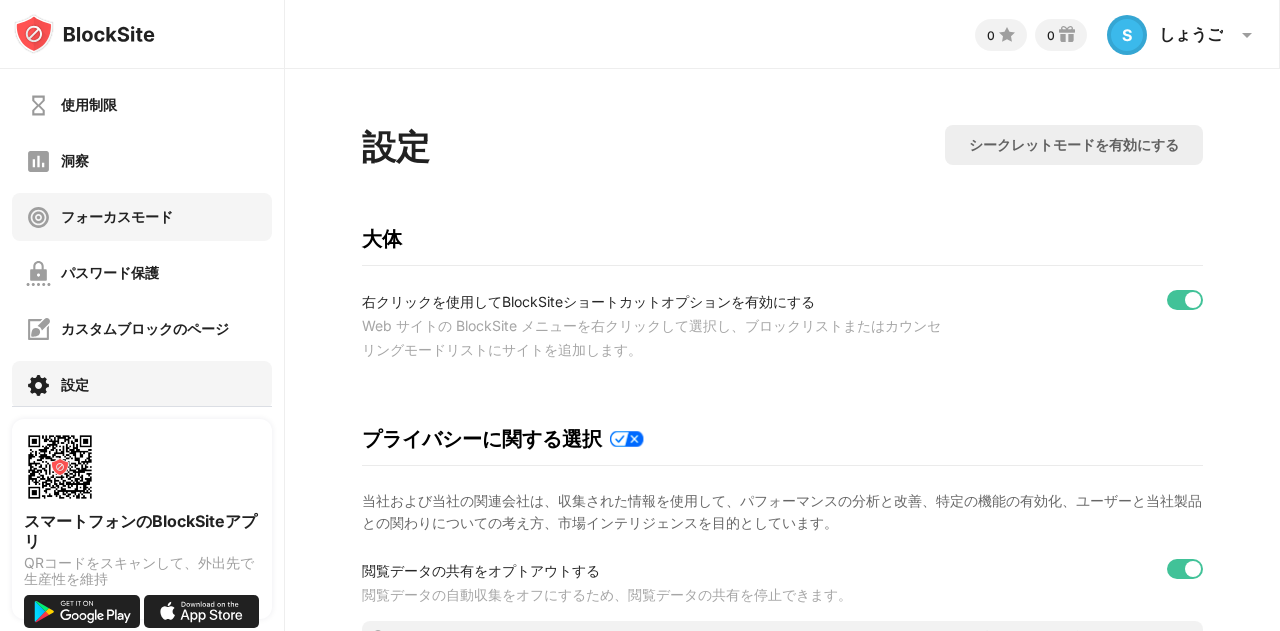 scroll, scrollTop: 0, scrollLeft: 0, axis: both 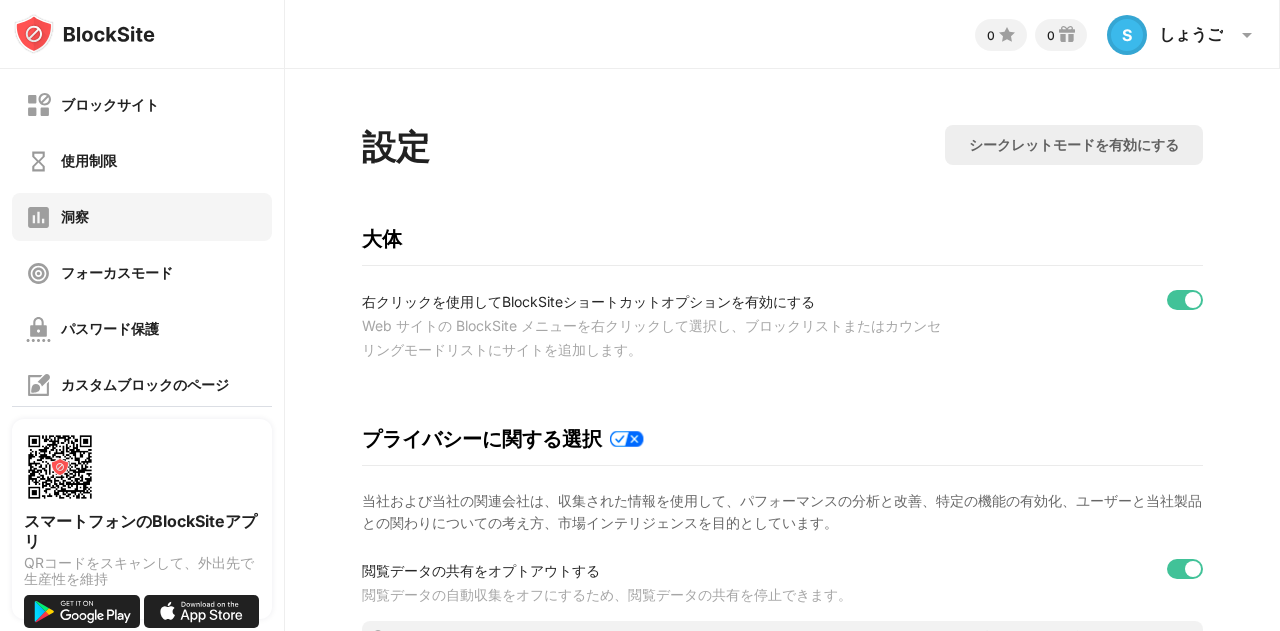 click on "洞察" at bounding box center (142, 217) 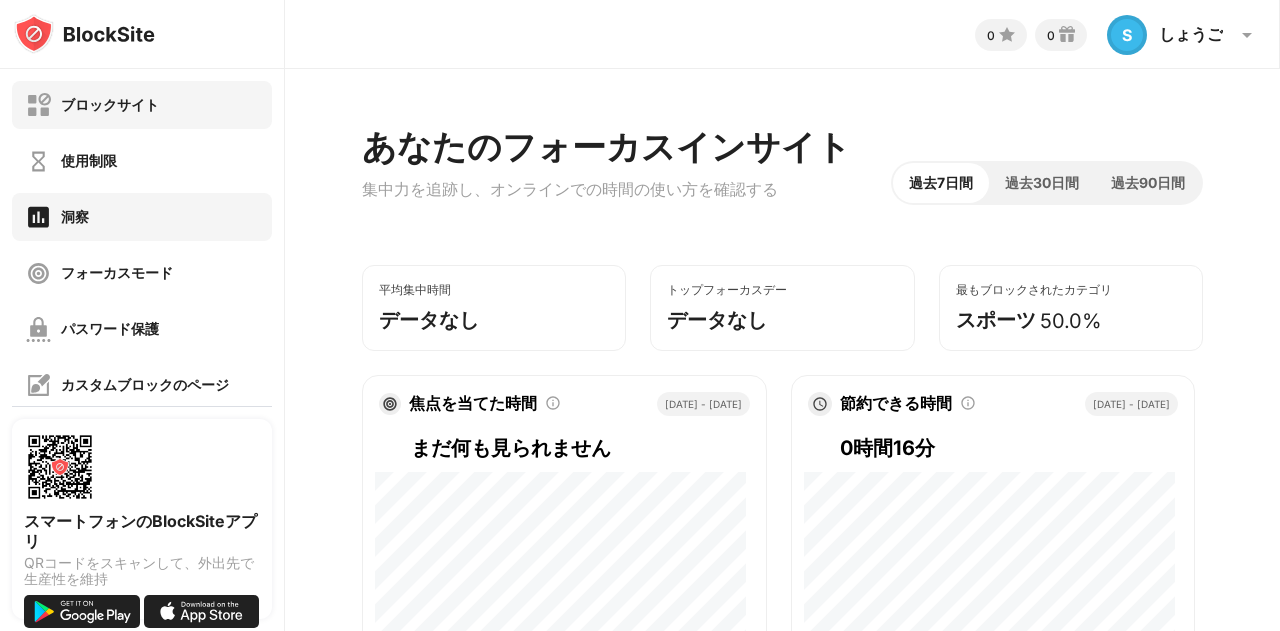 click on "ブロックサイト" at bounding box center (142, 105) 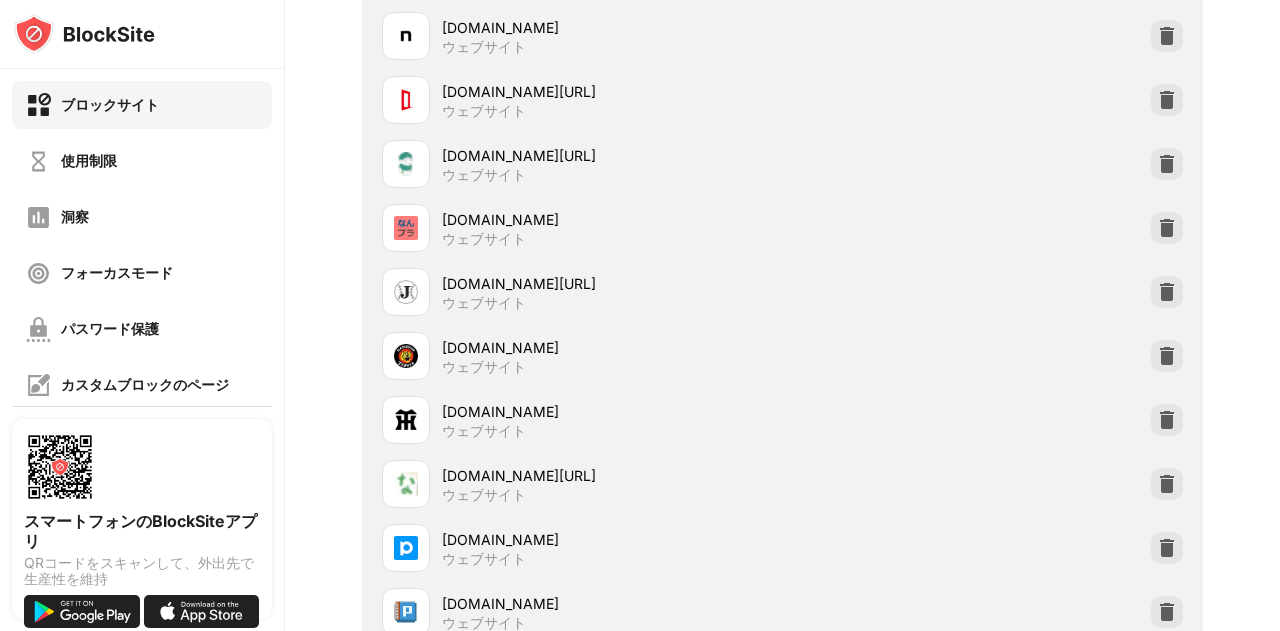 scroll, scrollTop: 700, scrollLeft: 0, axis: vertical 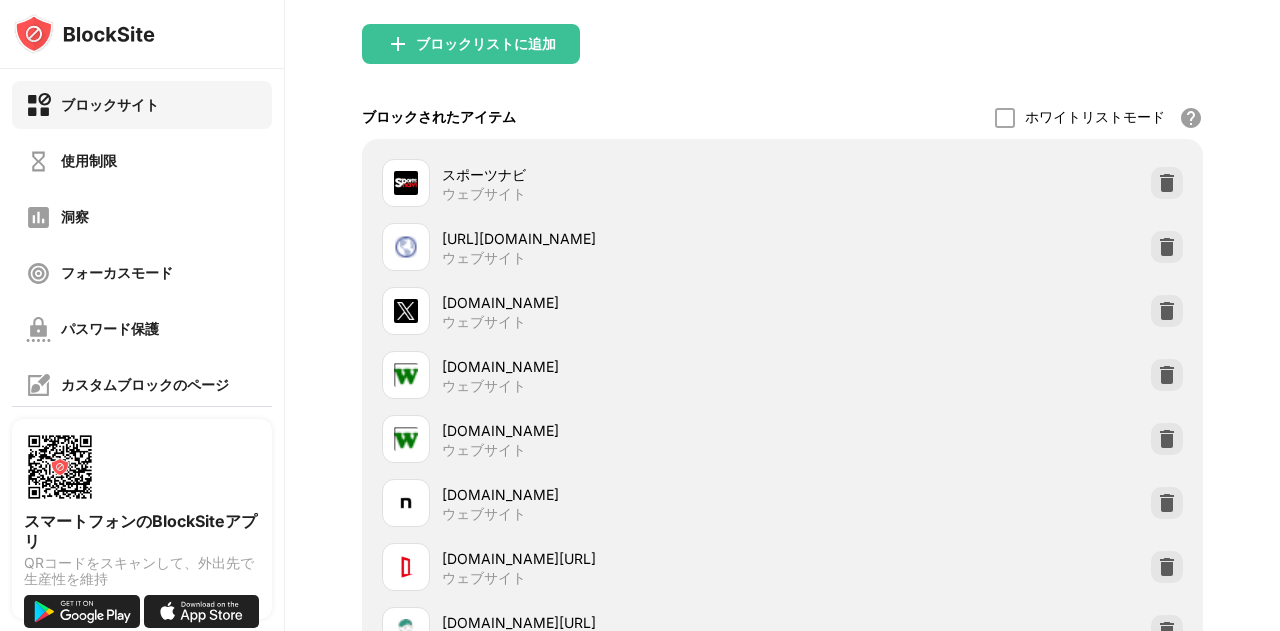 drag, startPoint x: 1279, startPoint y: 521, endPoint x: 1271, endPoint y: 125, distance: 396.0808 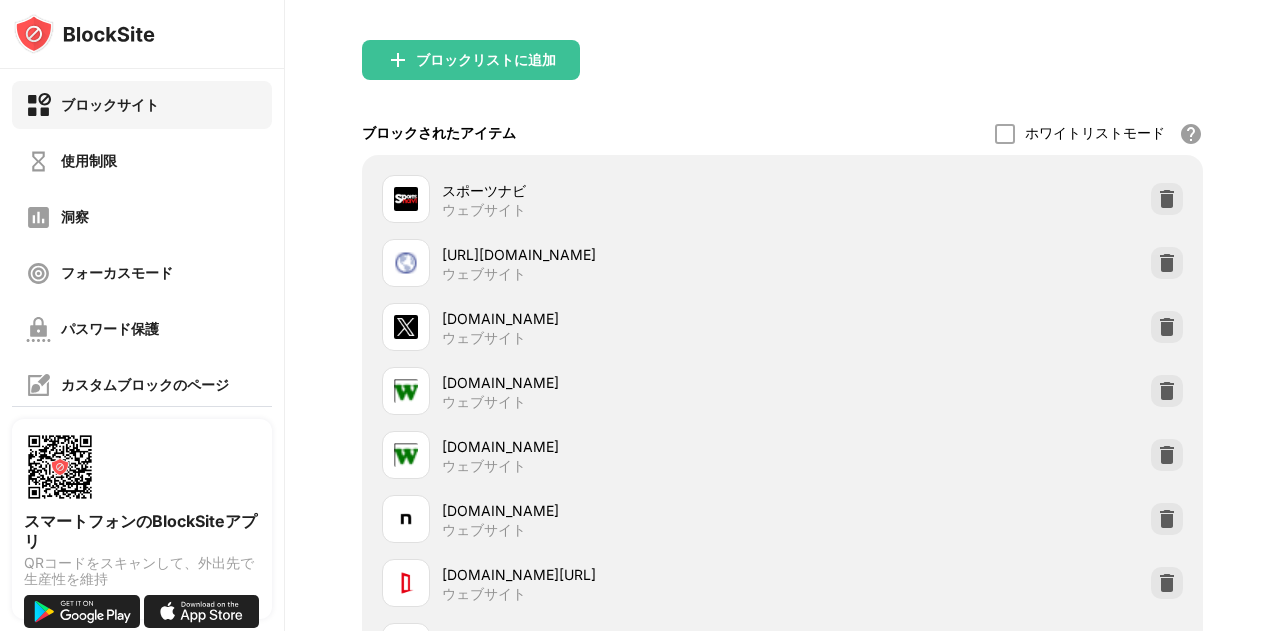 click on "ブロックリストに追加" at bounding box center [782, 76] 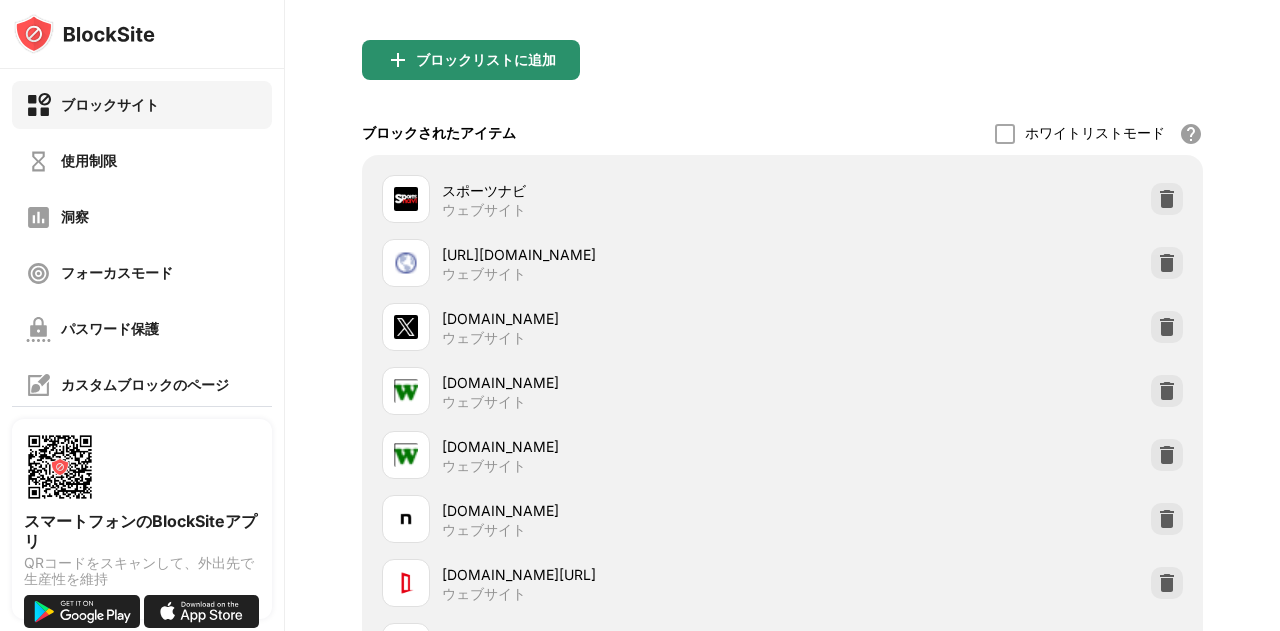 click on "ブロックリストに追加" at bounding box center [486, 59] 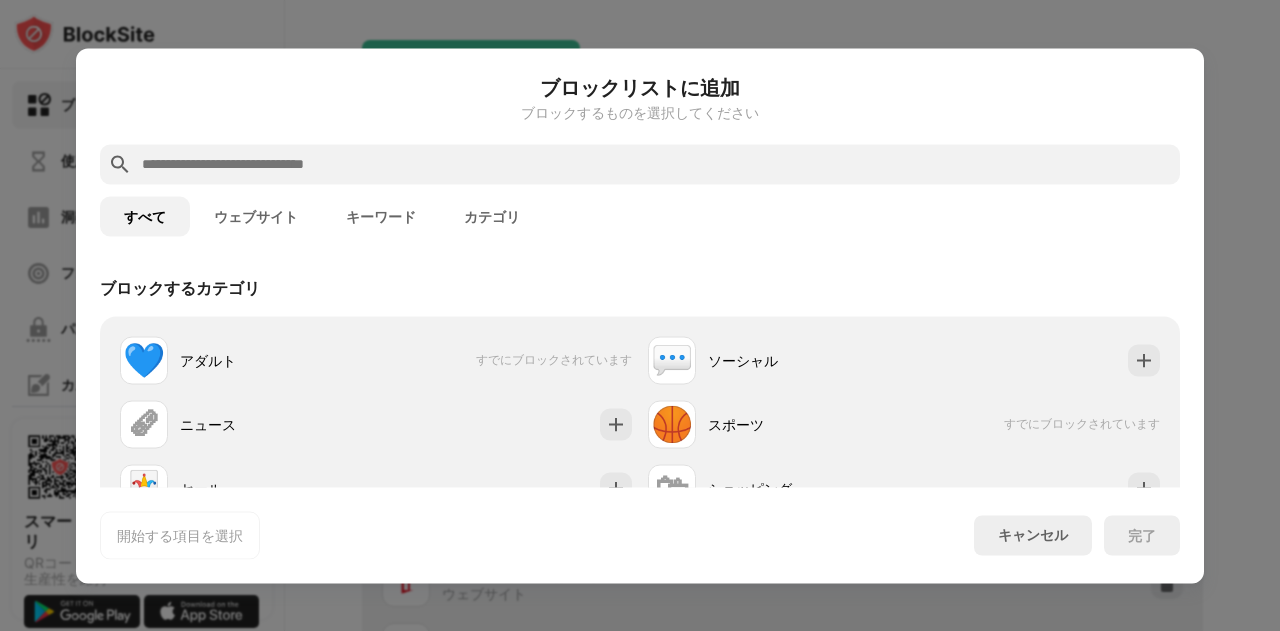 click on "すべて ウェブサイト キーワード カテゴリ" at bounding box center (640, 216) 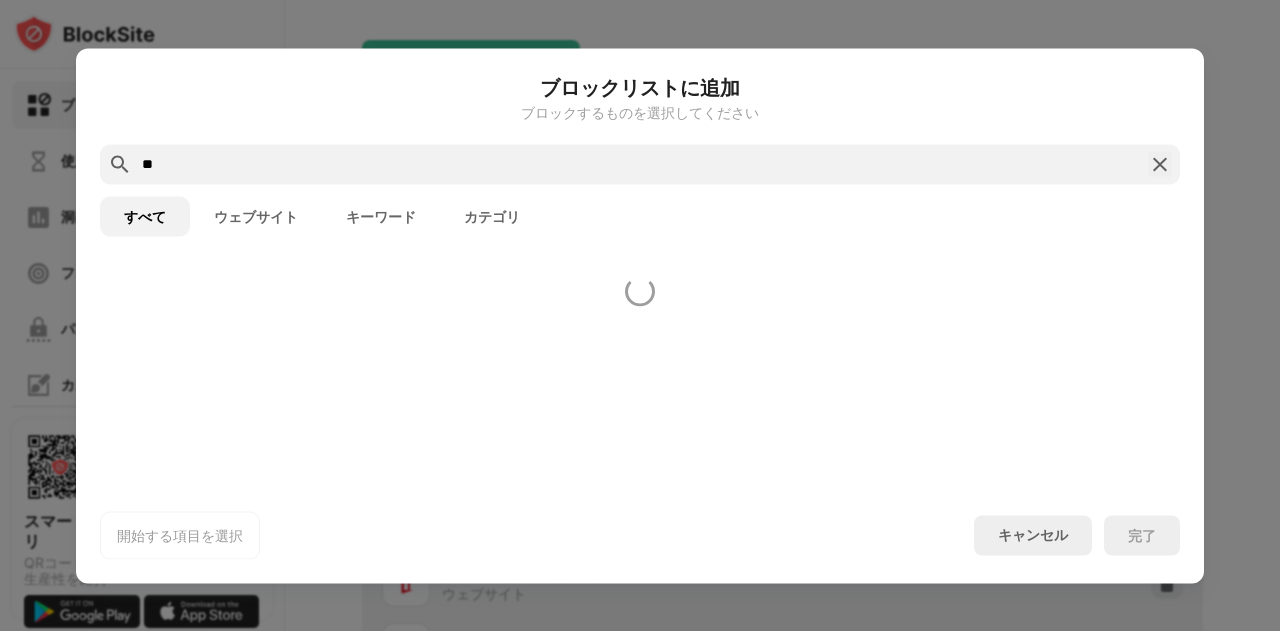 type on "*" 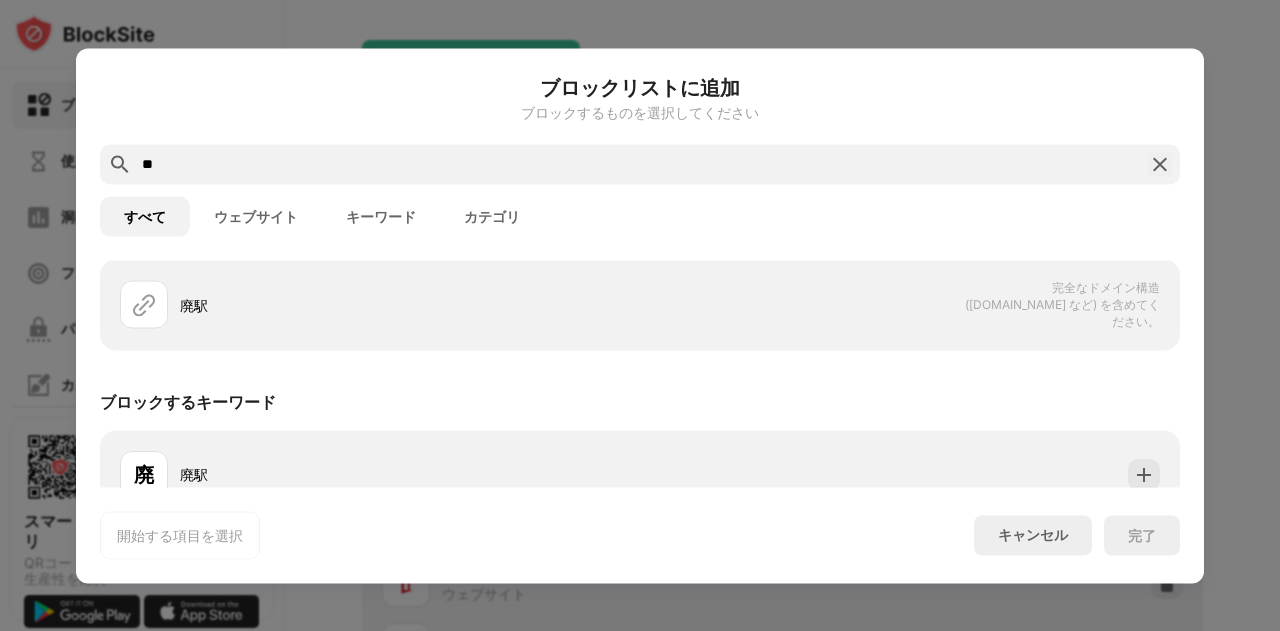 scroll, scrollTop: 84, scrollLeft: 0, axis: vertical 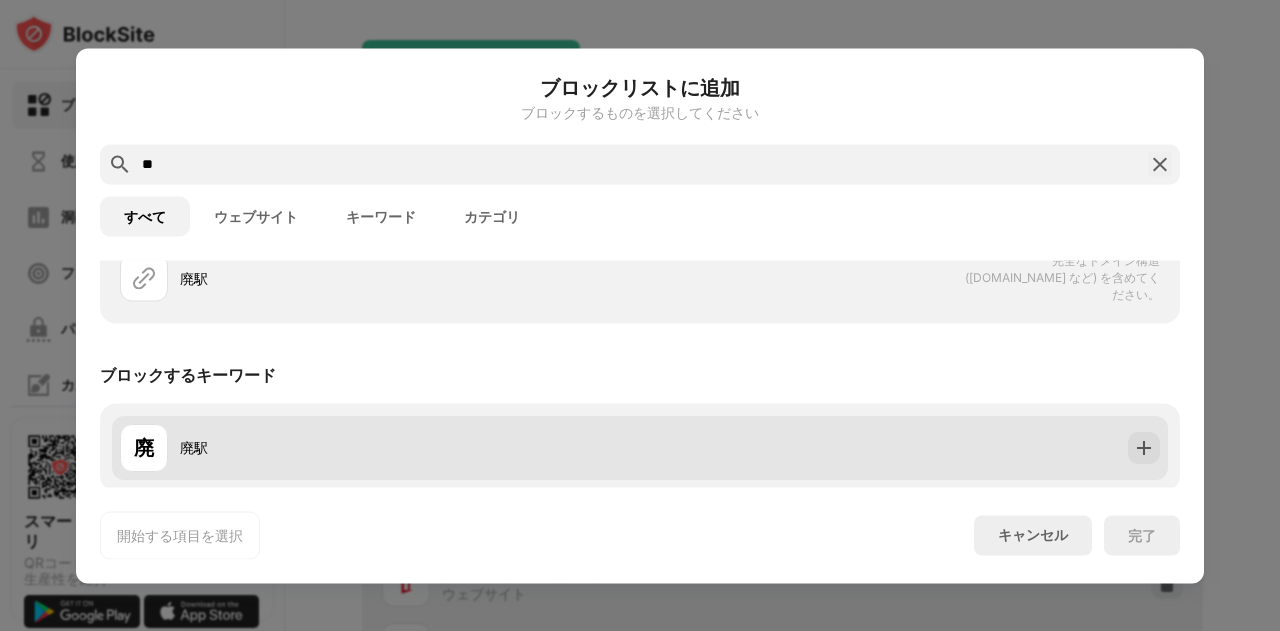 type on "**" 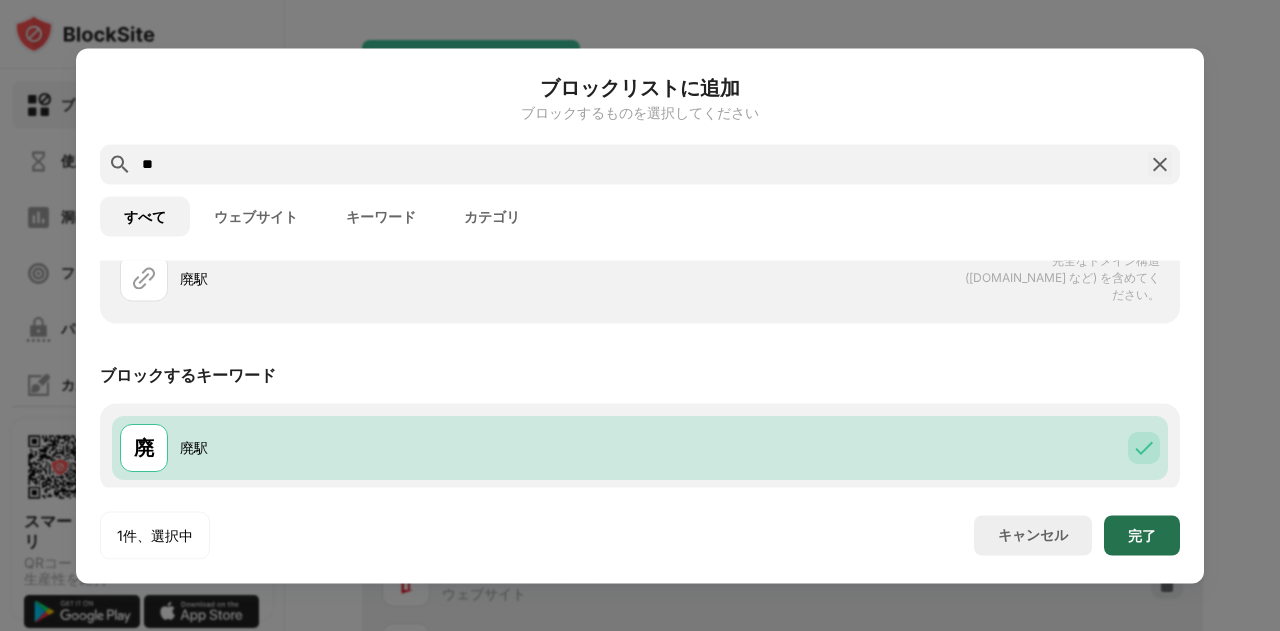 click on "完了" at bounding box center (1142, 534) 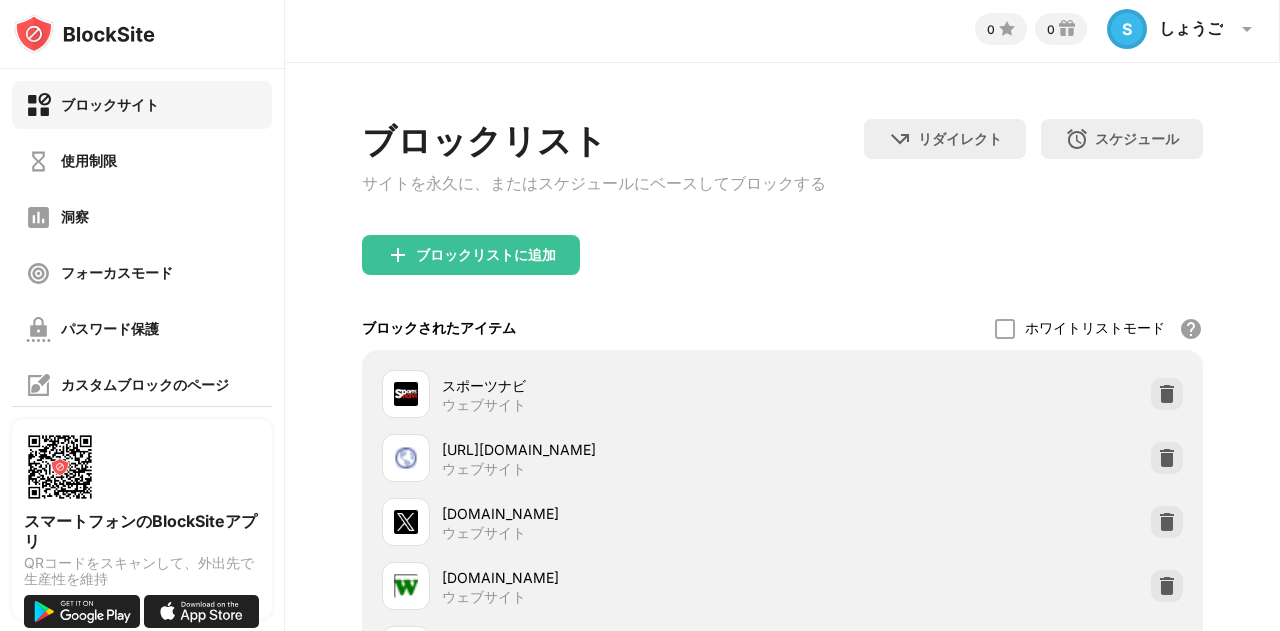 scroll, scrollTop: 0, scrollLeft: 0, axis: both 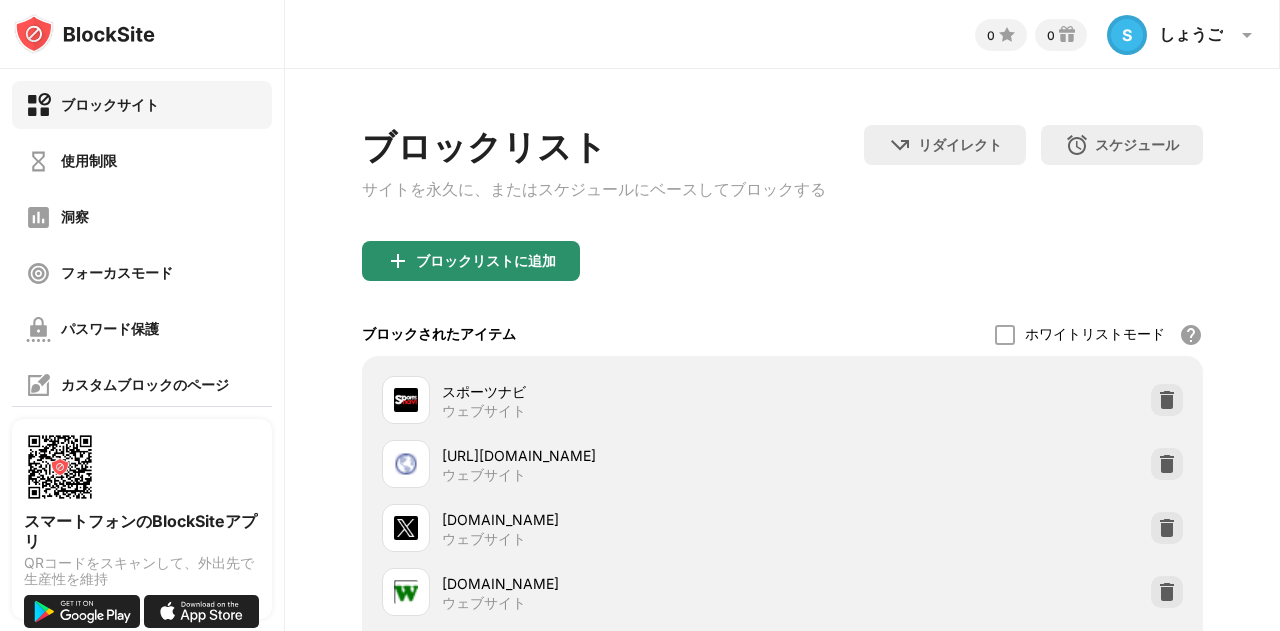 click on "ブロックリストに追加" at bounding box center [486, 260] 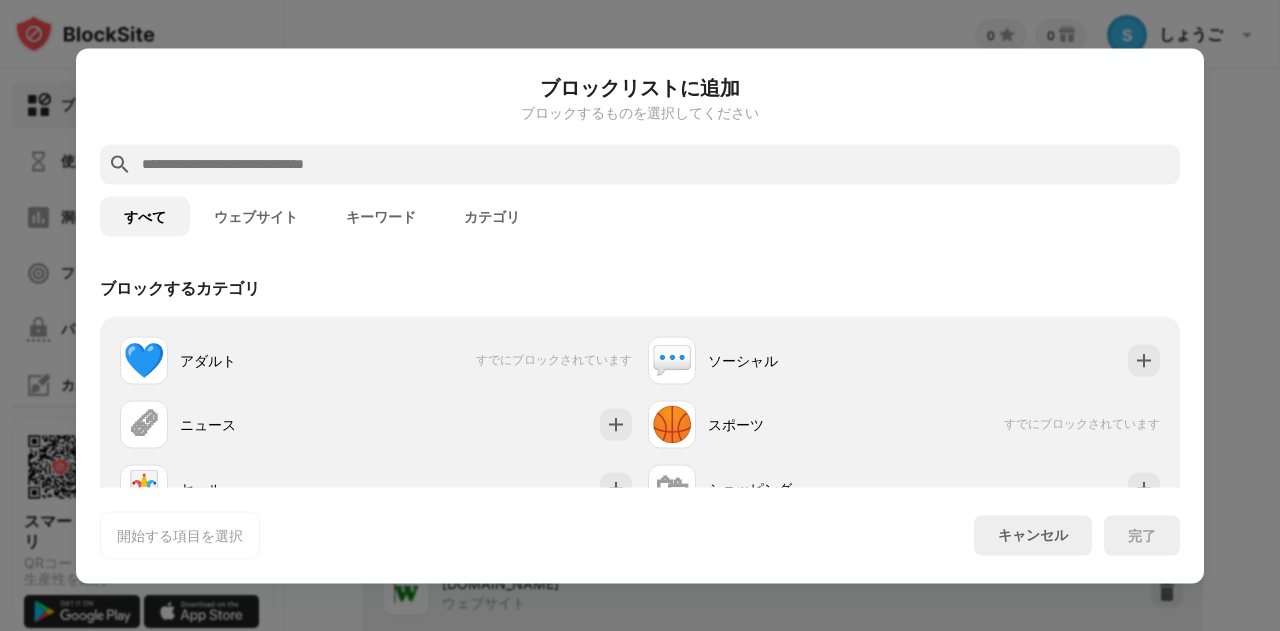 click at bounding box center [656, 164] 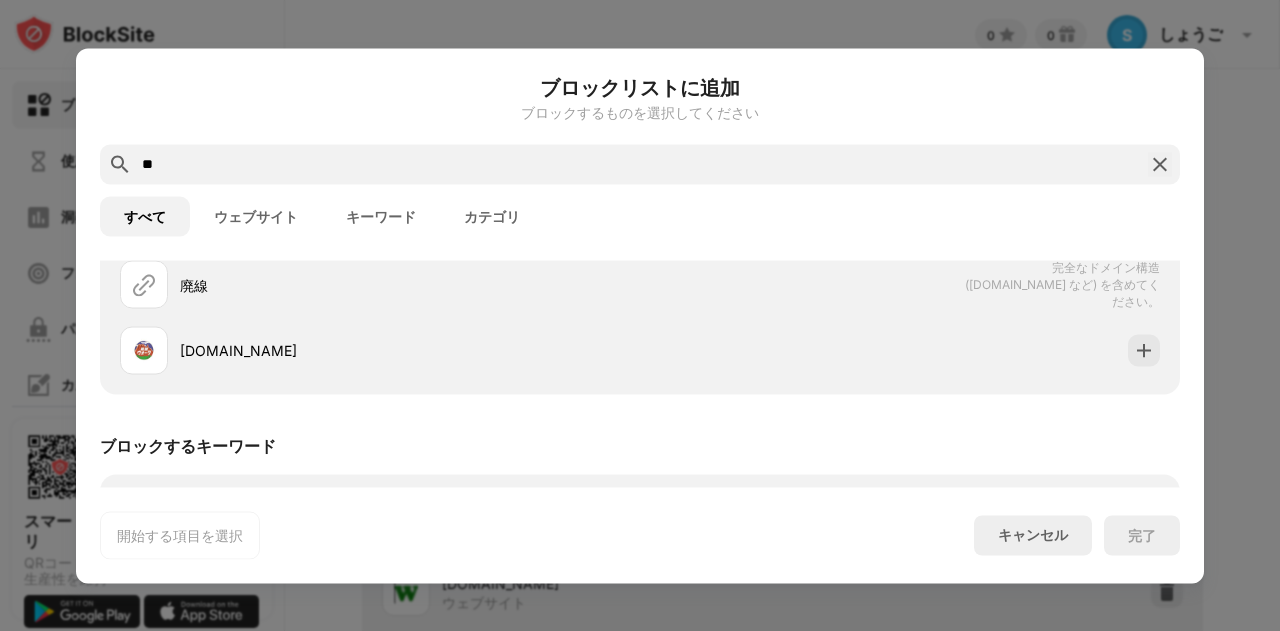 scroll, scrollTop: 148, scrollLeft: 0, axis: vertical 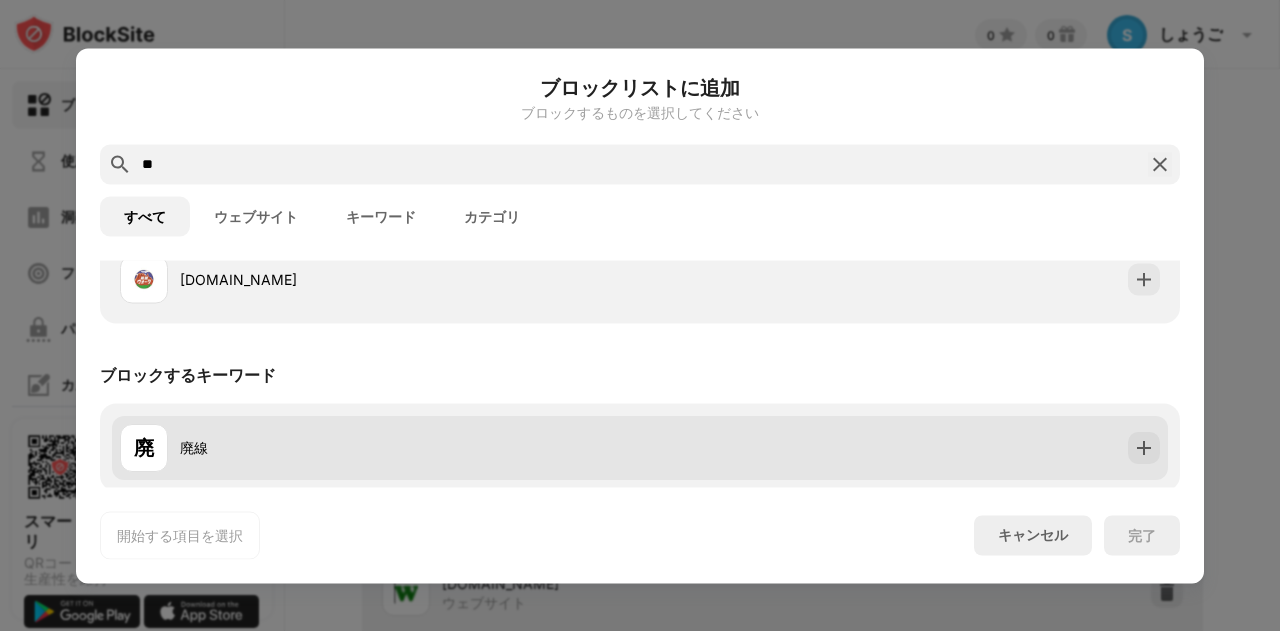 type on "**" 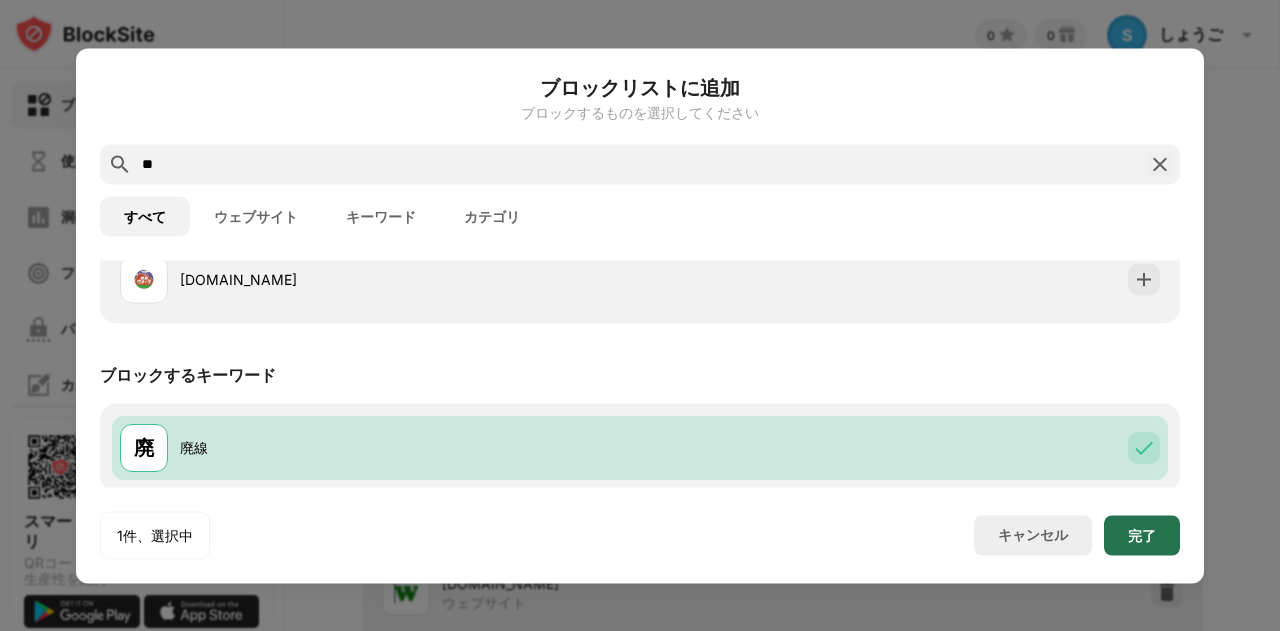 click on "完了" at bounding box center [1142, 534] 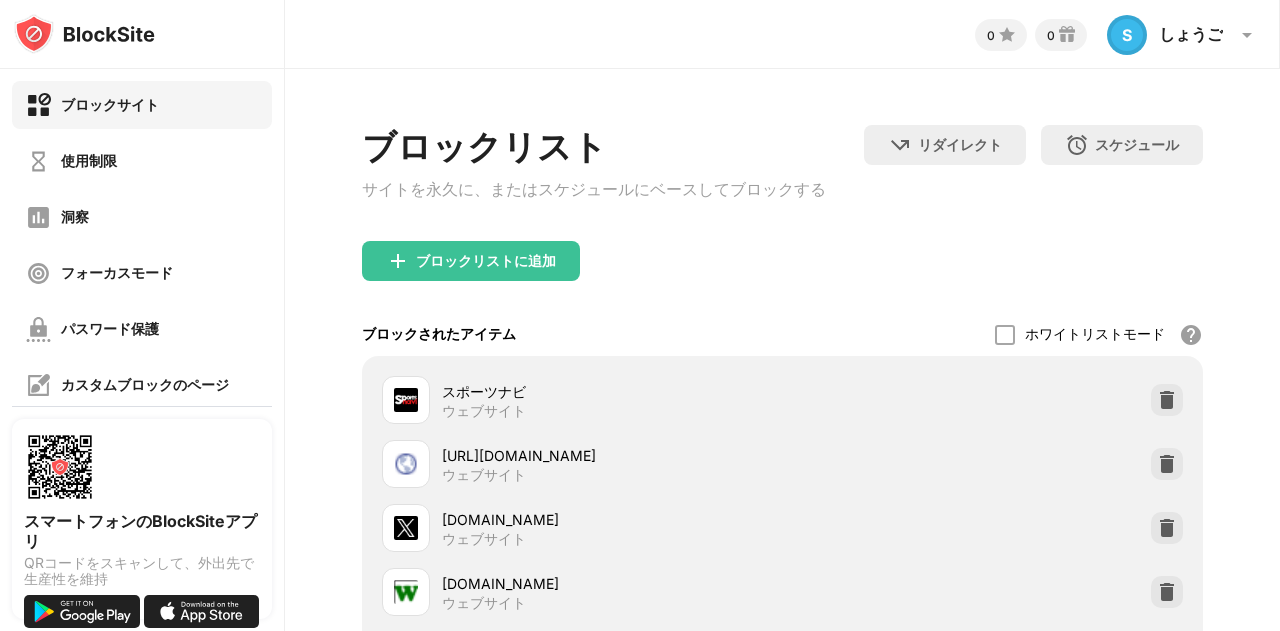 click on "ブロックリストに追加" at bounding box center [782, 277] 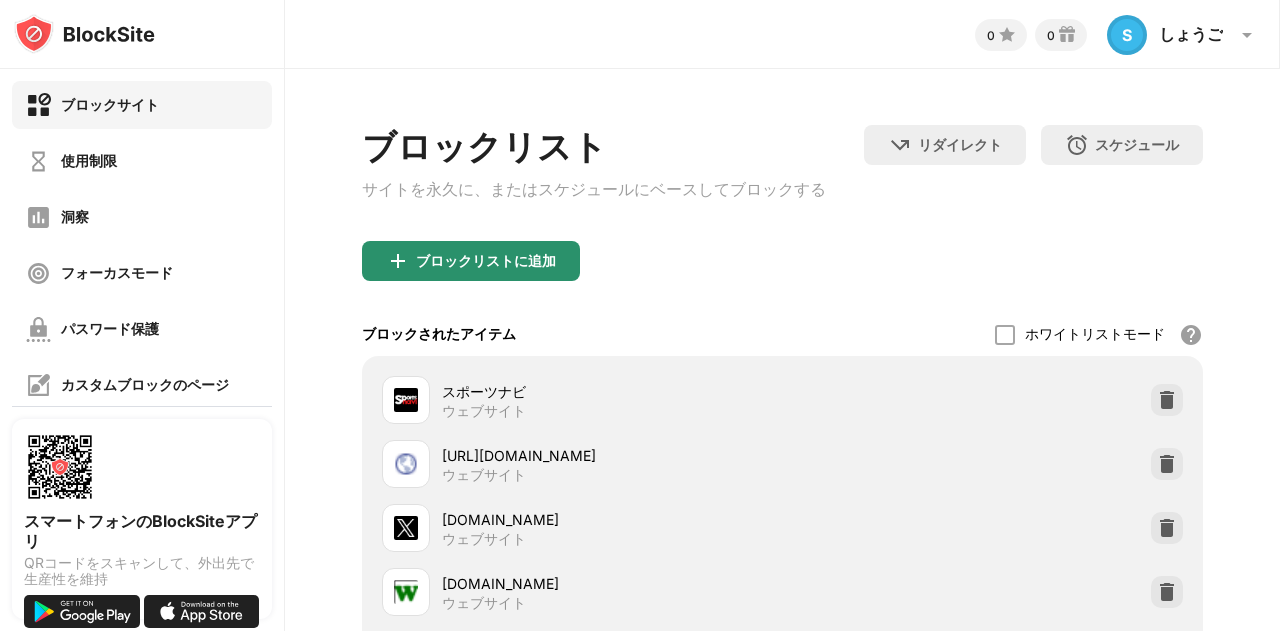 click on "ブロックリストに追加" at bounding box center (471, 261) 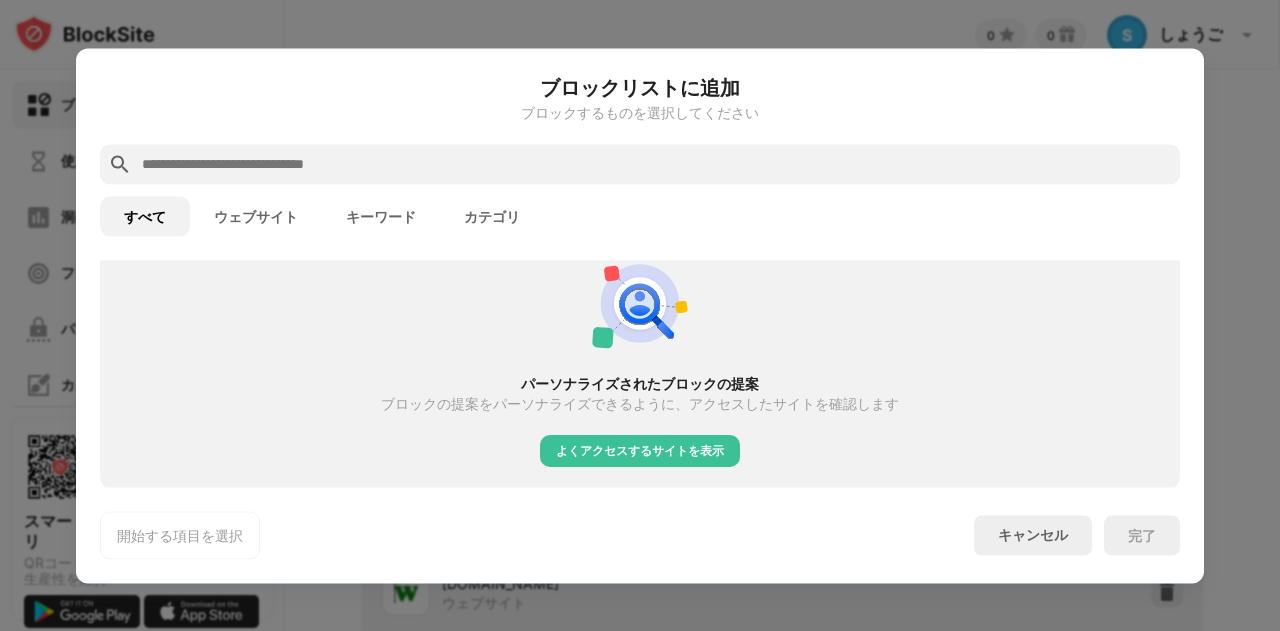 scroll, scrollTop: 800, scrollLeft: 0, axis: vertical 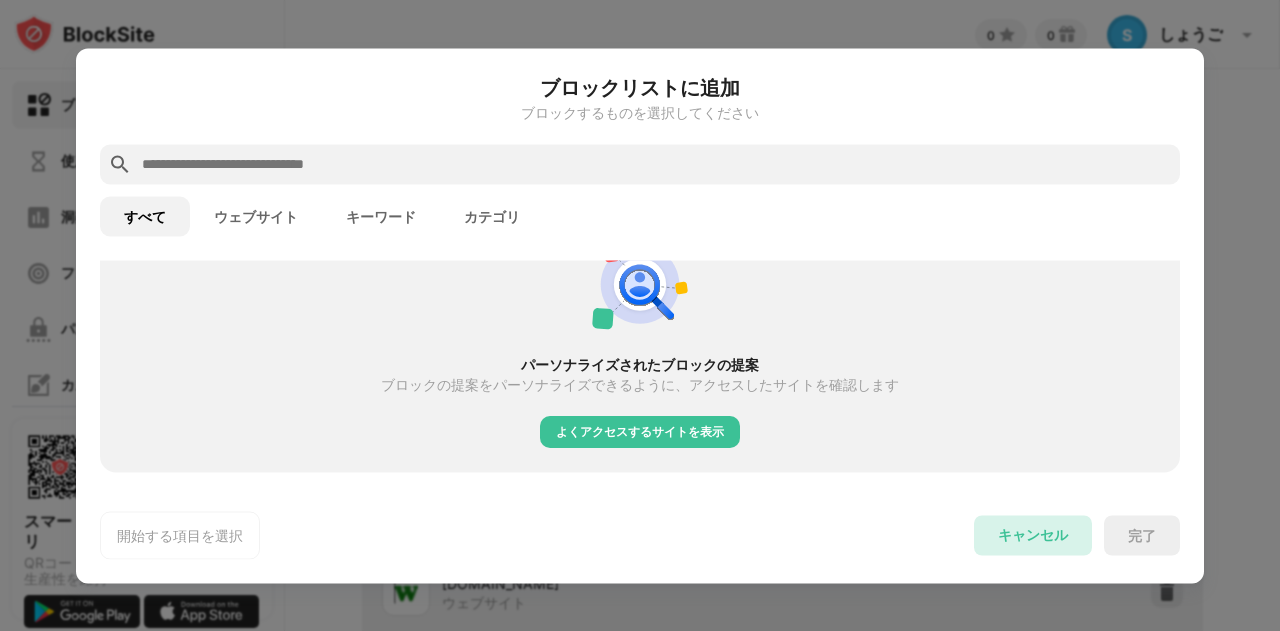 click on "キャンセル" at bounding box center (1033, 534) 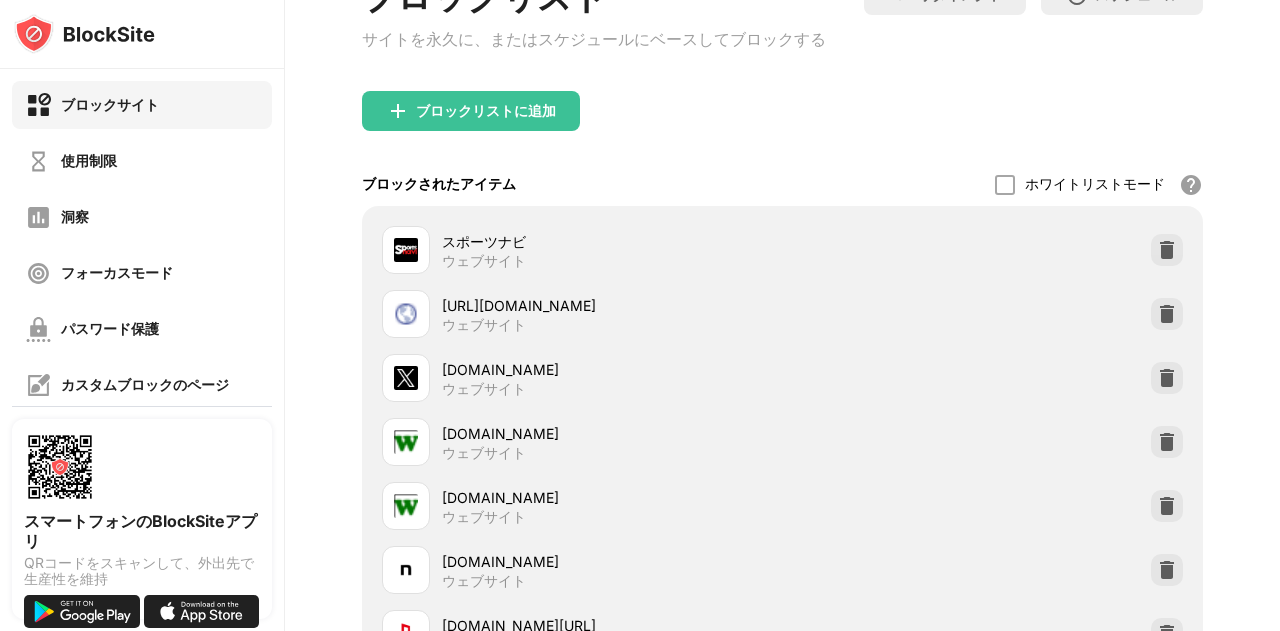 scroll, scrollTop: 400, scrollLeft: 0, axis: vertical 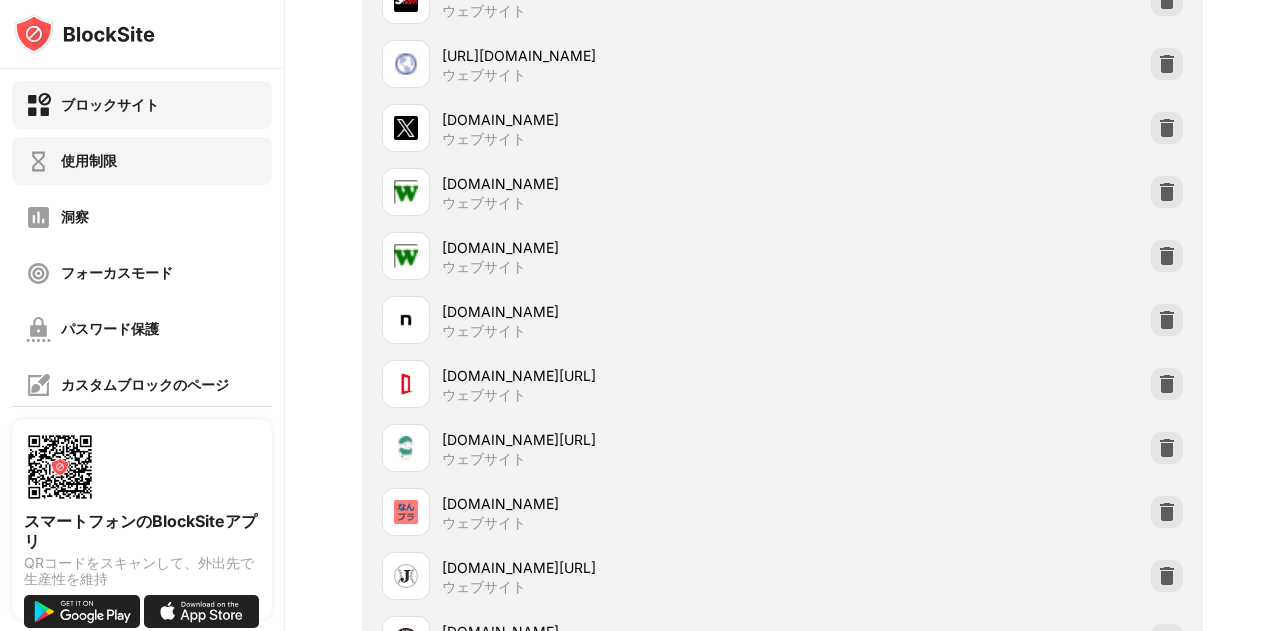 click on "使用制限" at bounding box center [142, 161] 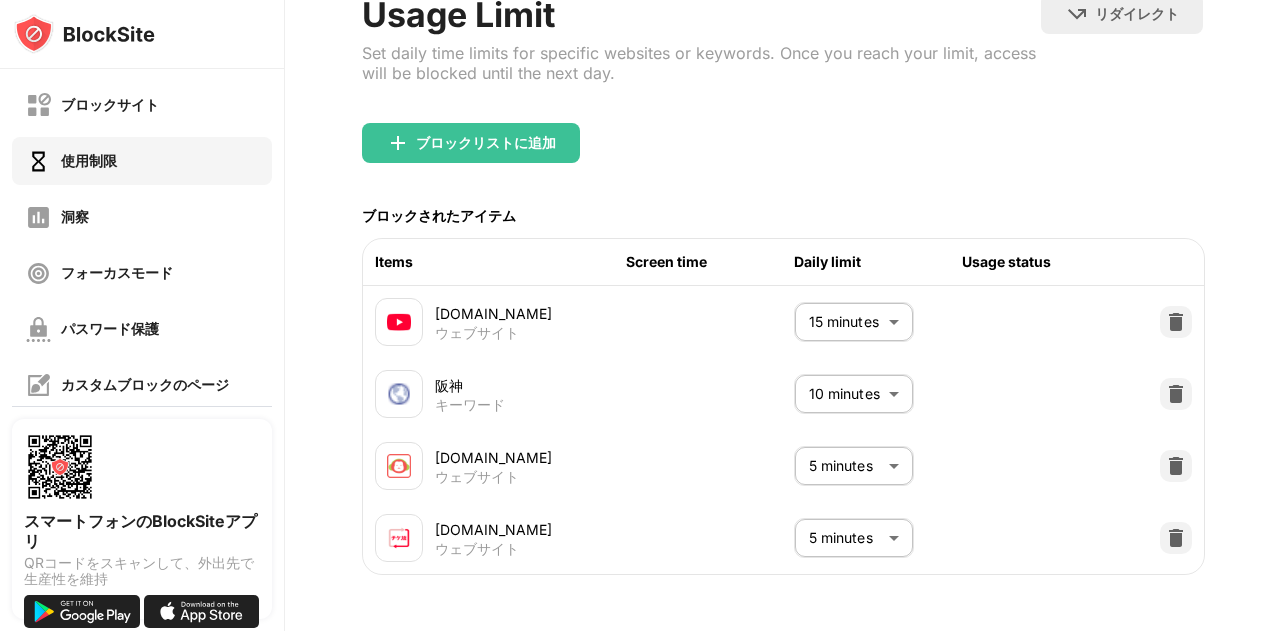 scroll, scrollTop: 169, scrollLeft: 0, axis: vertical 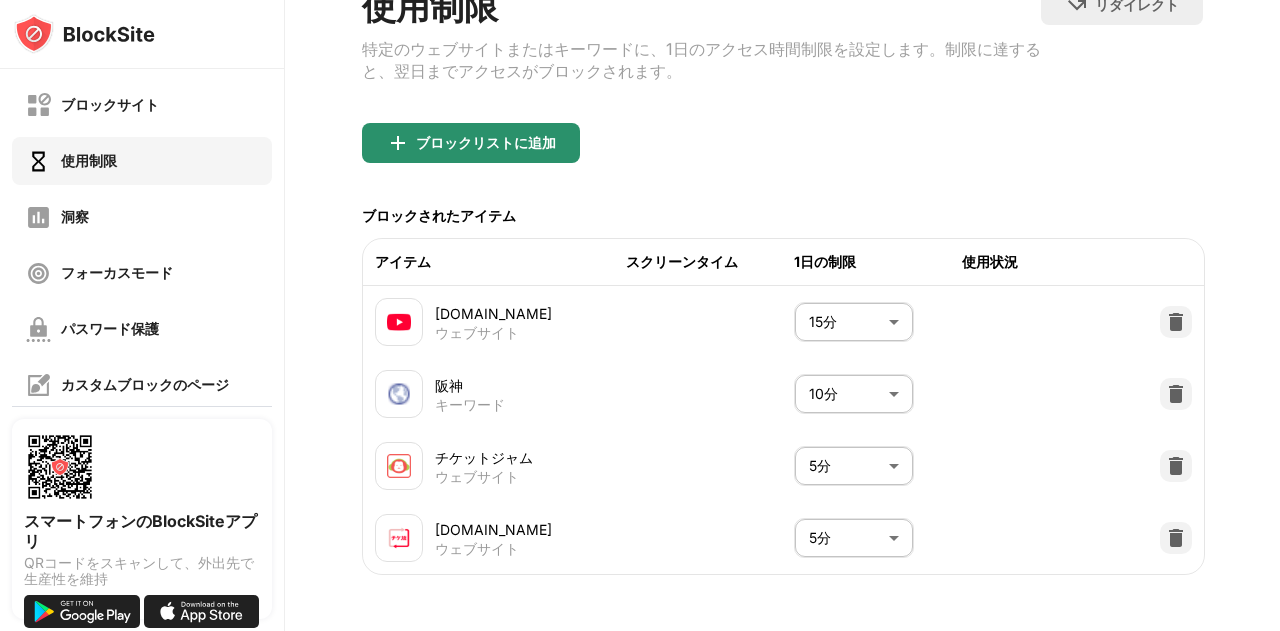click on "ブロックリストに追加" at bounding box center (486, 142) 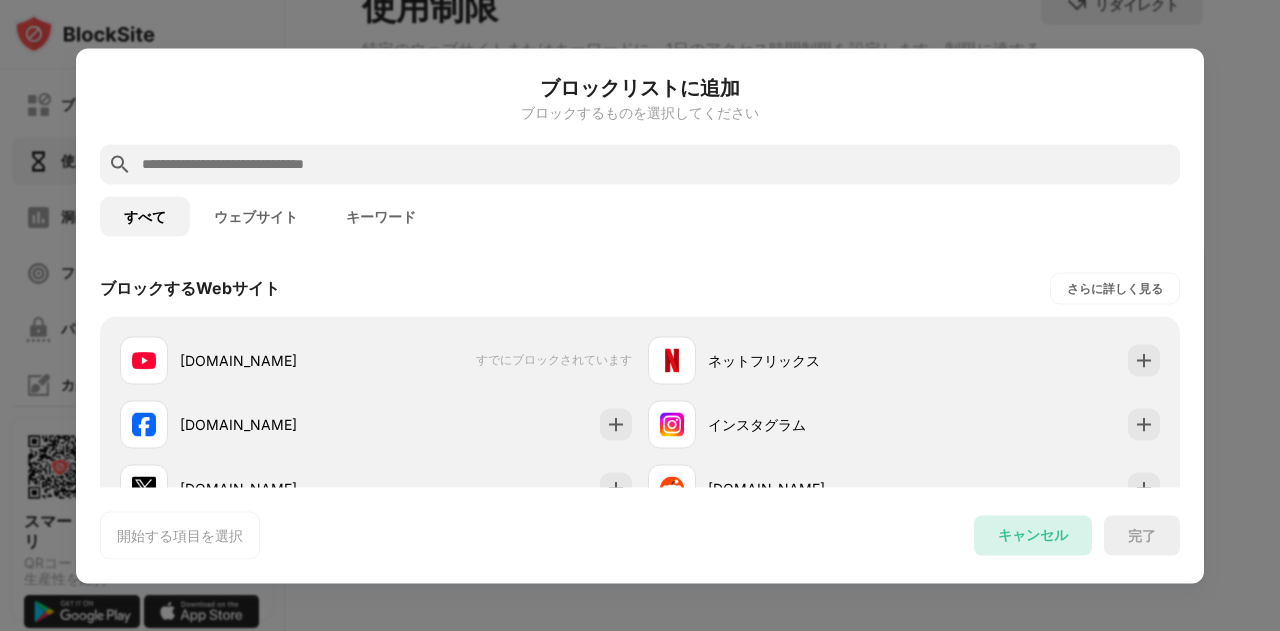click on "キャンセル" at bounding box center [1033, 535] 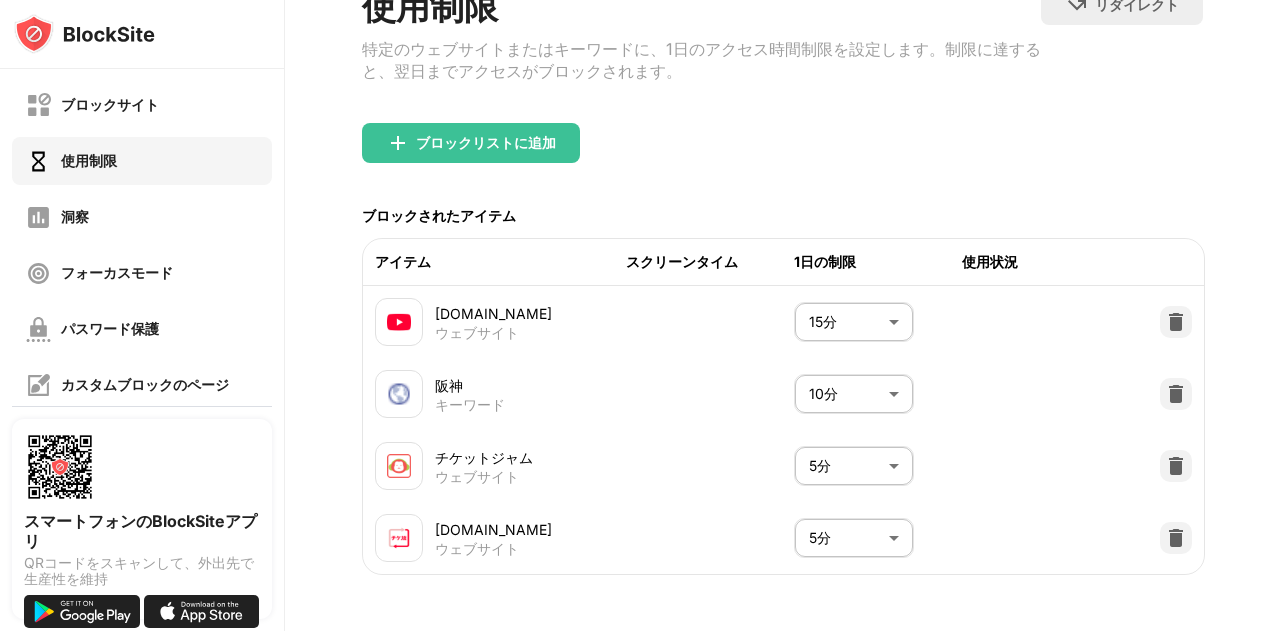 scroll, scrollTop: 0, scrollLeft: 0, axis: both 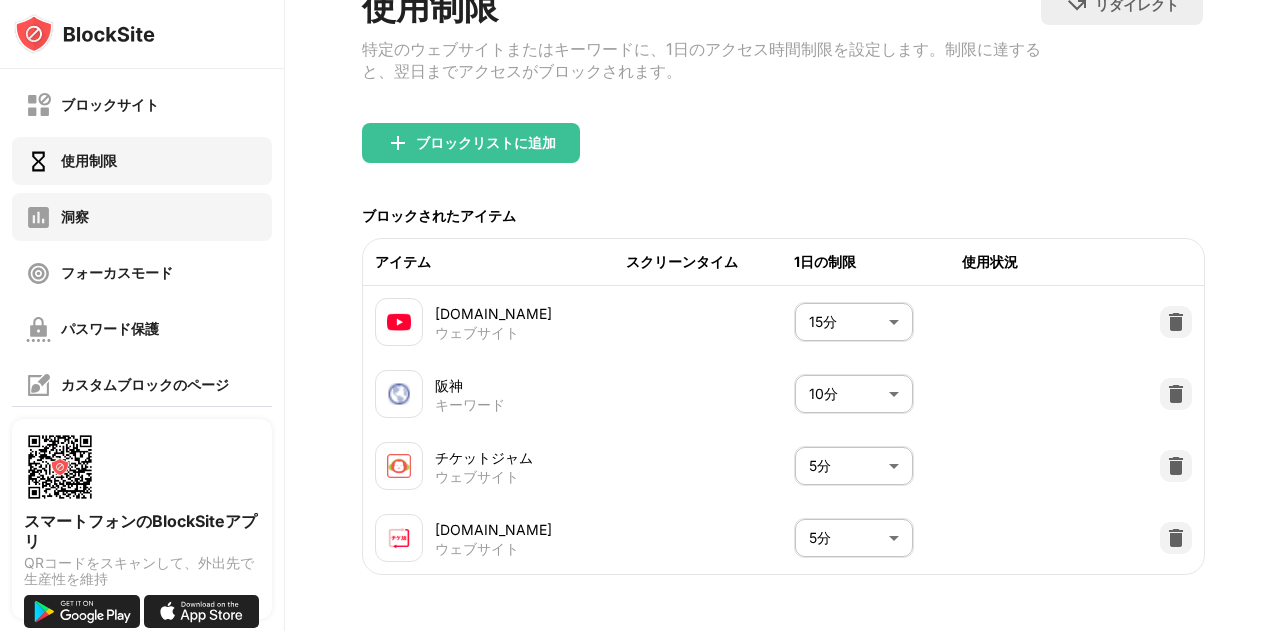 click on "洞察" at bounding box center [142, 217] 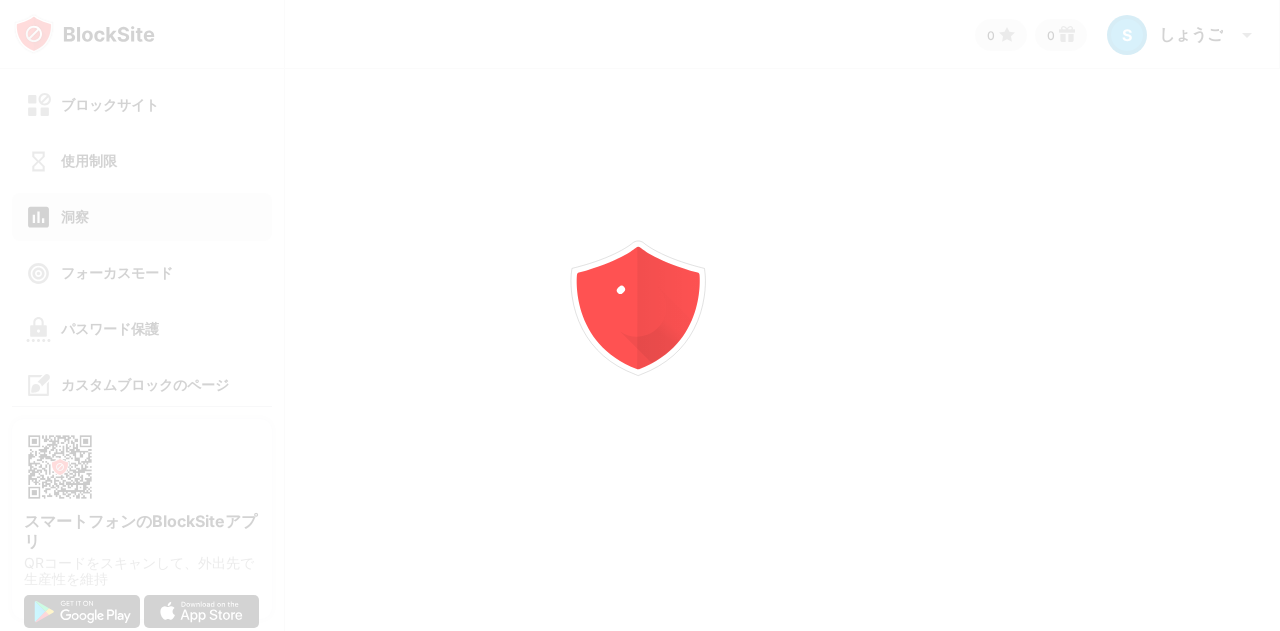 scroll, scrollTop: 0, scrollLeft: 0, axis: both 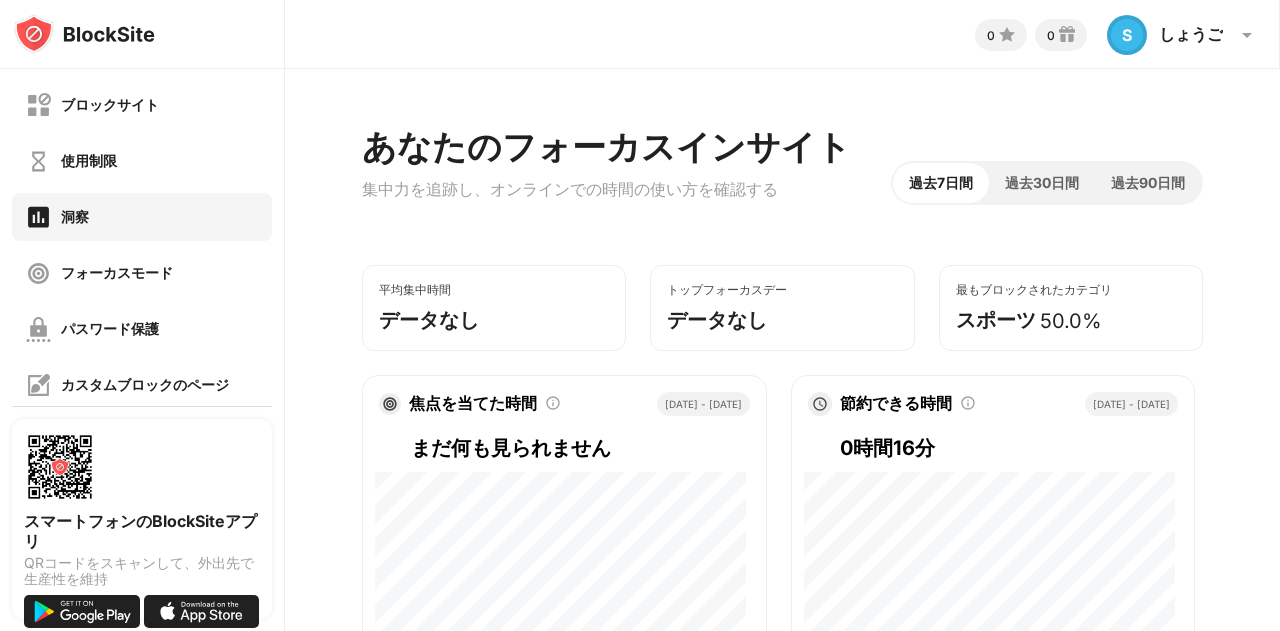 click on "ブロックサイト 使用制限 洞察 フォーカスモード パスワード保護 カスタムブロックのページ 設定 情報" at bounding box center (142, 301) 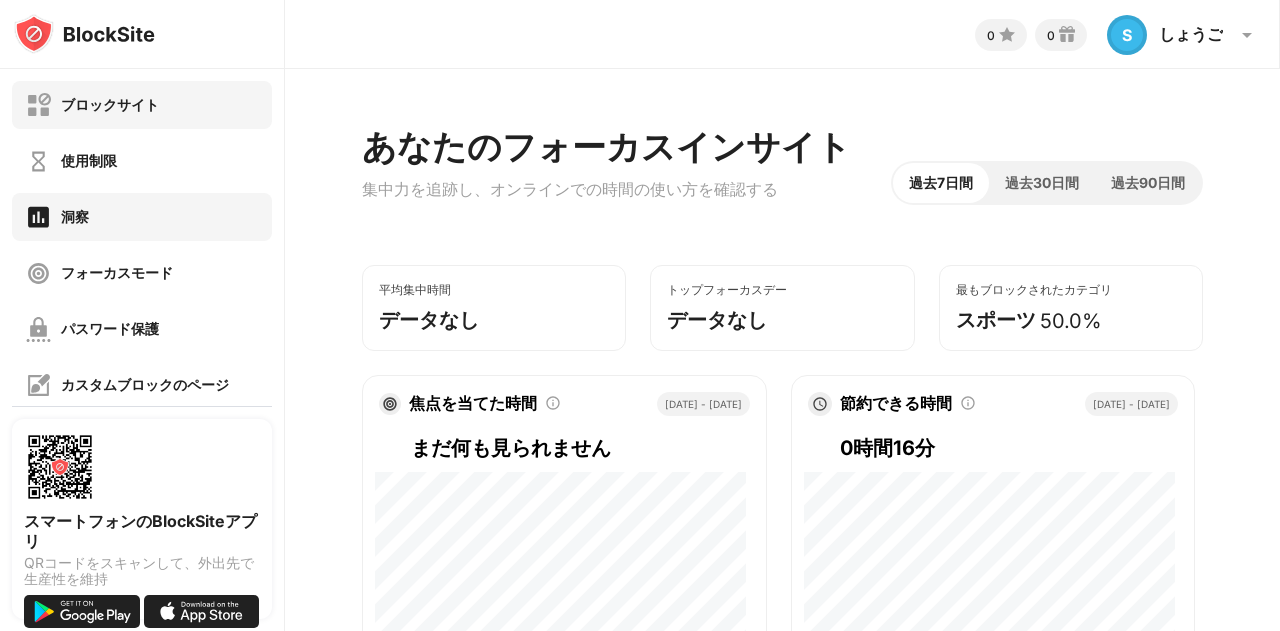click on "ブロックサイト" at bounding box center [142, 105] 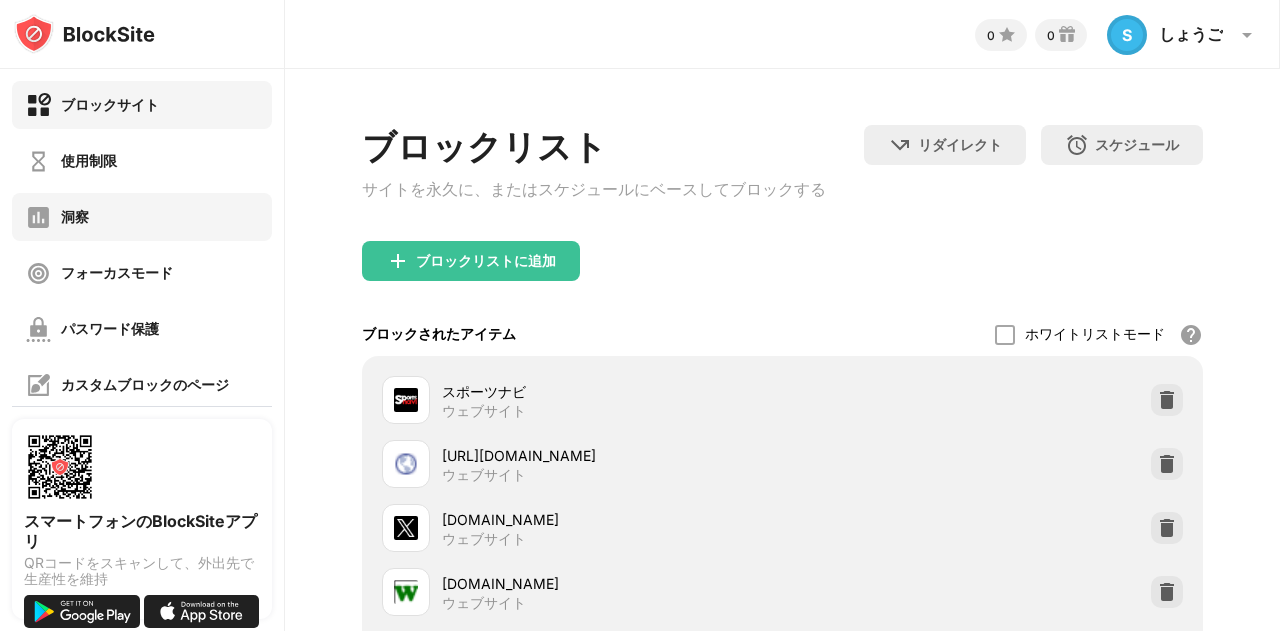 click on "洞察" at bounding box center (142, 217) 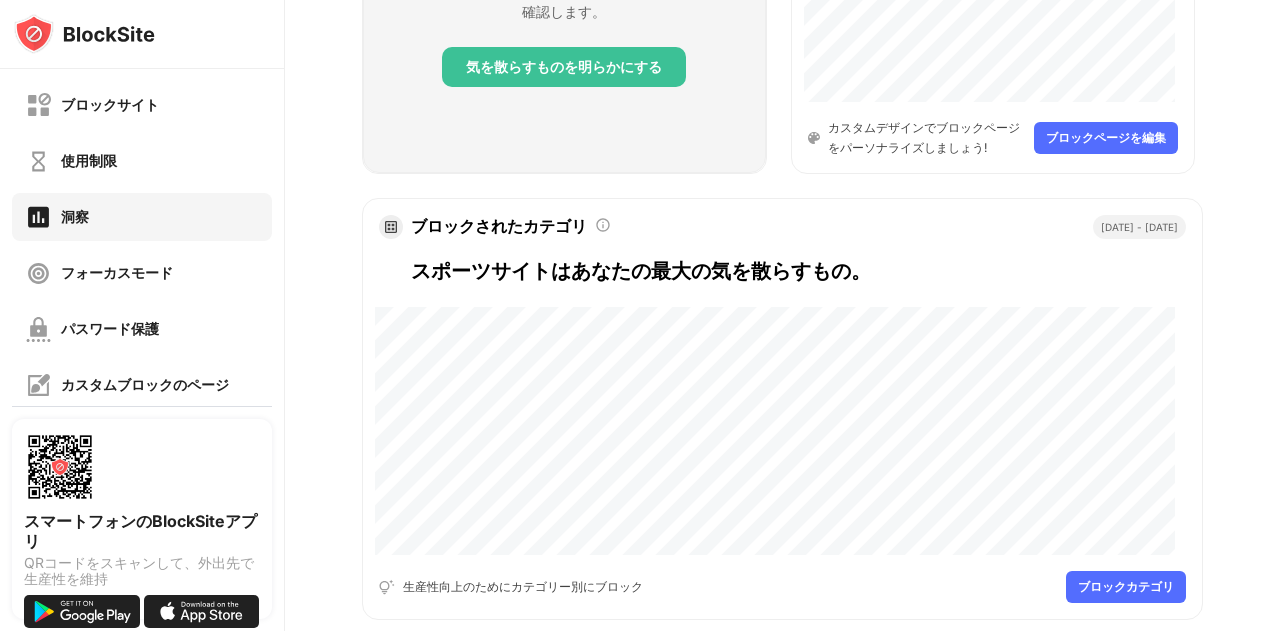 scroll, scrollTop: 1146, scrollLeft: 0, axis: vertical 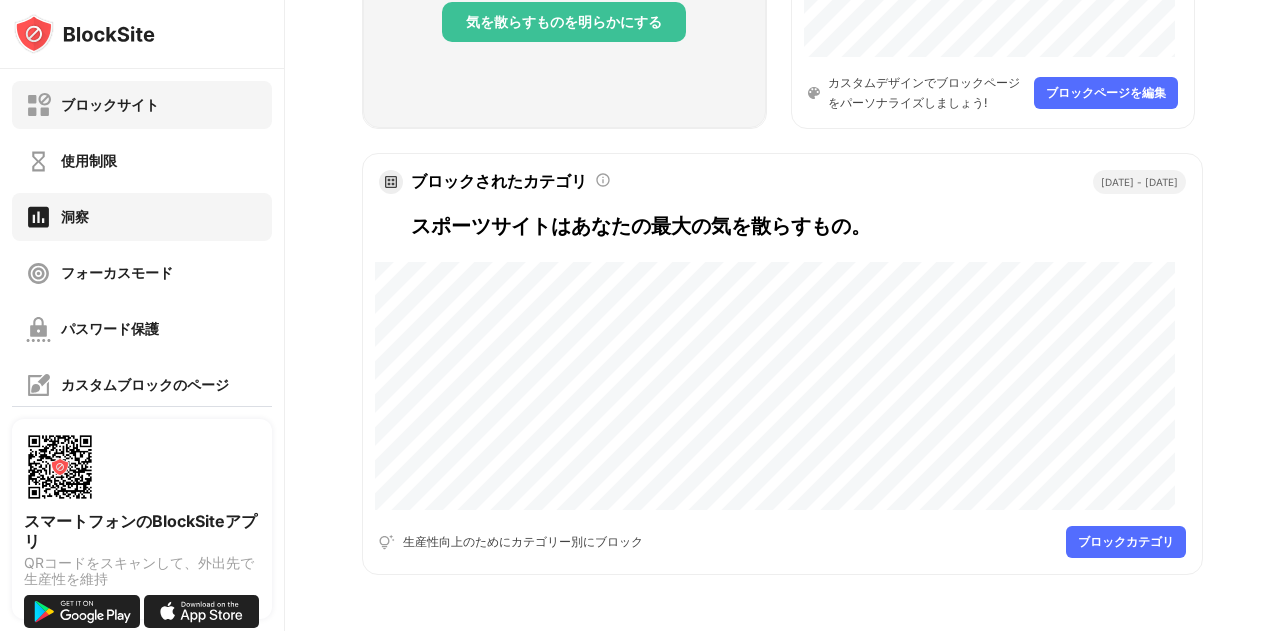 click on "ブロックサイト" at bounding box center (110, 105) 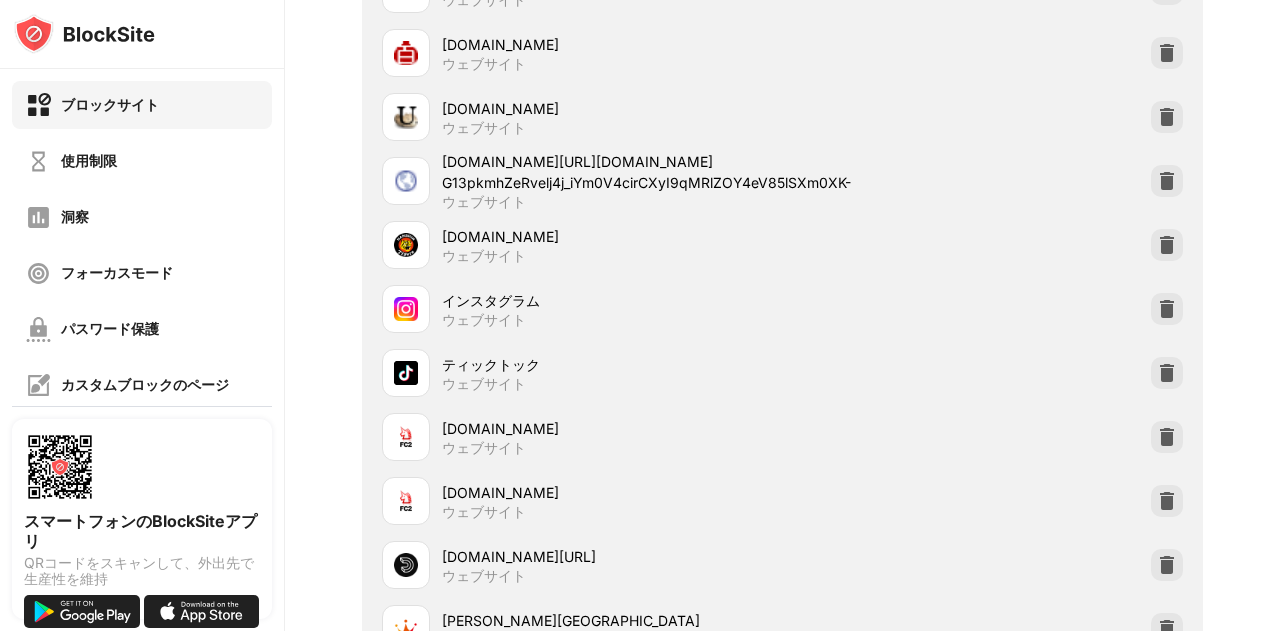 scroll, scrollTop: 1546, scrollLeft: 0, axis: vertical 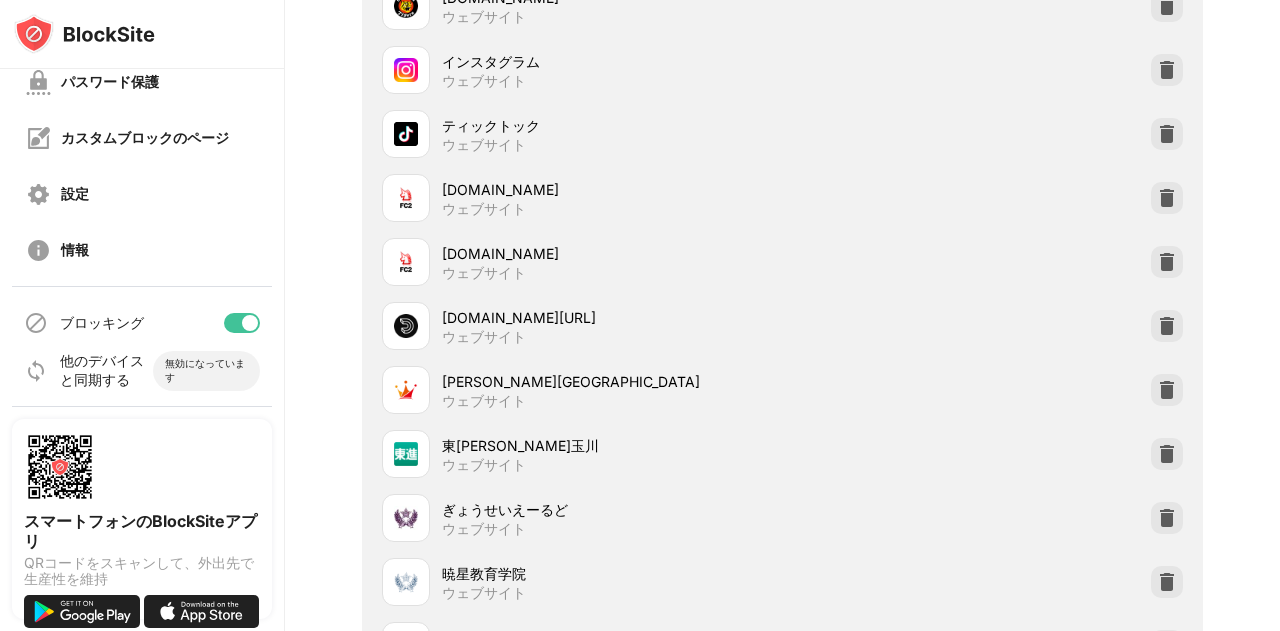 click at bounding box center (84, 34) 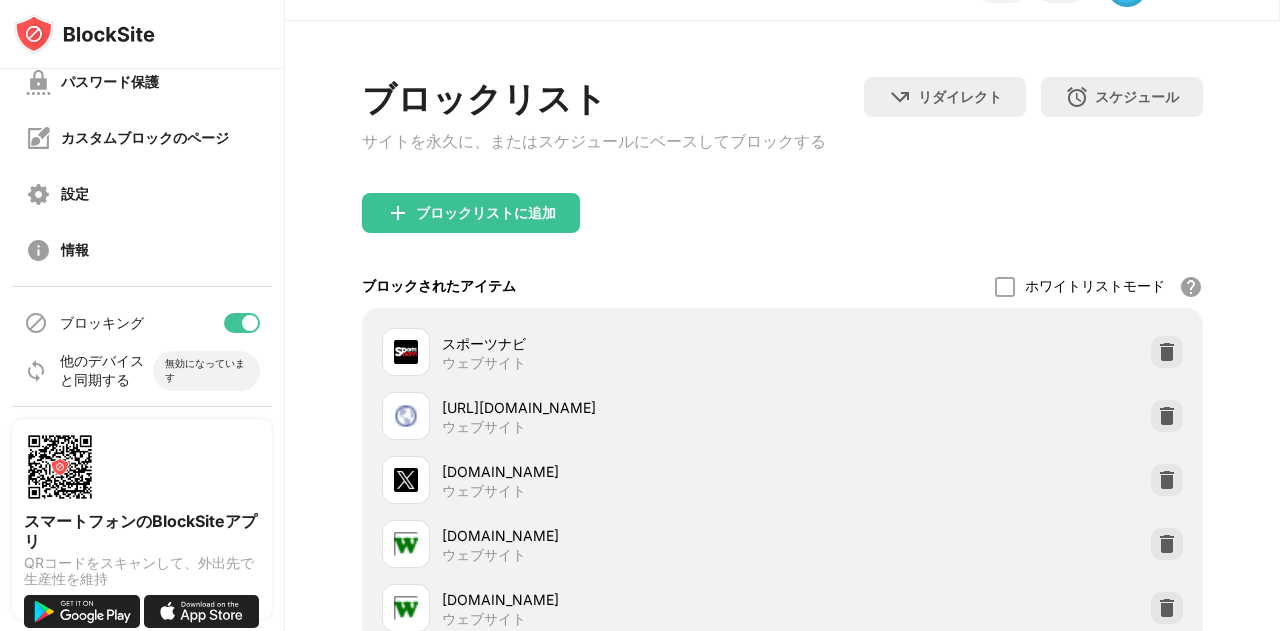 scroll, scrollTop: 0, scrollLeft: 0, axis: both 